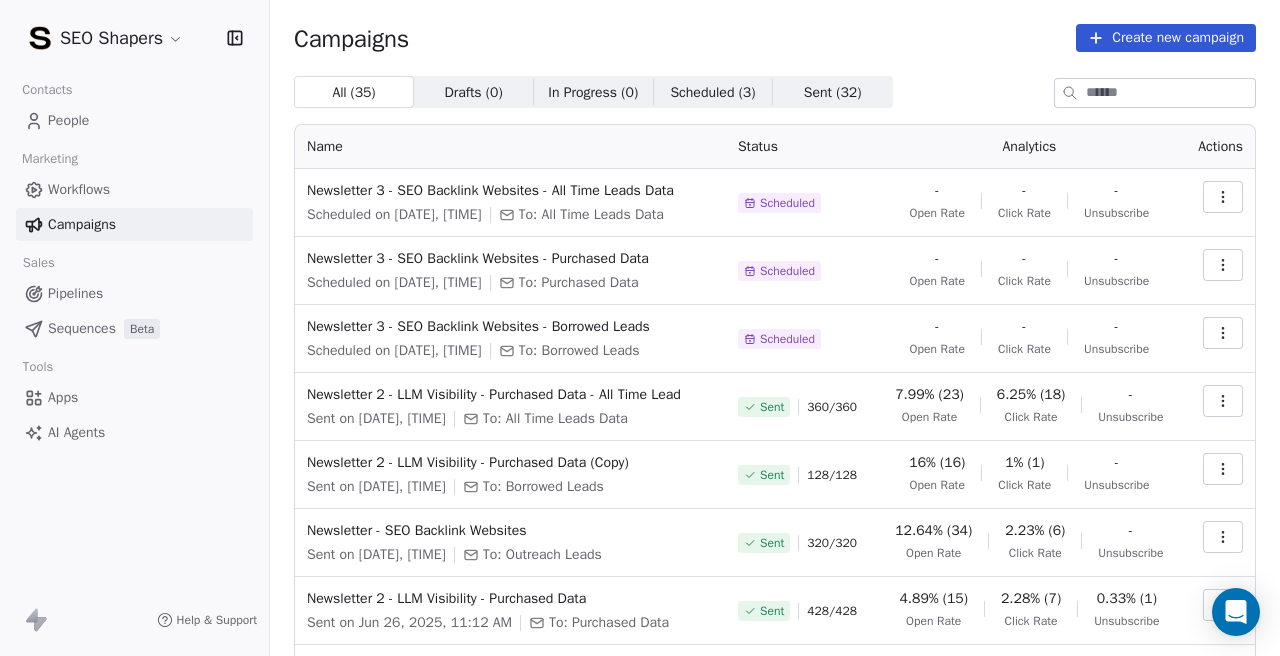 scroll, scrollTop: 0, scrollLeft: 0, axis: both 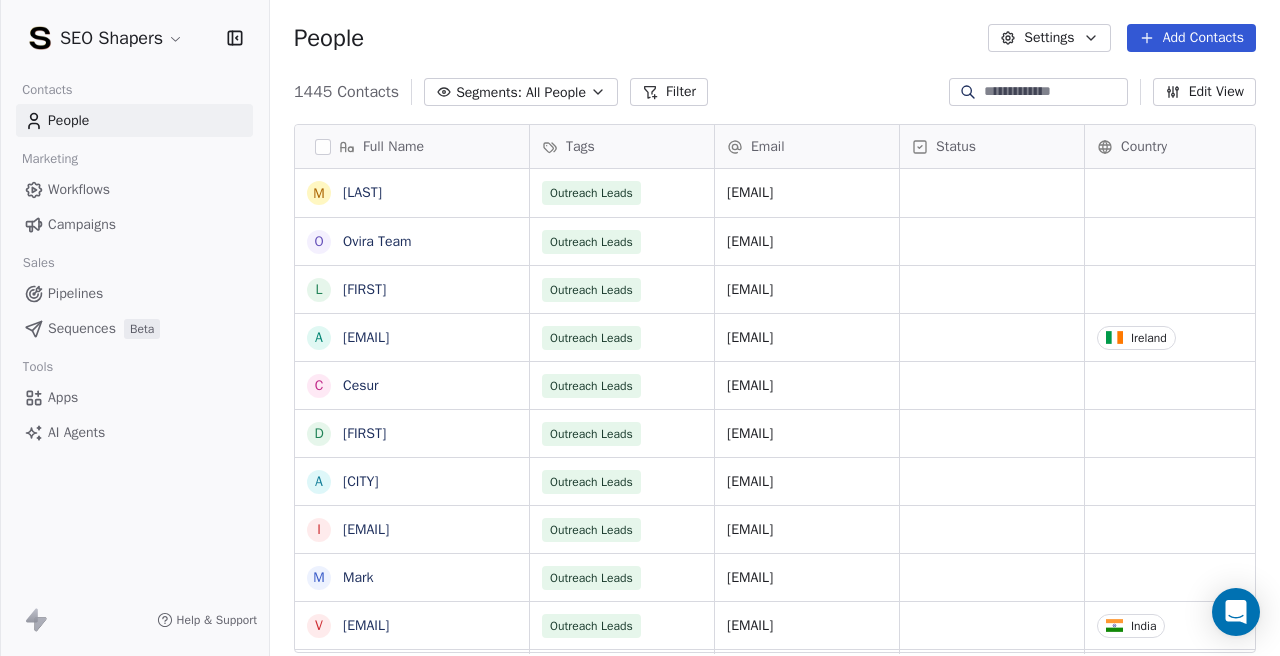 click on "SEO Shapers Contacts People Marketing Workflows Campaigns Sales Pipelines Sequences Beta Tools Apps AI Agents Help & Support People Settings  Add Contacts 1445 Contacts Segments: All People Filter  Edit View Tag Add to Sequence Export Full Name M [LAST] O [FIRST] Team L [FIRST] a [EMAIL] C [FIRST] D [FIRST] A [FIRST] i [EMAIL] M [FIRST] v [EMAIL] i [EMAIL] J [FIRST] [LAST] m [EMAIL] S [FIRST] A [FIRST] J [FIRST] s [EMAIL] J [FIRST] c [EMAIL] i [EMAIL] M [FIRST] R [FIRST] G [FIRST] m [EMAIL] F [FIRST] h [EMAIL] f [EMAIL] P [FIRST] Tags Email Status Country Company Website Outreach Leads [EMAIL] Al Haram Travel And Tours https://www.alharamtravelntours.com/ Outreach Leads [EMAIL] https://ovira.com/en-row Outreach Leads [EMAIL]" at bounding box center [640, 328] 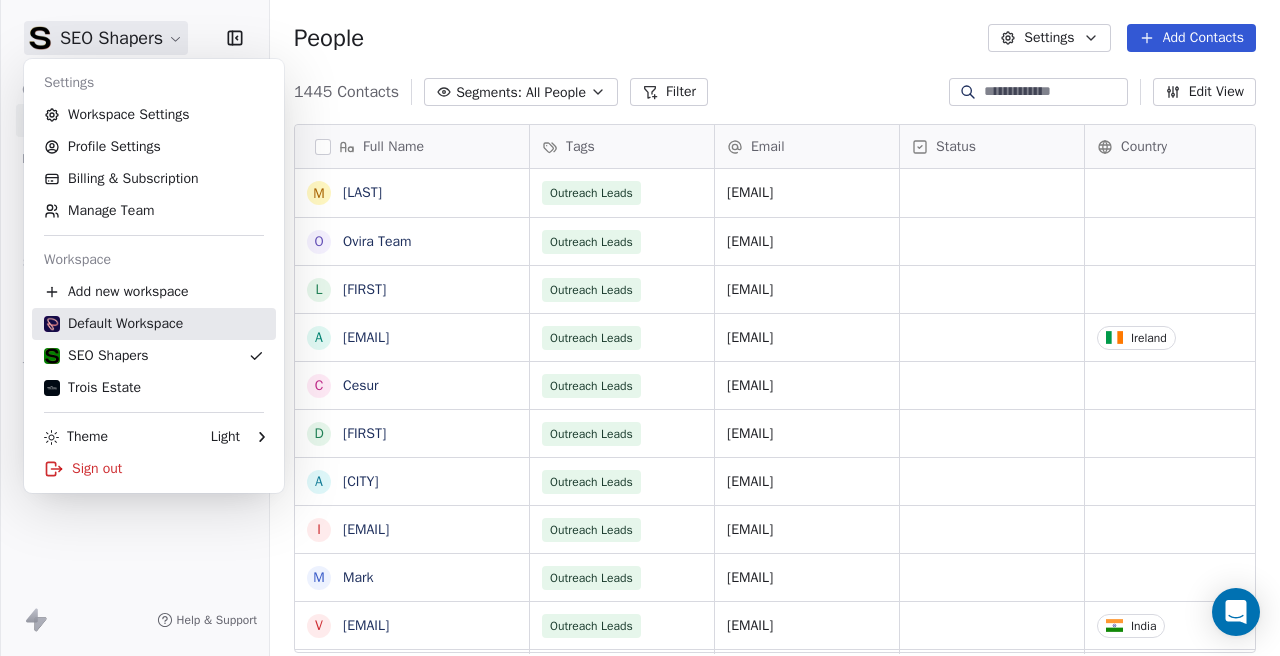 click on "Default Workspace" at bounding box center [113, 324] 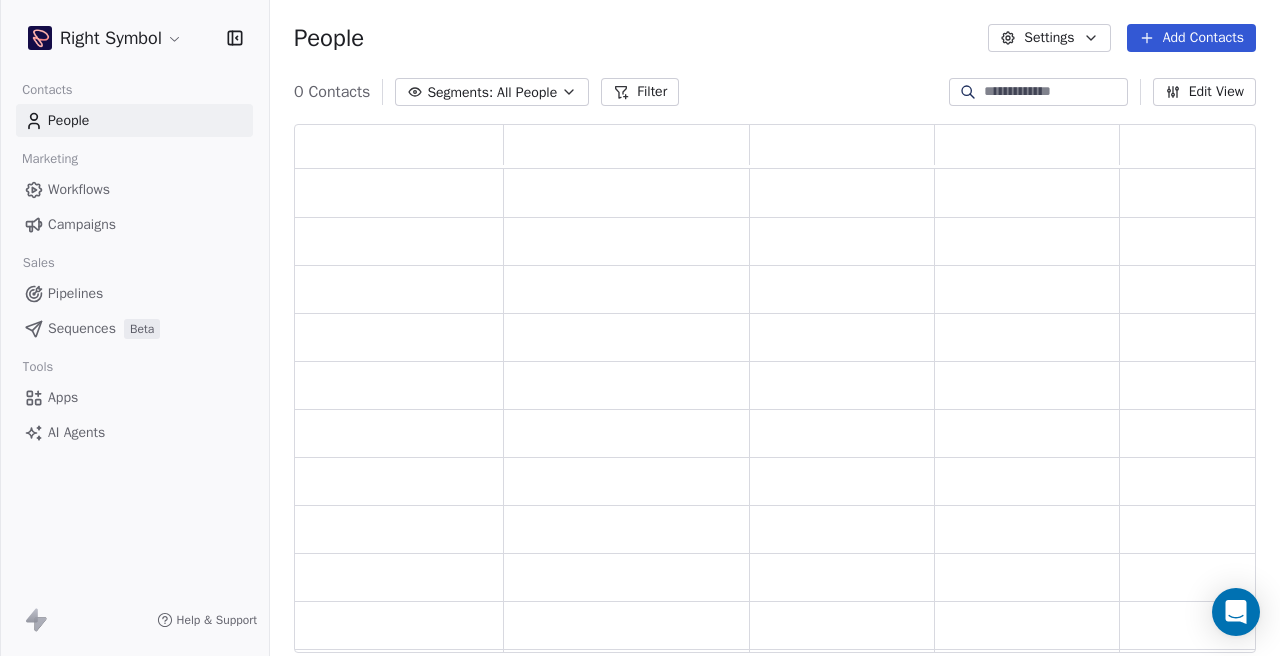 scroll, scrollTop: 1, scrollLeft: 1, axis: both 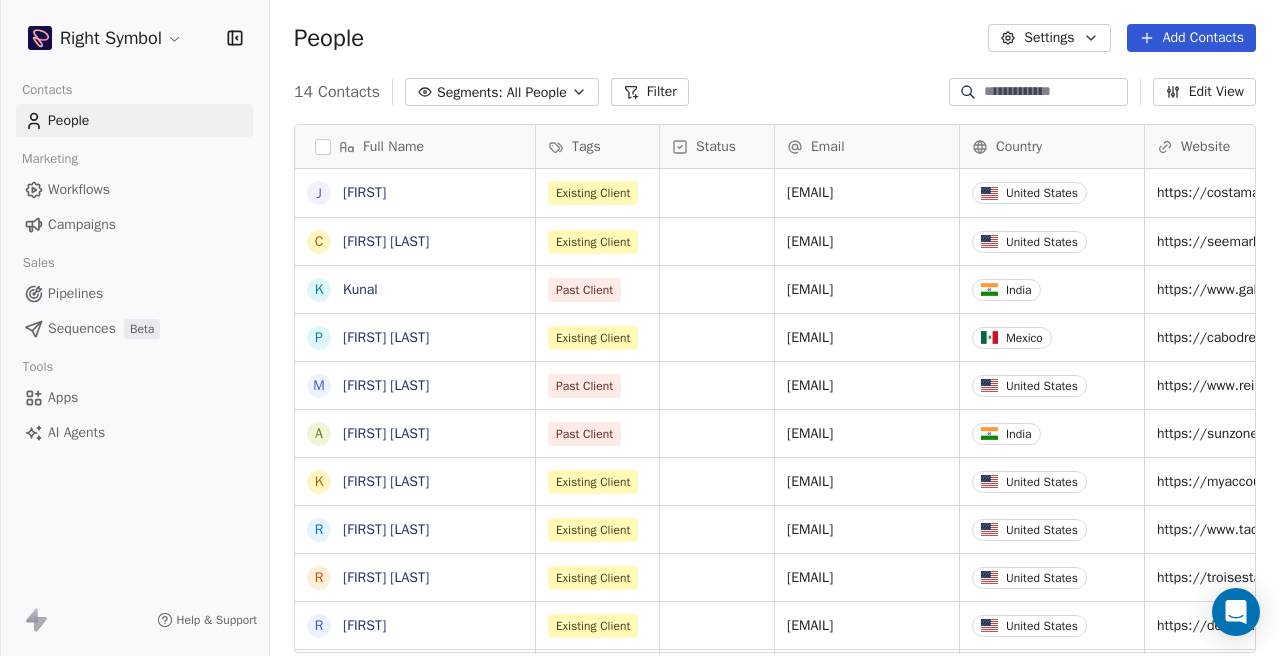 click on "Right Symbol Contacts People Marketing Workflows Campaigns Sales Pipelines Sequences Beta Tools Apps AI Agents Help & Support People Settings  Add Contacts 14 Contacts Segments: All People Filter  Edit View Tag Add to Sequence Export Full Name J Jon C Claire P. Caldwell K Kunal P Paul Geisler M Mike Reisman A Ankit Garodia K Kristalle Jaime R Roger Wilson R Rebecca Trois R Raymond J Jayant Lakhera J Jayant Lakhera S Sadanand Sisodia S Sadanand Tags Status Email Country Website Job Title Contact Source NPS Score Existing Client jon@costamarvillas.com United States https://costamarvillas.com/ Existing Client claire@seemarketingny.com United States https://seemarketingny.com/ Past Client admin@galaxylab.in India https://www.galaxylab.in/ Existing Client Paul@cabodreamhomes.com Mexico https://cabodreamhomes.com/ Past Client mikereism@gmail.com United States https://www.reismanltd.com/ Past Client ankit@sunzone.in India https://sunzone.in/ Existing Client kristalle@costamarvillas.com United States United States" at bounding box center (640, 328) 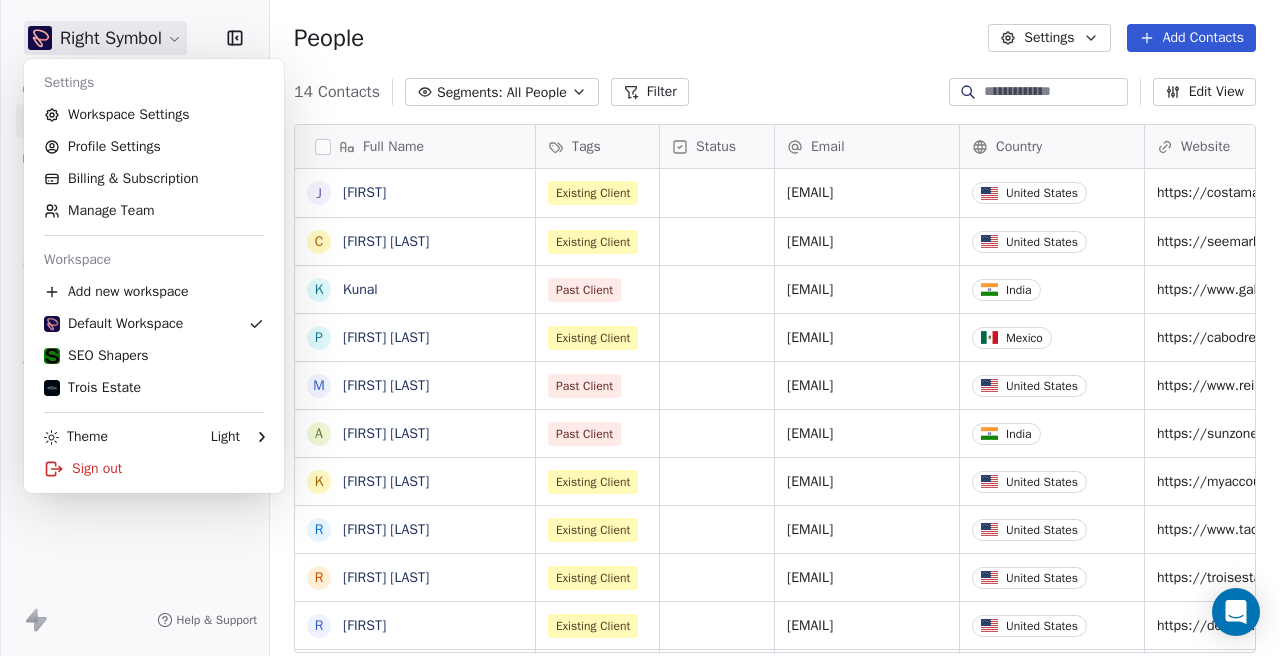 click on "Right Symbol Contacts People Marketing Workflows Campaigns Sales Pipelines Sequences Beta Tools Apps AI Agents Help & Support People Settings  Add Contacts 14 Contacts Segments: All People Filter  Edit View Tag Add to Sequence Export Full Name J Jon C Claire P. Caldwell K Kunal P Paul Geisler M Mike Reisman A Ankit Garodia K Kristalle Jaime R Roger Wilson R Rebecca Trois R Raymond J Jayant Lakhera J Jayant Lakhera S Sadanand Sisodia S Sadanand Tags Status Email Country Website Job Title Contact Source NPS Score Existing Client jon@costamarvillas.com United States https://costamarvillas.com/ Existing Client claire@seemarketingny.com United States https://seemarketingny.com/ Past Client admin@galaxylab.in India https://www.galaxylab.in/ Existing Client Paul@cabodreamhomes.com Mexico https://cabodreamhomes.com/ Past Client mikereism@gmail.com United States https://www.reismanltd.com/ Past Client ankit@sunzone.in India https://sunzone.in/ Existing Client kristalle@costamarvillas.com United States United States" at bounding box center (640, 328) 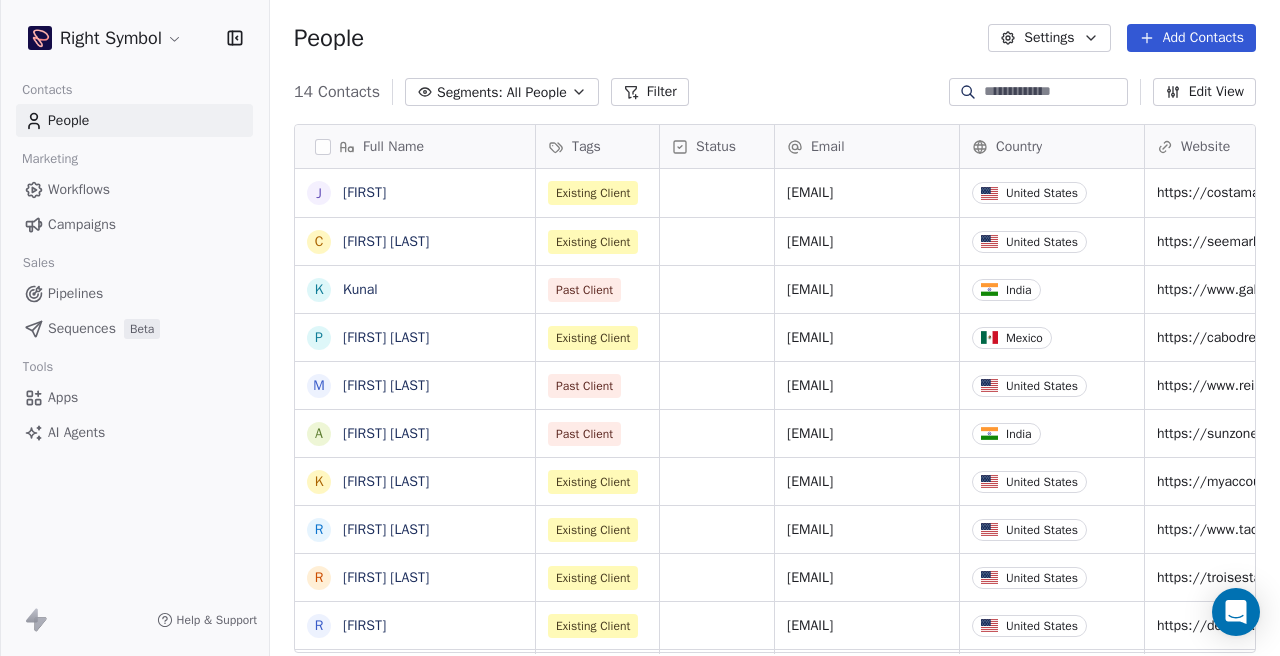 click on "Right Symbol Contacts People Marketing Workflows Campaigns Sales Pipelines Sequences Beta Tools Apps AI Agents Help & Support People Settings  Add Contacts 14 Contacts Segments: All People Filter  Edit View Tag Add to Sequence Export Full Name J Jon C Claire P. Caldwell K Kunal P Paul Geisler M Mike Reisman A Ankit Garodia K Kristalle Jaime R Roger Wilson R Rebecca Trois R Raymond J Jayant Lakhera J Jayant Lakhera S Sadanand Sisodia S Sadanand Tags Status Email Country Website Job Title Contact Source NPS Score Existing Client jon@costamarvillas.com United States https://costamarvillas.com/ Existing Client claire@seemarketingny.com United States https://seemarketingny.com/ Past Client admin@galaxylab.in India https://www.galaxylab.in/ Existing Client Paul@cabodreamhomes.com Mexico https://cabodreamhomes.com/ Past Client mikereism@gmail.com United States https://www.reismanltd.com/ Past Client ankit@sunzone.in India https://sunzone.in/ Existing Client kristalle@costamarvillas.com United States United States" at bounding box center (640, 328) 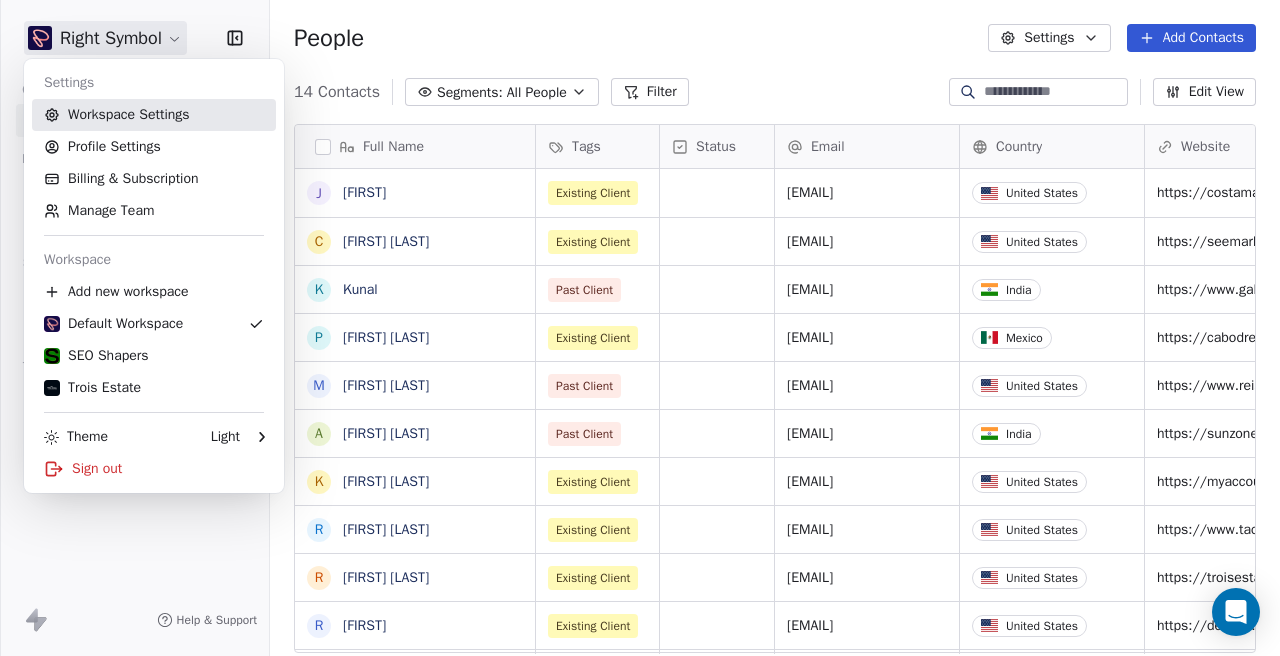 click on "Workspace Settings" at bounding box center [154, 115] 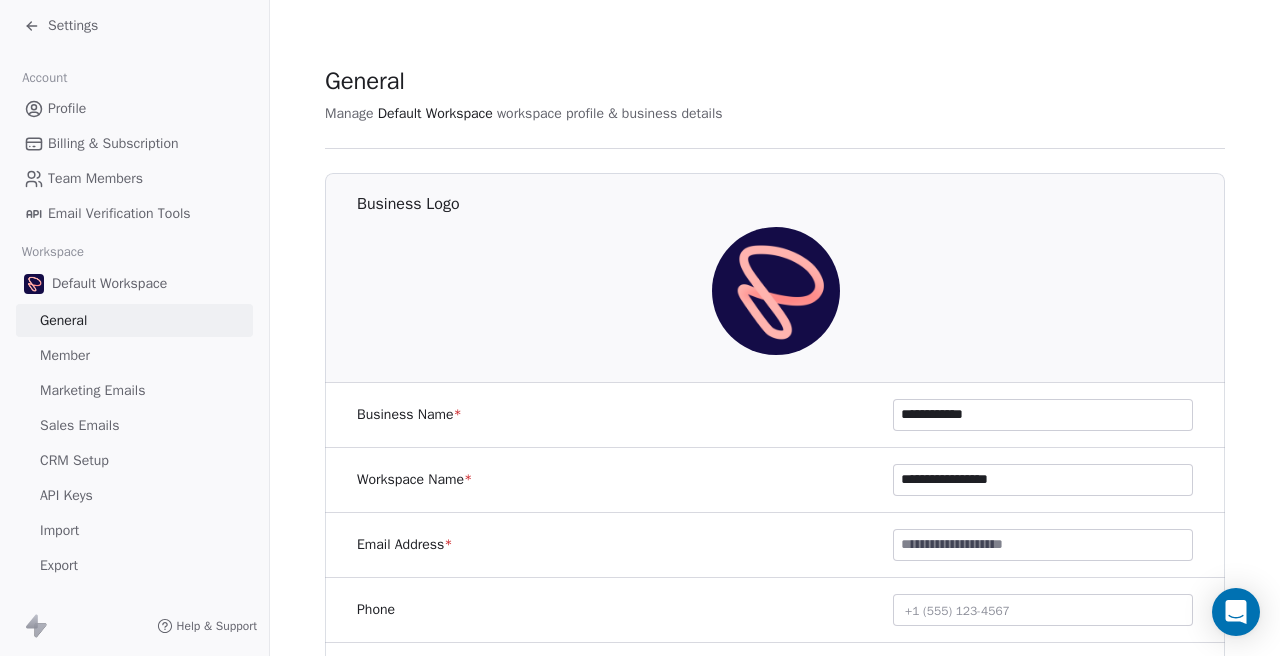 scroll, scrollTop: 110, scrollLeft: 0, axis: vertical 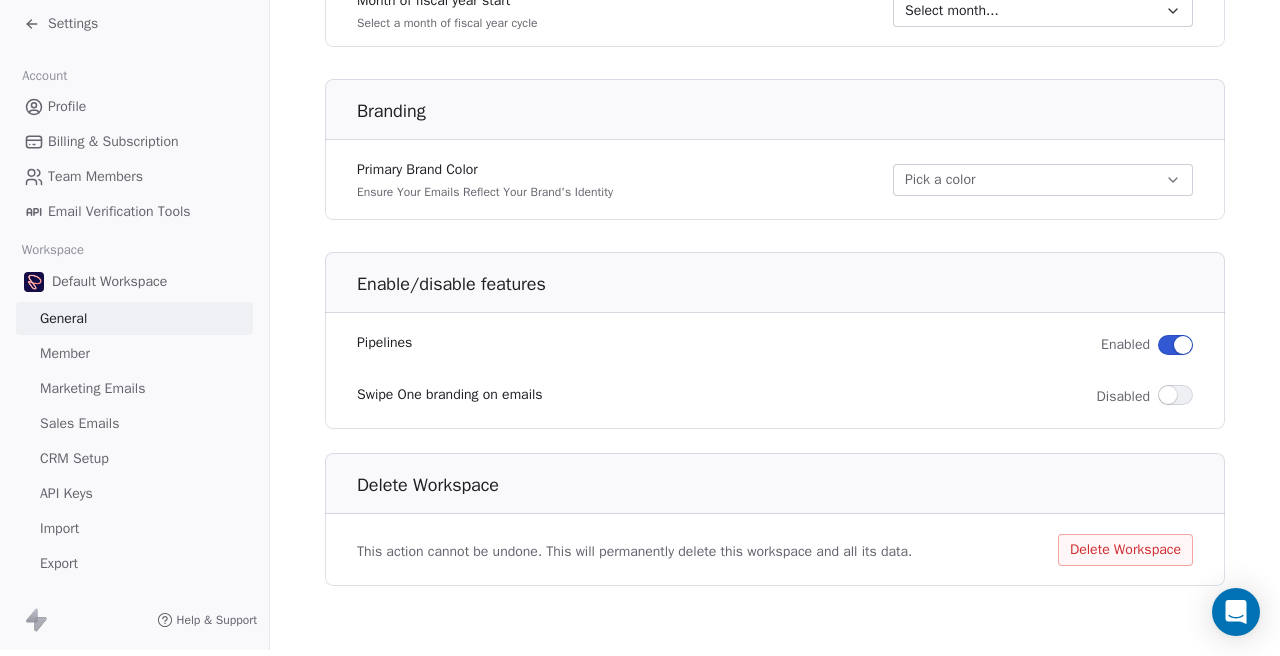 click on "Profile" at bounding box center [67, 106] 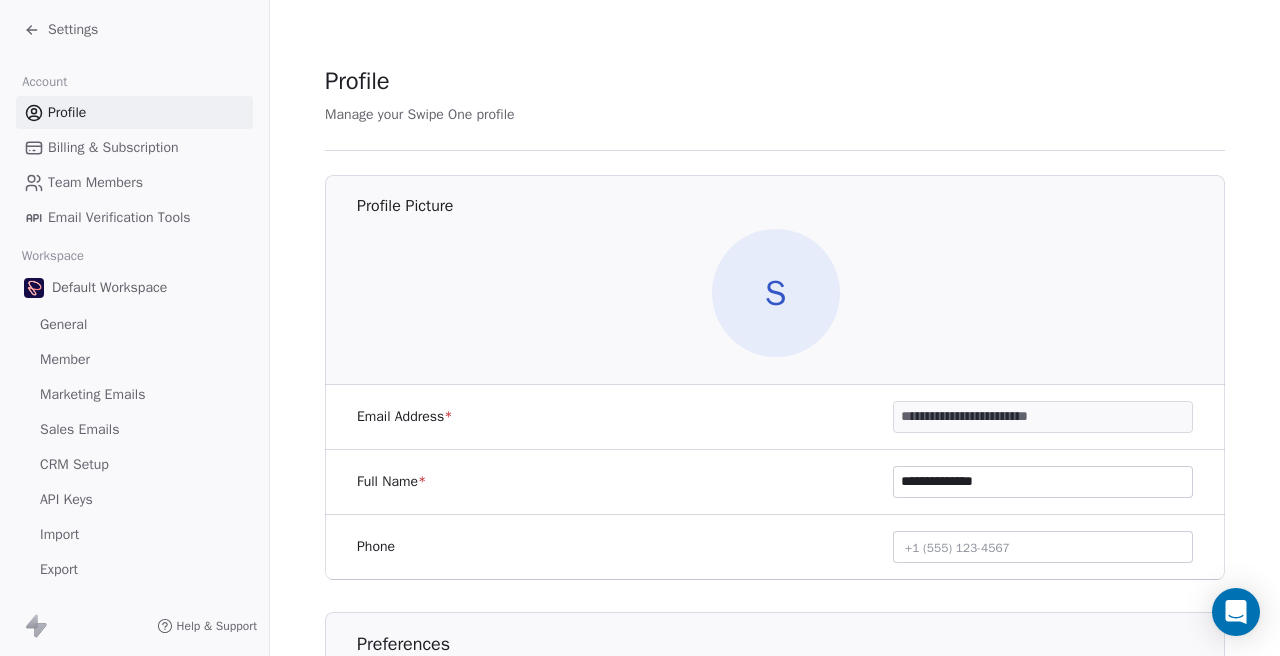 scroll, scrollTop: 186, scrollLeft: 0, axis: vertical 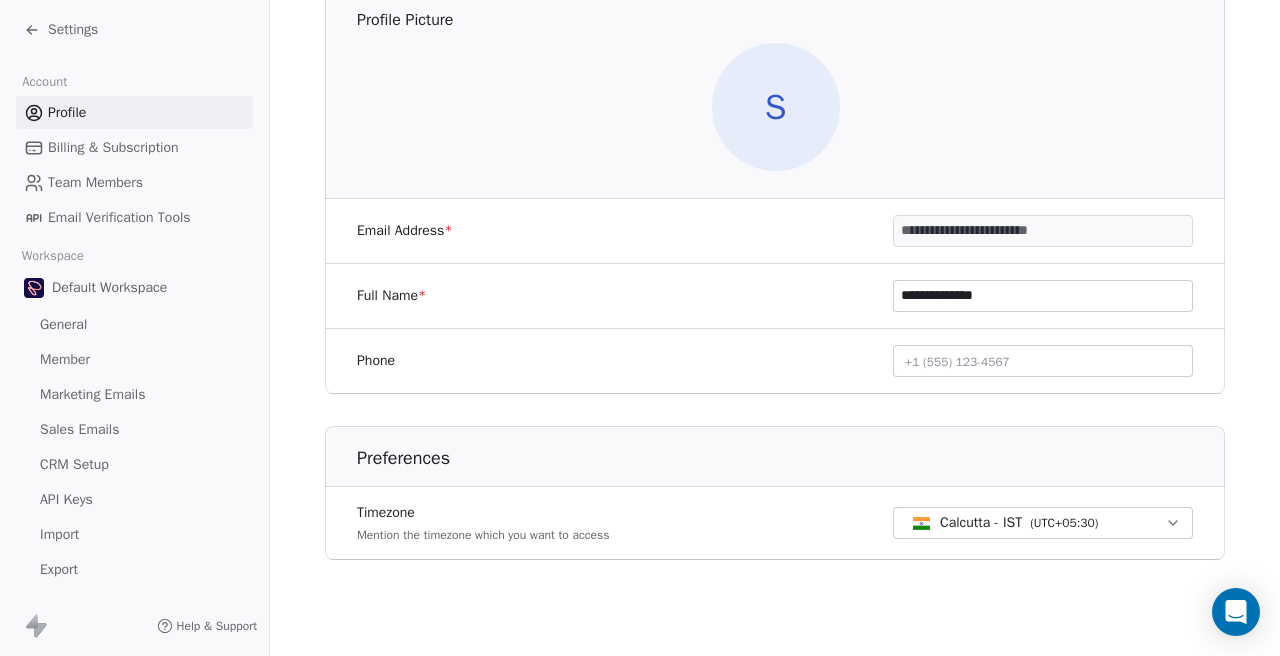 click on "General" at bounding box center [63, 324] 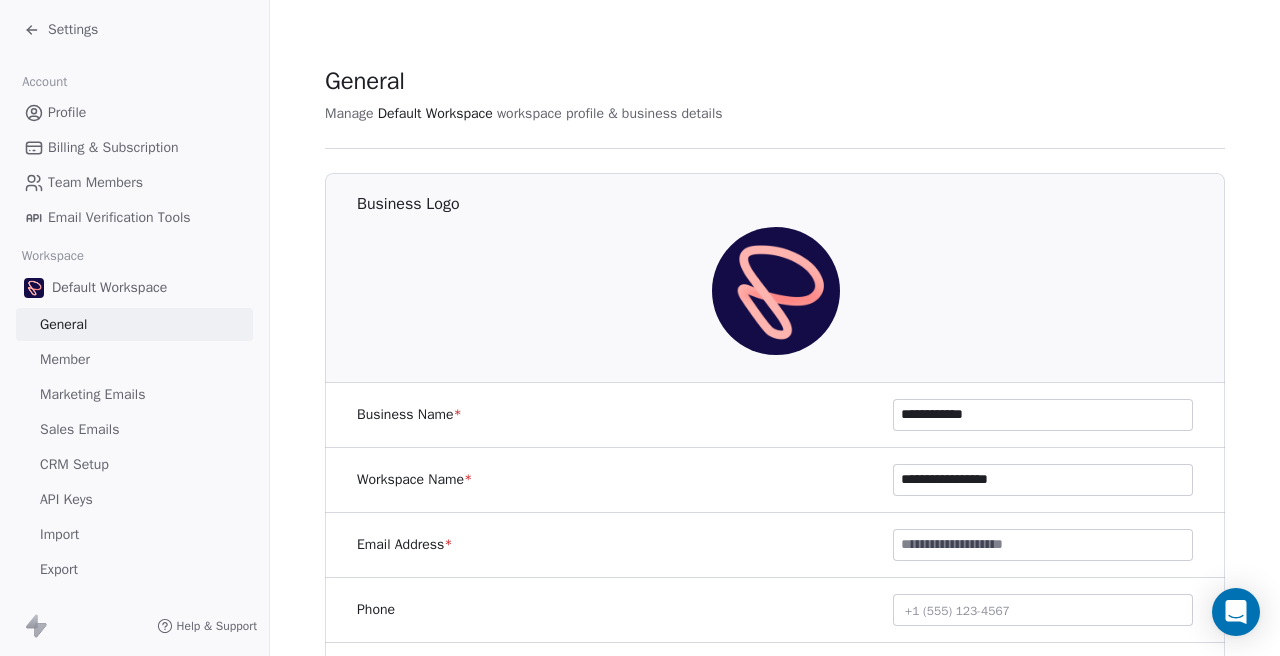 scroll, scrollTop: 110, scrollLeft: 0, axis: vertical 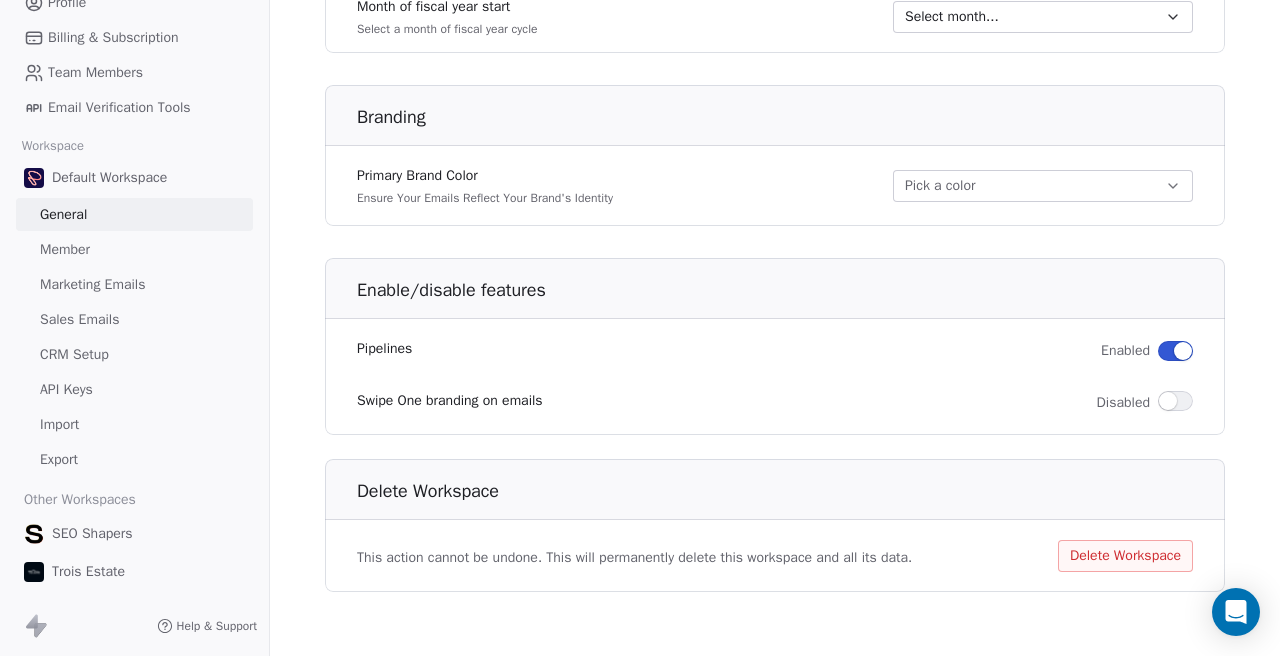 click on "Member" at bounding box center [134, 249] 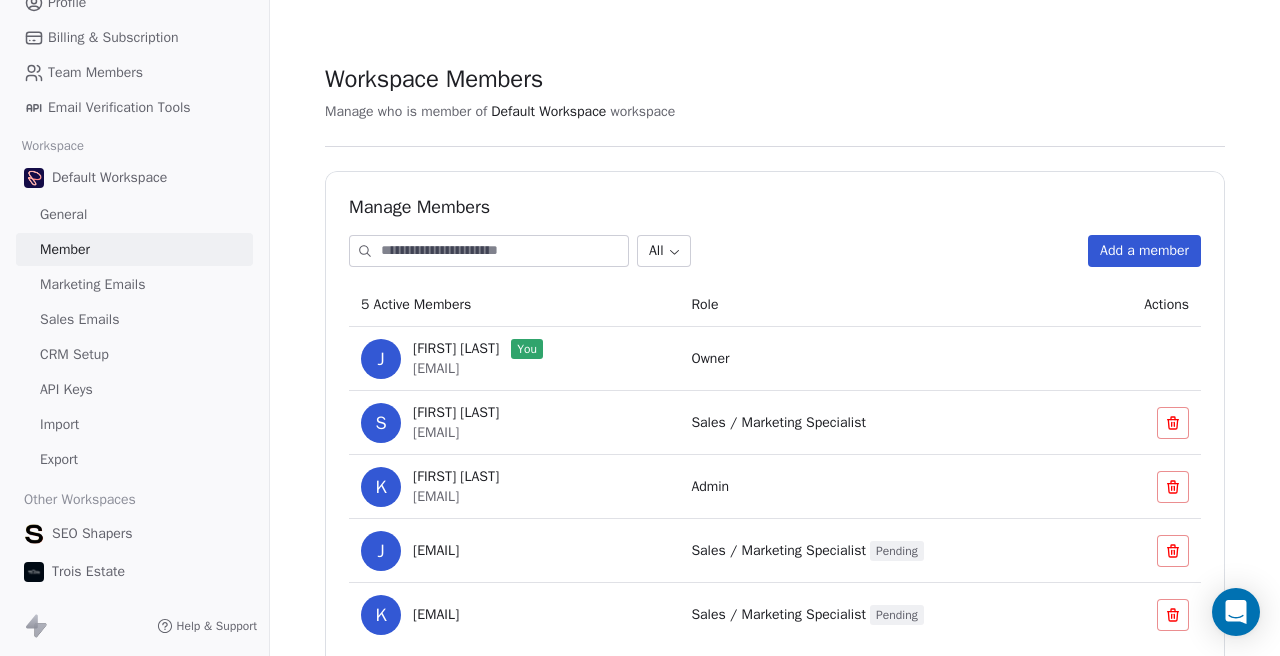 scroll, scrollTop: 79, scrollLeft: 0, axis: vertical 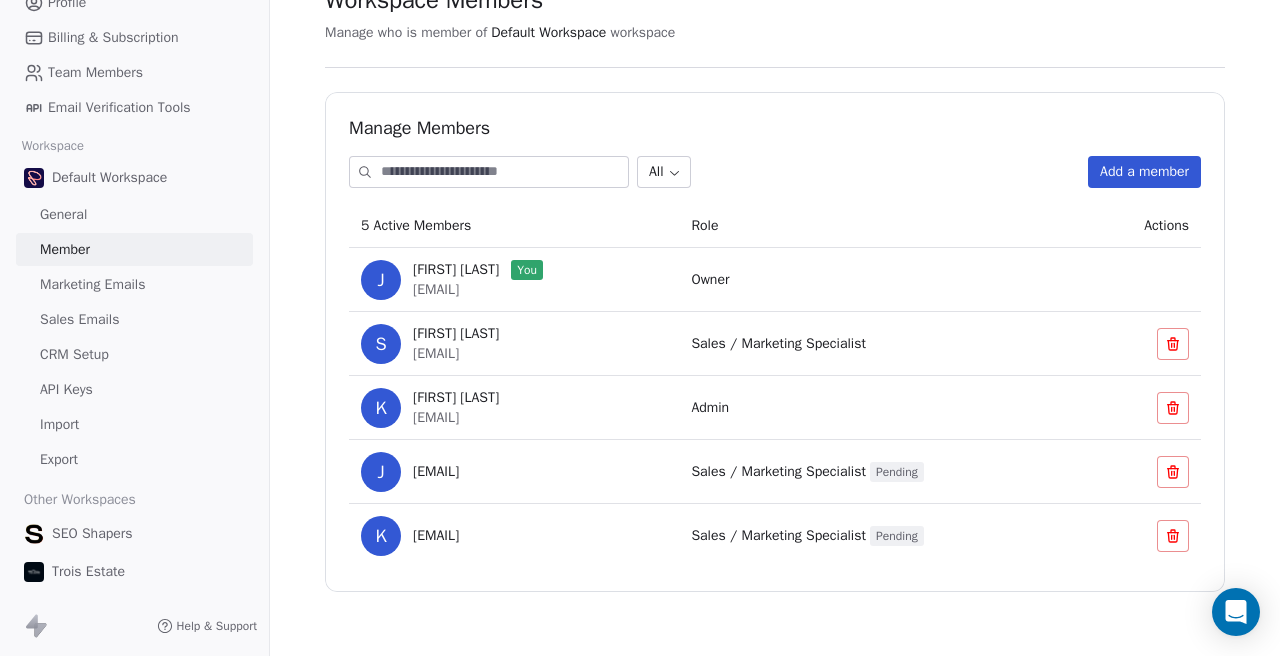 click on "Marketing Emails" at bounding box center [92, 284] 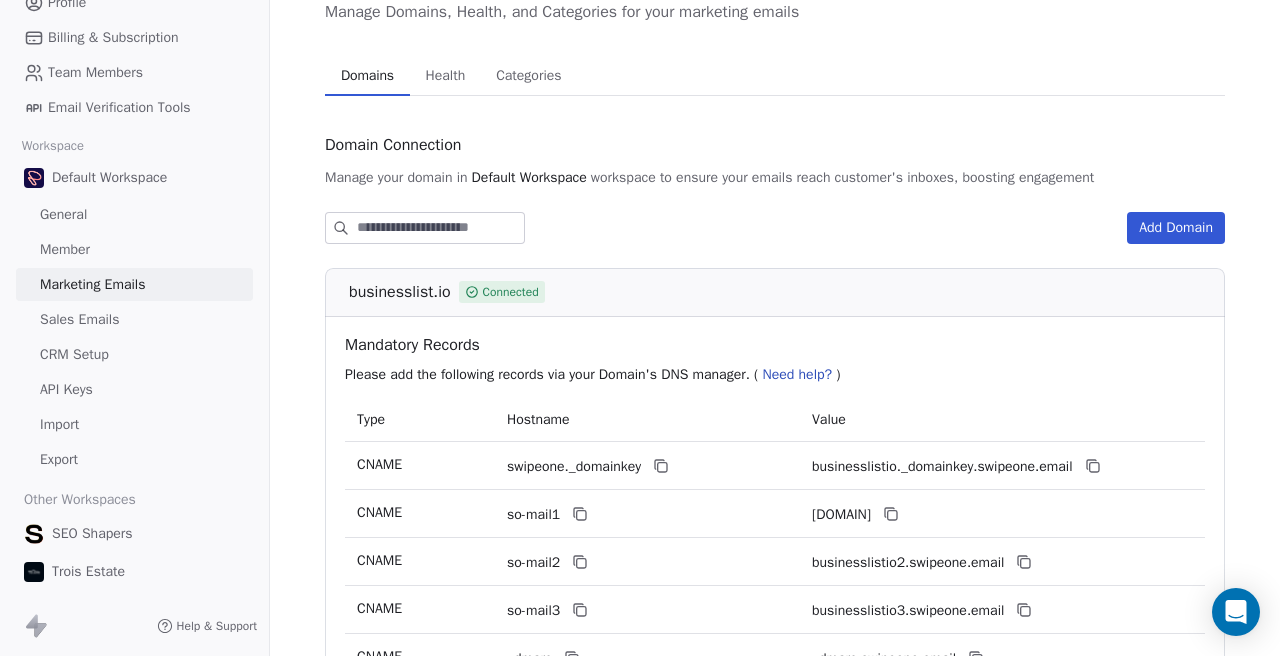scroll, scrollTop: 0, scrollLeft: 0, axis: both 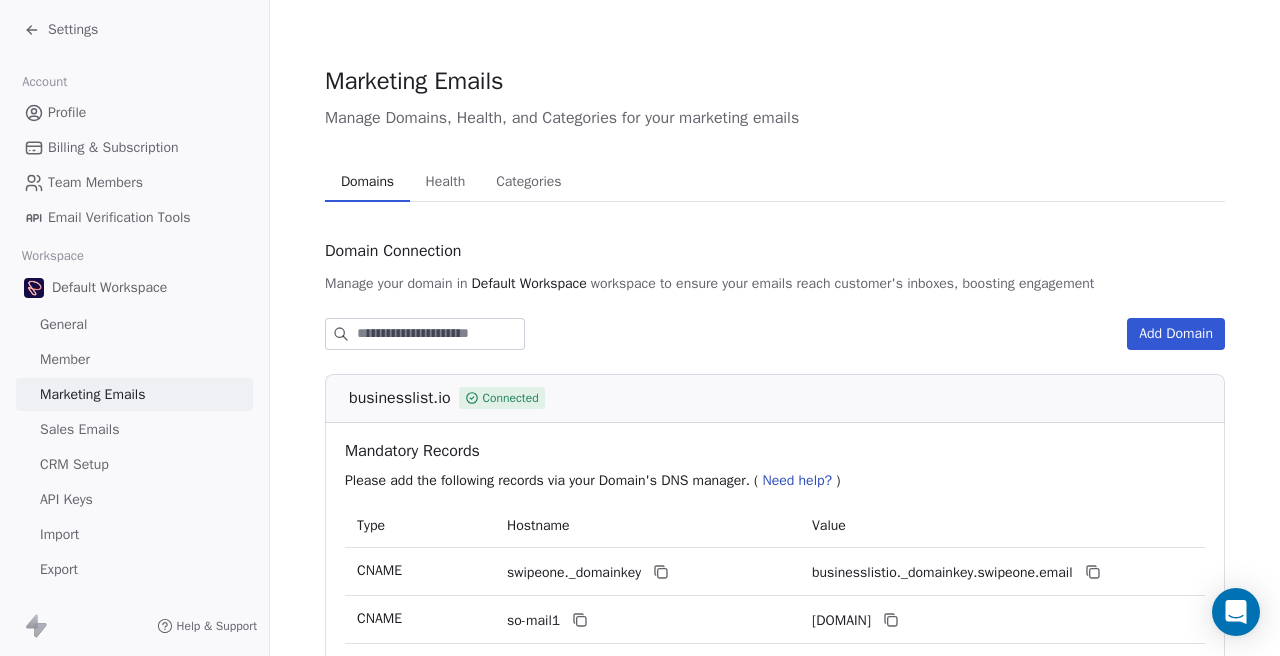 click on "Settings" at bounding box center (73, 30) 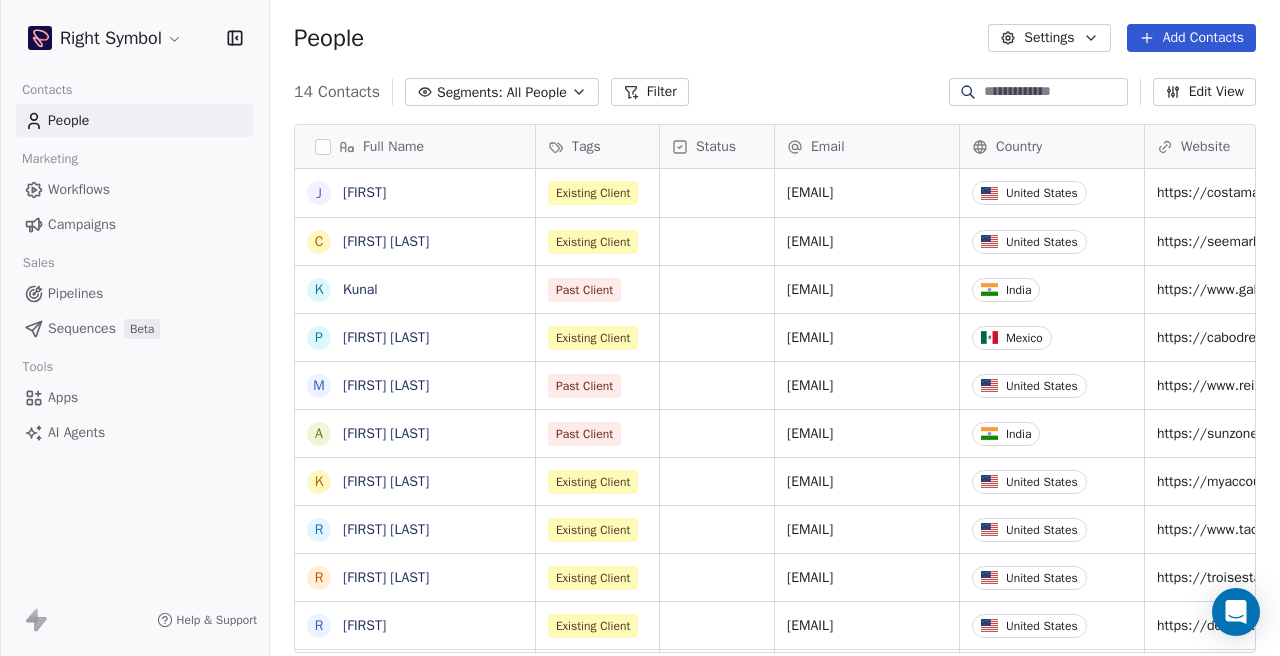scroll, scrollTop: 1, scrollLeft: 1, axis: both 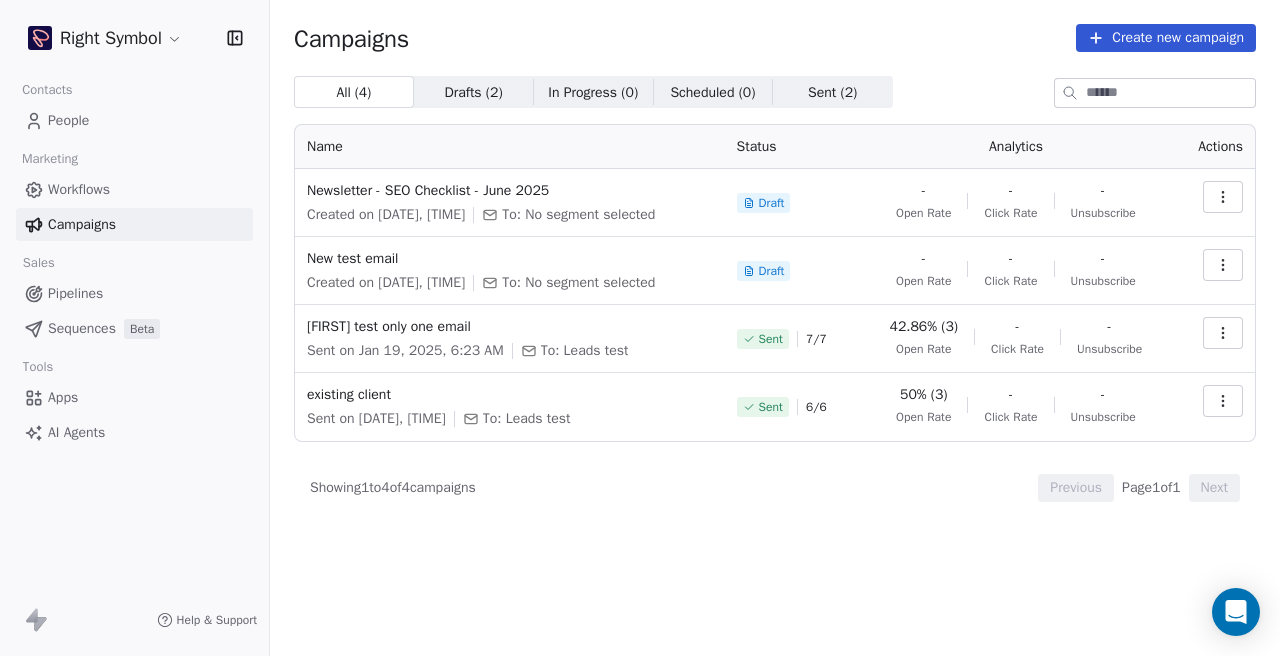 click 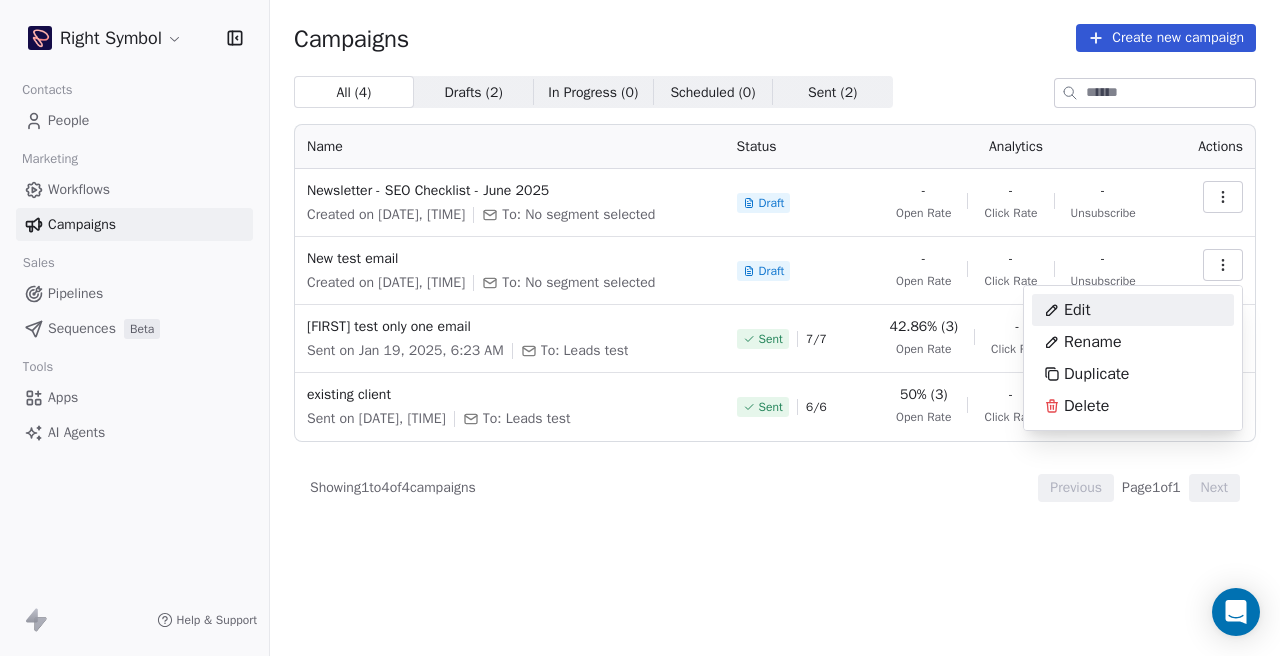 click on "Edit" at bounding box center (1067, 310) 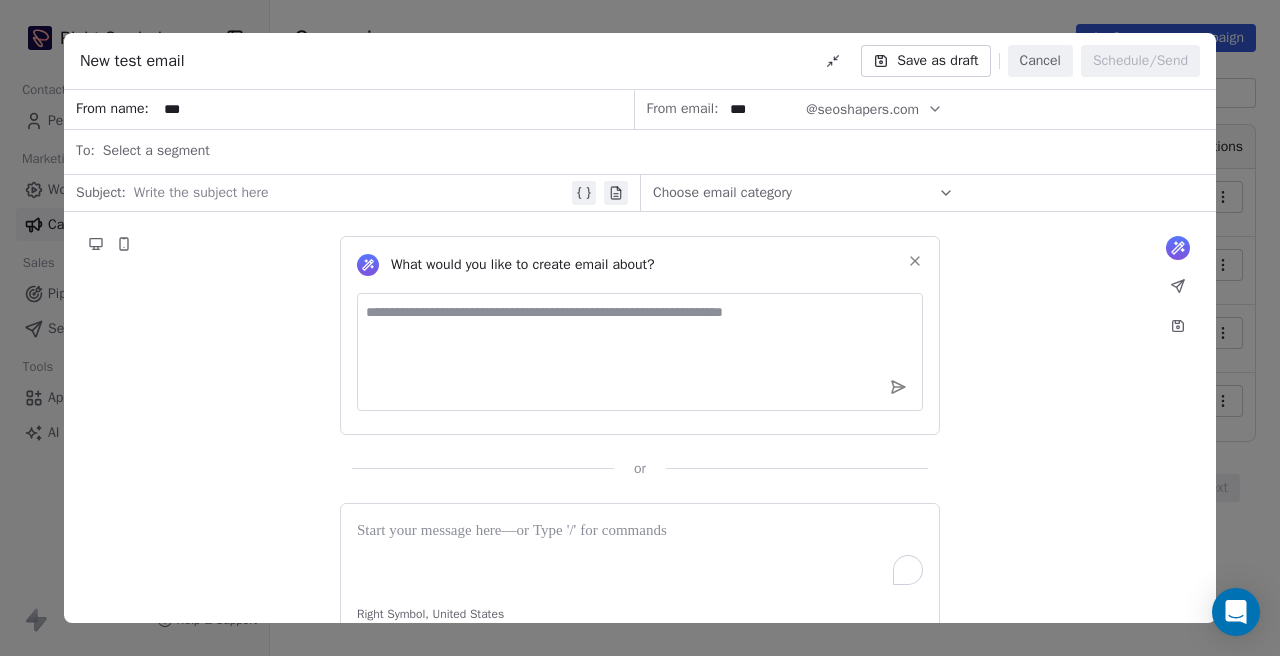 click 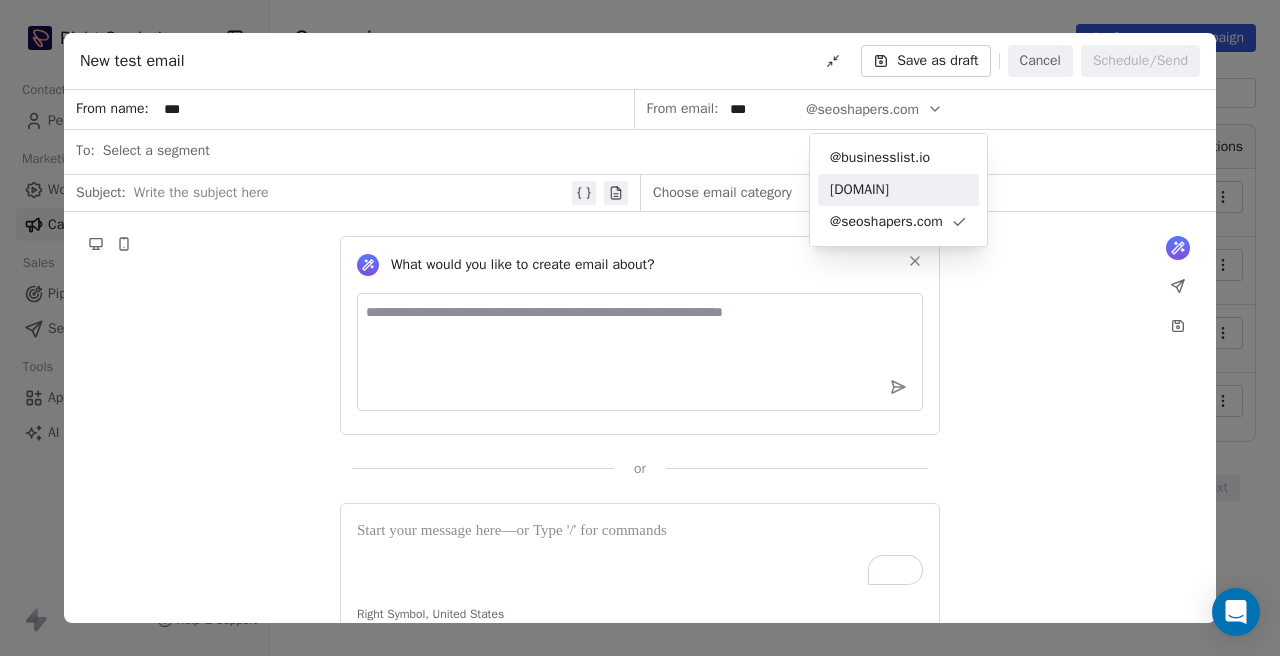 click on "@rightsymbol.com" at bounding box center [898, 190] 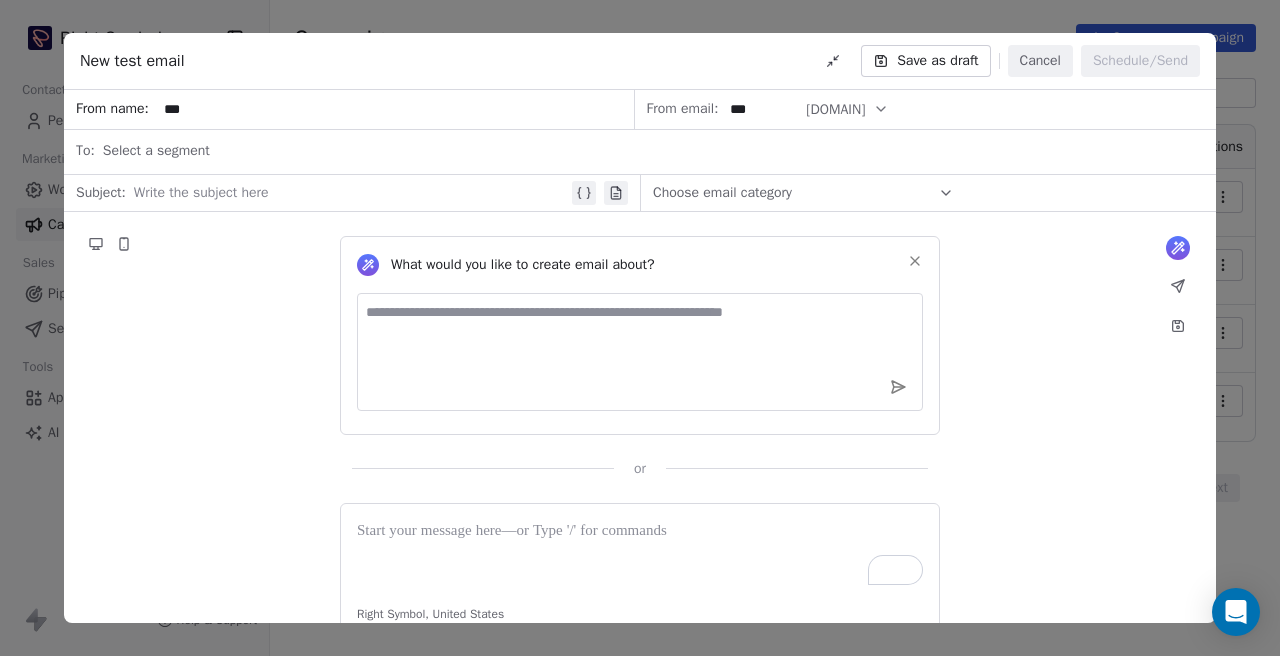 click on "Cancel" at bounding box center (1040, 61) 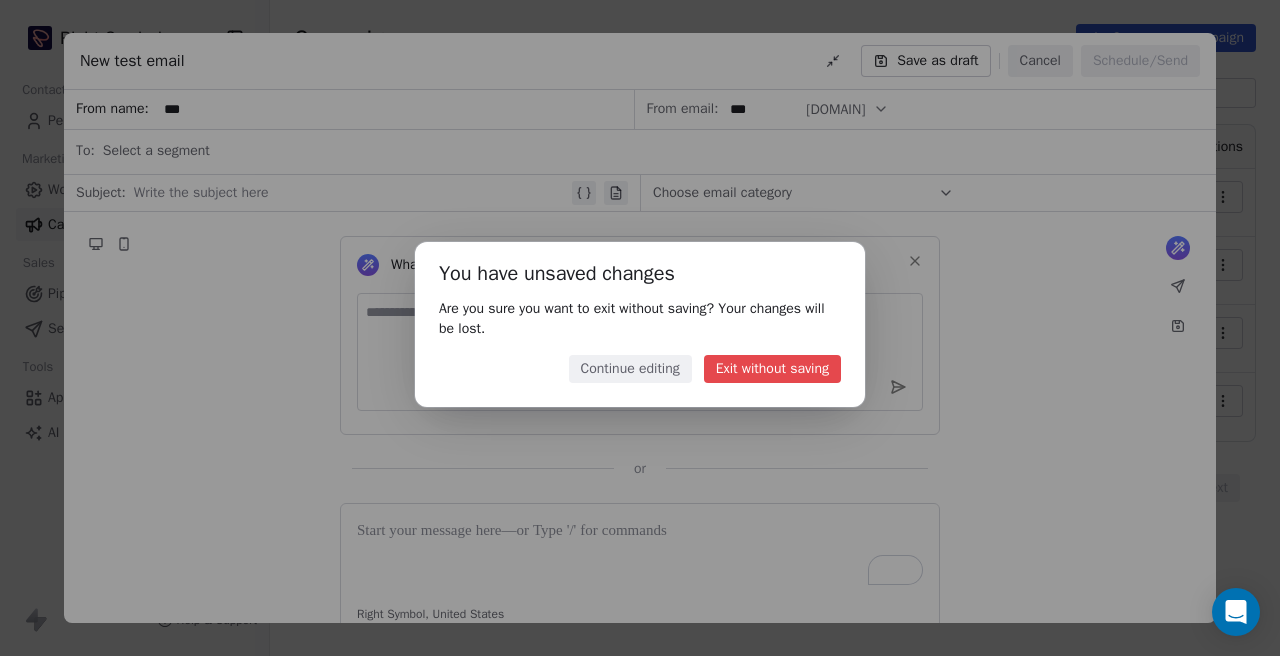 click on "Exit without saving" at bounding box center (772, 369) 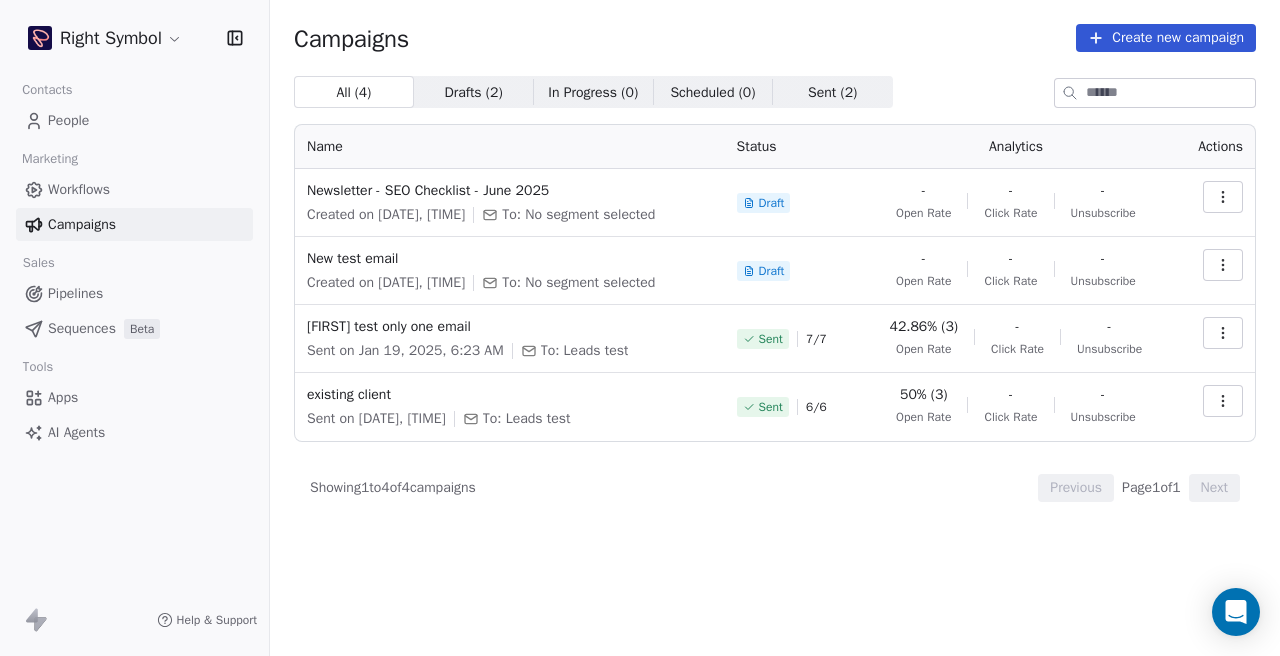 click on "Campaigns  Create new campaign All ( 4 ) All ( 4 ) Drafts ( 2 ) Drafts ( 2 ) In Progress ( 0 ) In Progress ( 0 ) Scheduled ( 0 ) Scheduled ( 0 ) Sent ( 2 ) Sent ( 2 ) Name Status Analytics Actions Newsletter - SEO Checklist - June 2025 Created on Jun 10, 2025, 11:58 AM To: No segment selected Draft - Open Rate - Click Rate - Unsubscribe New test email Created on Jan 24, 2025, 1:07 AM To: No segment selected Draft - Open Rate - Click Rate - Unsubscribe Jayant test only one email Sent on Jan 19, 2025, 6:23 AM To: Leads test  Sent 7 / 7 42.86% (3) Open Rate - Click Rate - Unsubscribe existing client Sent on Jan 17, 2025, 7:16 AM To: Leads test  Sent 6 / 6 50% (3) Open Rate - Click Rate - Unsubscribe Showing  1  to  4  of  4  campaigns Previous Page  1  of  1 Next" at bounding box center [775, 328] 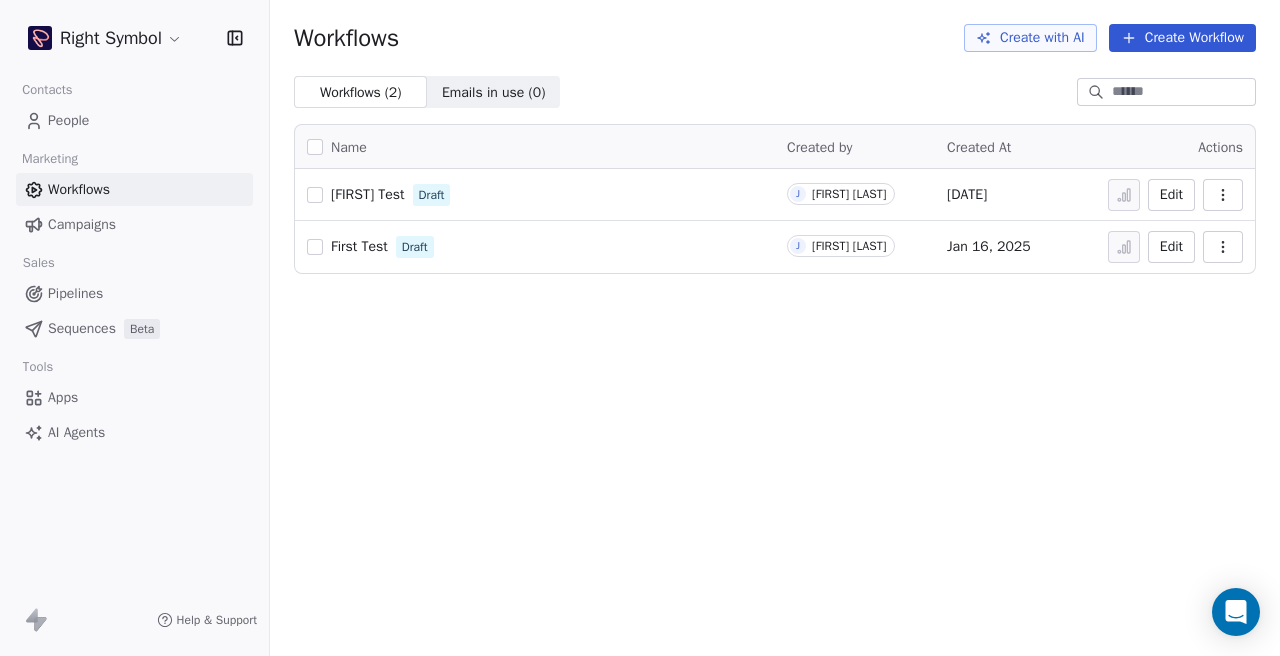 click on "People" at bounding box center [134, 120] 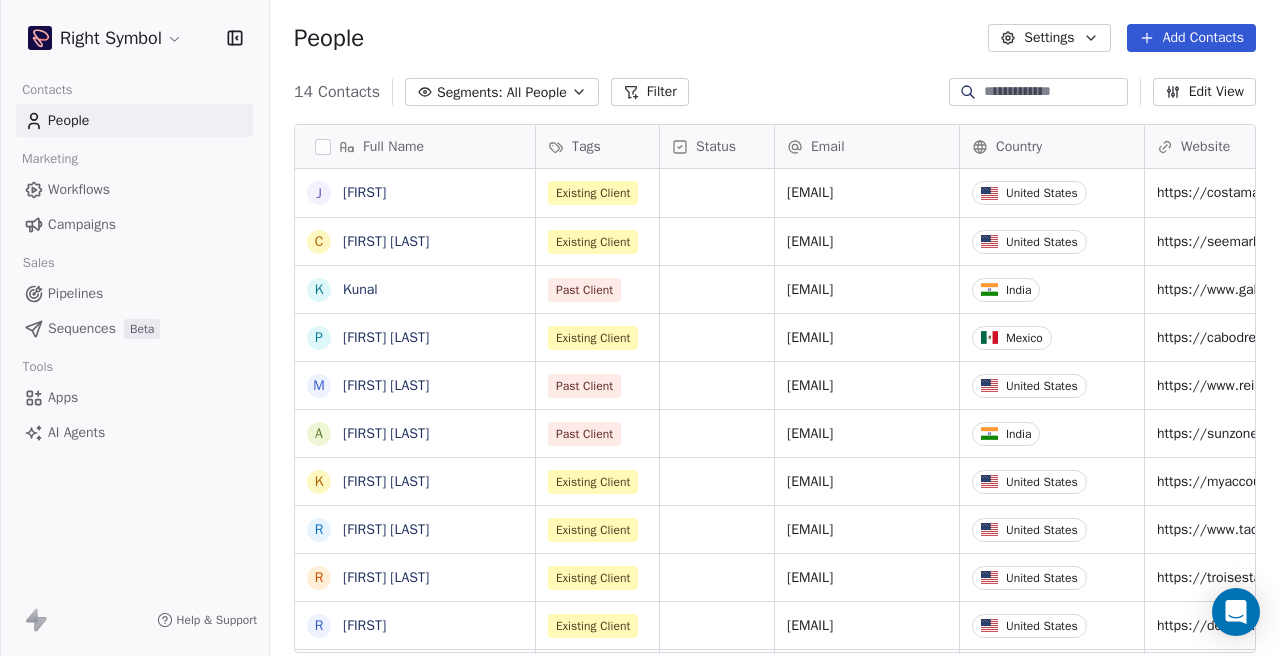 scroll, scrollTop: 1, scrollLeft: 1, axis: both 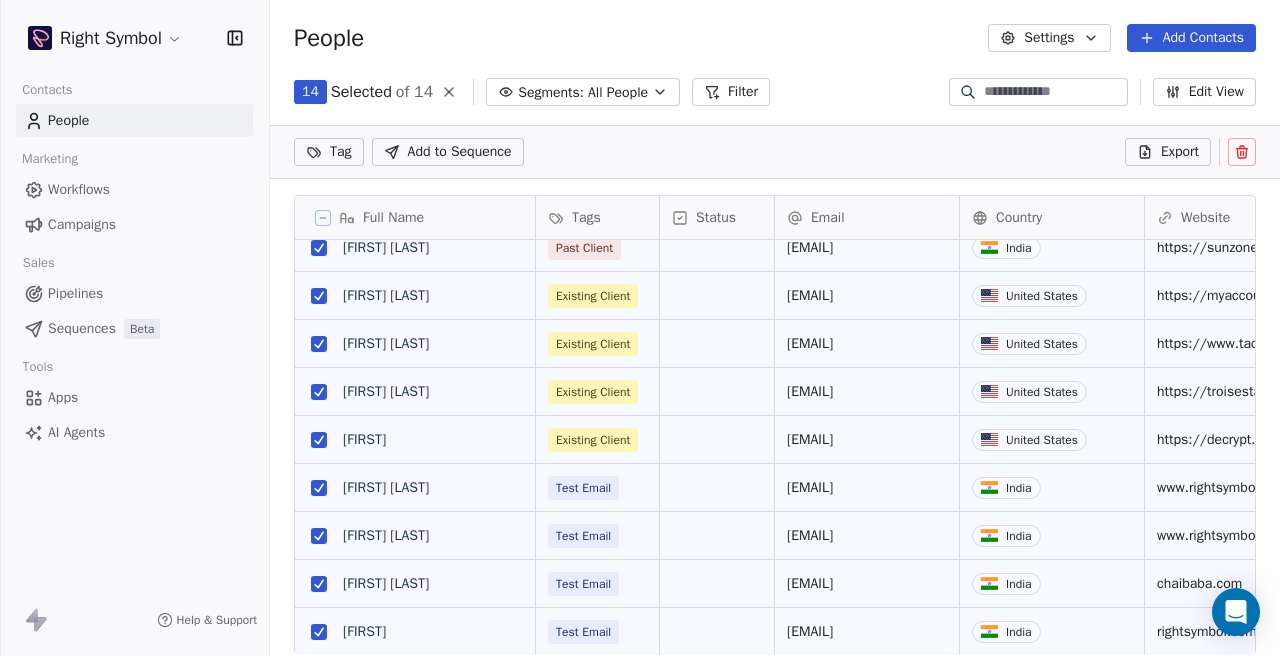 click at bounding box center [319, 488] 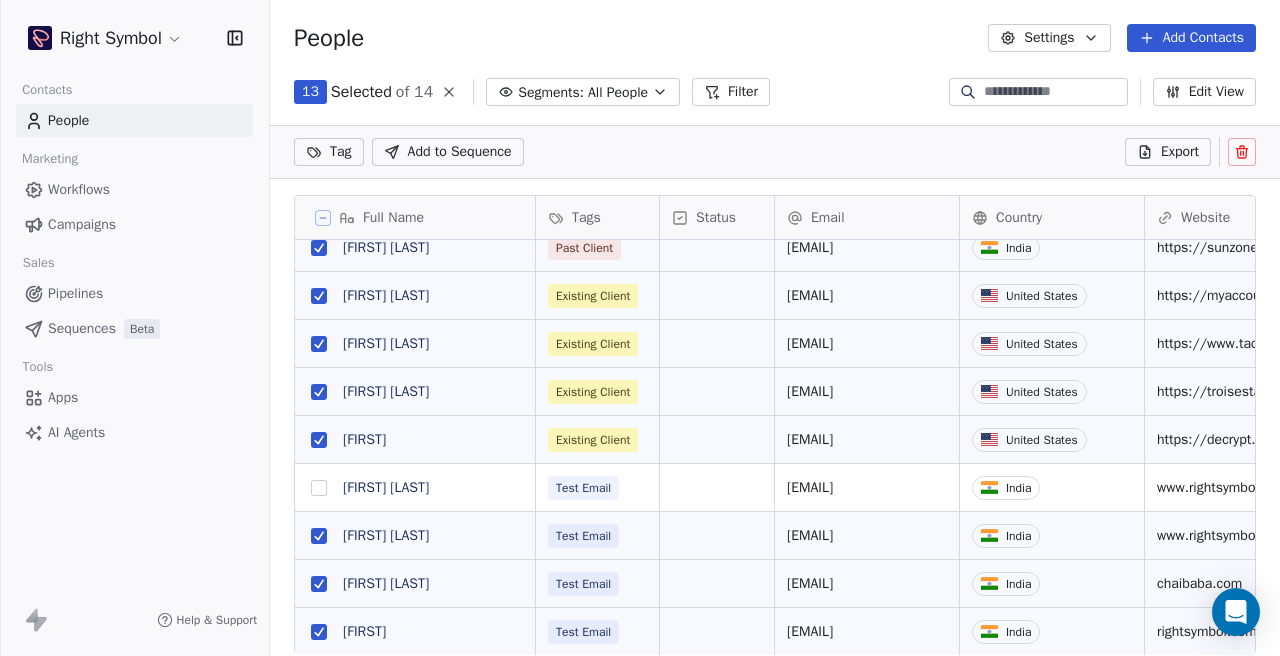 click at bounding box center (319, 536) 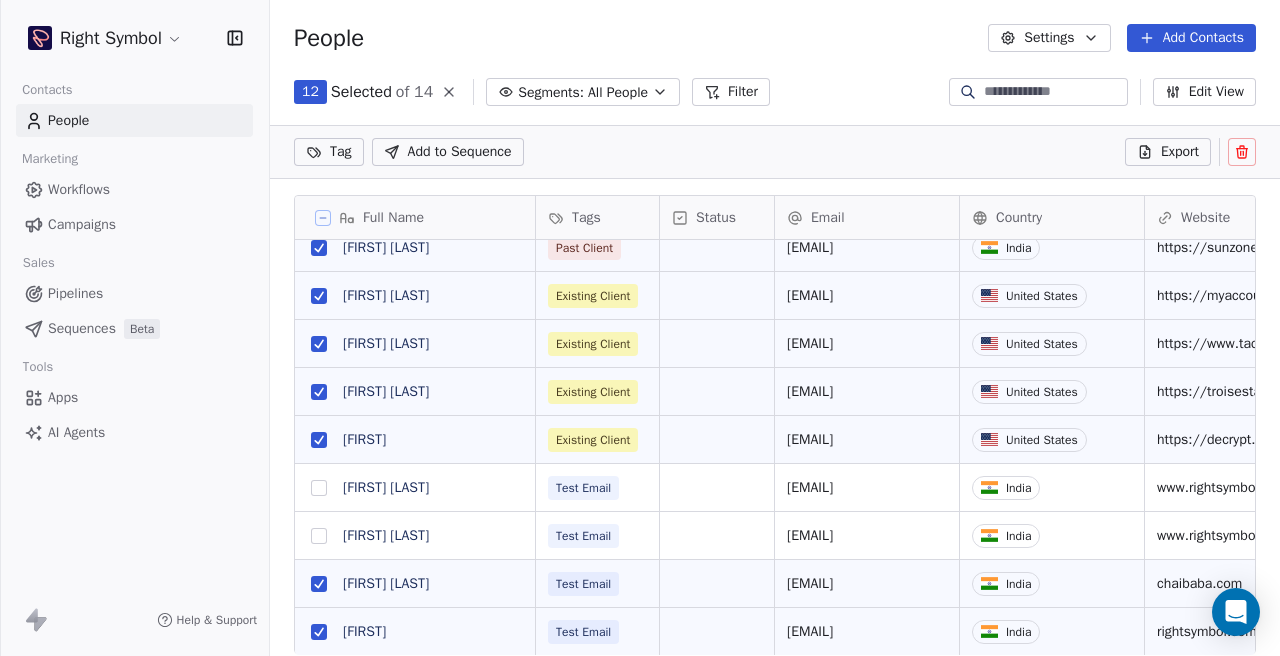 click at bounding box center [319, 584] 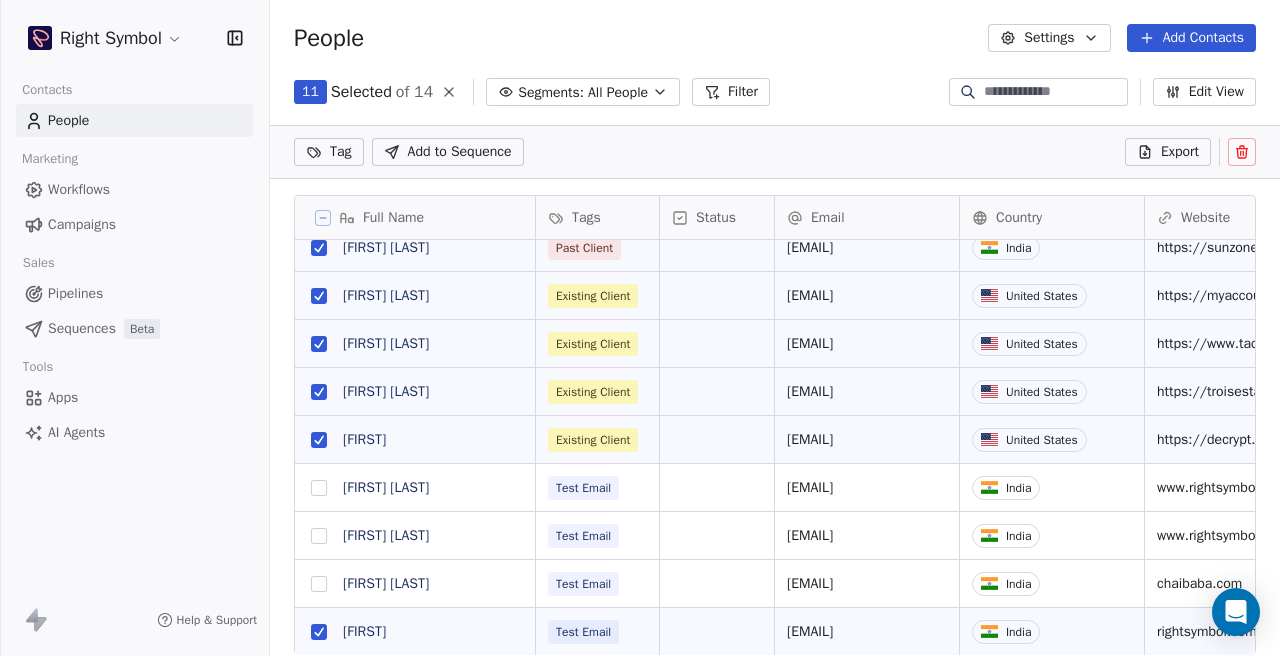 click at bounding box center [319, 632] 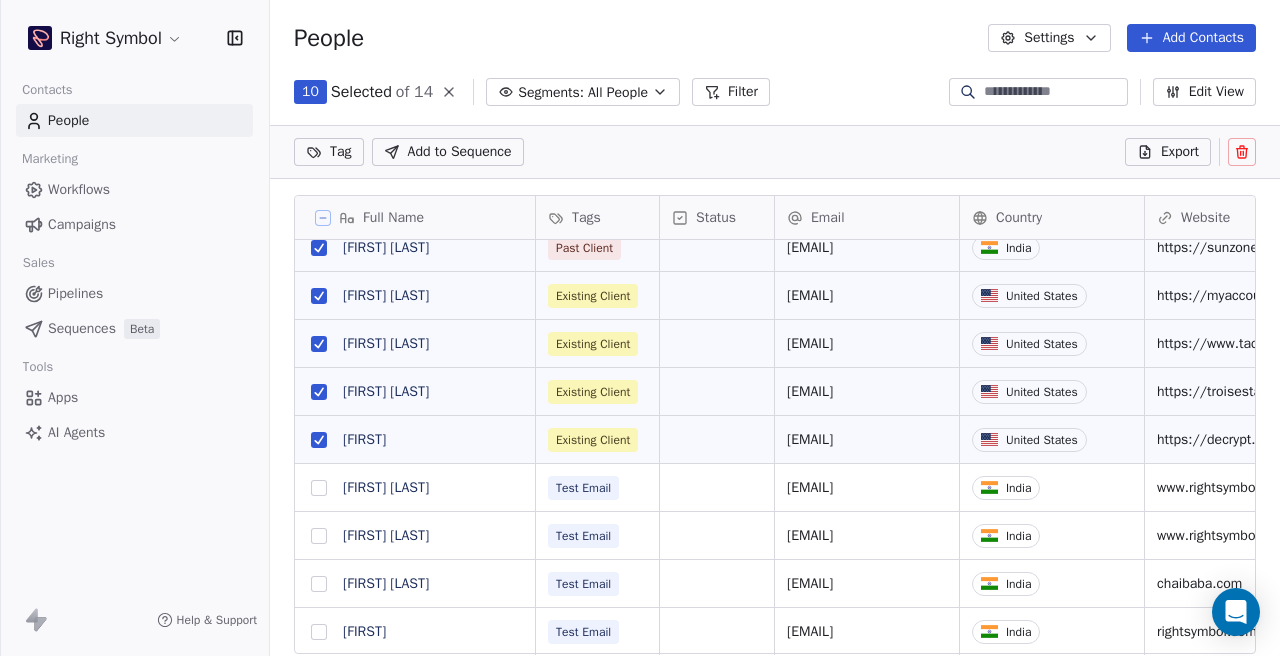 click 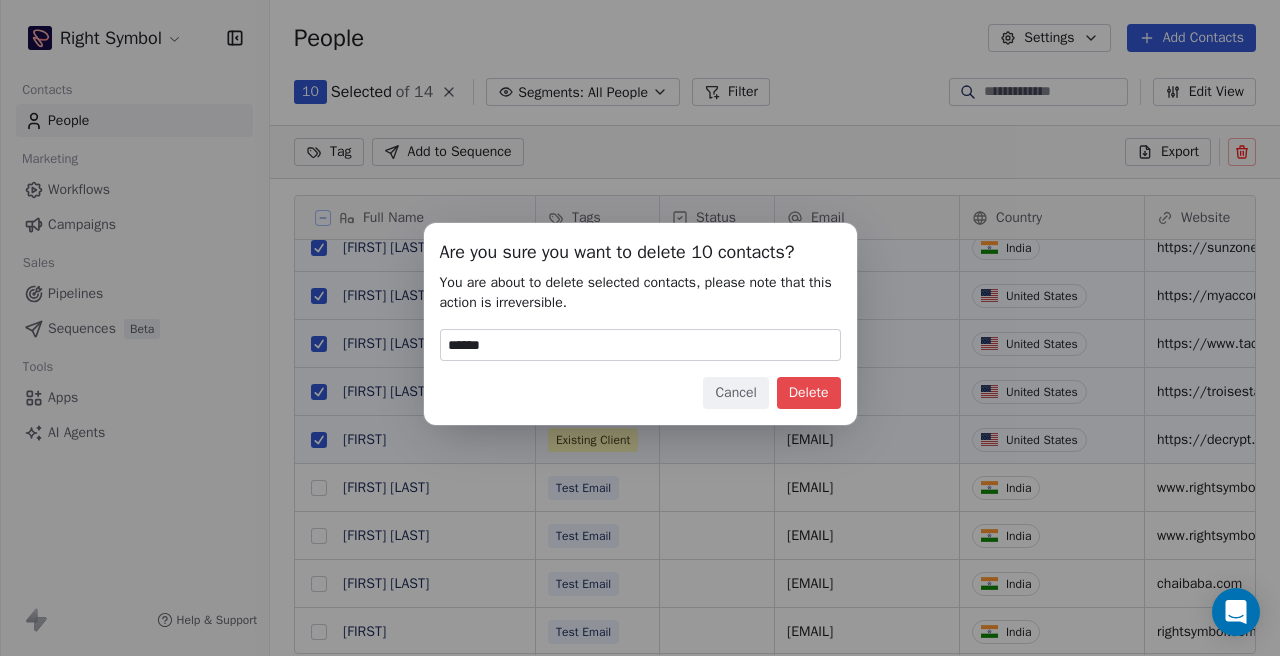 type on "******" 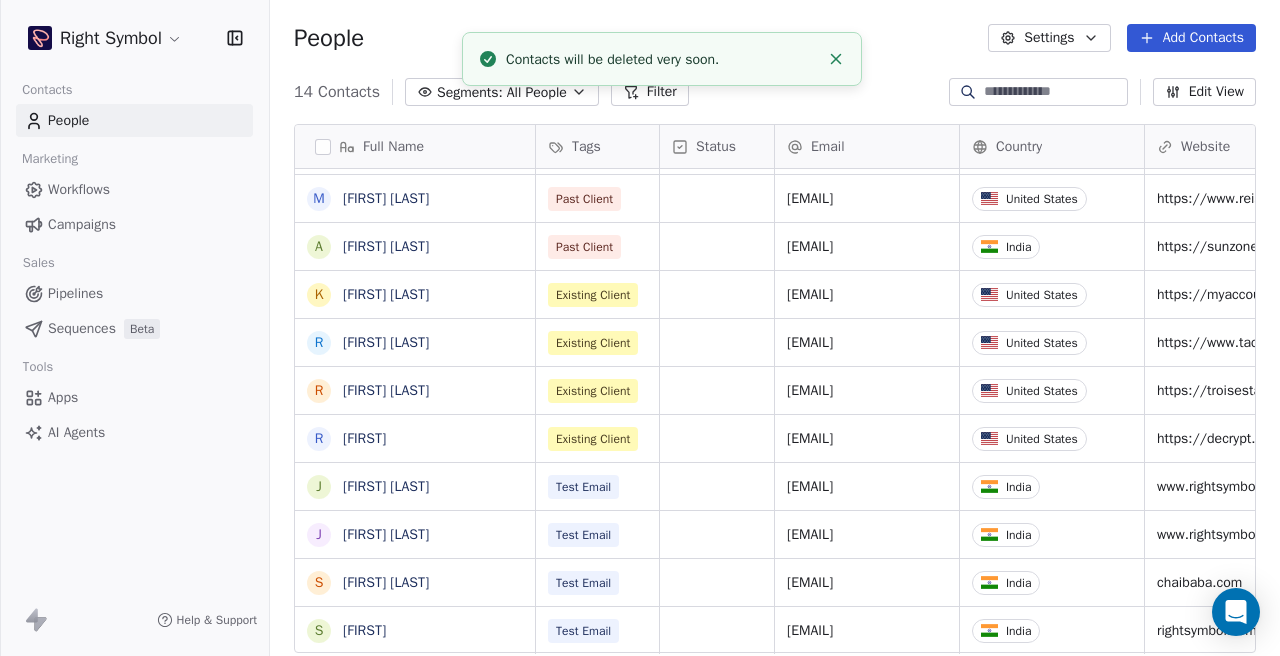 scroll, scrollTop: 1, scrollLeft: 1, axis: both 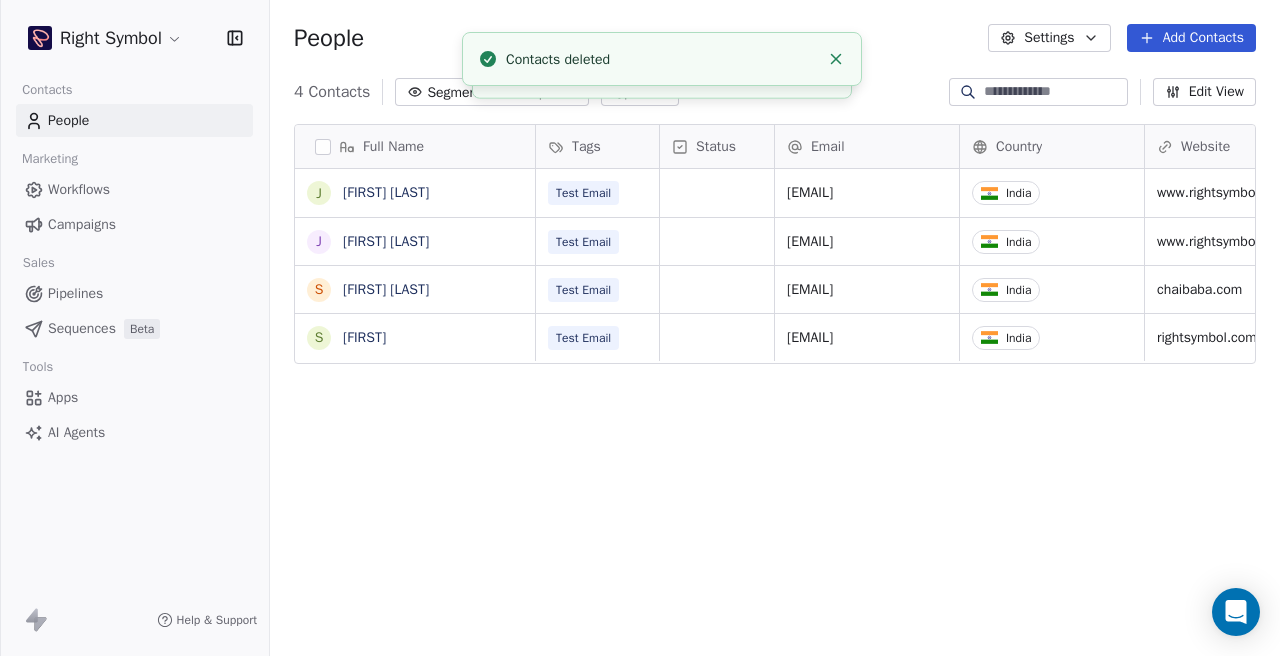 click on "Segments: All People" at bounding box center [492, 92] 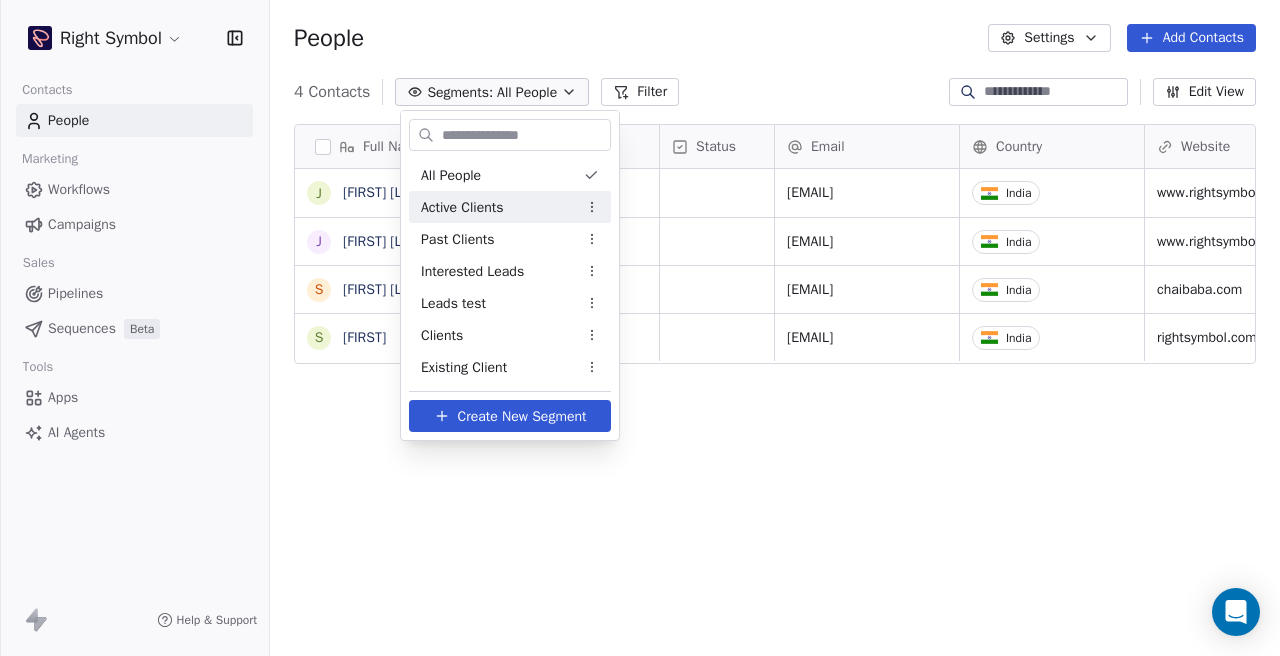 click on "Active Clients" at bounding box center [462, 207] 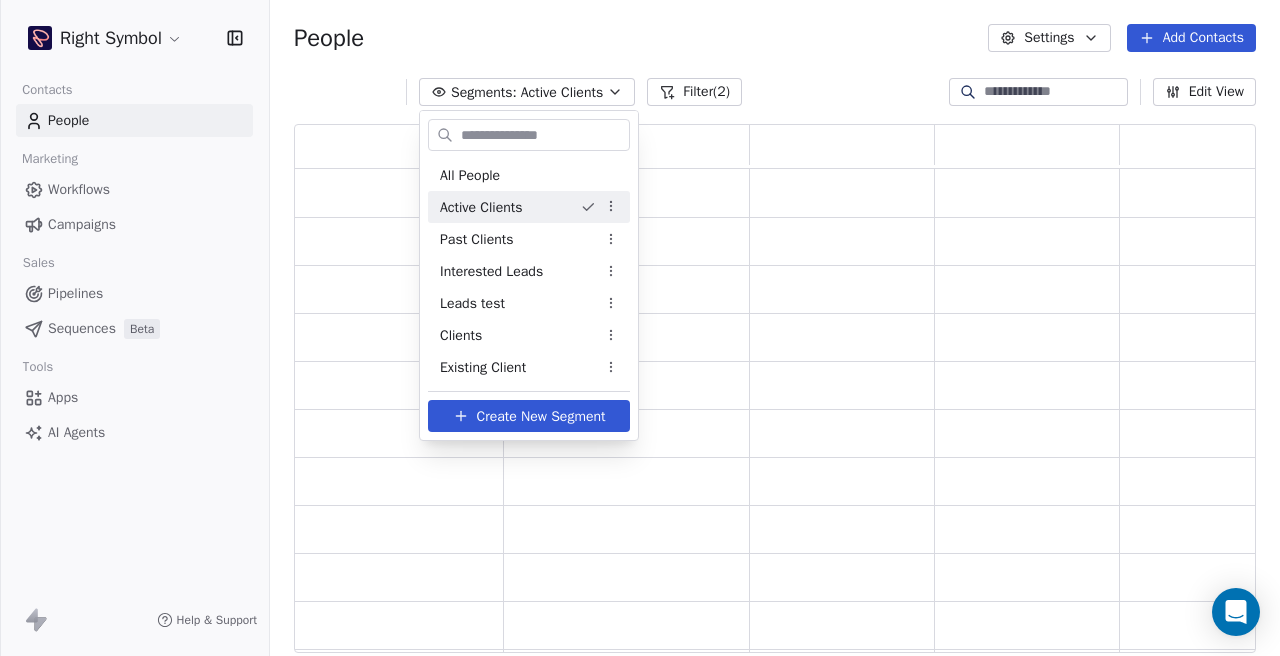 scroll, scrollTop: 1, scrollLeft: 1, axis: both 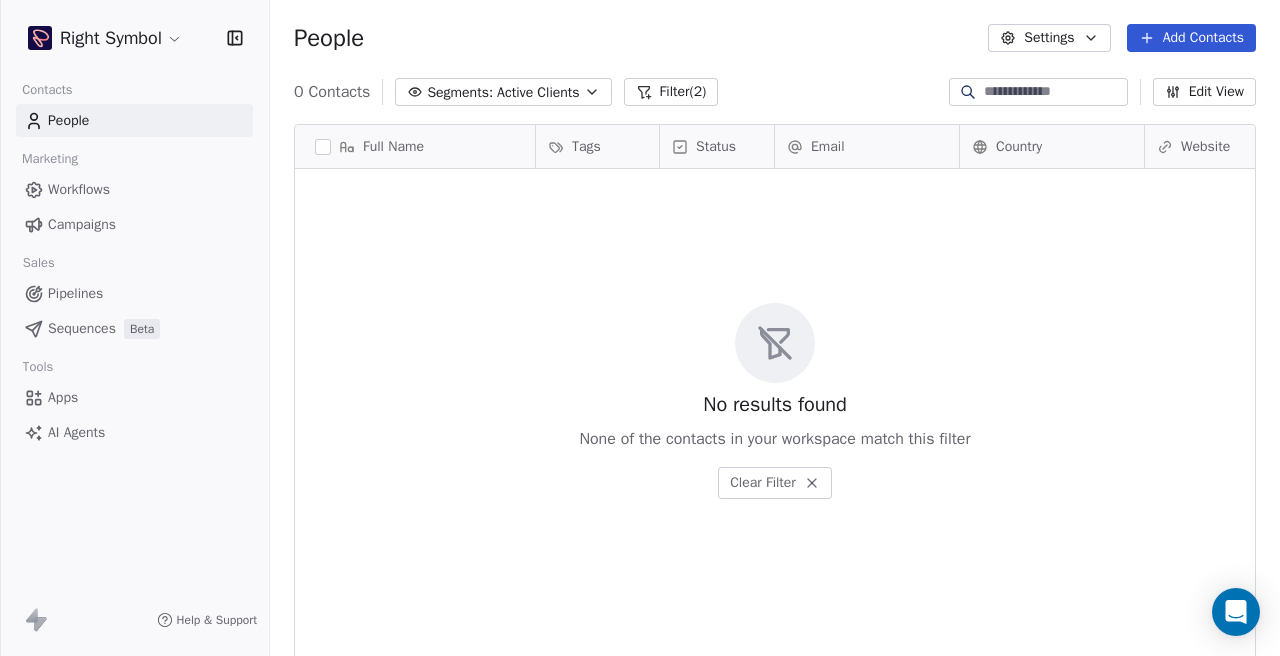 click on "Active Clients" at bounding box center [538, 92] 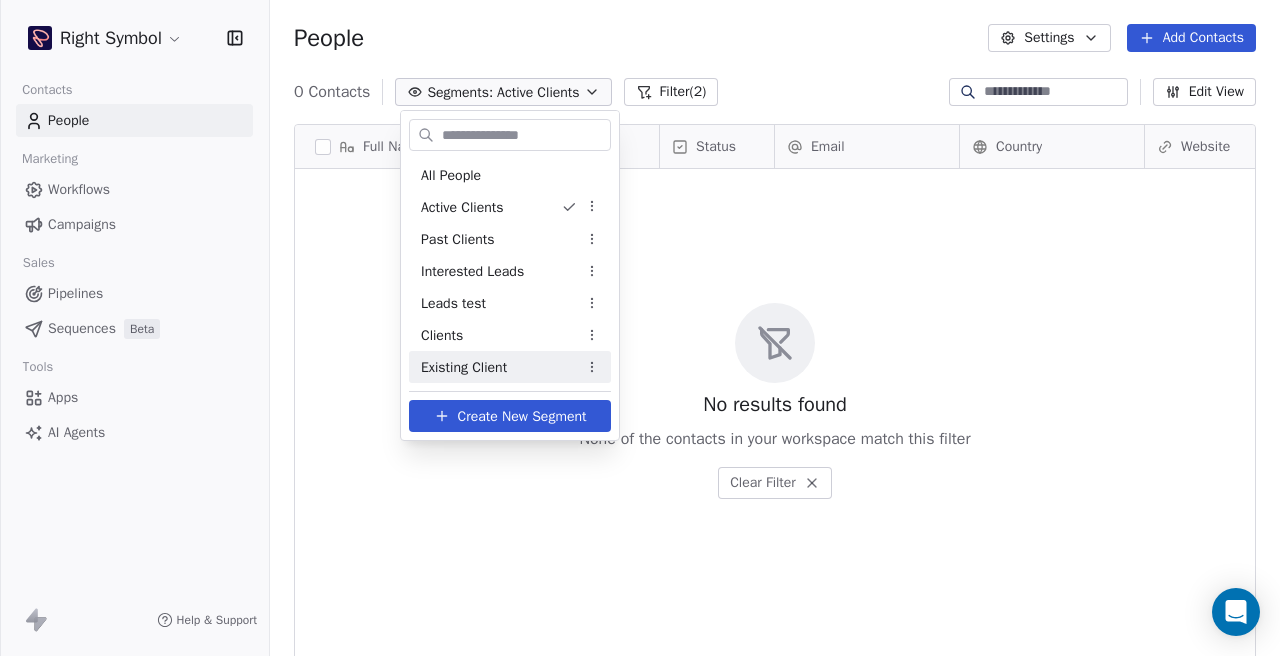 click on "Right Symbol Contacts People Marketing Workflows Campaigns Sales Pipelines Sequences Beta Tools Apps AI Agents Help & Support People Settings  Add Contacts 0 Contacts Segments: Active Clients Filter  (2) Edit View Tag Add to Sequence Export Full Name Tags Status Email Country Website Job Title Contact Source NPS Score
To pick up a draggable item, press the space bar.
While dragging, use the arrow keys to move the item.
Press space again to drop the item in its new position, or press escape to cancel.
No results found None of the contacts in your workspace match this filter Clear Filter
All People Active Clients Past Clients Interested Leads Leads test Clients Existing Client Create New Segment" at bounding box center [640, 328] 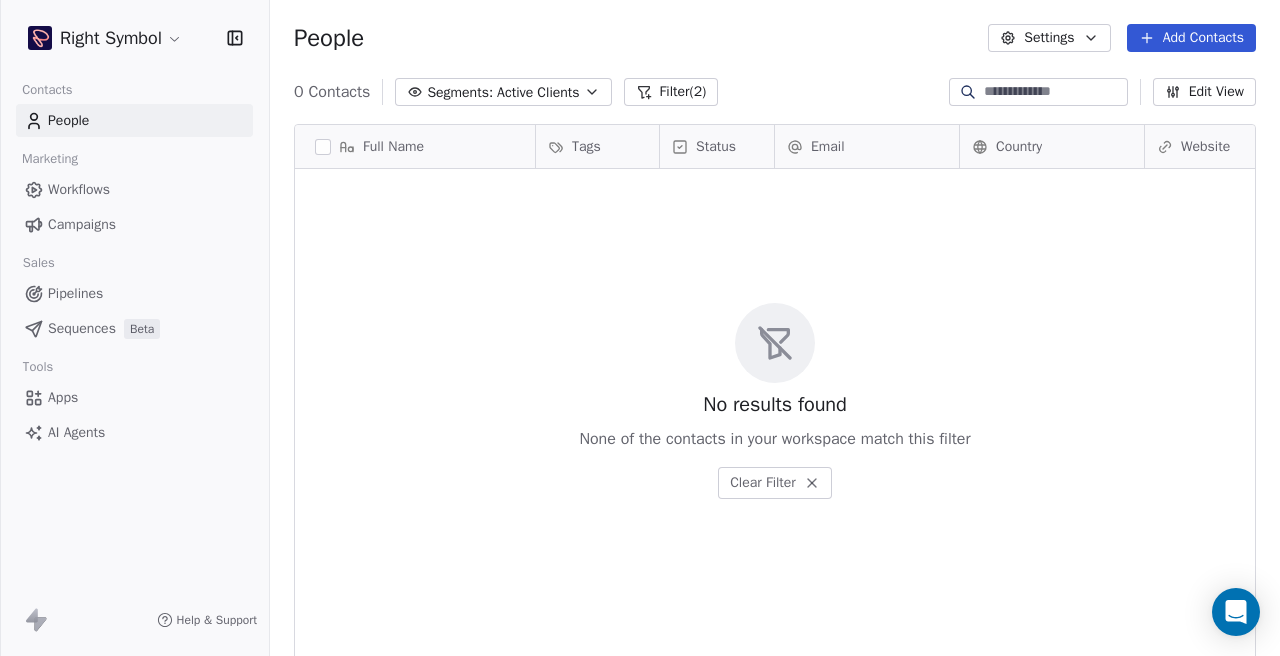 click on "No results found None of the contacts in your workspace match this filter Clear Filter" at bounding box center [775, 401] 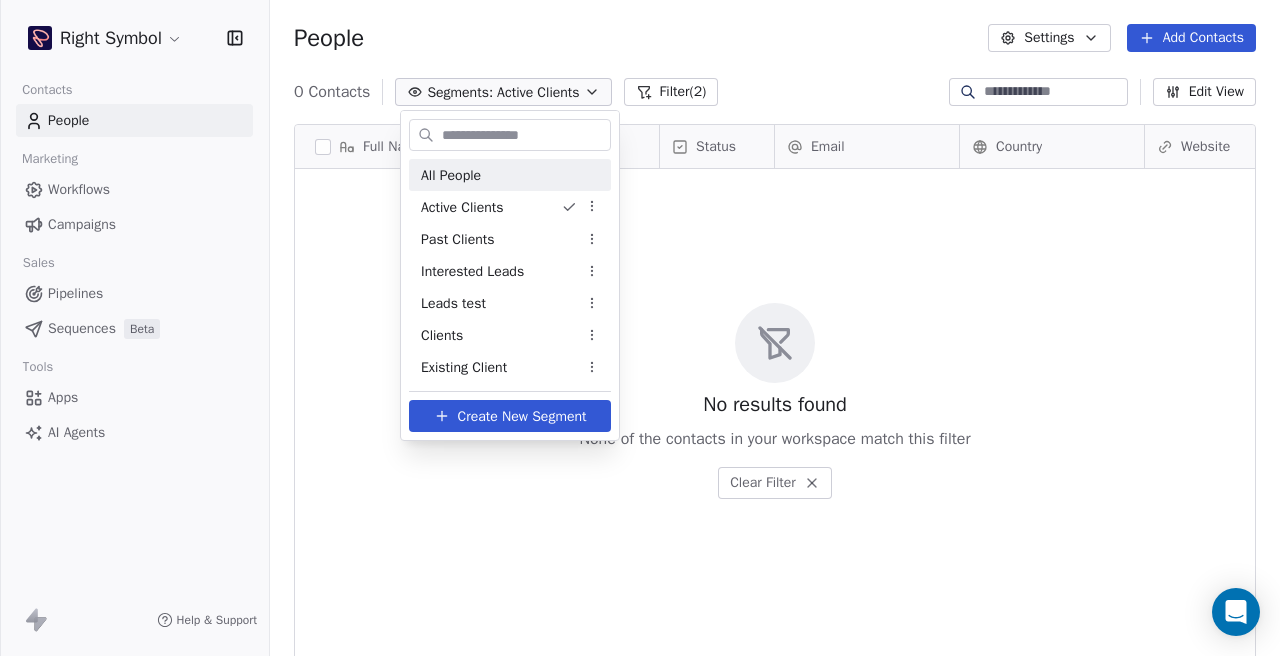 click on "All People" at bounding box center [451, 175] 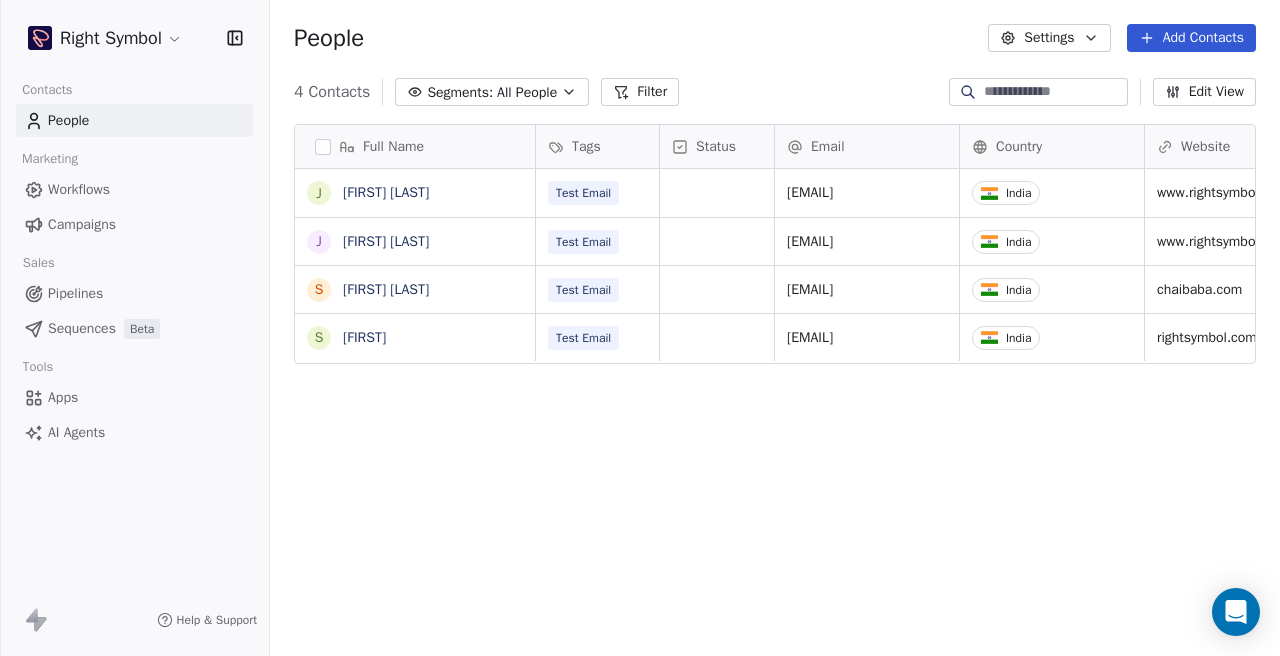 click on "All People" at bounding box center [527, 92] 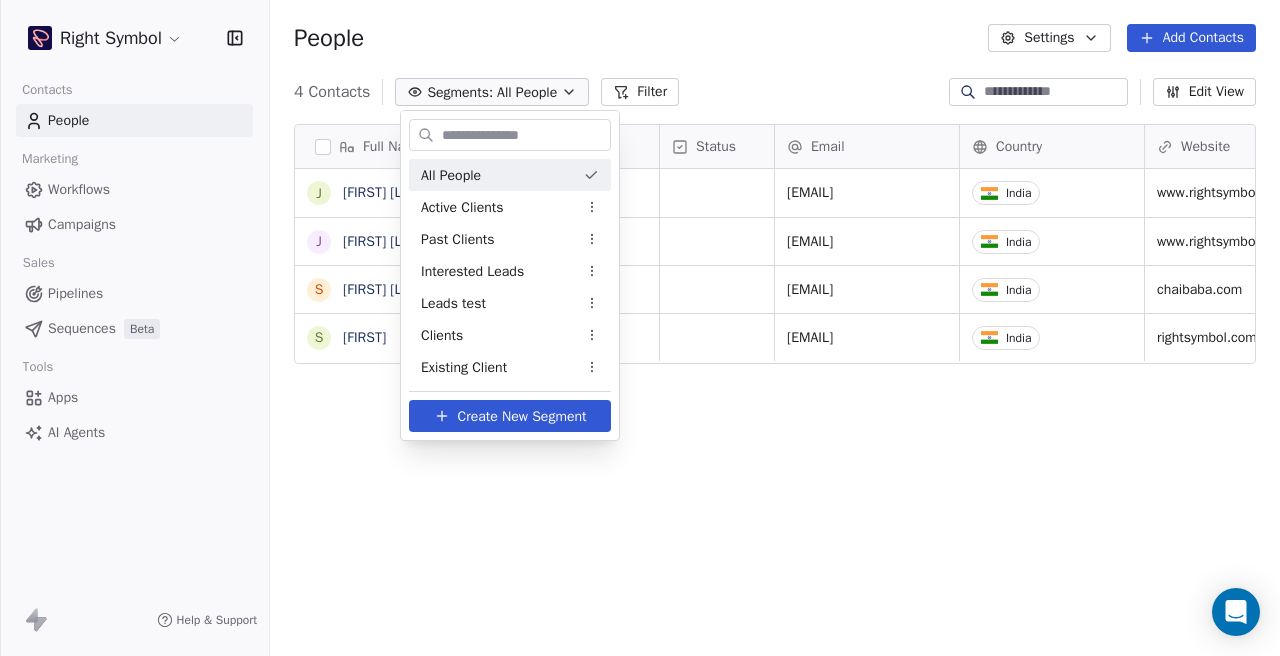 click on "Right Symbol Contacts People Marketing Workflows Campaigns Sales Pipelines Sequences Beta Tools Apps AI Agents Help & Support People Settings  Add Contacts 4 Contacts Segments: All People Filter  Edit View Tag Add to Sequence Export Full Name J Jayant Lakhera J Jayant Lakhera S Sadanand Sisodia S Sadanand Tags Status Email Country Website Job Title Contact Source NPS Score Test Email lakherajayant@gmail.com India www.rightsymbolconsulting.com Test Email jayant@rightsymbol.com India www.rightsymbol.com Test Email sadanand7659@gmail.com India chaibaba.com Developer Test Email sadanand@rightsymbol.com India rightsymbol.com Product Manager
To pick up a draggable item, press the space bar.
While dragging, use the arrow keys to move the item.
Press space again to drop the item in its new position, or press escape to cancel.
All People Active Clients Past Clients Interested Leads Leads test Clients Existing Client Create New Segment" at bounding box center [640, 328] 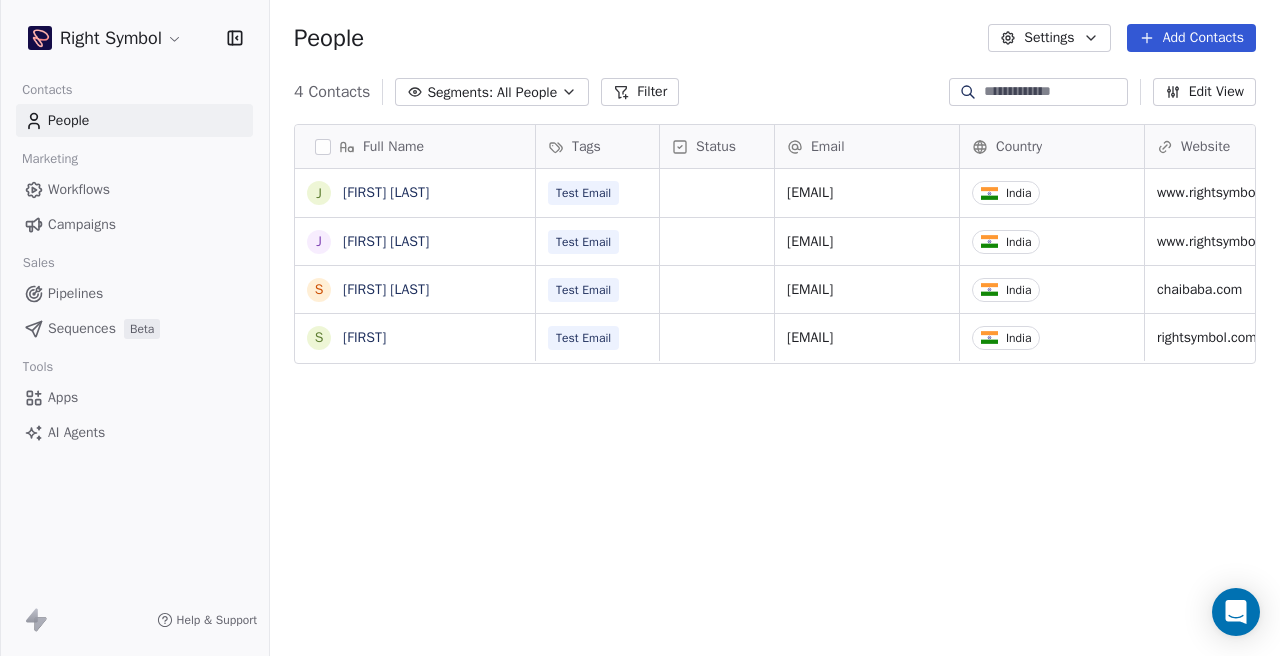 click 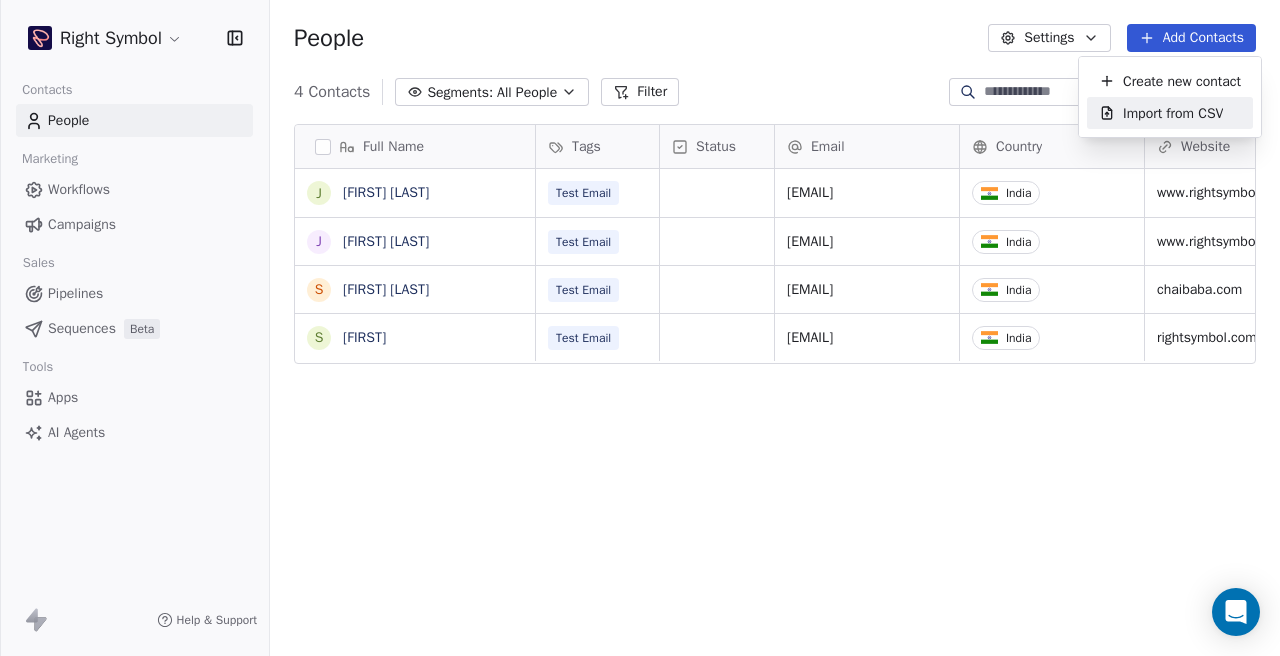click on "Import from CSV" at bounding box center (1173, 113) 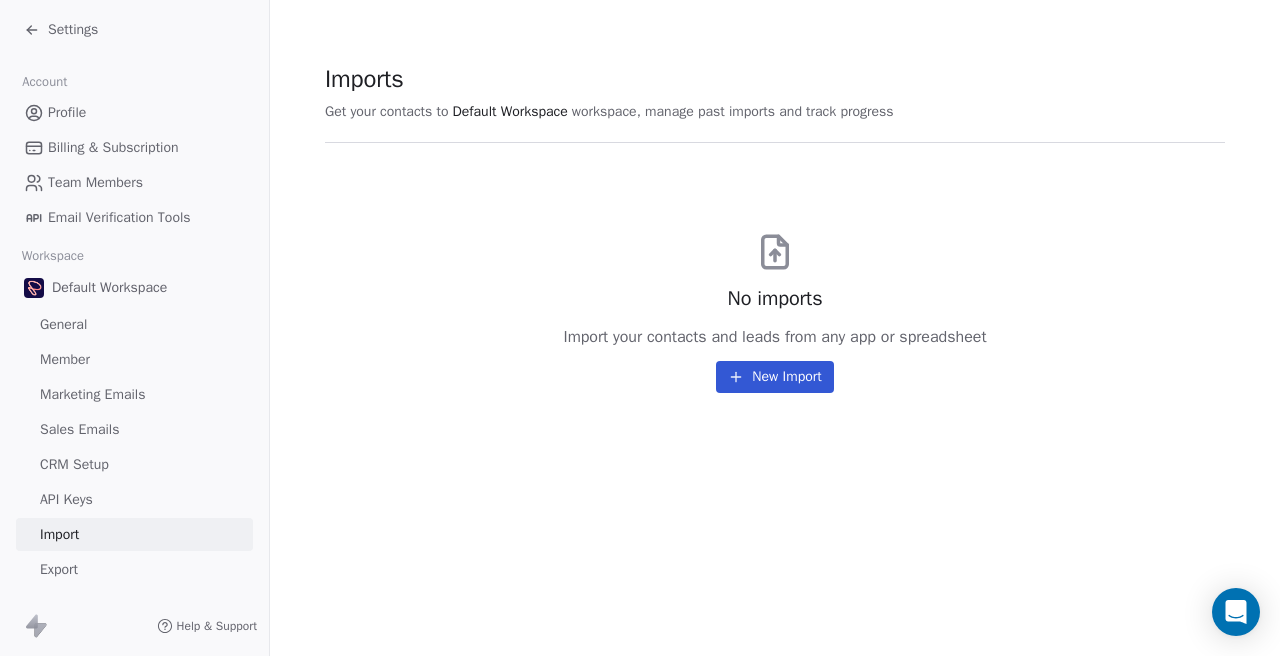click on "New Import" at bounding box center (774, 377) 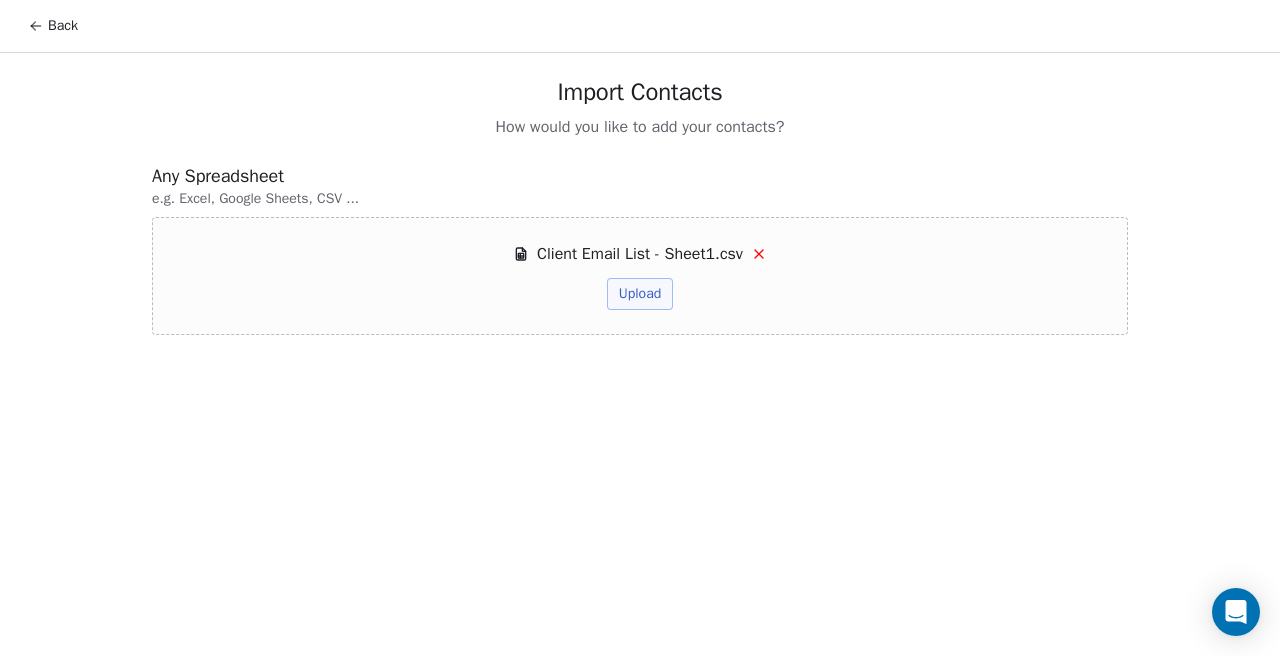 click on "Upload" at bounding box center (640, 294) 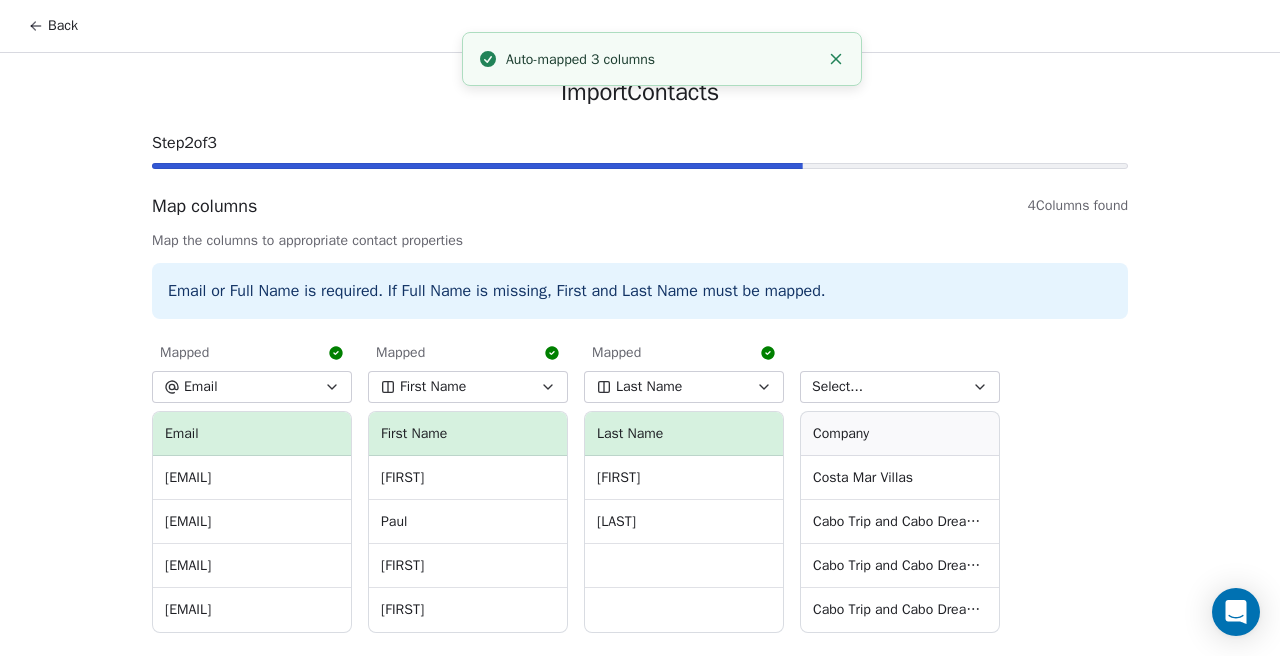 scroll, scrollTop: 61, scrollLeft: 0, axis: vertical 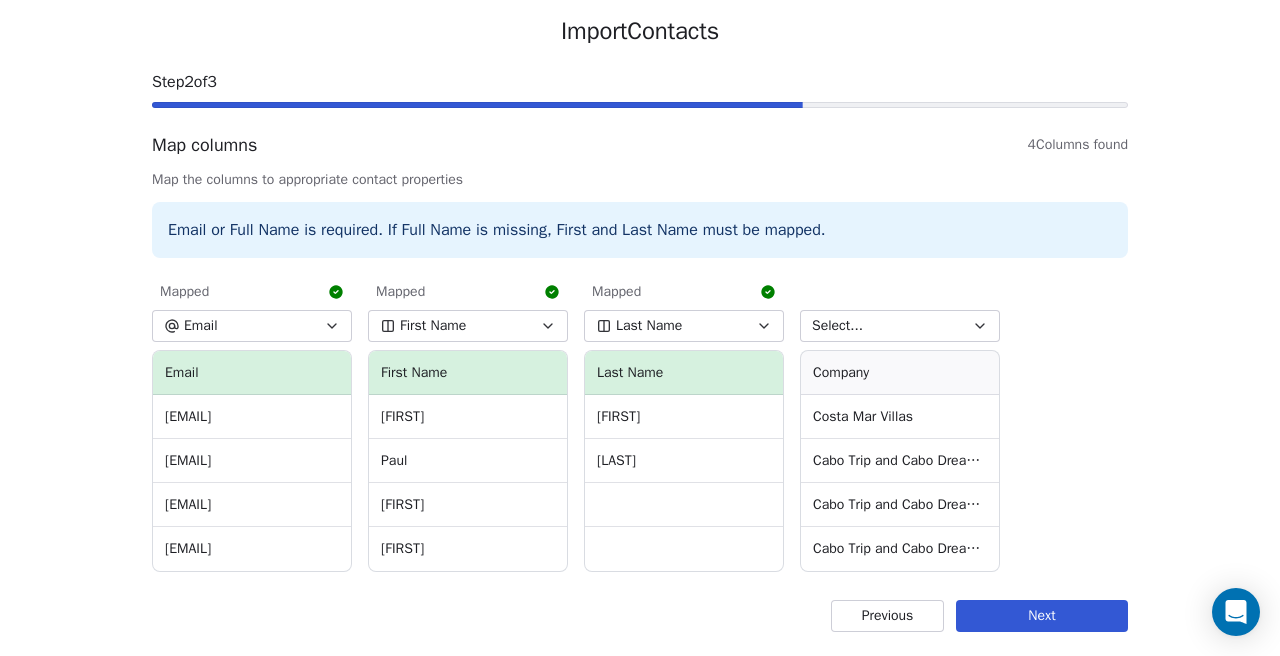 click on "Select..." at bounding box center (837, 326) 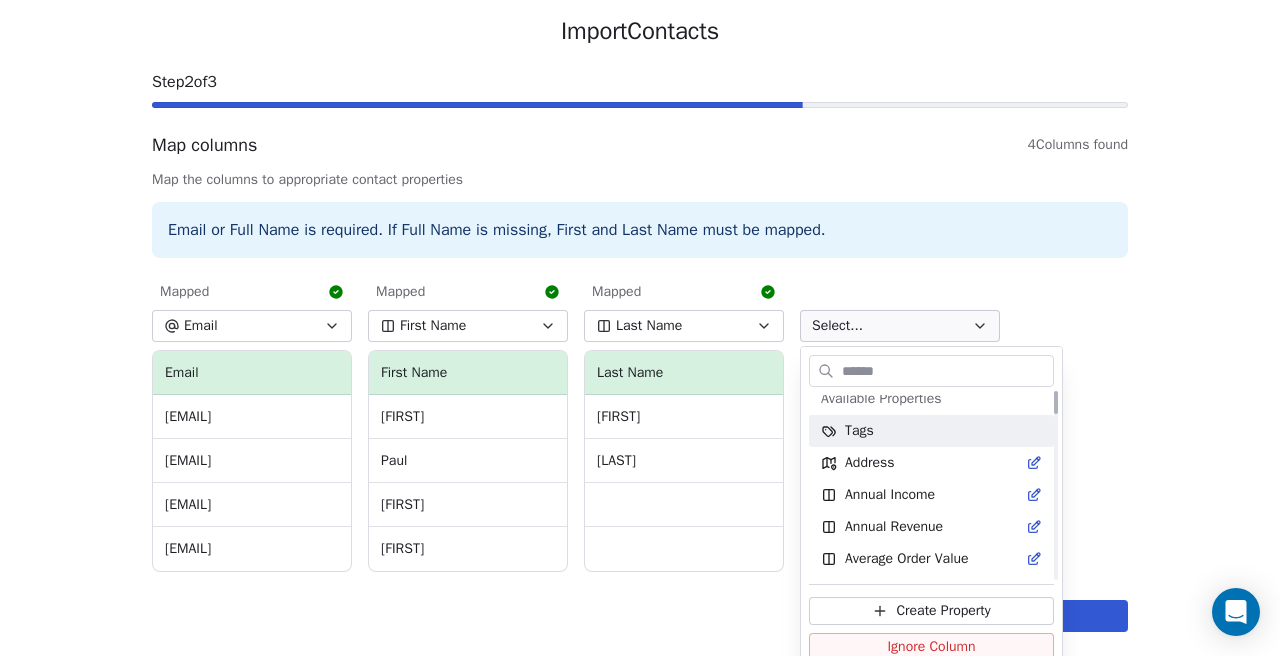 scroll, scrollTop: 0, scrollLeft: 0, axis: both 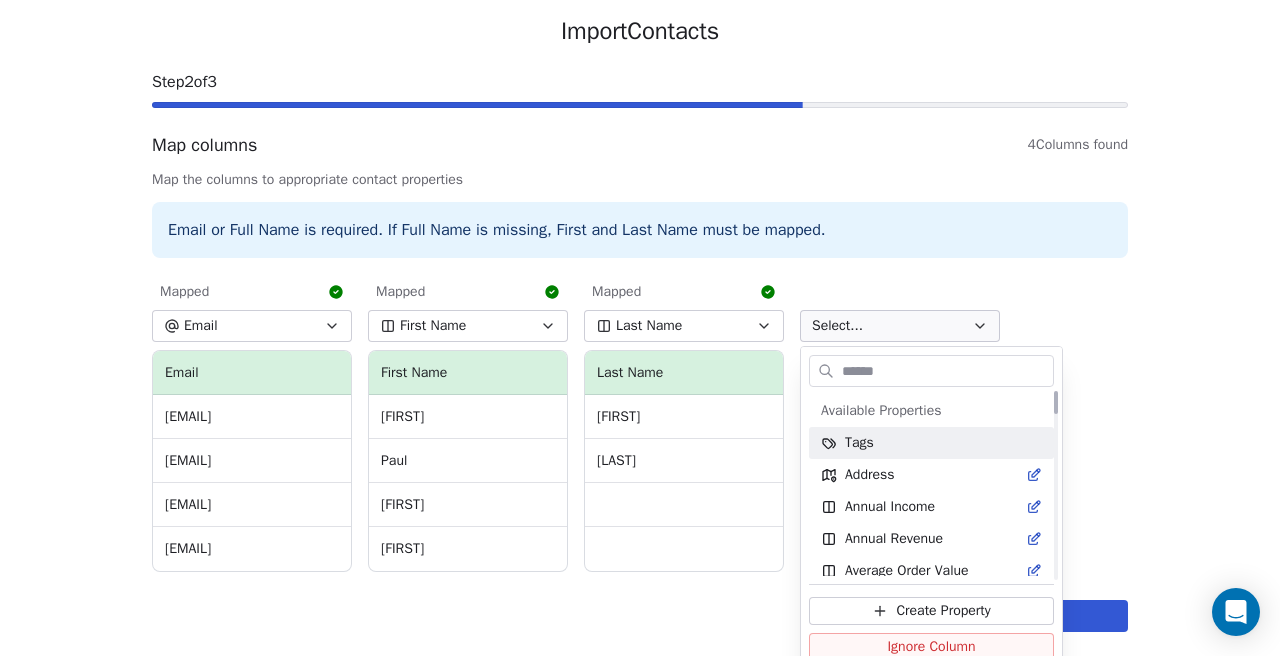 click on "Back Import  Contacts Step  2  of  3 Map columns 4  Columns found Map the columns to appropriate contact properties Email or Full Name is required. If Full Name is missing, First and Last Name must be mapped.   Mapped Email Email kristalle@costamarvillas.com paul@cabodreamhomes.com jana@cabodreamhomes.com anabel@cabodreamhomes.com   Mapped First Name First Name Kristalle Paul Jana Anabel   Mapped Last Name Last Name Jaime Geisler   Select... Company Costa Mar Villas Cabo Trip and Cabo Dream Homes Cabo Trip and Cabo Dream Homes Cabo Trip and Cabo Dream Homes Previous Next
Available Properties Tags Address Annual Income Annual Revenue Average Order Value Birthday Browser Contact Source Country Created Date Customer Lifetime Value Department Device Email Email Verification Status Facebook First Name First Purchase Date Full Name Gender Job Title Language Last Activity Date Last Name Last Abandoned Date Last Purchase Date LinkedIn Marketing Contact Status Email Marketing Consent MRR Next Billing Date" at bounding box center (640, 297) 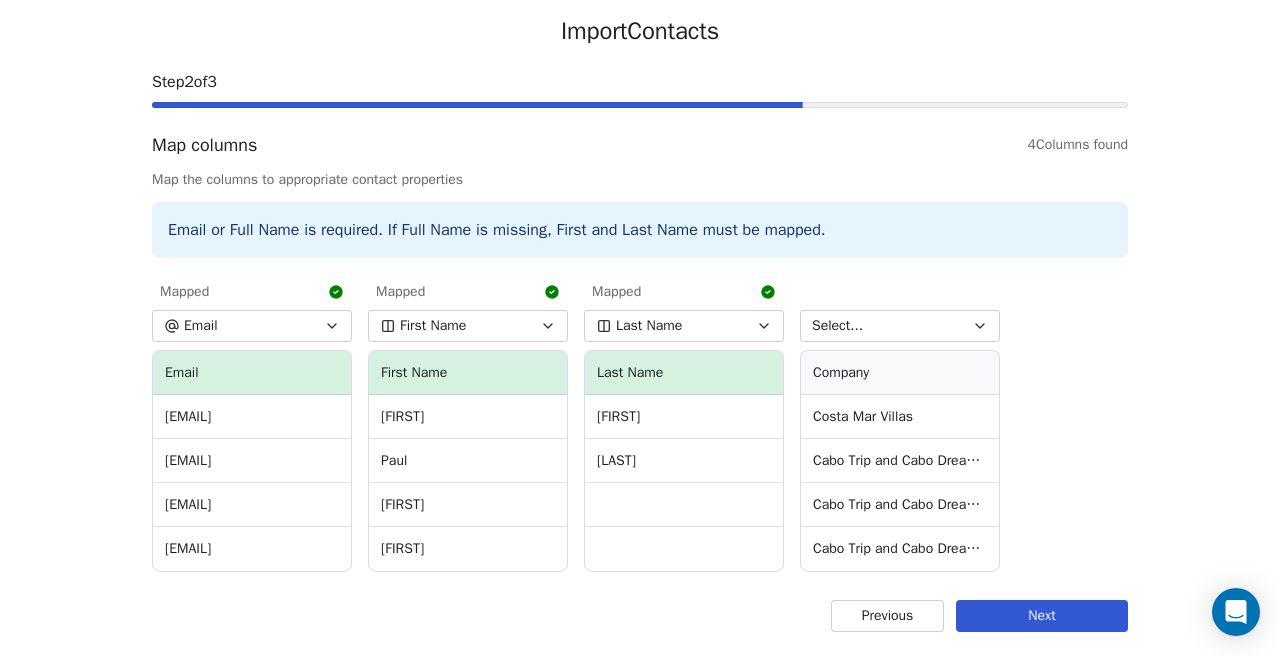 click on "Select..." at bounding box center (900, 326) 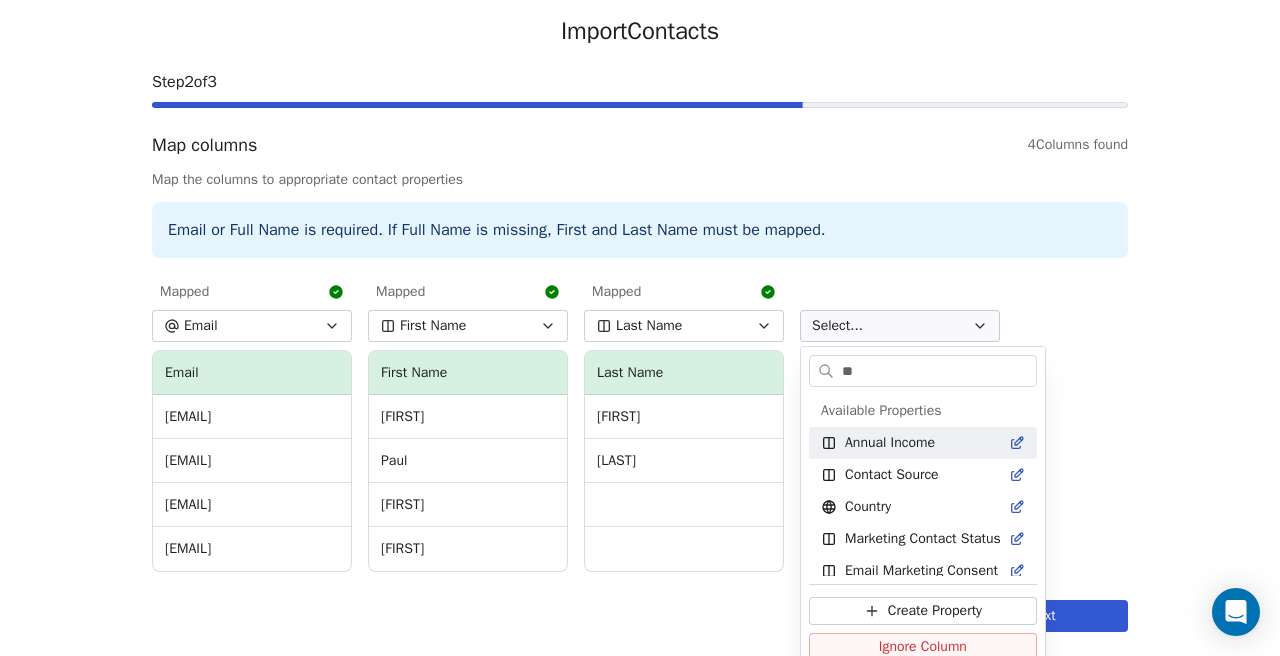 type on "*" 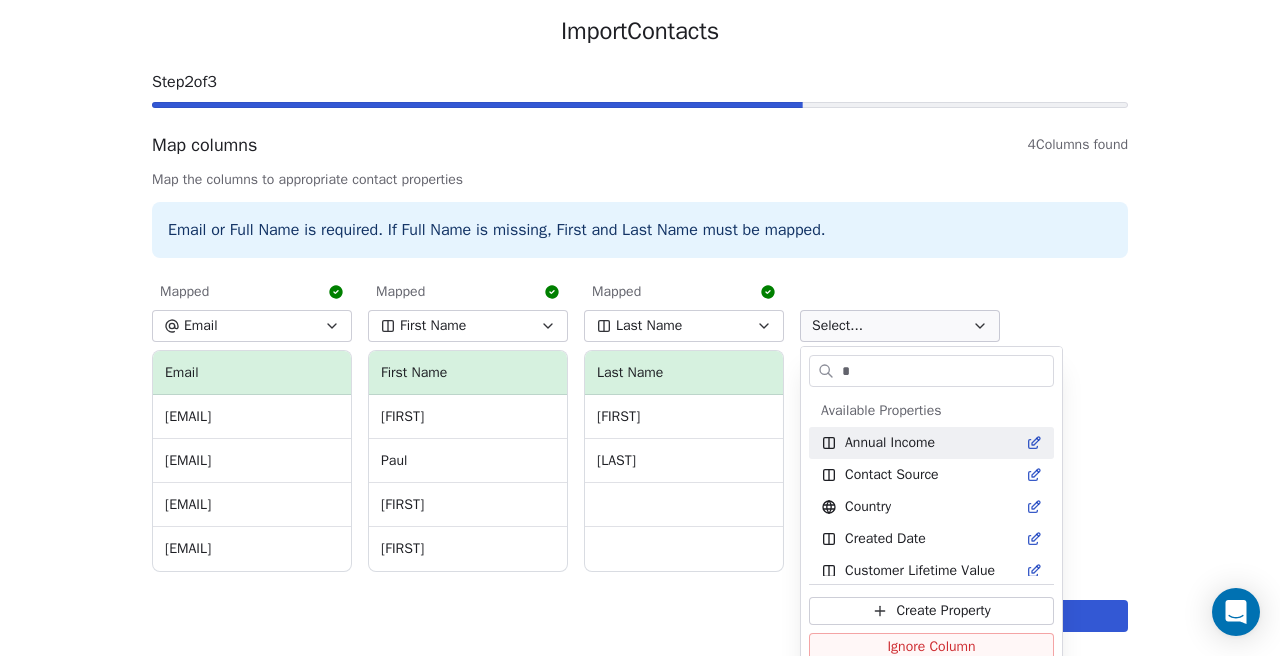 type 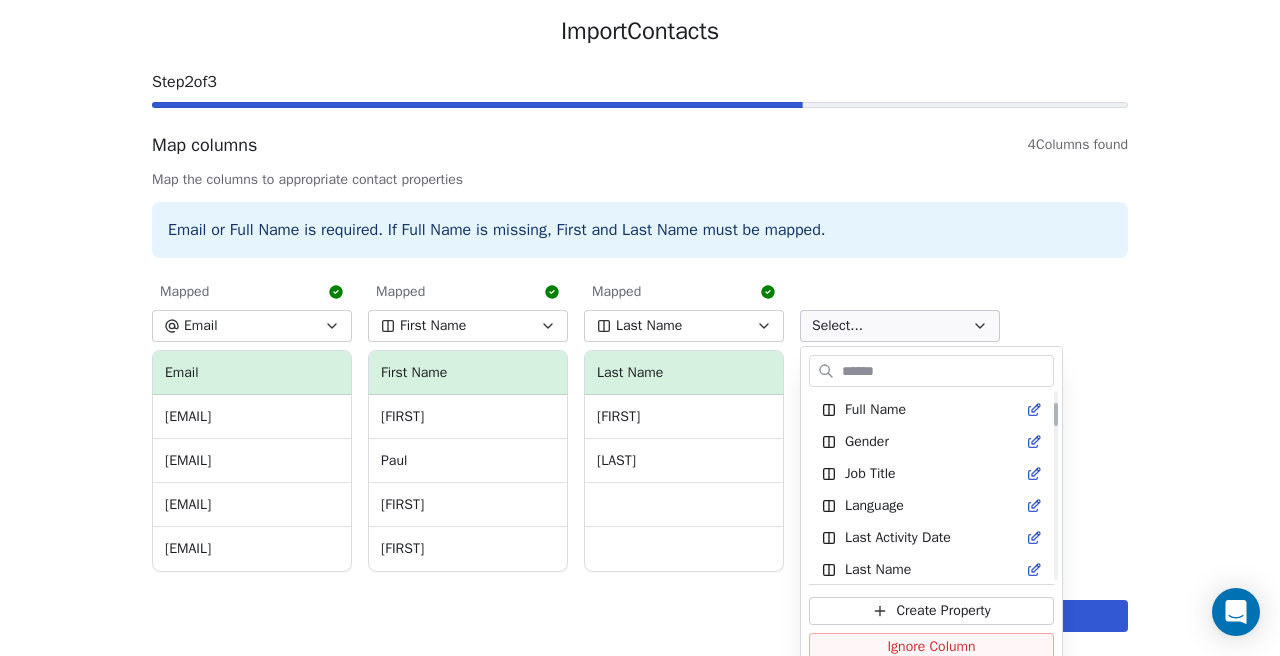 scroll, scrollTop: 0, scrollLeft: 0, axis: both 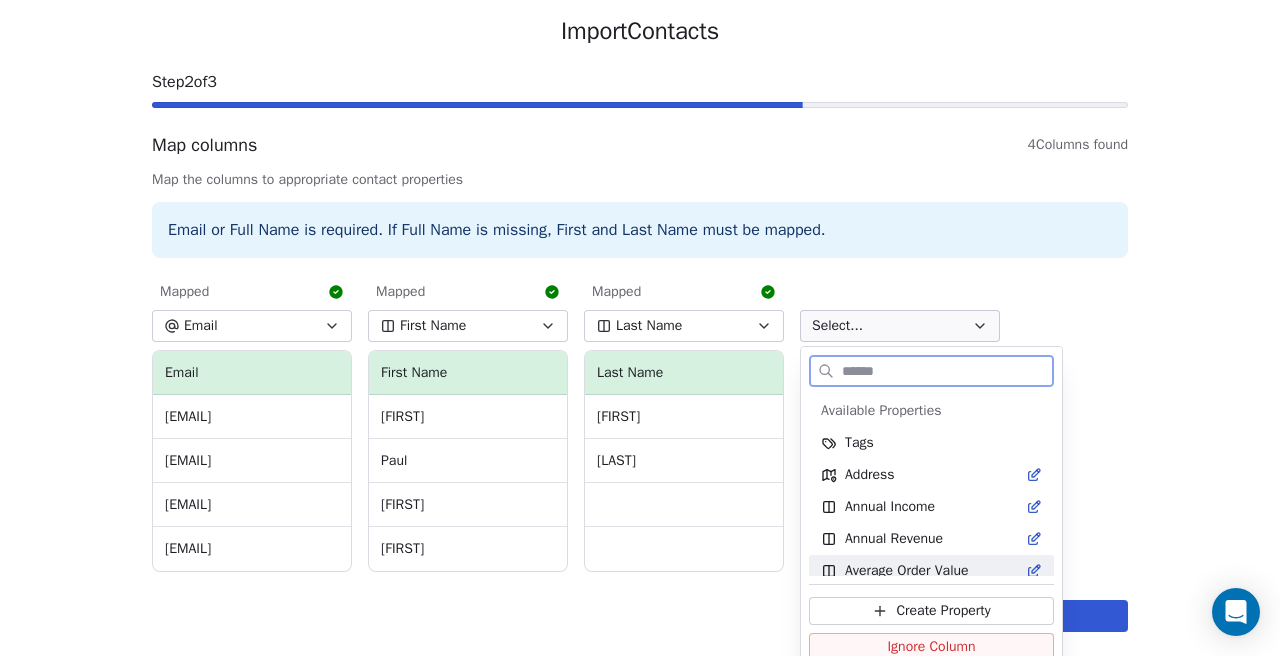 click on "Create Property" at bounding box center (943, 611) 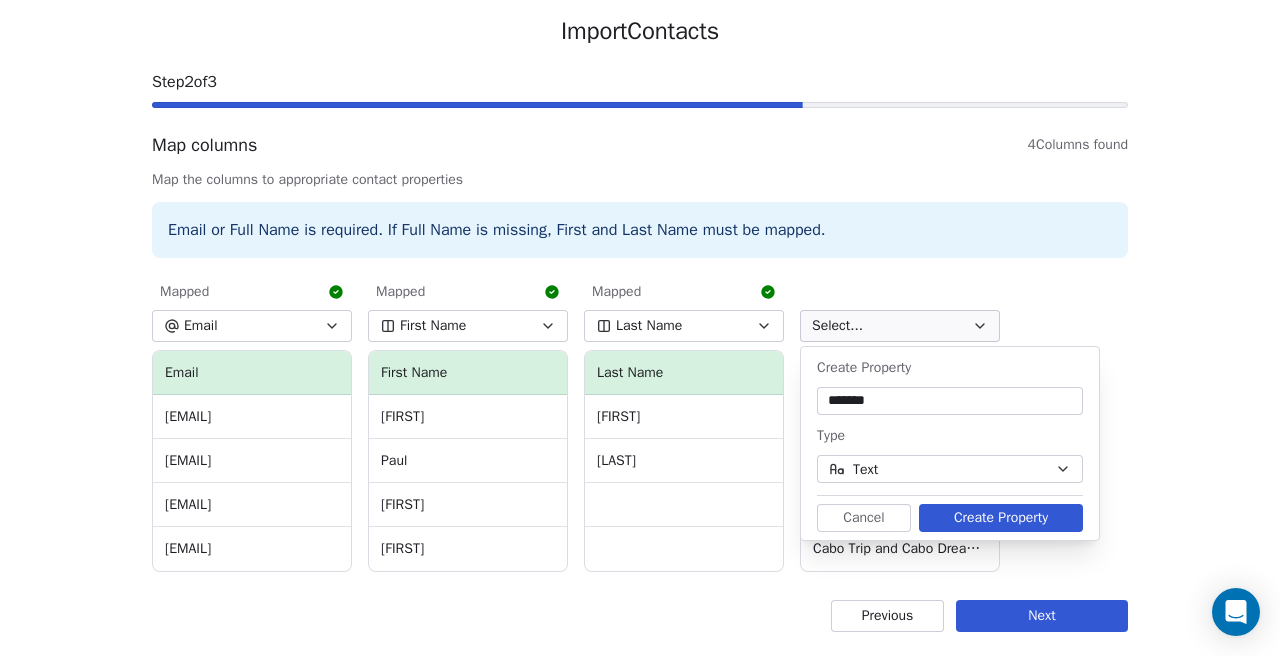 click on "Create Property" at bounding box center (1001, 518) 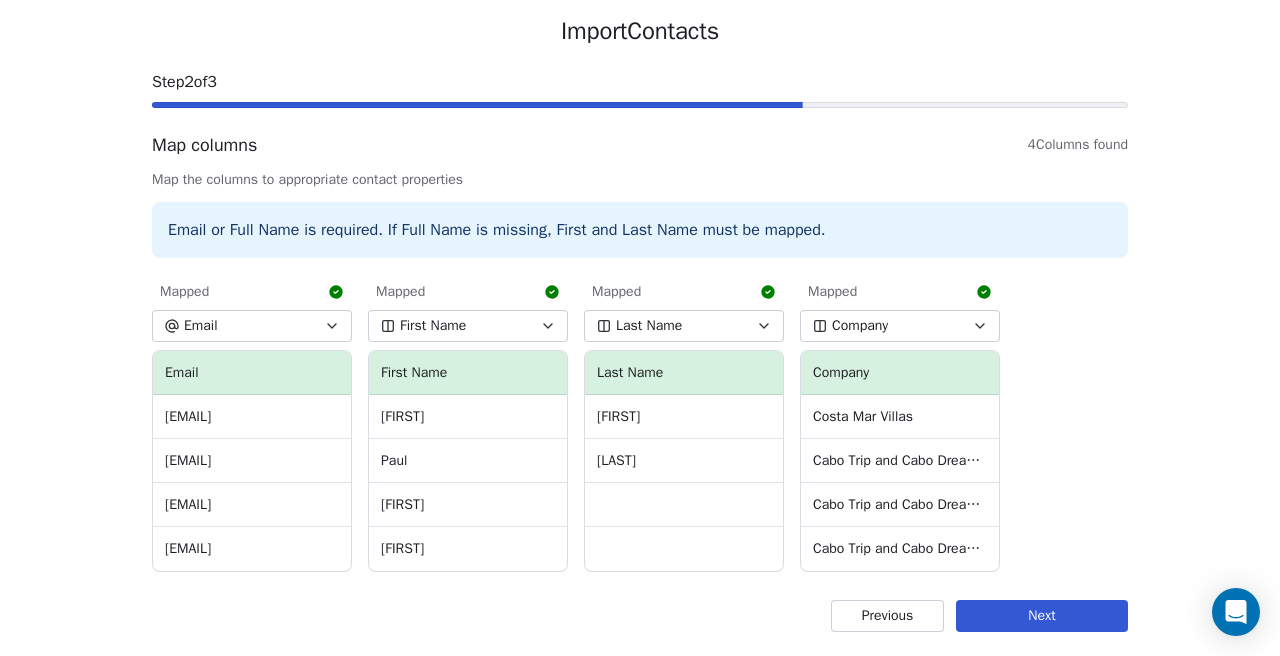 click on "Next" at bounding box center [1042, 616] 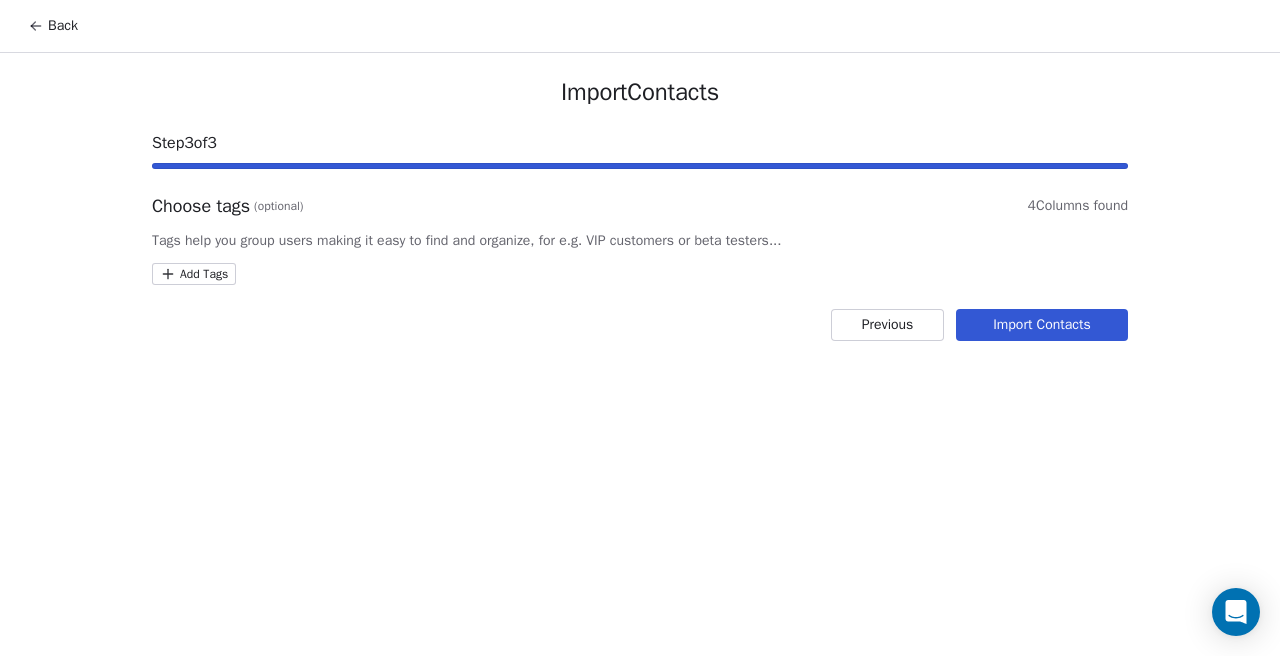 scroll, scrollTop: 0, scrollLeft: 0, axis: both 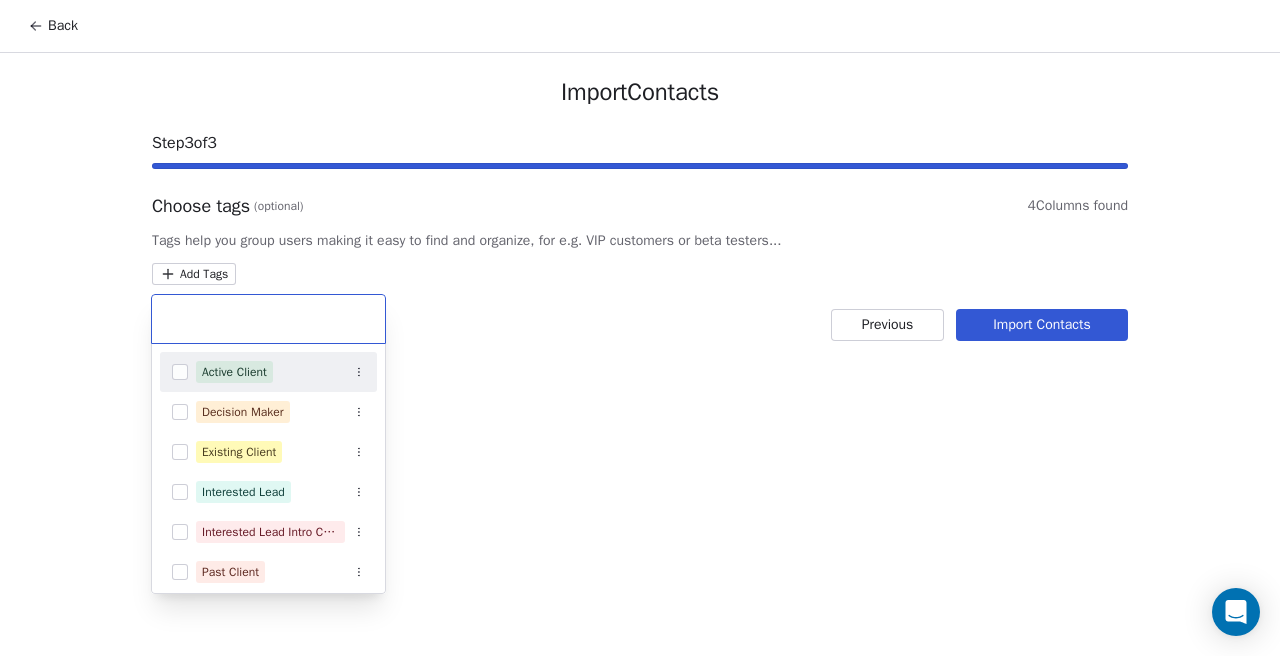 click on "Active Client" at bounding box center (268, 372) 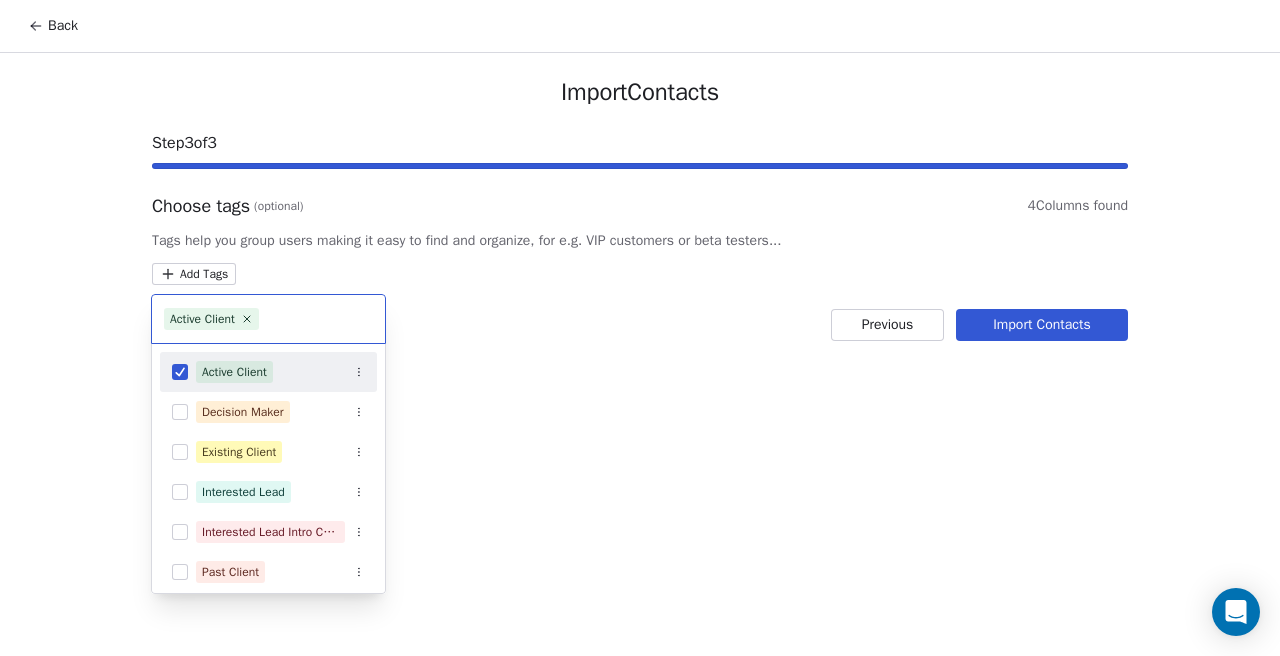 click on "Back Import  Contacts Step  3  of  3 Choose tags (optional) 4  Columns found Tags help you group users making it easy to find and organize, for e.g. VIP customers or beta testers...  Add Tags Previous Import Contacts
Active Client Active Client Decision Maker Existing Client Interested Lead Interested Lead Intro Call Done Past Client Sports Infra India Sports Infra UAE Sports Infra USA Test Email VIP" at bounding box center (640, 328) 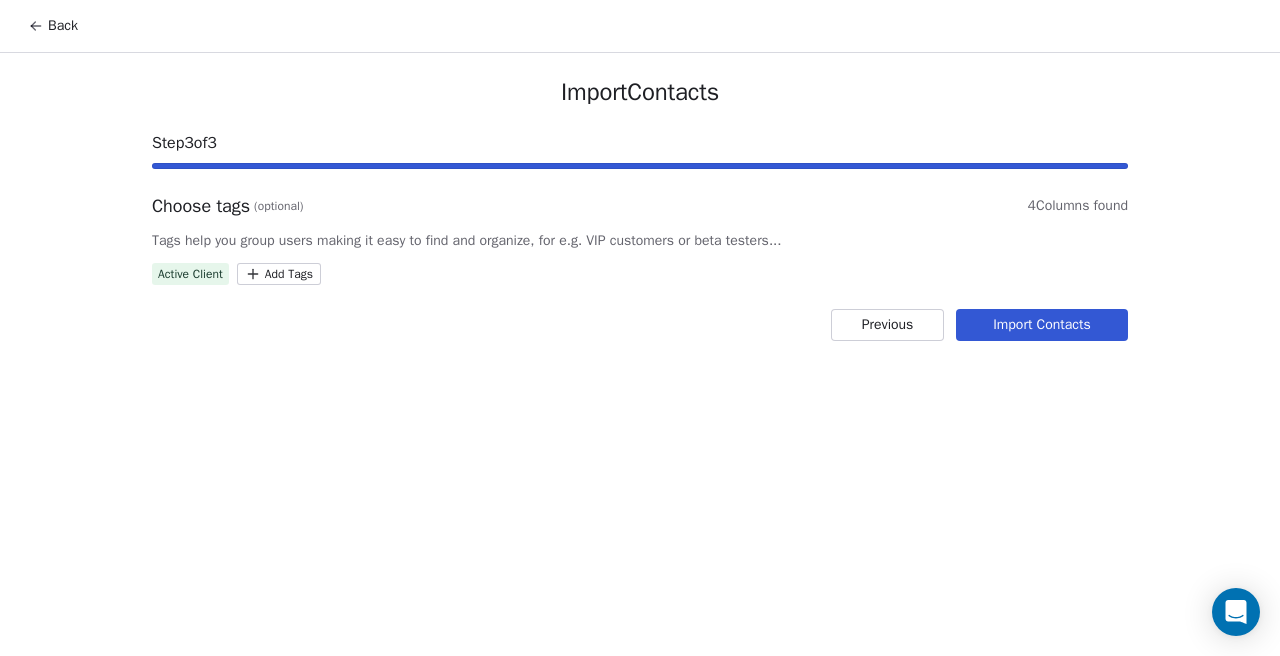 click on "Import Contacts" at bounding box center (1042, 325) 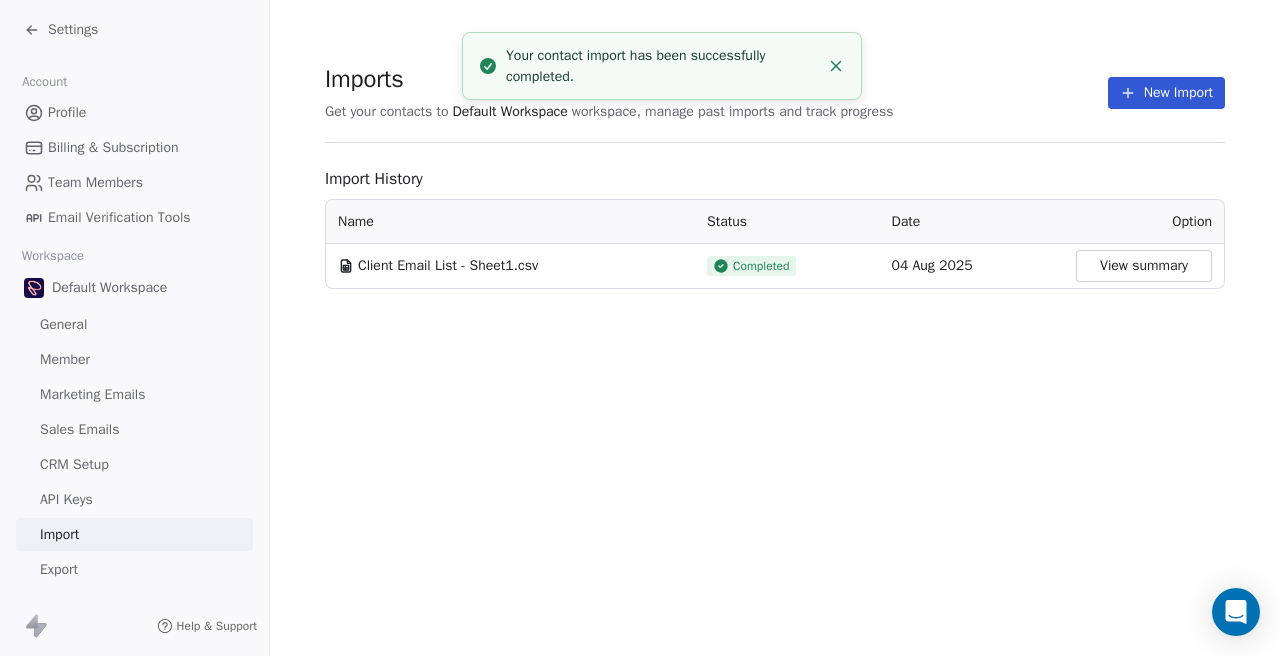 click on "Settings" at bounding box center [73, 30] 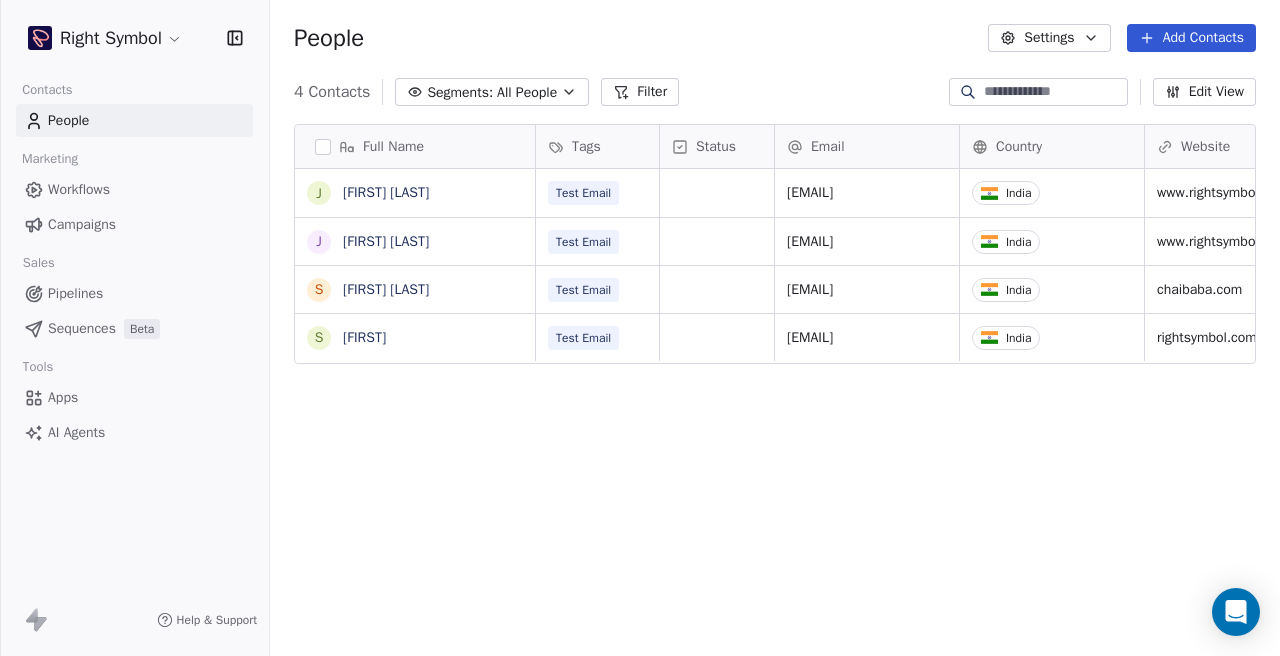 scroll, scrollTop: 1, scrollLeft: 1, axis: both 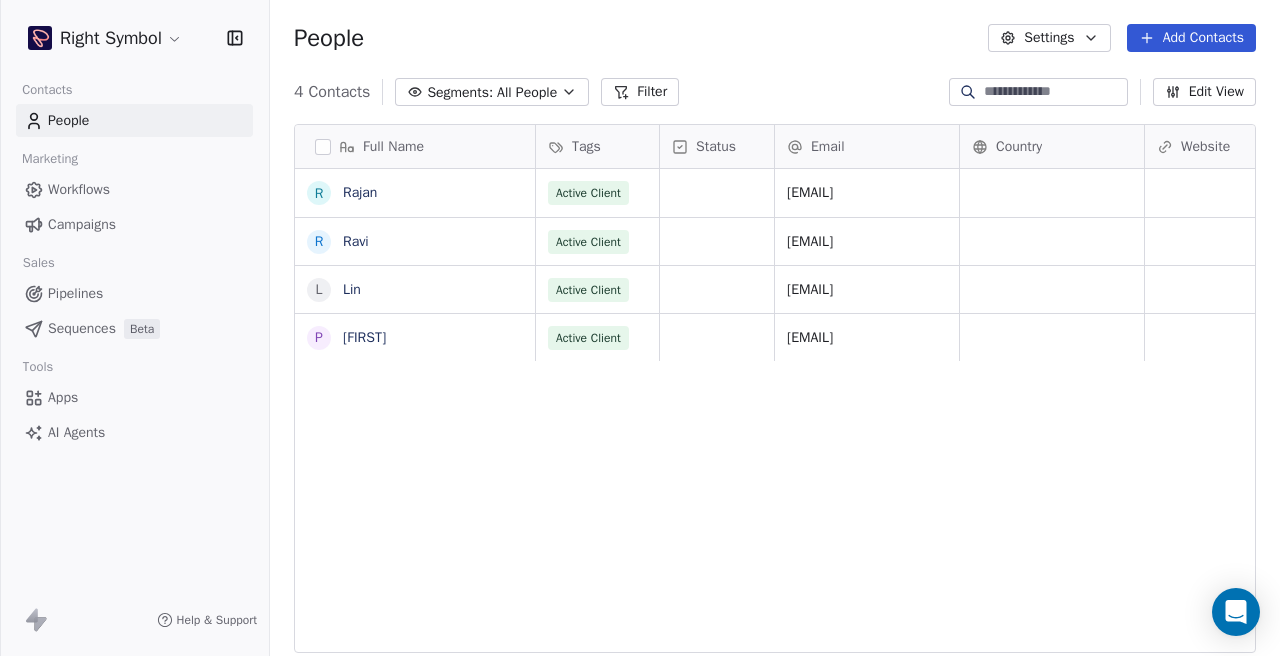 click 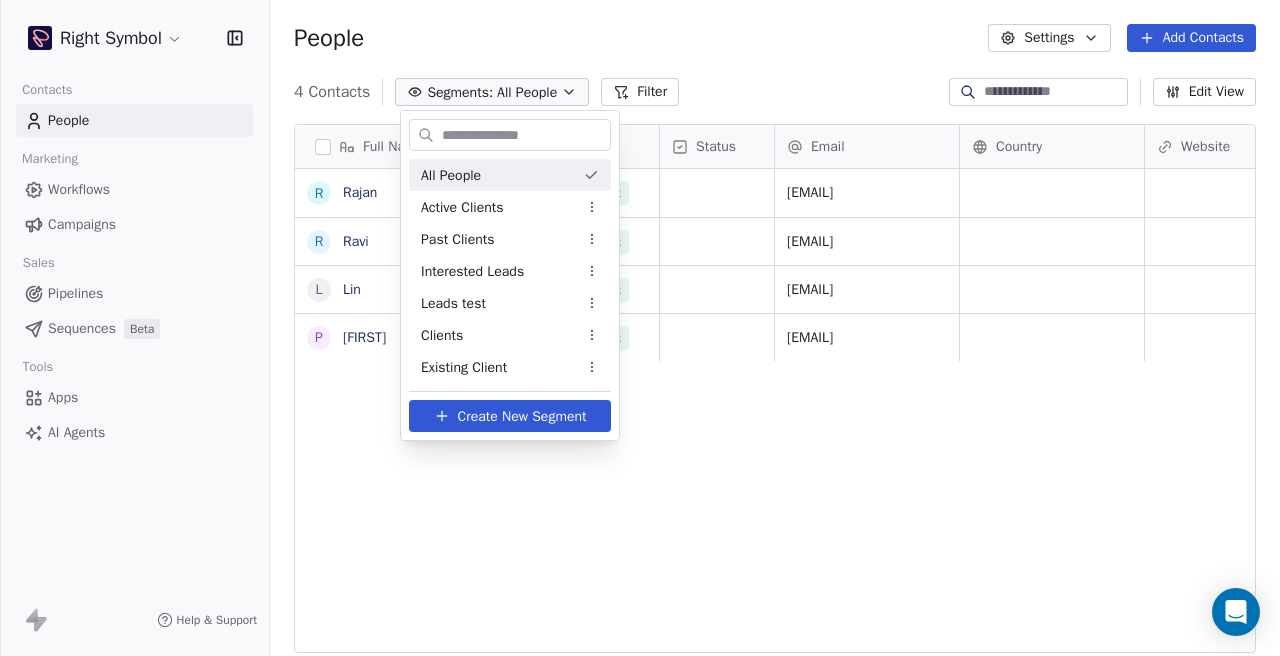 click on "All People" at bounding box center [510, 175] 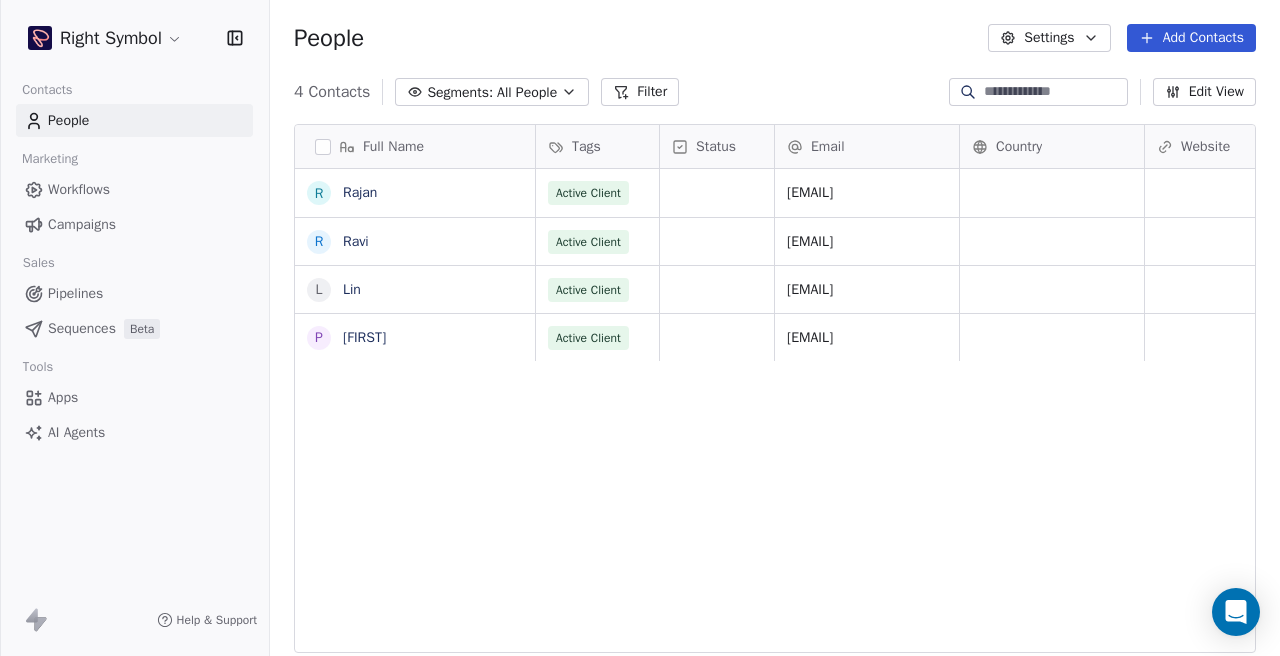 click on "All People" at bounding box center [527, 92] 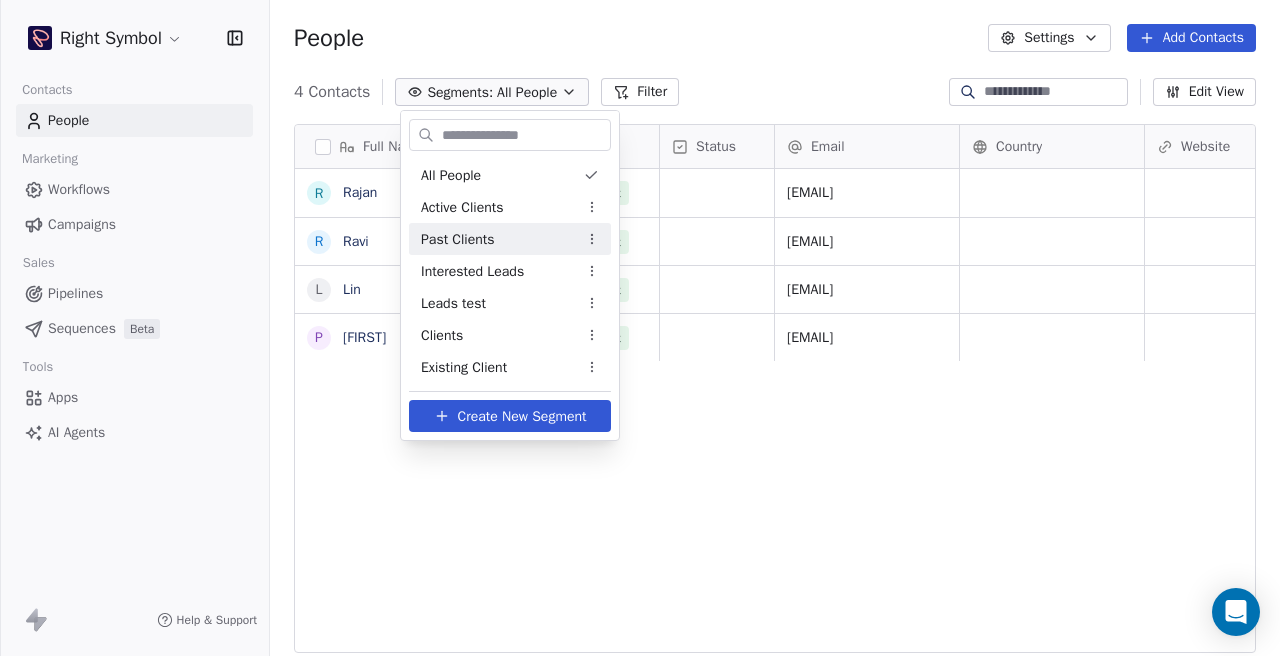 click on "Past Clients" at bounding box center (510, 239) 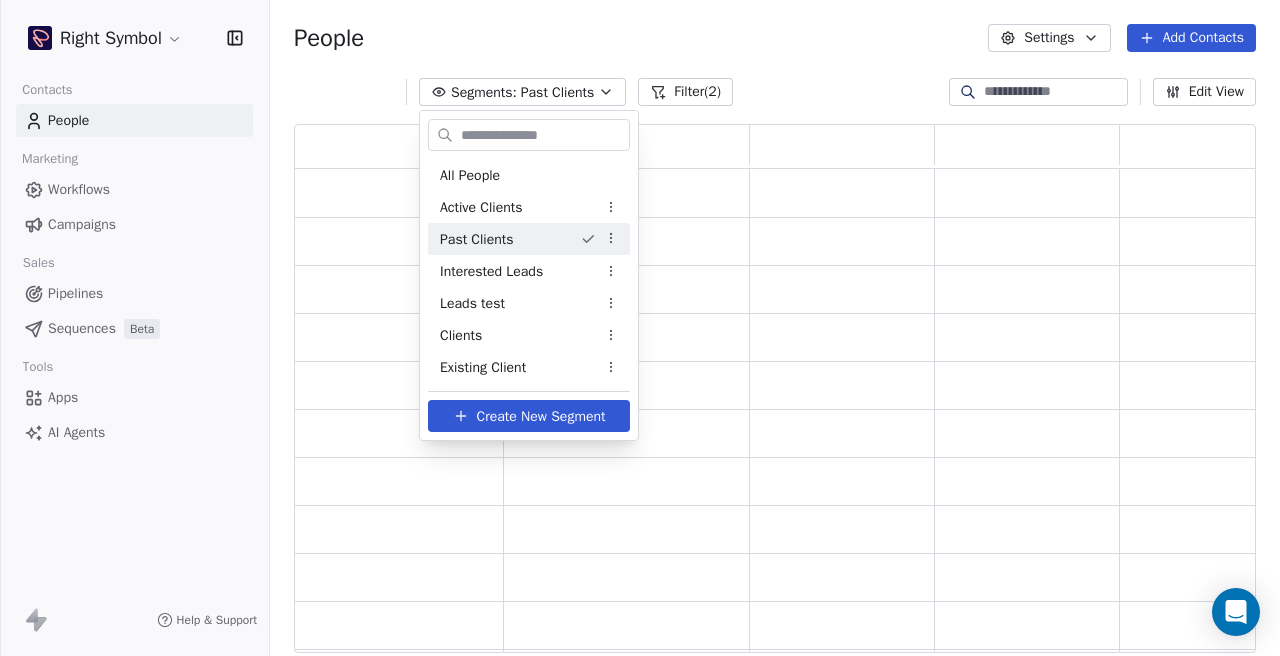 scroll, scrollTop: 1, scrollLeft: 1, axis: both 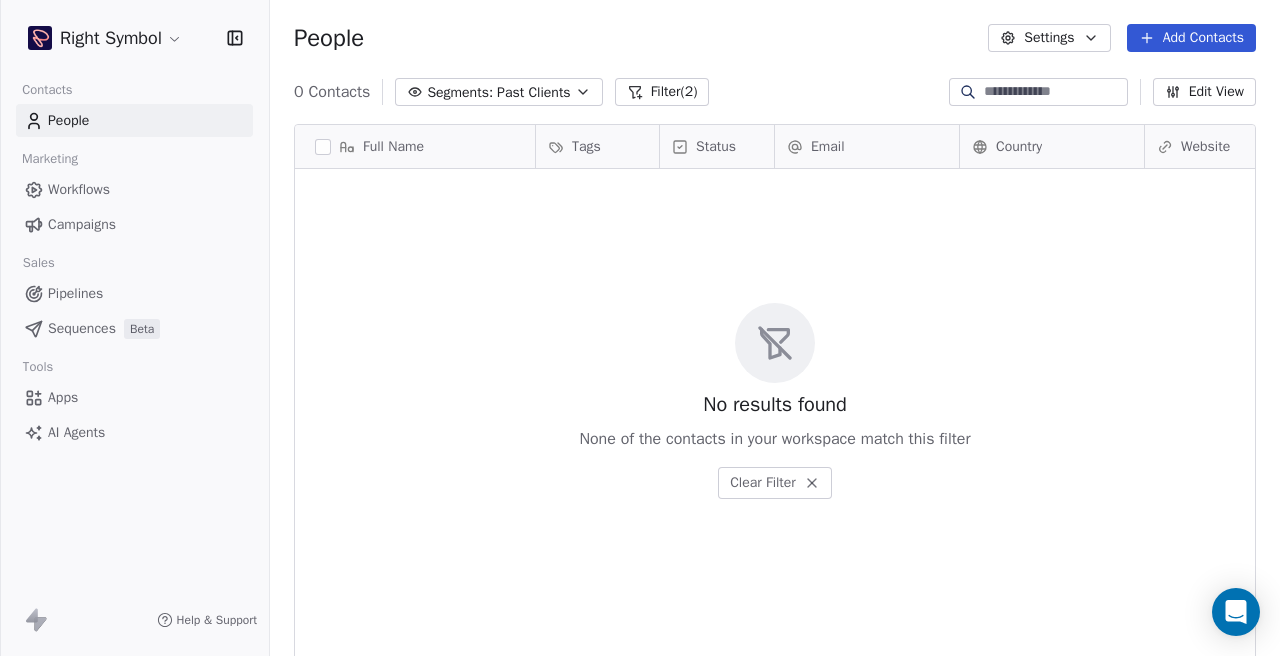 click on "Past Clients" at bounding box center (534, 92) 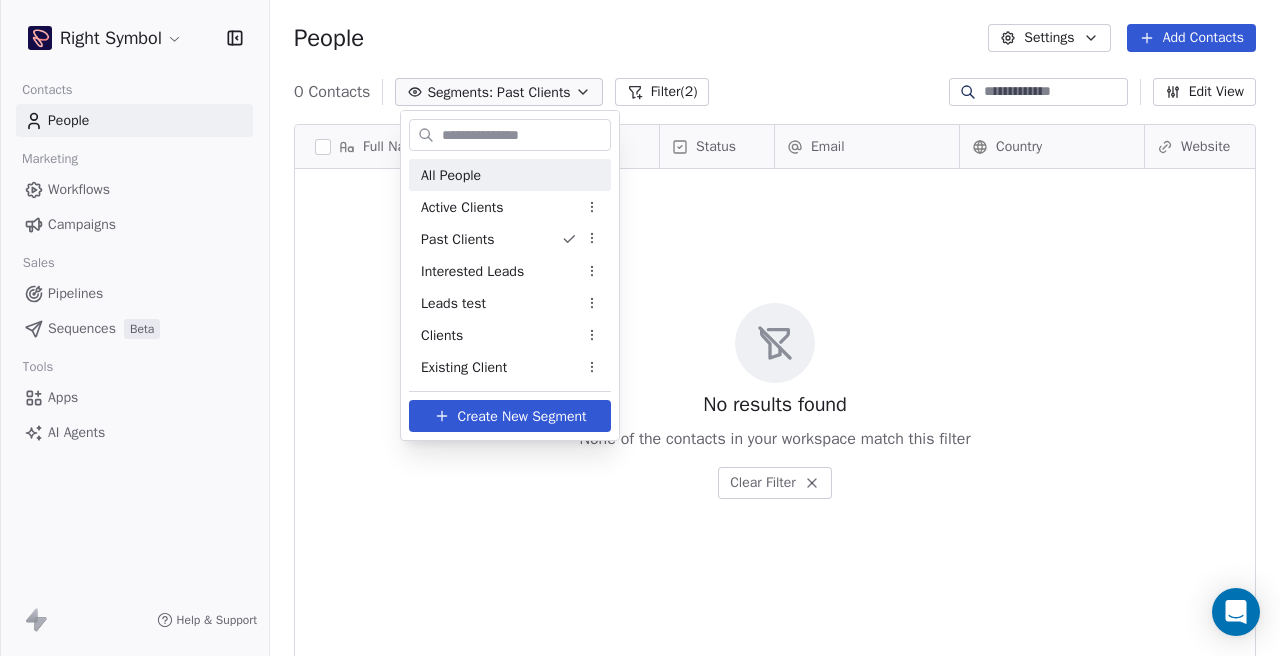 click on "All People" at bounding box center [510, 175] 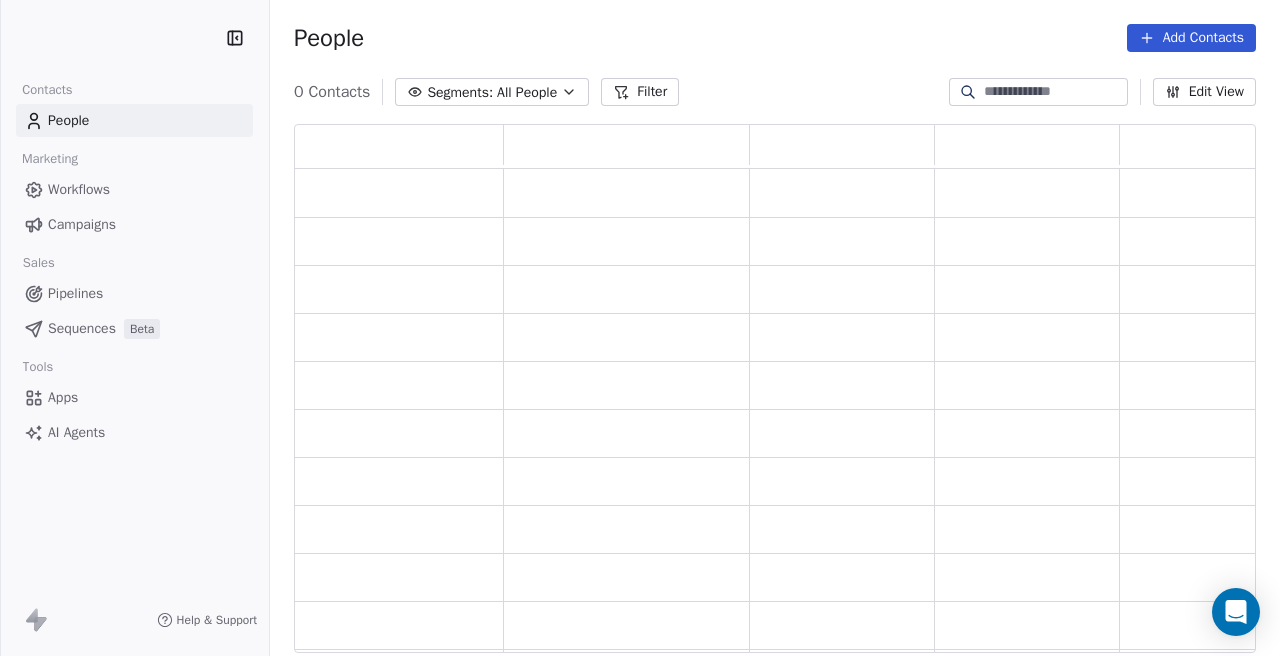 scroll, scrollTop: 0, scrollLeft: 0, axis: both 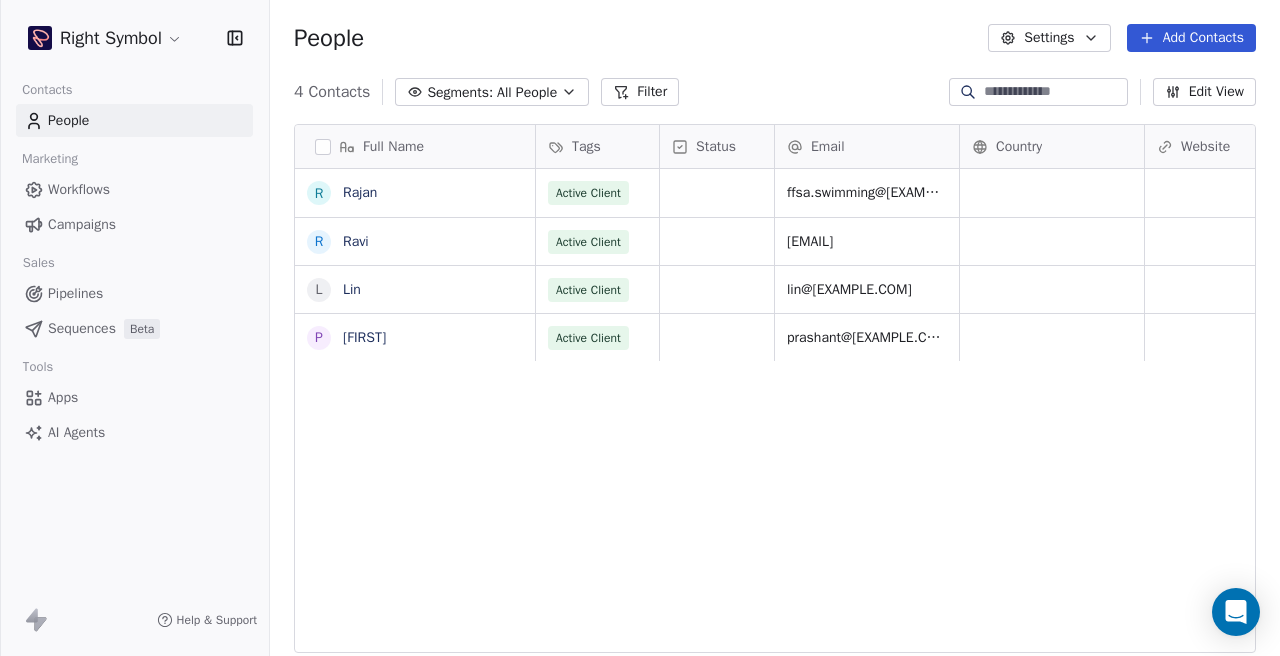 click on "All People" at bounding box center [527, 92] 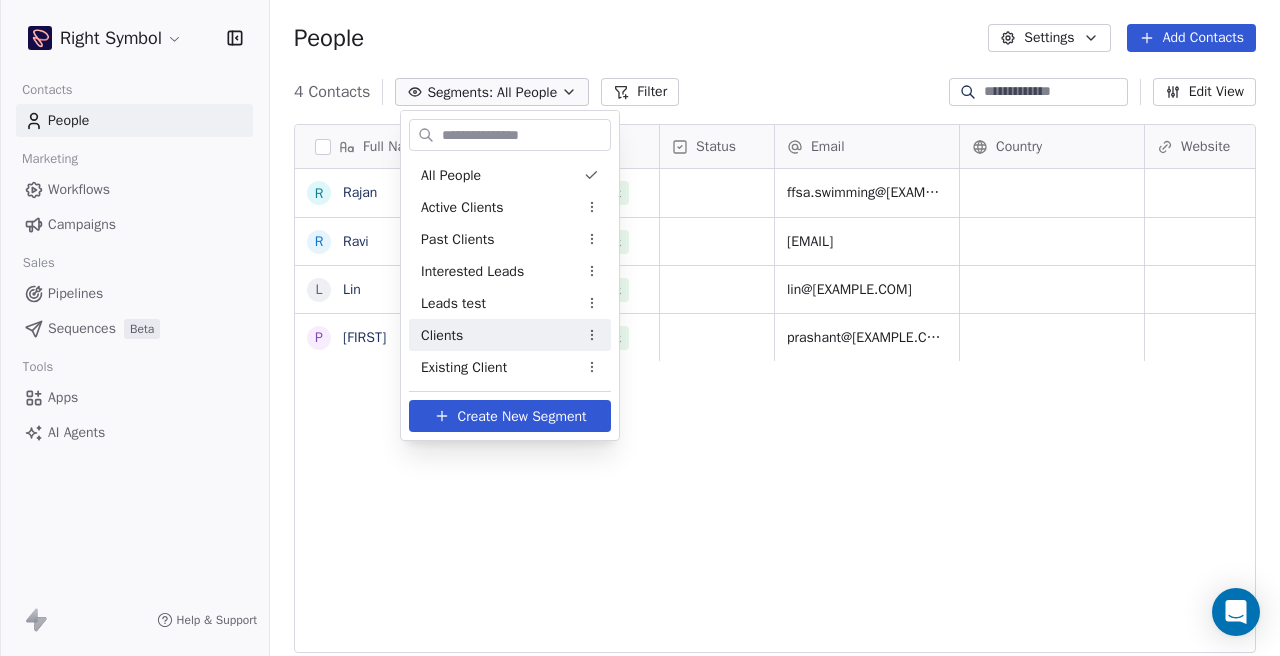 click on "Right Symbol Contacts People Marketing Workflows Campaigns Sales Pipelines Sequences Beta Tools Apps AI Agents Help & Support People Settings  Add Contacts 4 Contacts Segments: All People Filter  Edit View Tag Add to Sequence Export Full Name R [LAST] R [LAST] P [LAST] L [LAST] A [LAST] Tags Status Email Country Website Job Title Contact Source NPS Score Active Client ffsa.swimming@[EXAMPLE.COM] Active Client sales@[EXAMPLE.COM] Active Client lin@[EXAMPLE.COM] Active Client prashant@[EXAMPLE.COM]
To pick up a draggable item, press the space bar.
While dragging, use the arrow keys to move the item.
Press space again to drop the item in its new position, or press escape to cancel.
All People Active Clients Past Clients Interested Leads Leads test Clients Existing Client Create New Segment" at bounding box center [640, 328] 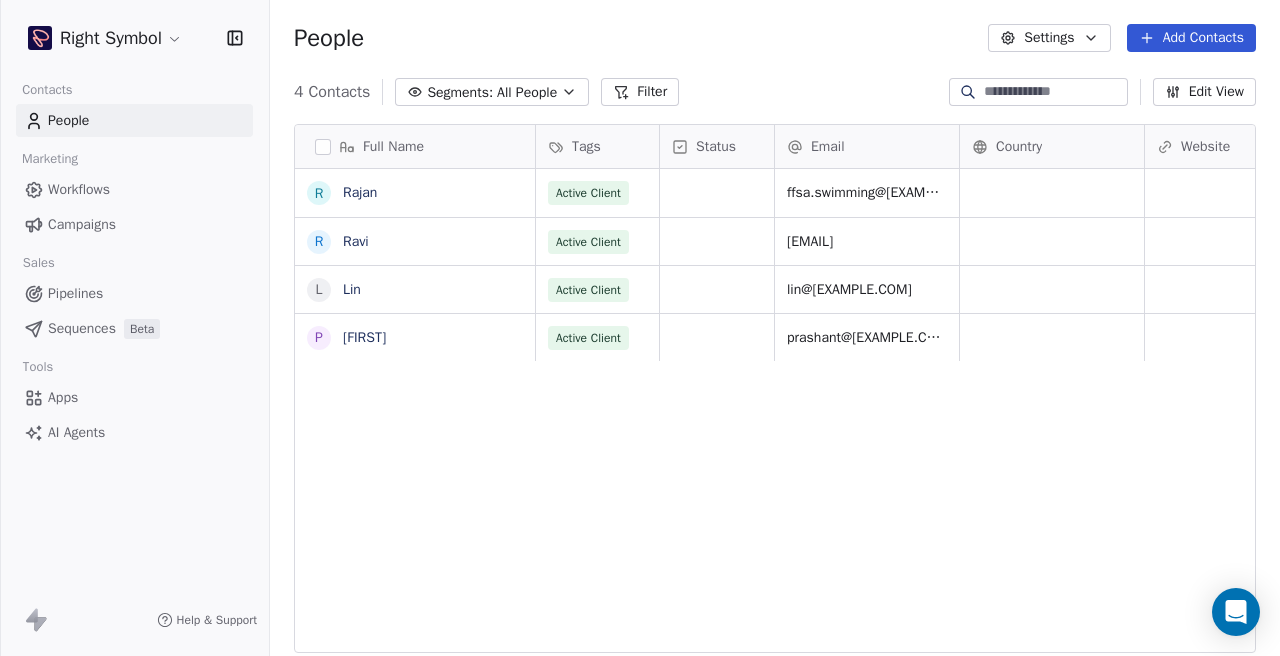 click on "Filter" at bounding box center [640, 92] 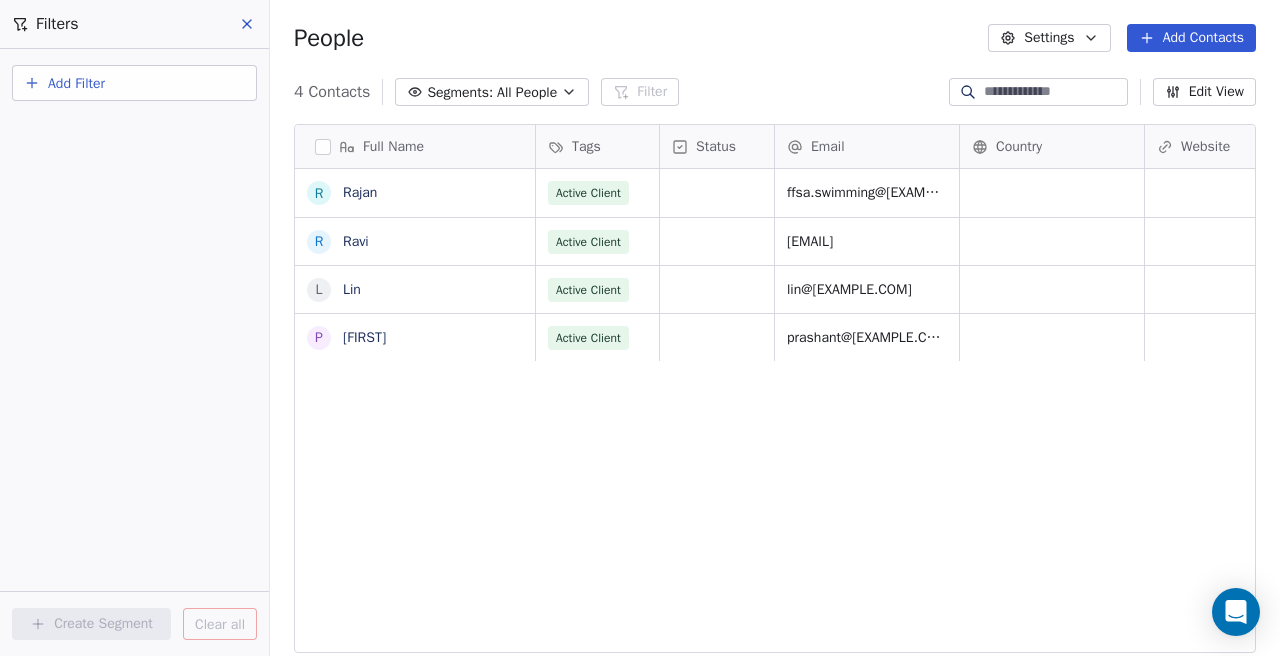 click at bounding box center (248, 24) 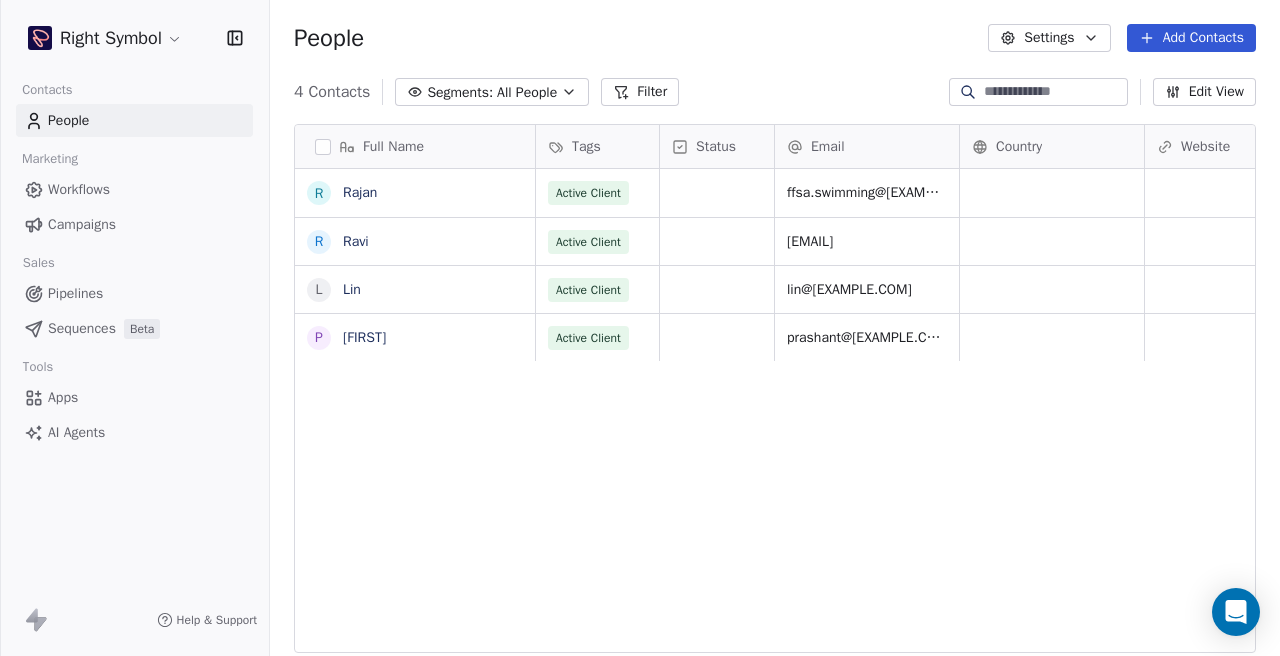 click on "Tags" at bounding box center (586, 147) 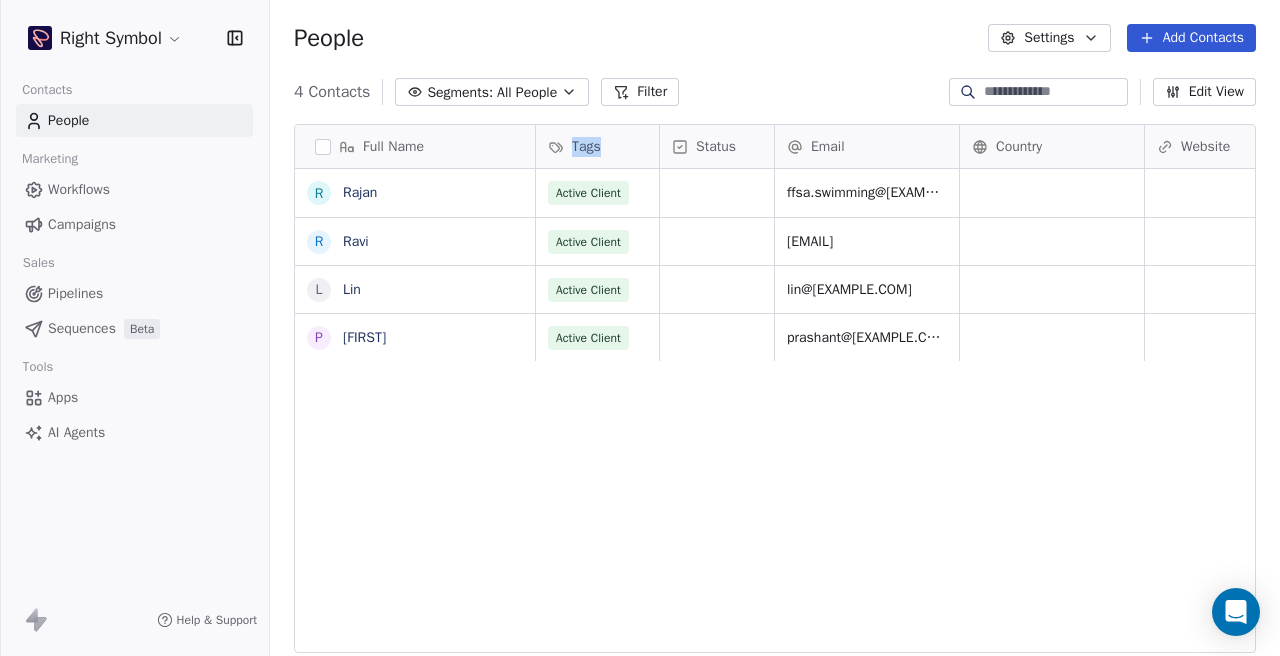 click on "Tags" at bounding box center [586, 147] 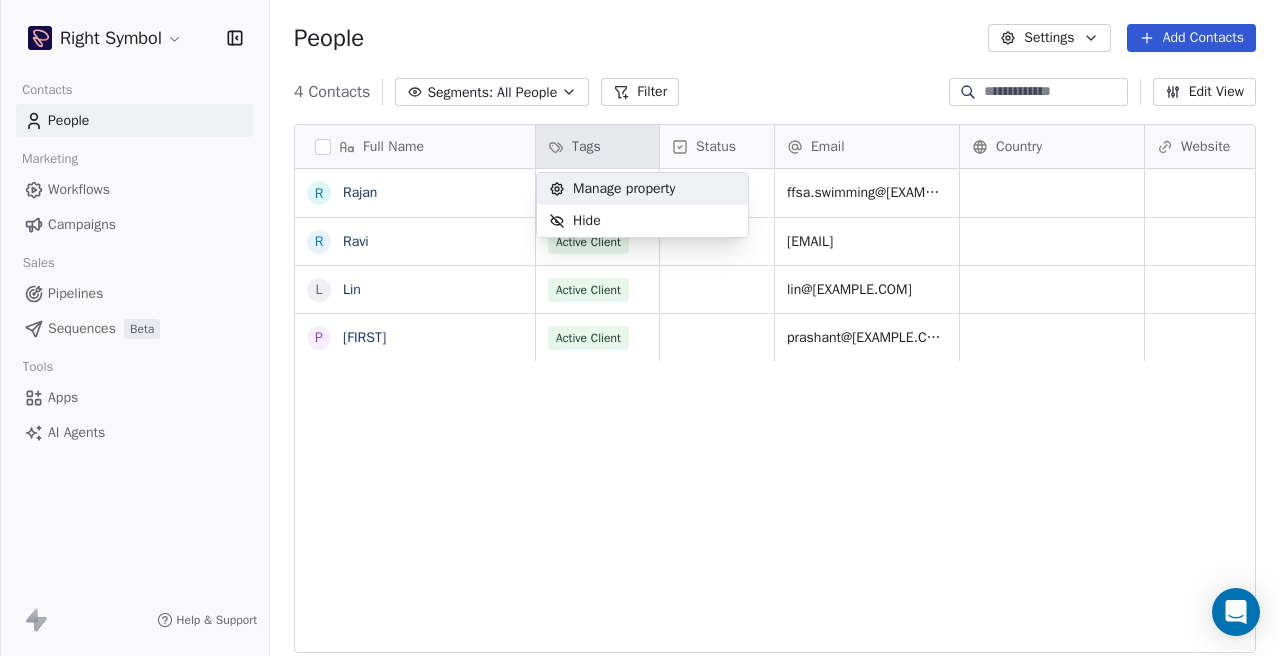 click on "Right Symbol Contacts People Marketing Workflows Campaigns Sales Pipelines Sequences Beta Tools Apps AI Agents Help & Support People Settings Add Contacts 4 Contacts Segments: All People Filter Edit View Tag Add to Sequence Export Full Name R [LAST] R [LAST] L [LAST] P [LAST] Prashant Tags Status Email Country Website Job Title Contact Source NPS Score Active Client ffsa.swimming@[EMAIL] Active Client sales@[EMAIL] Active Client lin@[EMAIL] Active Client prashant@[EMAIL]
To pick up a draggable item, press the space bar.
While dragging, use the arrow keys to move the item.
Press space again to drop the item in its new position, or press escape to cancel.
Manage property Hide" at bounding box center (640, 328) 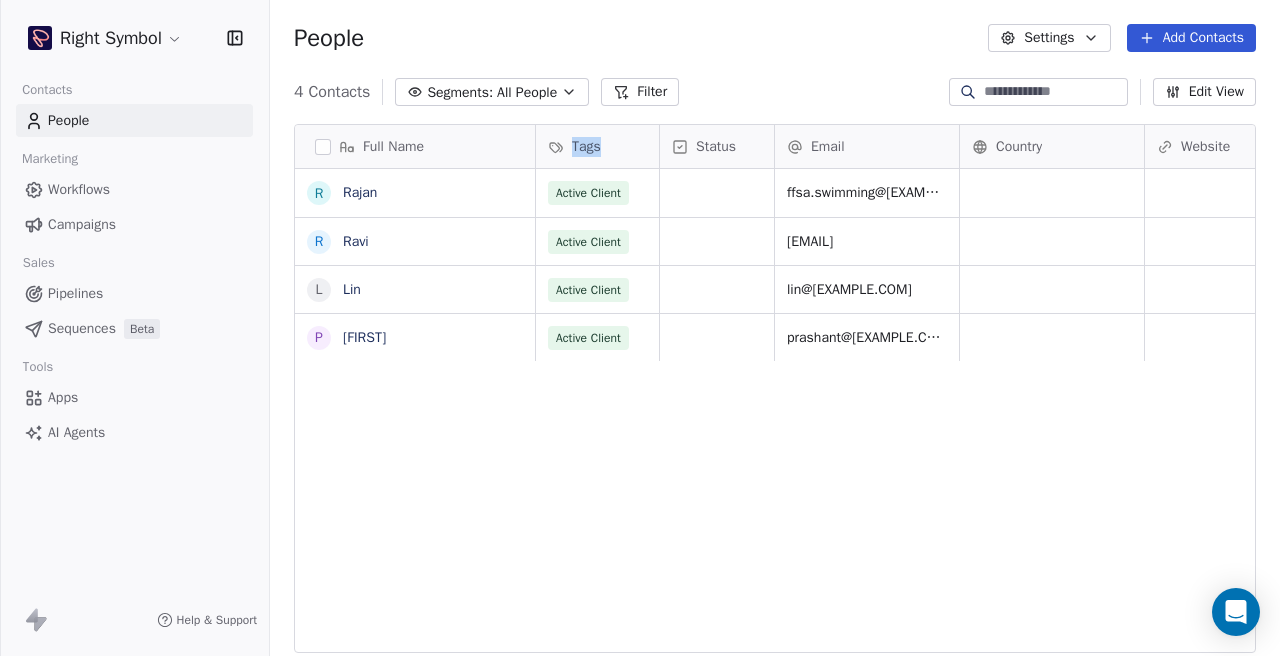 click on "Tags" at bounding box center (586, 147) 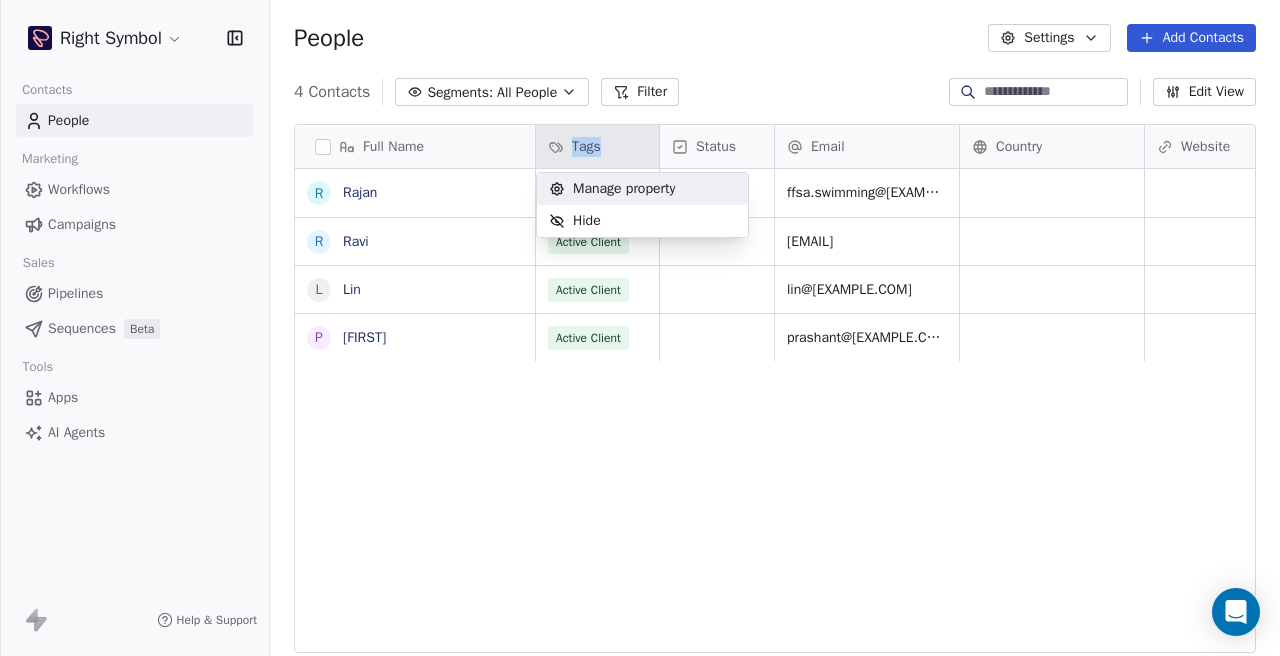 click on "Manage property" at bounding box center [624, 189] 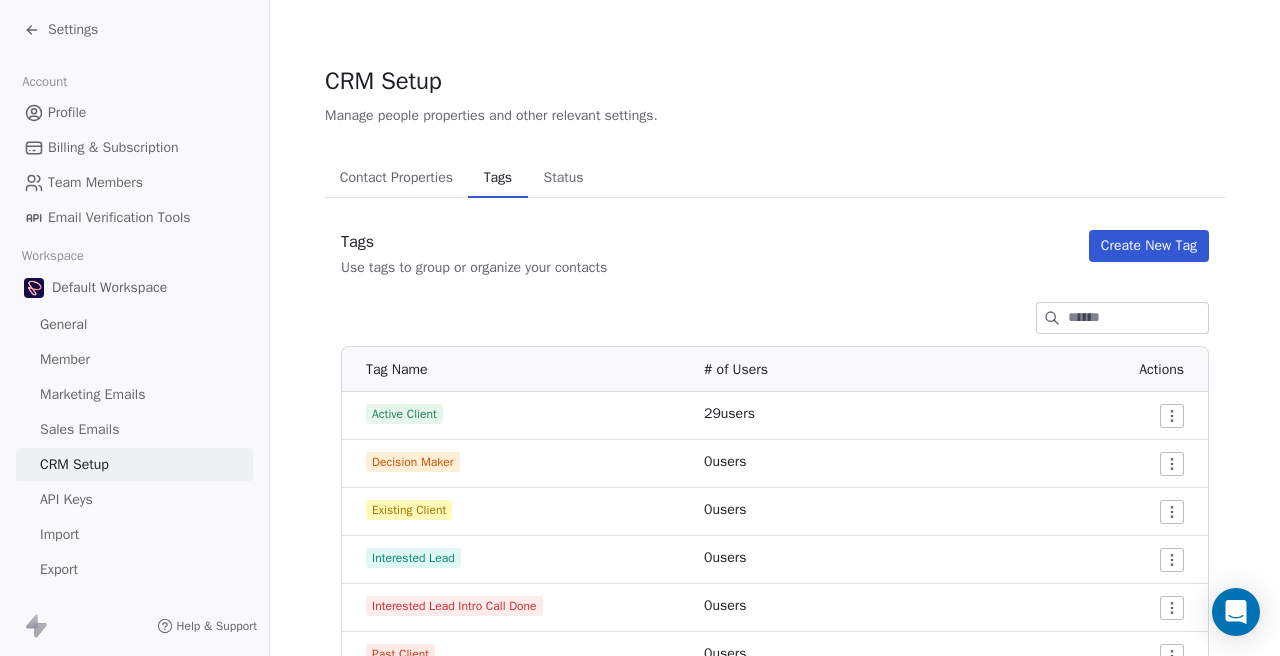 click on "Create New Tag" at bounding box center [1149, 246] 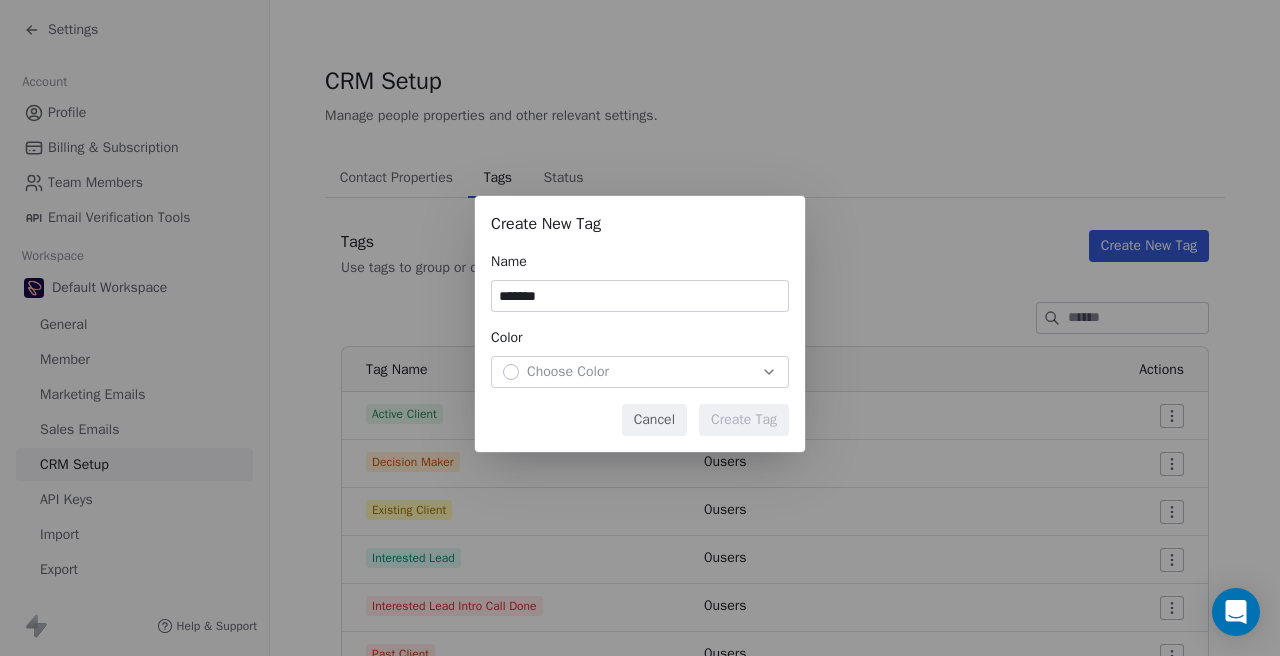 type on "*******" 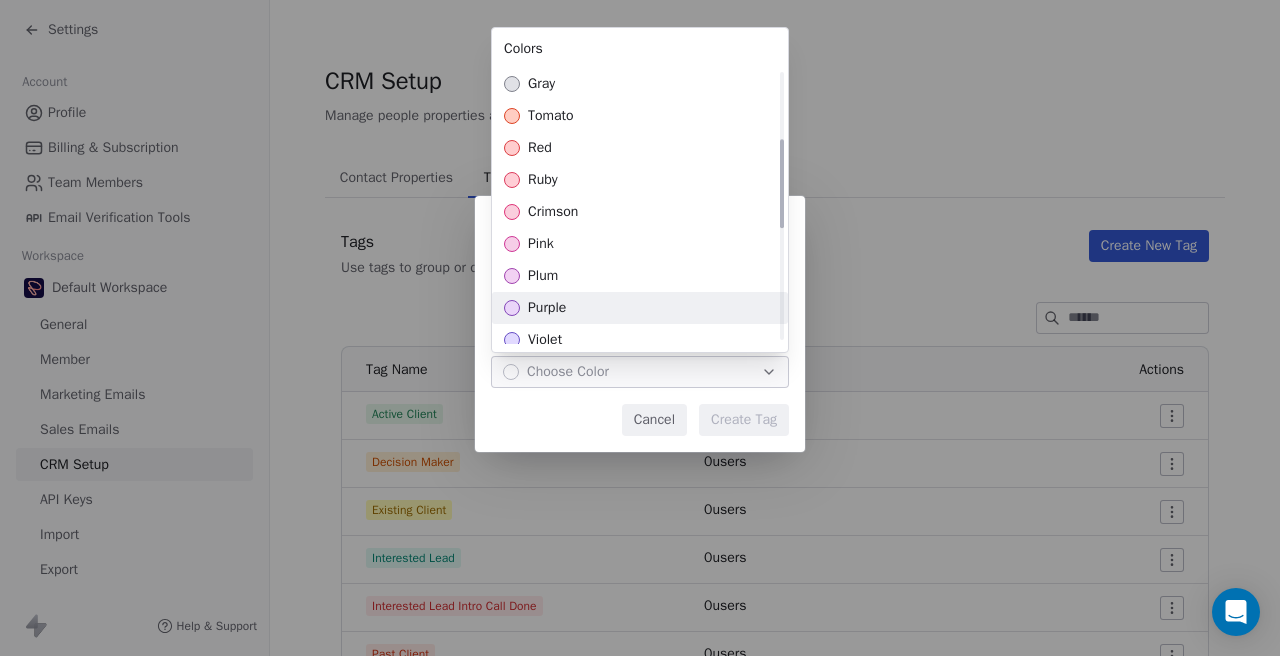 scroll, scrollTop: 556, scrollLeft: 0, axis: vertical 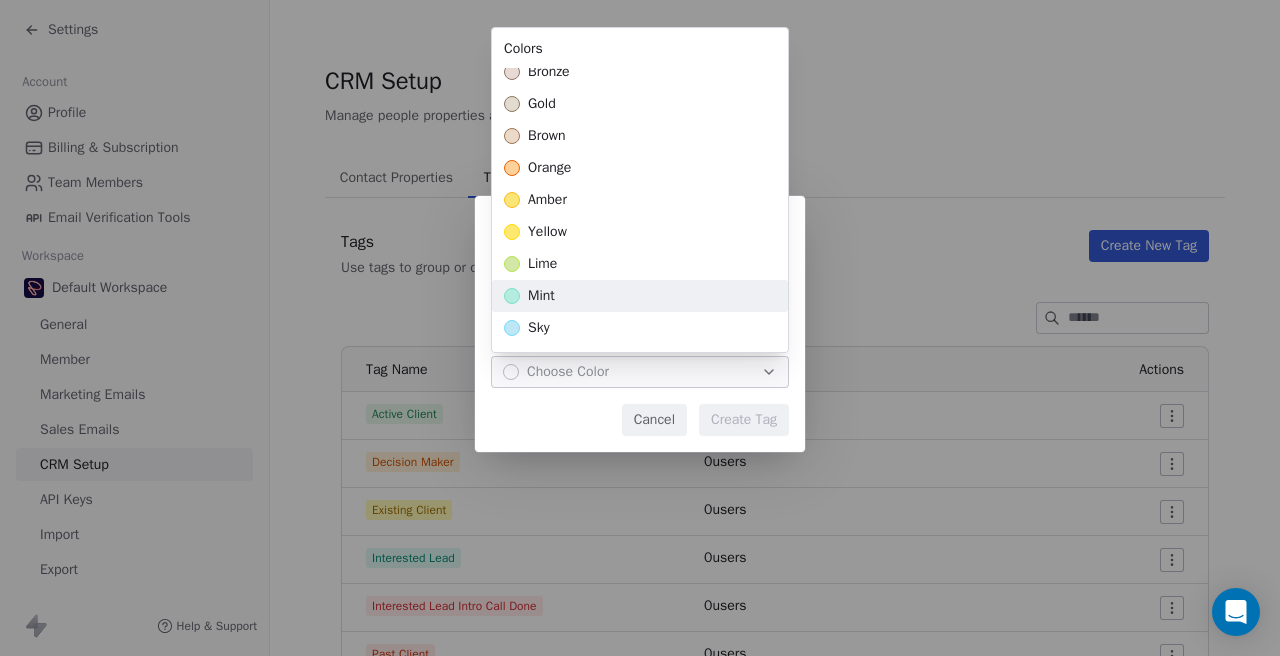 click on "mint" at bounding box center [640, 296] 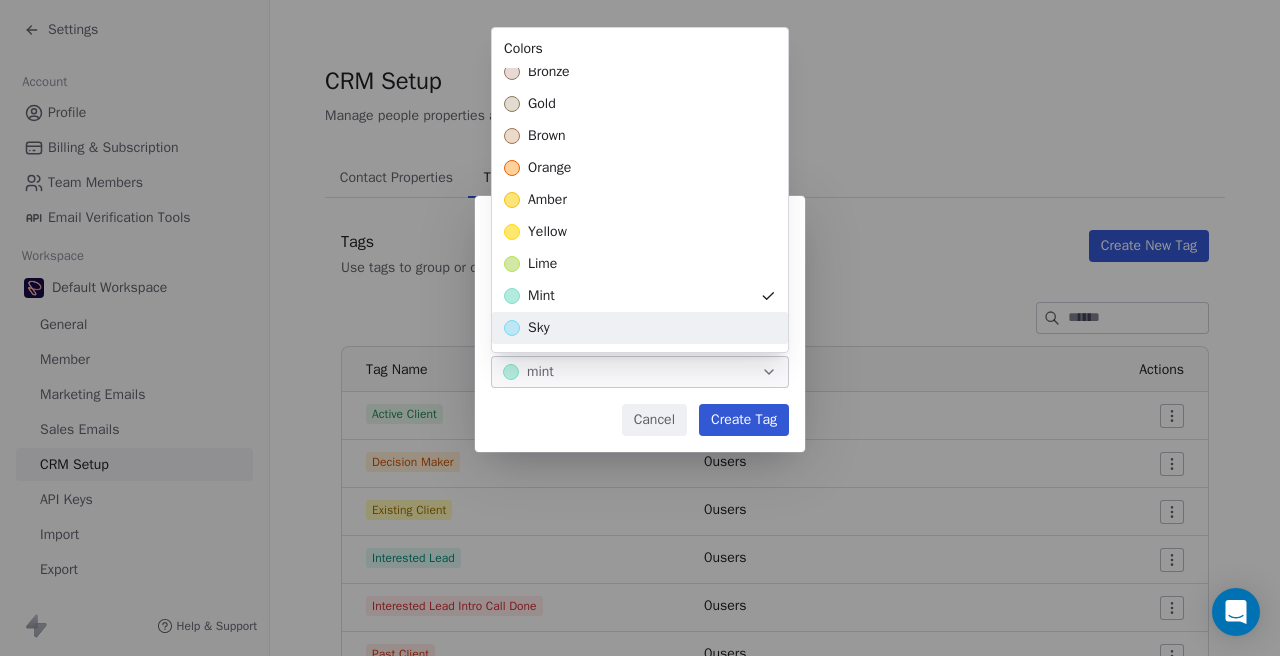 click on "Create New Tag Name ******* Color mint Cancel Create Tag" at bounding box center (640, 327) 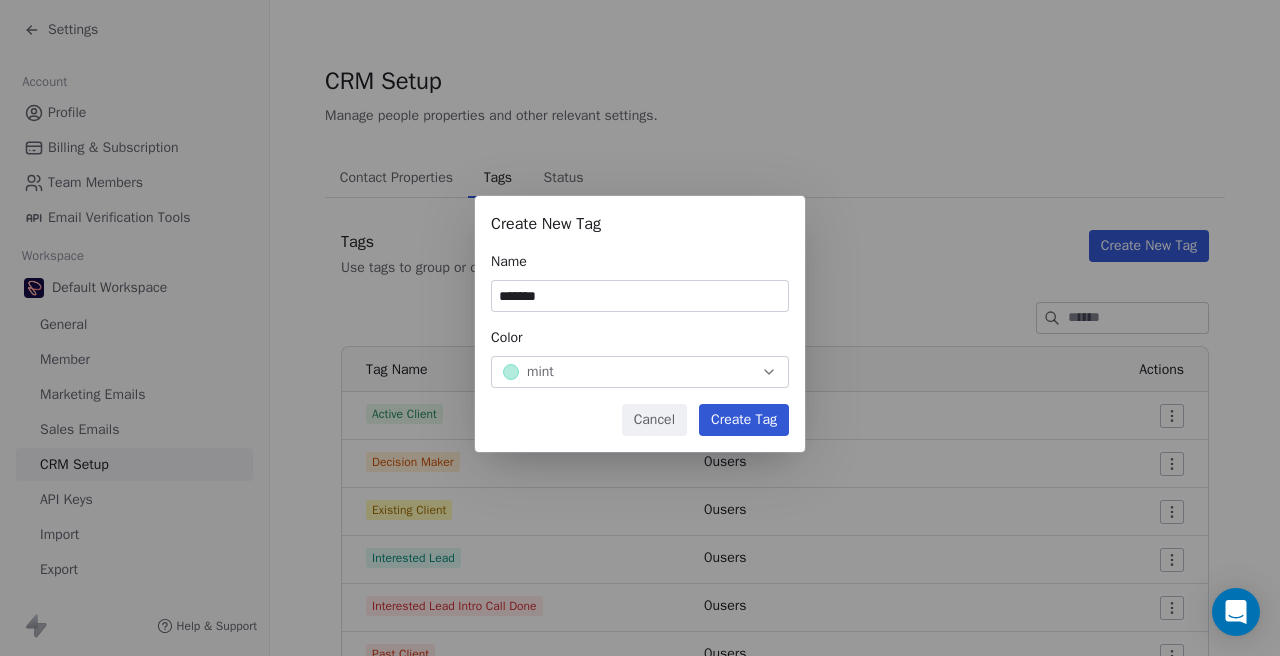 click on "Create Tag" at bounding box center [744, 420] 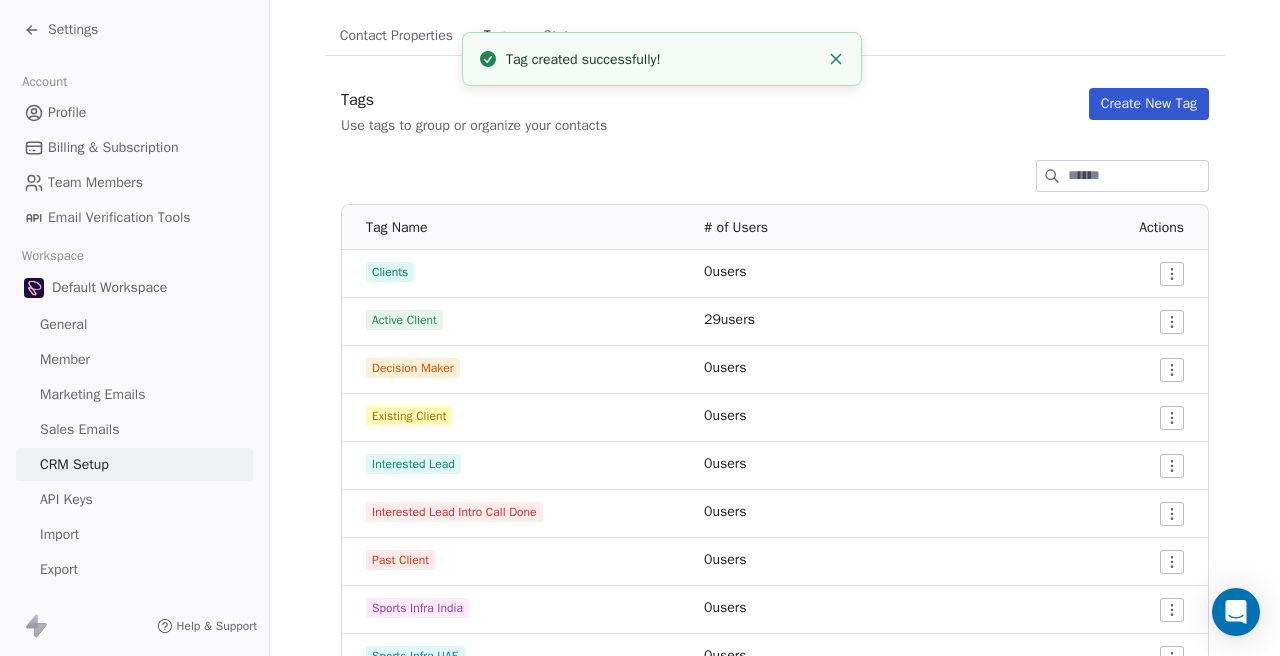 scroll, scrollTop: 0, scrollLeft: 0, axis: both 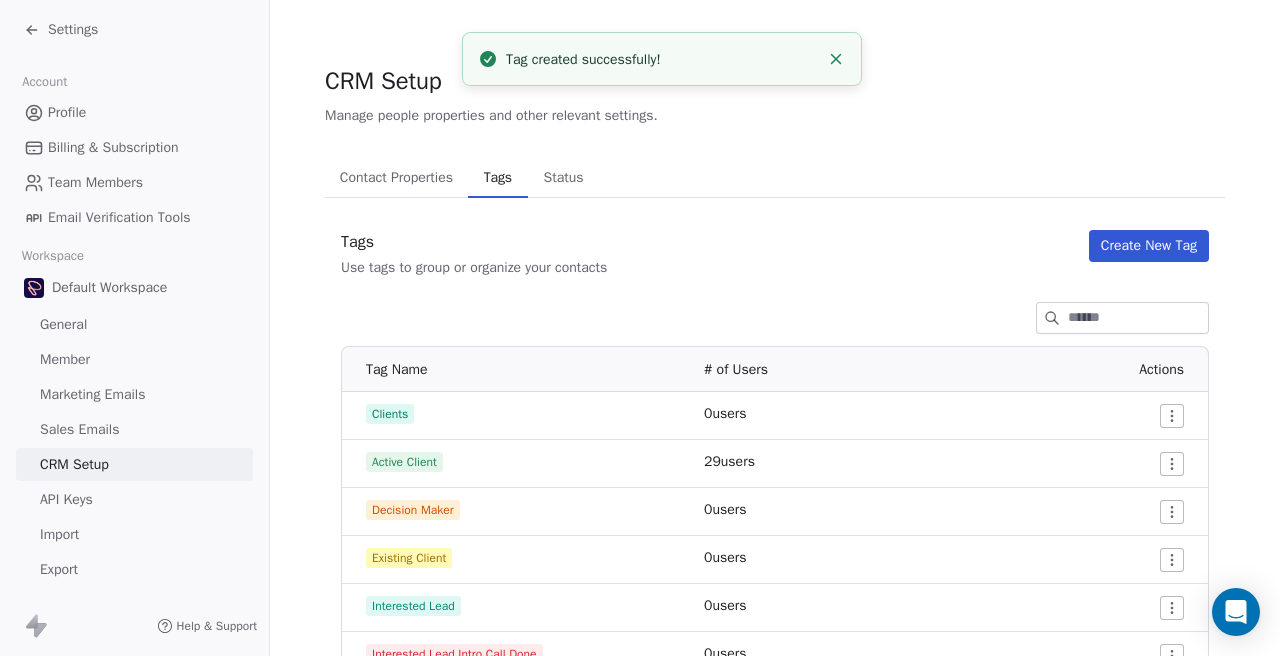 click on "Settings" at bounding box center [61, 30] 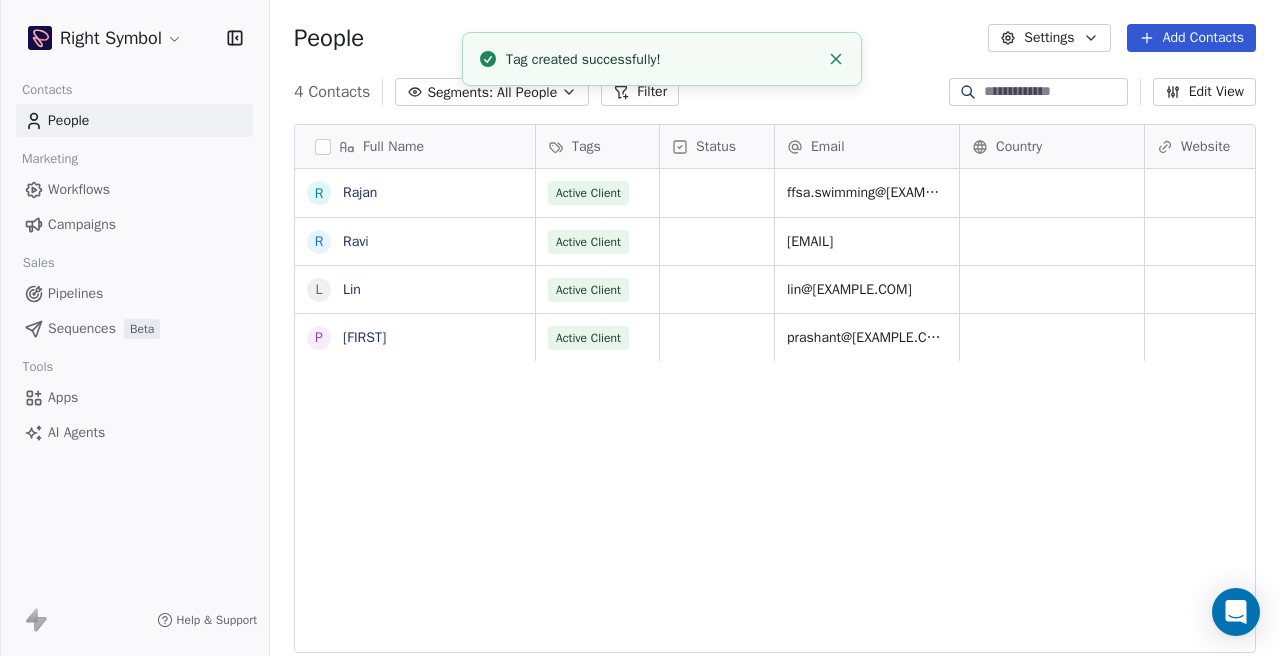 scroll, scrollTop: 1, scrollLeft: 1, axis: both 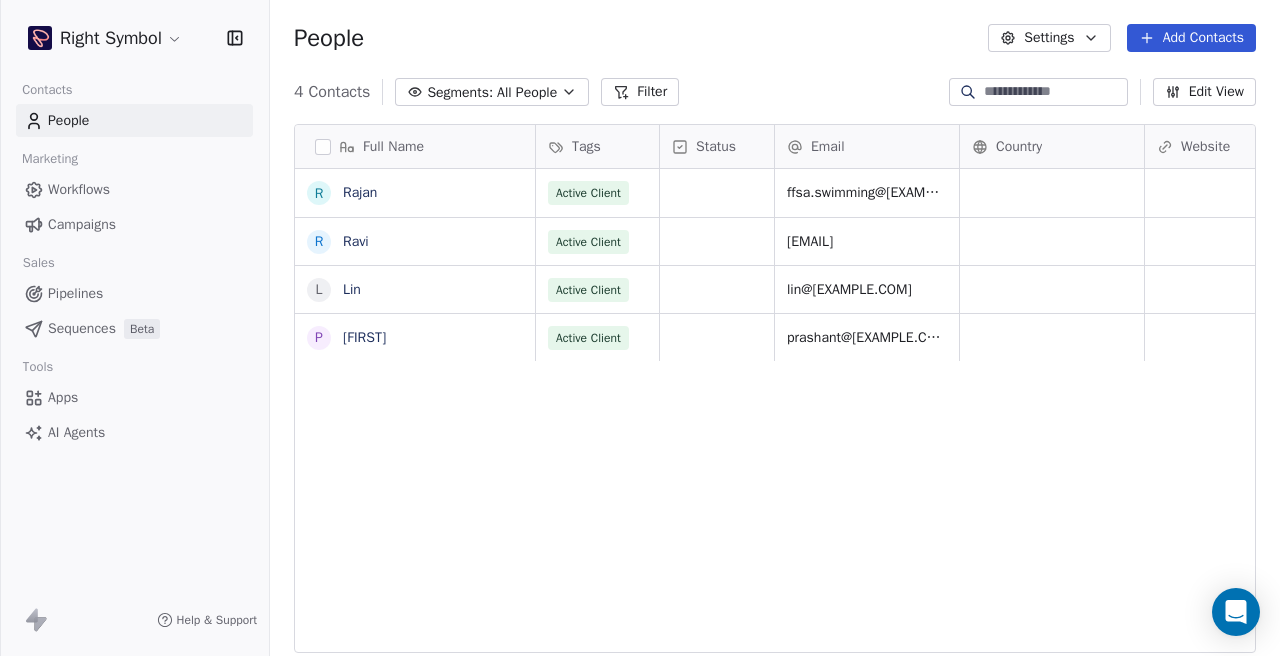 click on "Workflows" at bounding box center [79, 189] 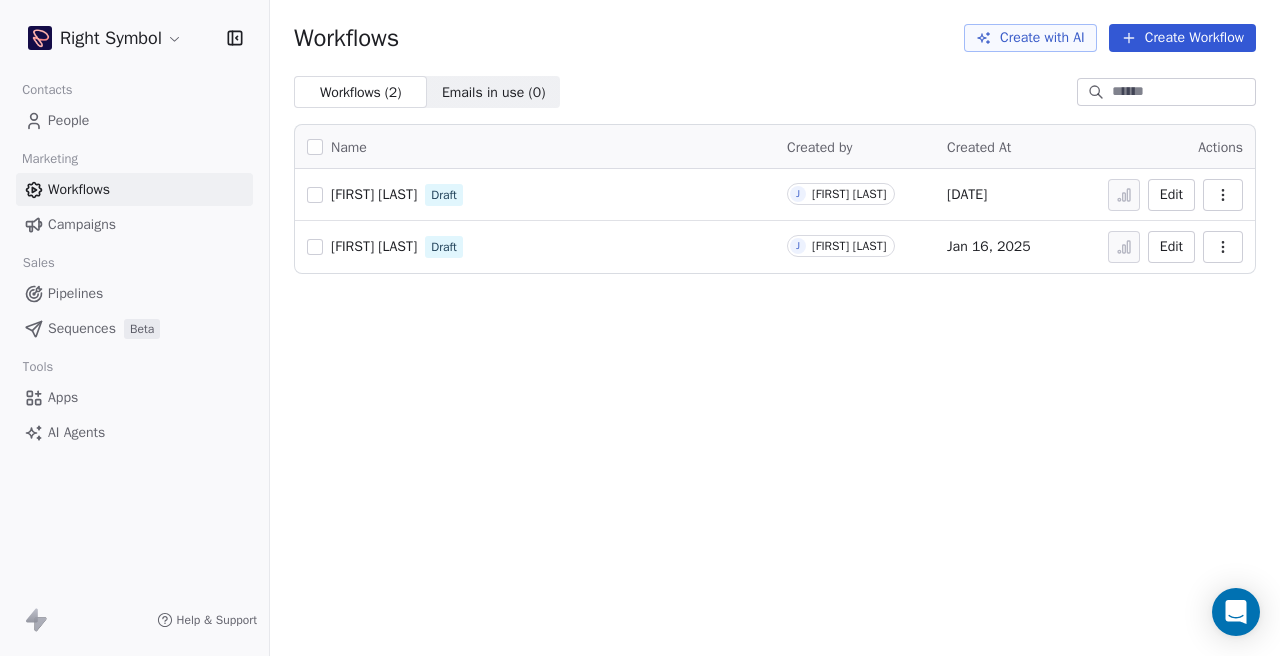 click on "People" at bounding box center (134, 120) 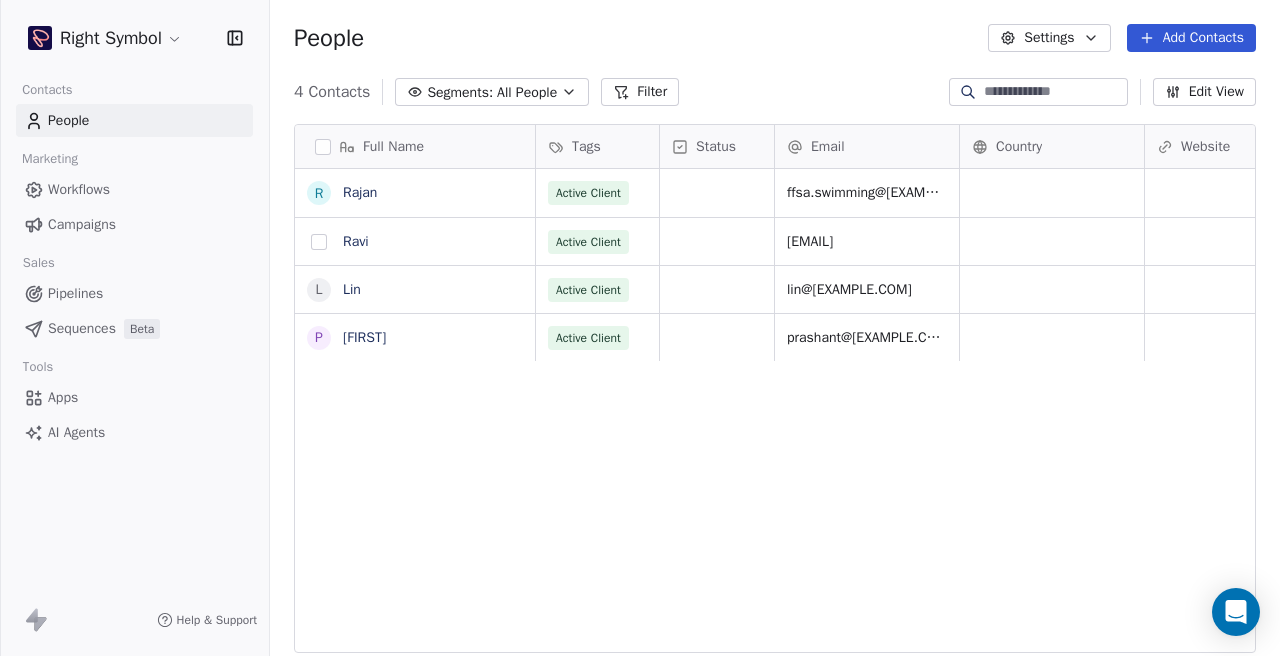 scroll, scrollTop: 1, scrollLeft: 1, axis: both 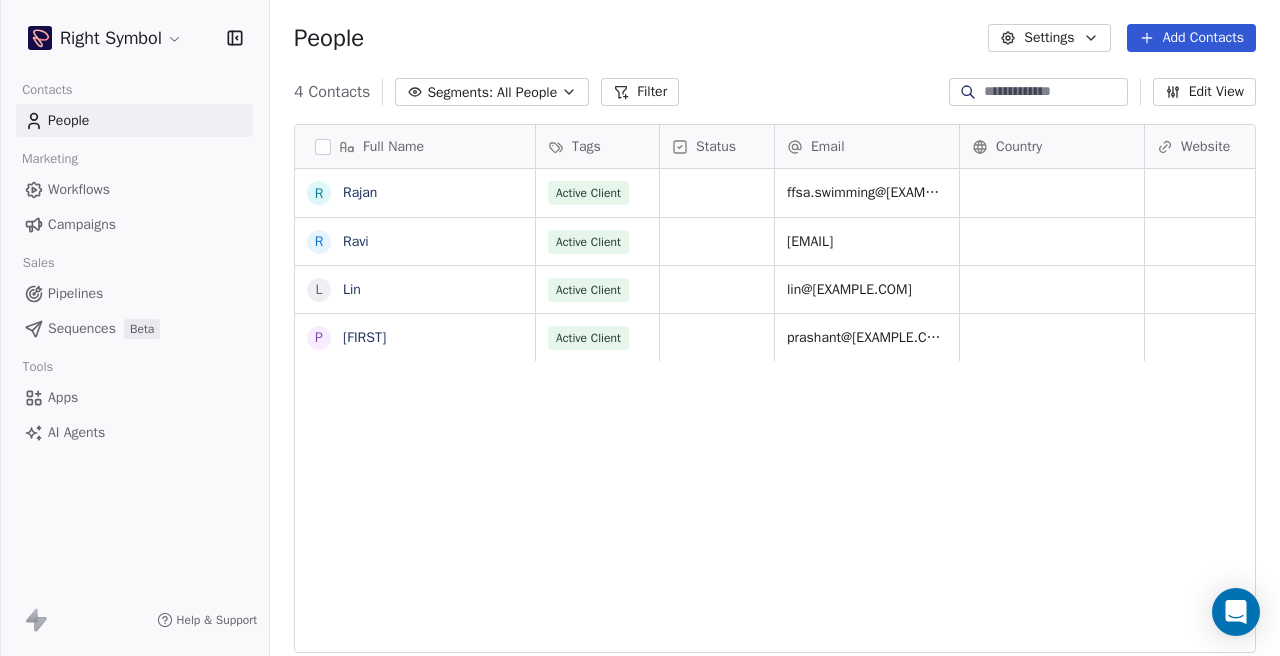 click on "All People" at bounding box center (527, 92) 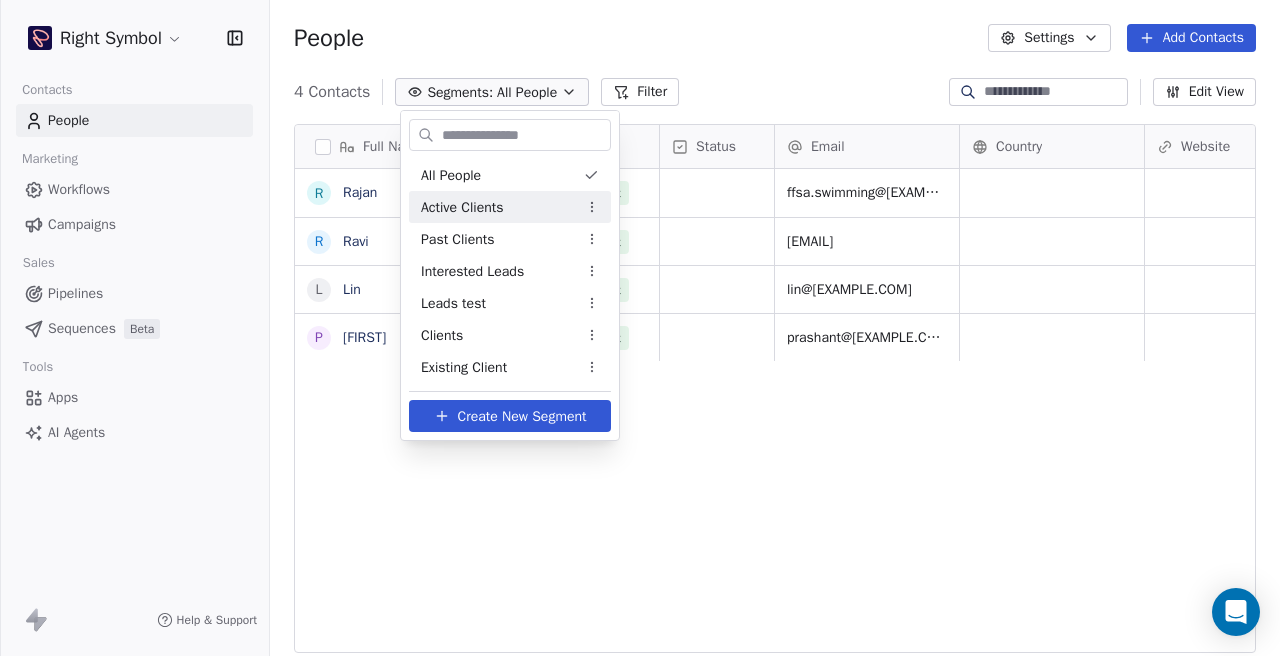 click on "Active Clients" at bounding box center [510, 207] 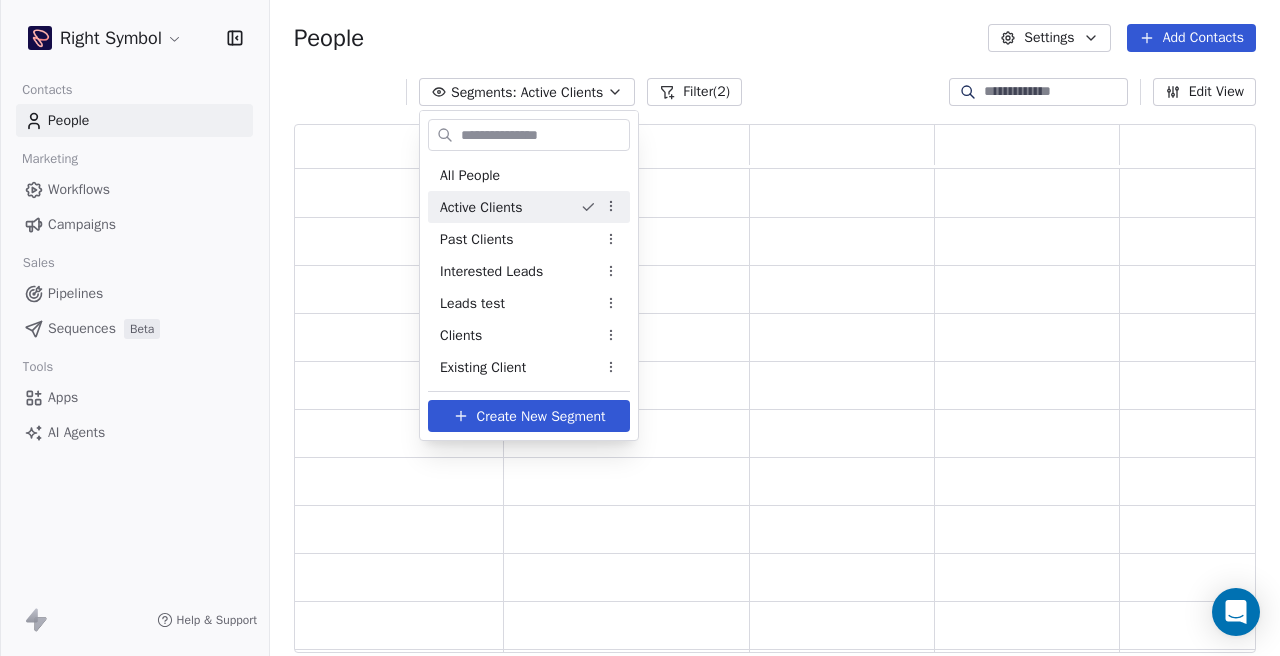 scroll, scrollTop: 1, scrollLeft: 1, axis: both 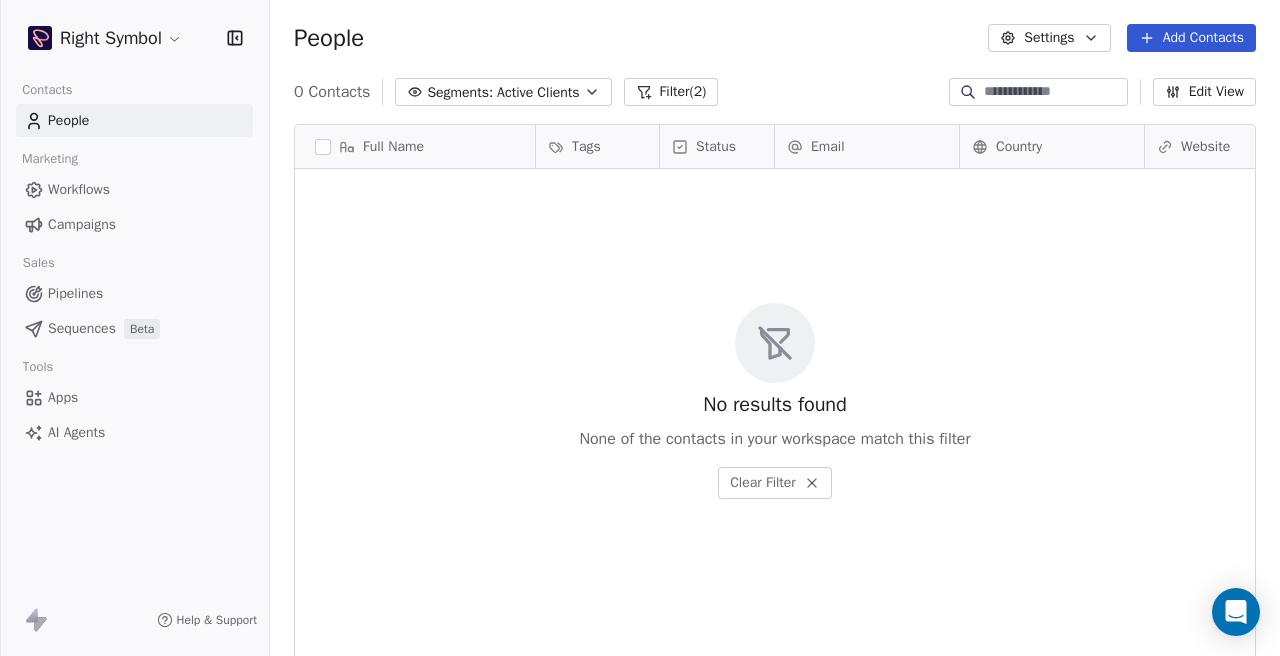 click on "Active Clients" at bounding box center [538, 92] 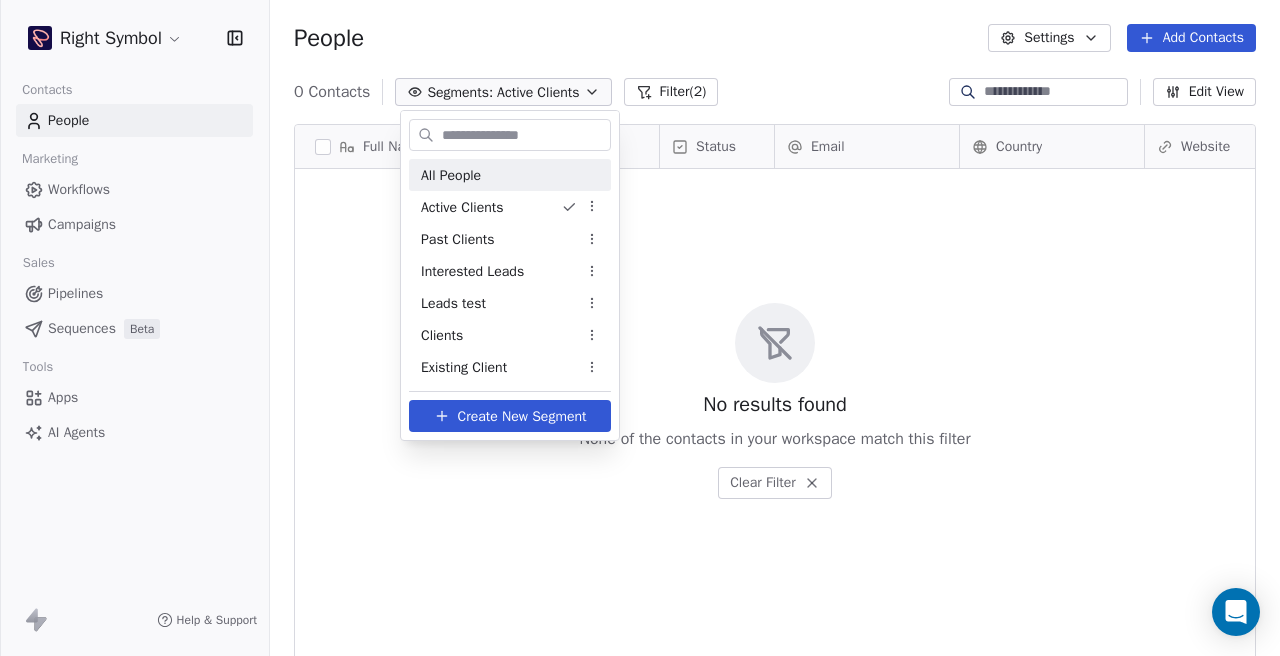 click on "All People" at bounding box center (510, 175) 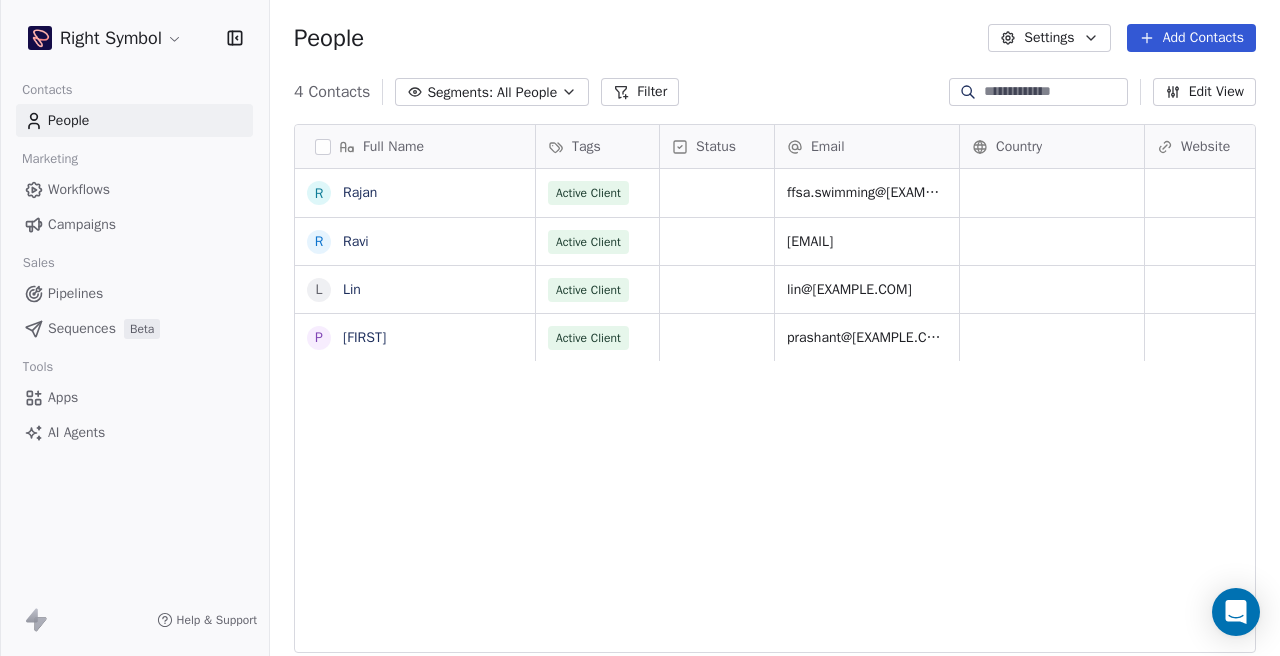 click on "Segments: All People" at bounding box center [492, 92] 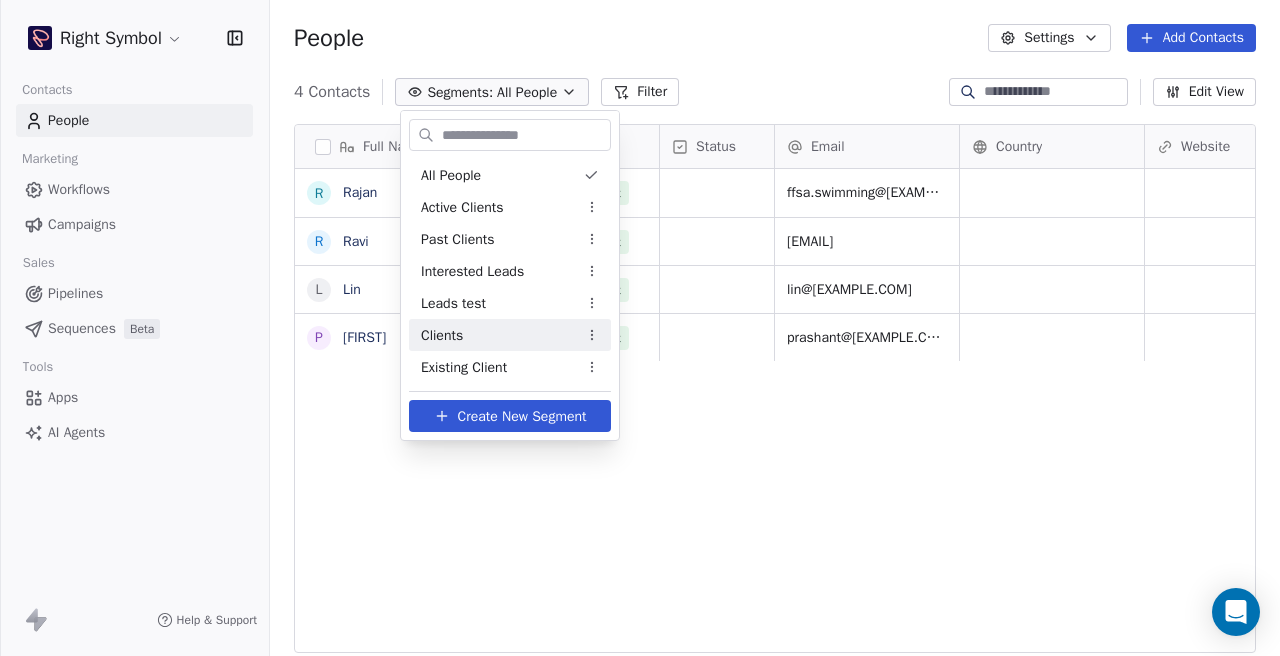 click on "Create New Segment" at bounding box center [522, 416] 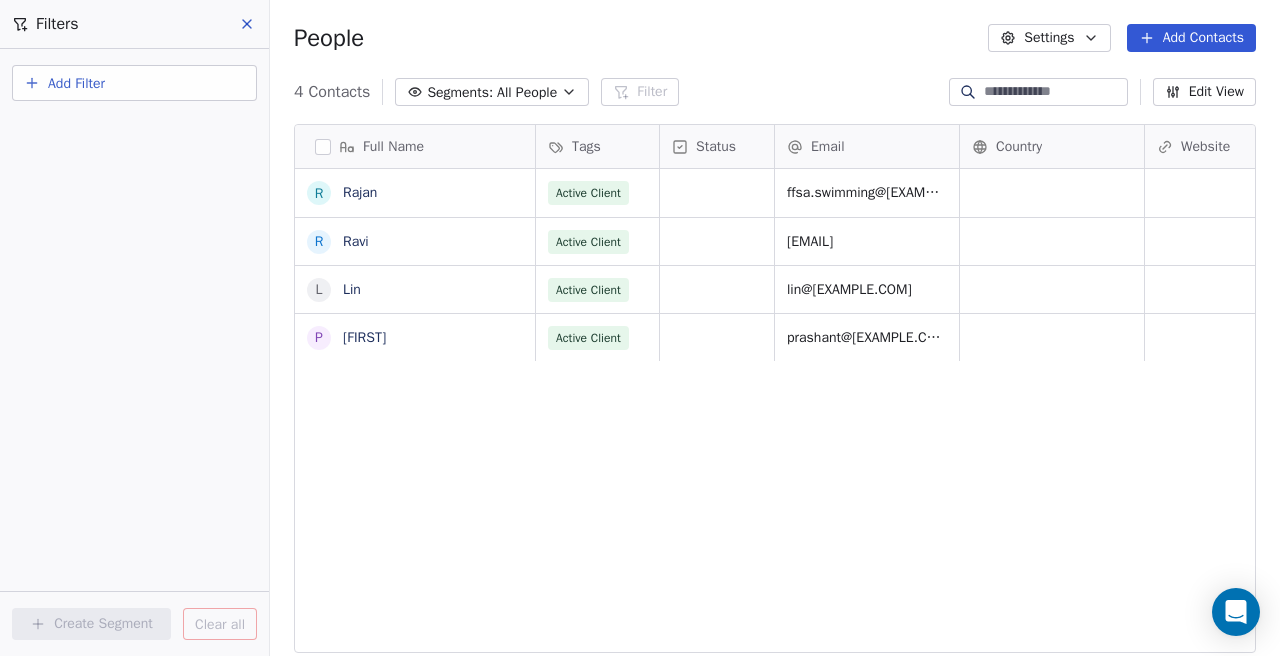 click on "Add Filter" at bounding box center [76, 83] 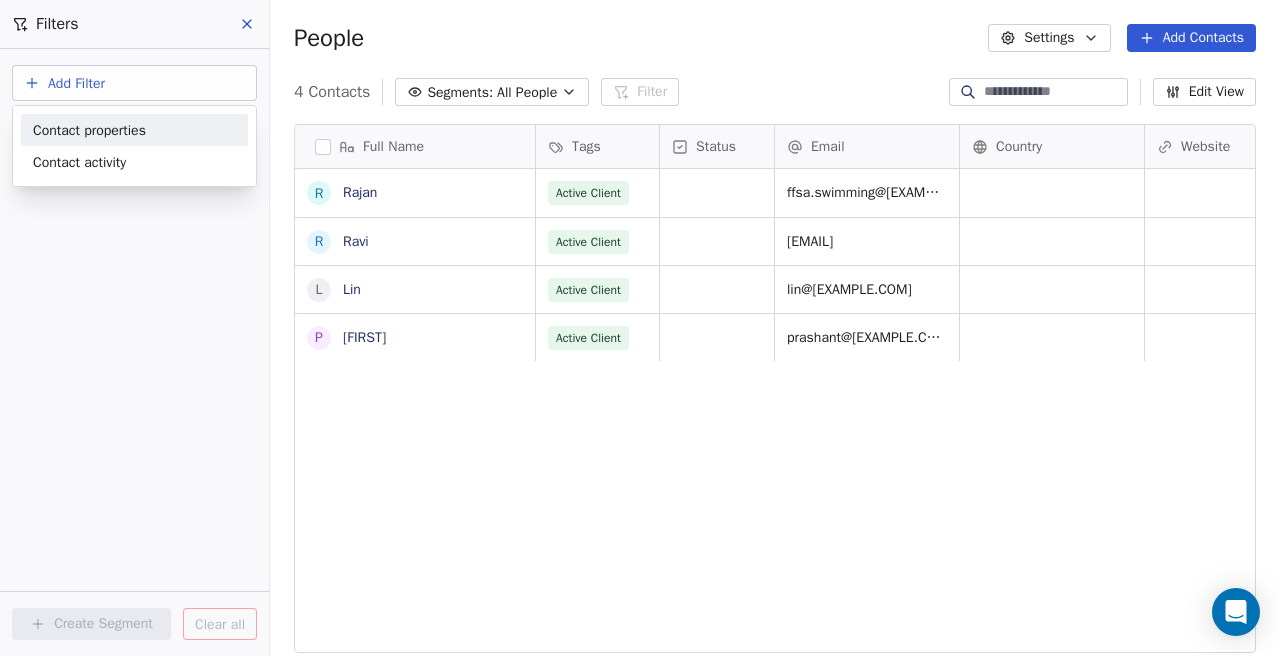 click on "Contact properties" at bounding box center [134, 130] 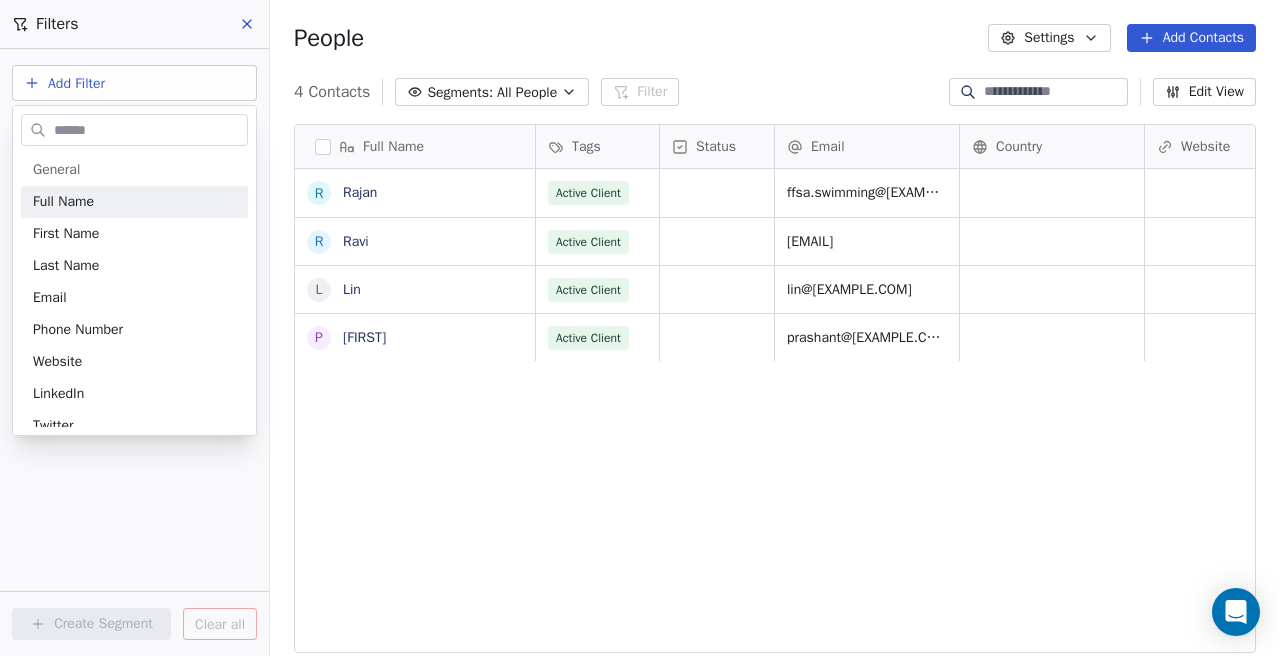 click on "Right Symbol Contacts People Marketing Workflows Campaigns Sales Pipelines Sequences Beta Tools Apps AI Agents Help & Support Filters Add Filter  Create Segment Clear all People Settings  Add Contacts 4 Contacts Segments: All People Filter  Edit View Tag Add to Sequence Export Full Name R [LAST] R [LAST] L [LAST] P [LAST] Tags Status Email Country Website Job Title Contact Source NPS Score Active Client ffsa.swimming@[EXAMPLE.COM] Active Client sales@[EXAMPLE.COM] Active Client lin@[EXAMPLE.COM] Active Client prashant@[EXAMPLE.COM]
To pick up a draggable item, press the space bar.
While dragging, use the arrow keys to move the item.
Press space again to drop the item in its new position, or press escape to cancel.
General Full Name First Name Last Name Email Phone Number Website LinkedIn Twitter Country Birthday Address NPS Score Customer Lifetime Value Tags Subscribed Email Categories Status Annual Income Browser Device Facebook Gender Language Occupation Timezone System Custom" at bounding box center [640, 328] 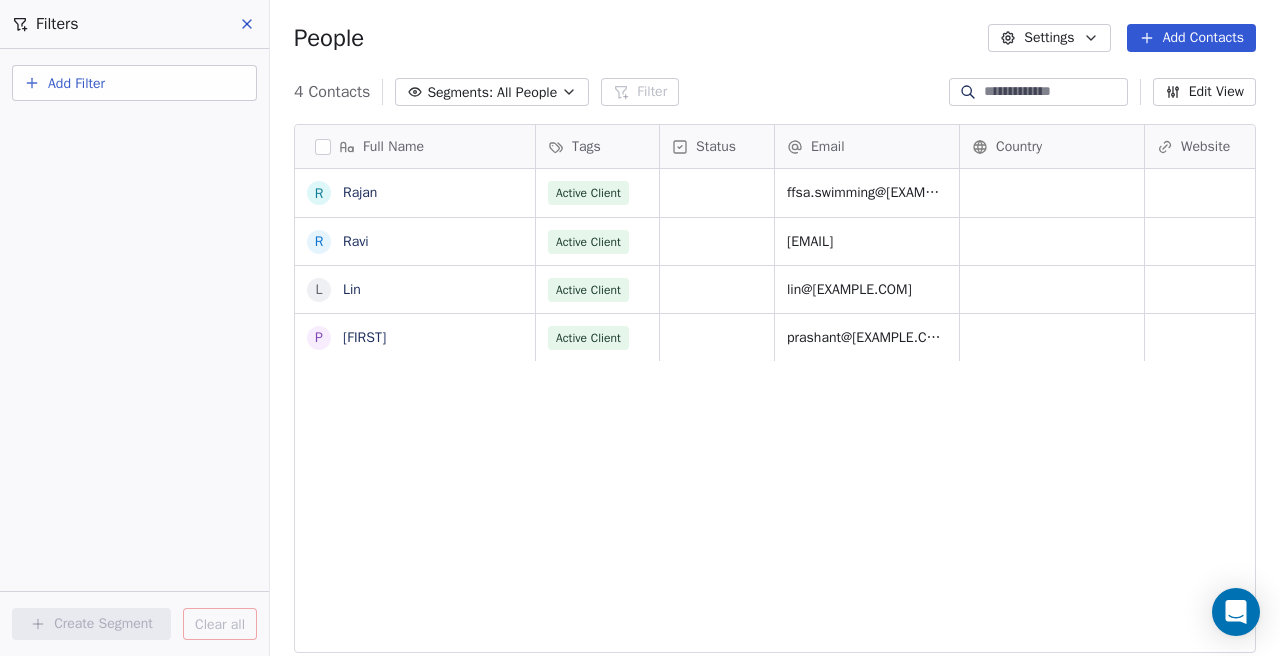 click on "Add Filter" at bounding box center [76, 83] 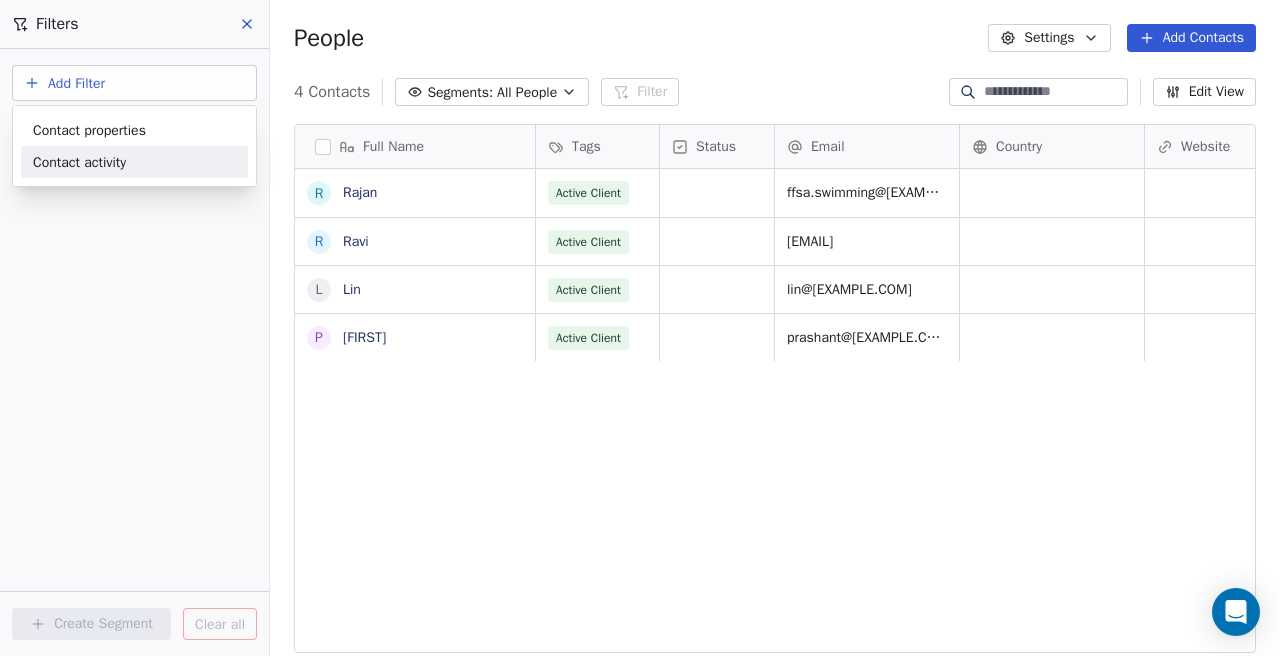 click on "Contact activity" at bounding box center (79, 162) 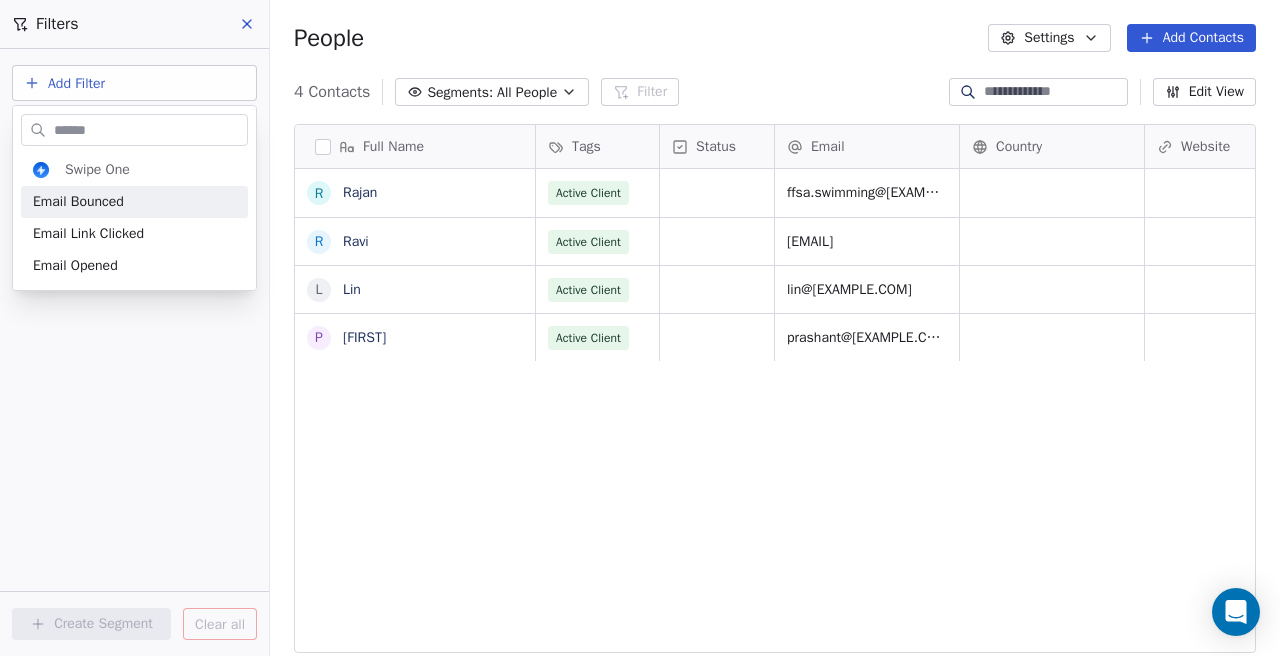 click on "Right Symbol Contacts People Marketing Workflows Campaigns Sales Pipelines Sequences Beta Tools Apps AI Agents Help & Support Filters Add Filter Create Segment Clear all People Settings Add Contacts 4 Contacts Segments: All People Filter Edit View Tag Add to Sequence Export Full Name R [LAST] R [LAST] L [LAST] P [LAST] Tags Status Email Country Website Job Title Contact Source NPS Score Active Client [EMAIL] Active Client [EMAIL] Active Client [EMAIL] Active Client [EMAIL]
To pick up a draggable item, press the space bar.
While dragging, use the arrow keys to move the item.
Press space again to drop the item in its new position, or press escape to cancel.
Swipe One Email Bounced Email Link Clicked Email Opened" at bounding box center (640, 328) 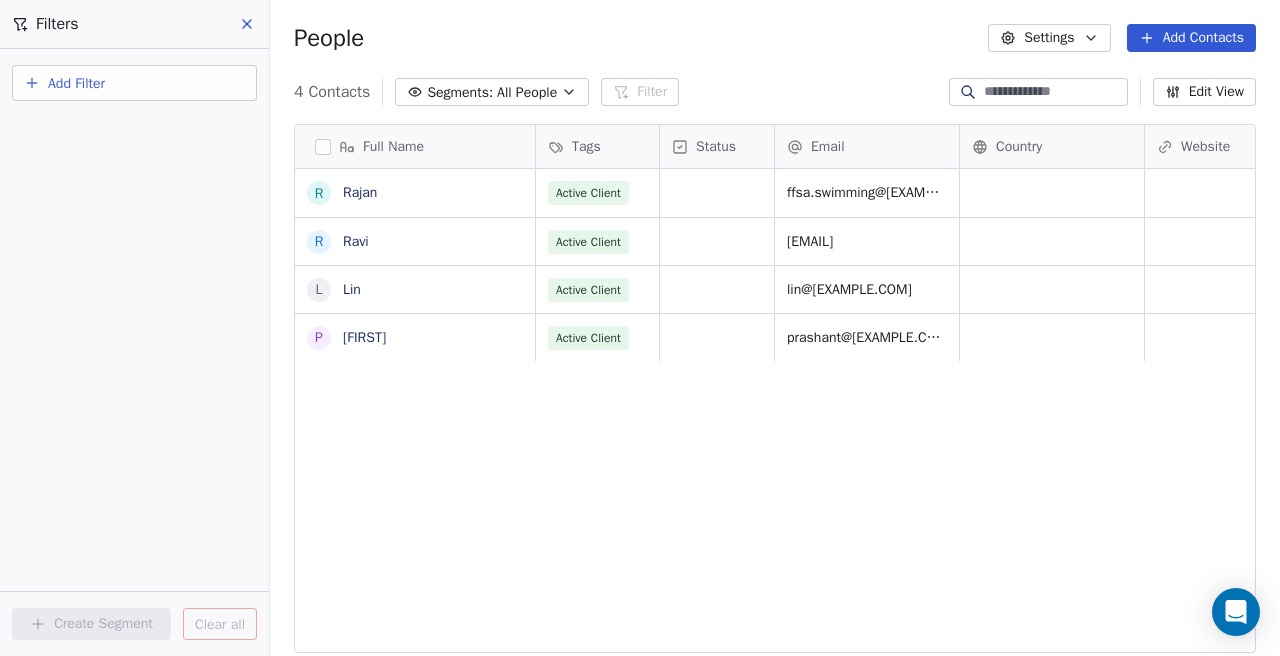 click on "Add Filter" at bounding box center [76, 83] 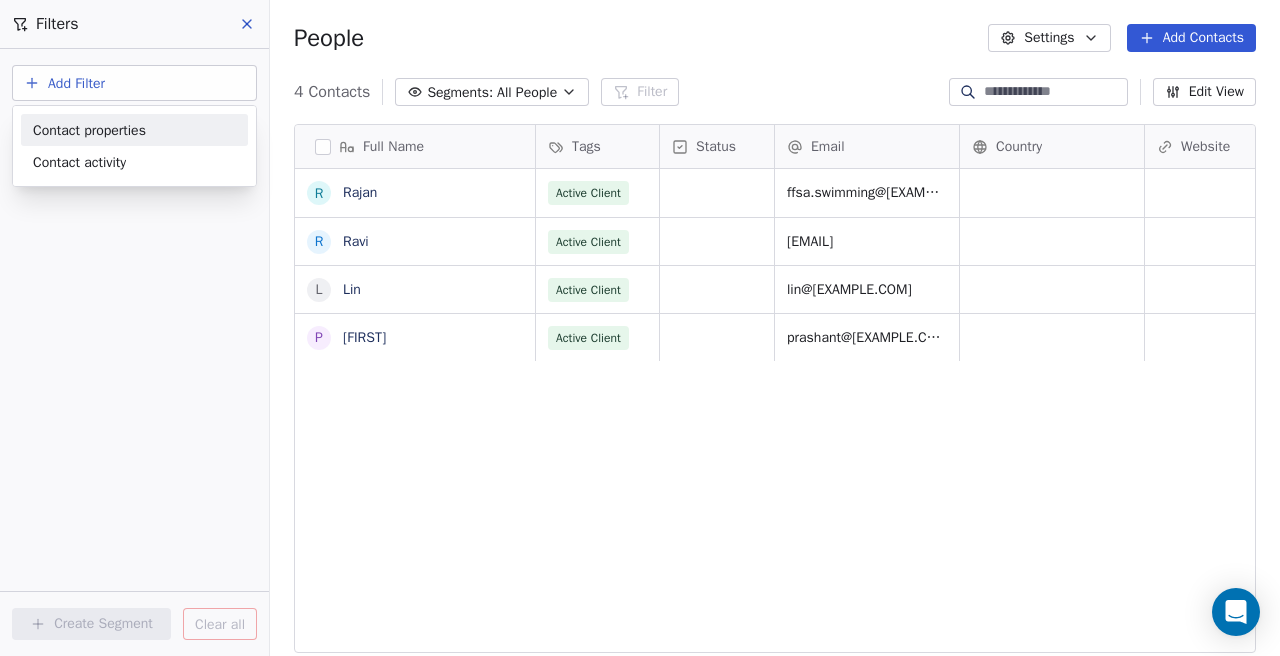 click on "Contact properties" at bounding box center [89, 130] 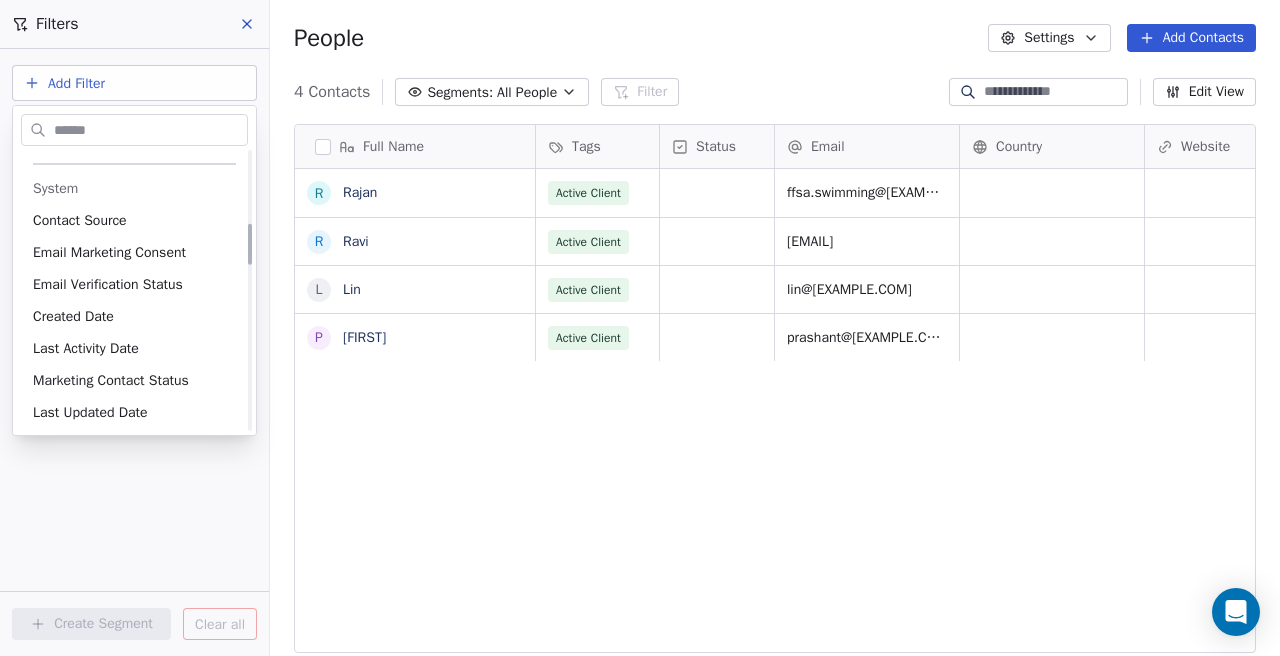 scroll, scrollTop: 0, scrollLeft: 0, axis: both 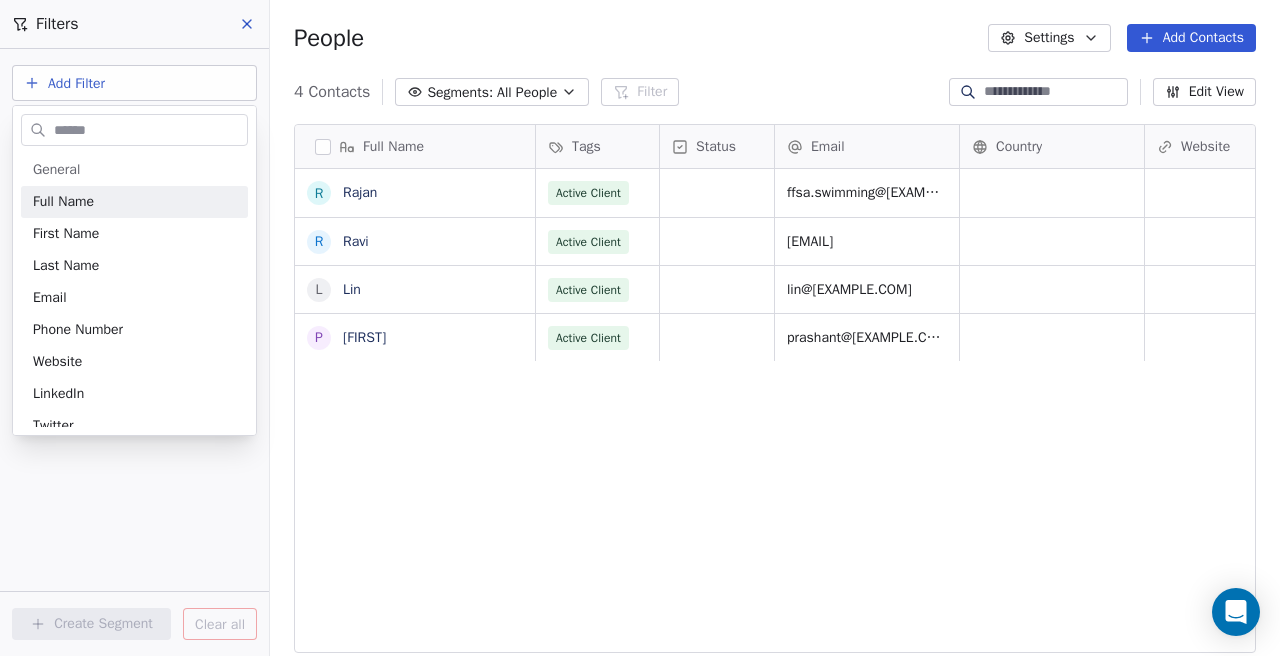 click on "Right Symbol Contacts People Marketing Workflows Campaigns Sales Pipelines Sequences Beta Tools Apps AI Agents Help & Support Filters Add Filter  Create Segment Clear all People Settings  Add Contacts 4 Contacts Segments: All People Filter  Edit View Tag Add to Sequence Export Full Name R [LAST] R [LAST] L [LAST] P [LAST] Tags Status Email Country Website Job Title Contact Source NPS Score Active Client ffsa.swimming@[EXAMPLE.COM] Active Client sales@[EXAMPLE.COM] Active Client lin@[EXAMPLE.COM] Active Client prashant@[EXAMPLE.COM]
To pick up a draggable item, press the space bar.
While dragging, use the arrow keys to move the item.
Press space again to drop the item in its new position, or press escape to cancel.
General Full Name First Name Last Name Email Phone Number Website LinkedIn Twitter Country Birthday Address NPS Score Customer Lifetime Value Tags Subscribed Email Categories Status Annual Income Browser Device Facebook Gender Language Occupation Timezone System Custom" at bounding box center [640, 328] 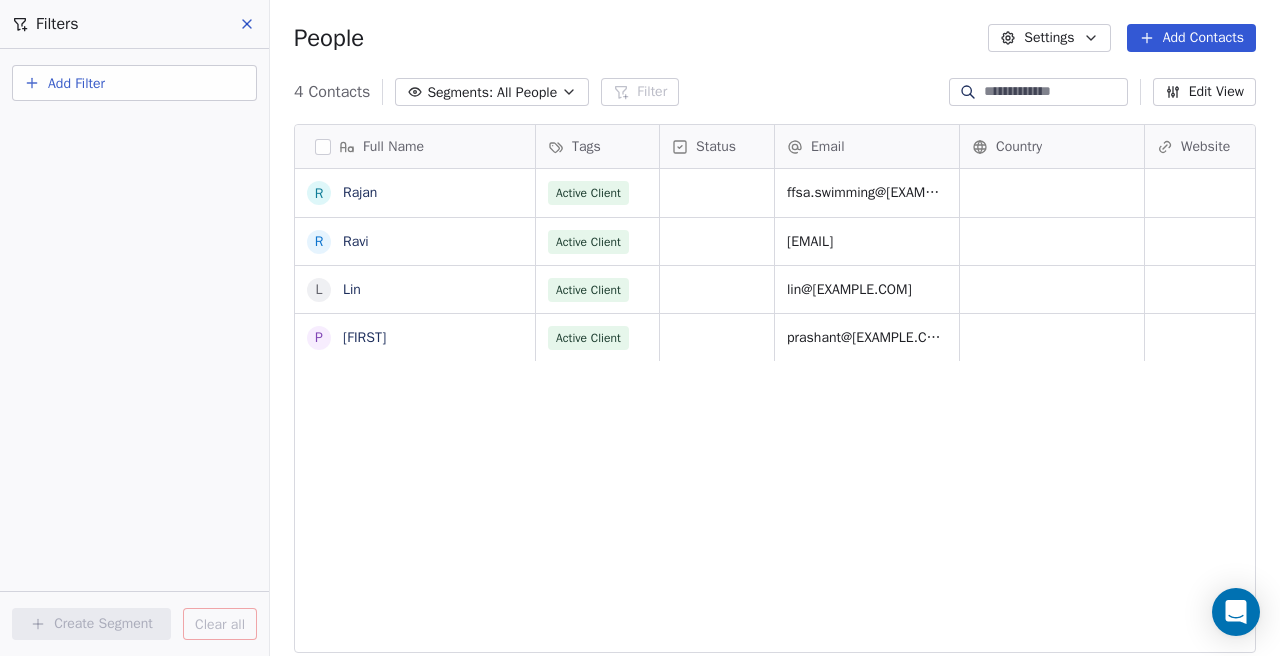 click 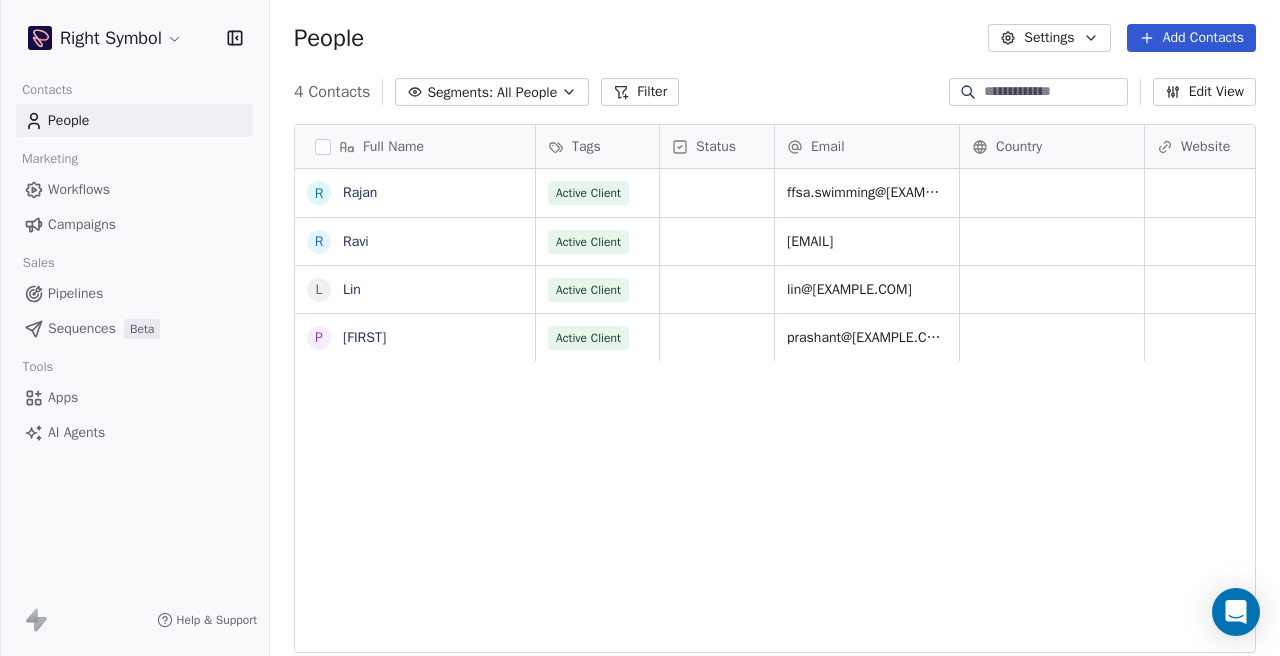click 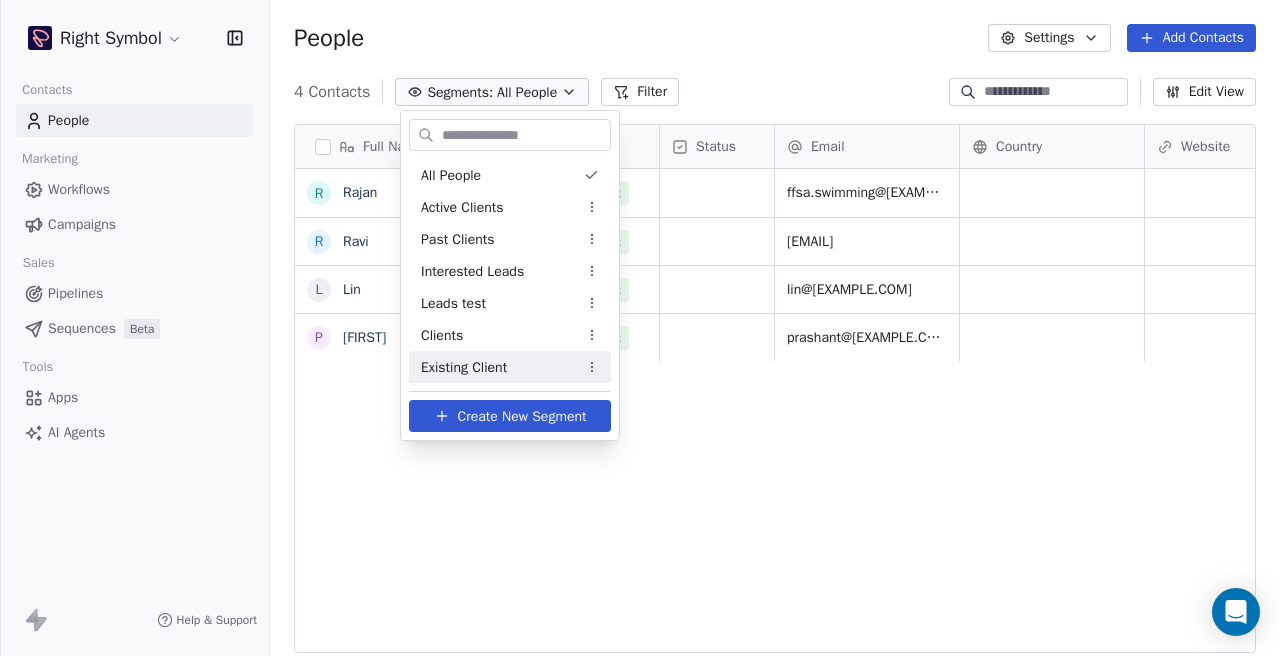 click on "Create New Segment" at bounding box center [510, 416] 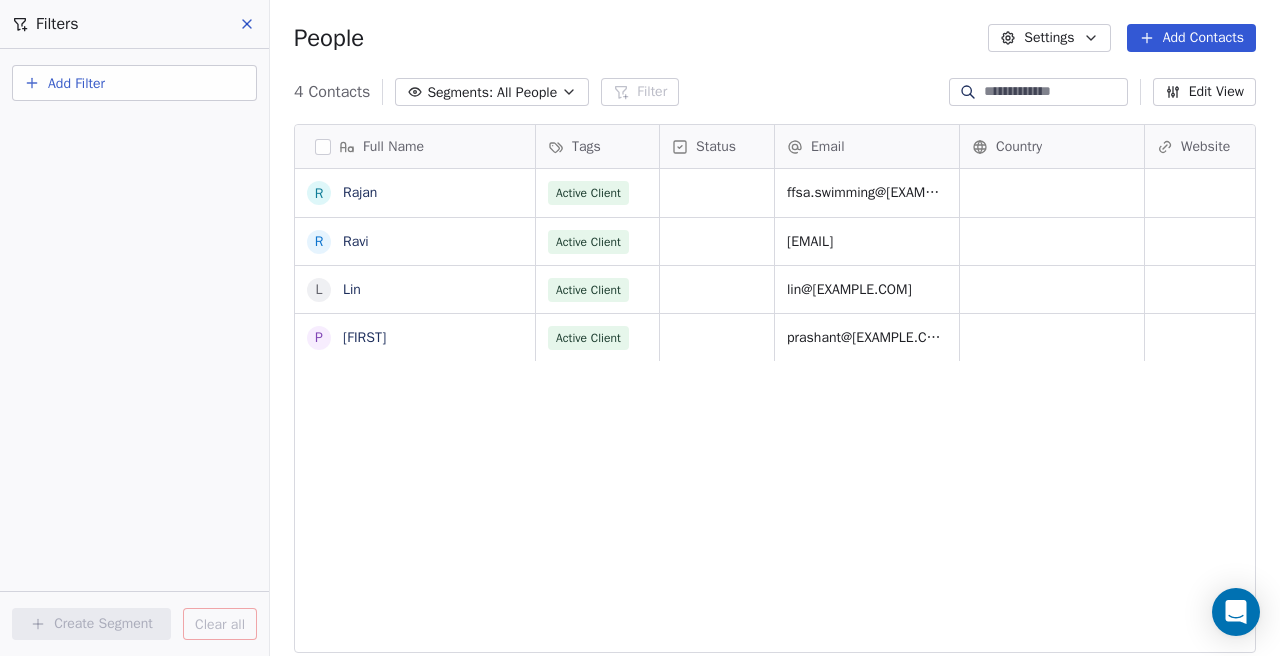 click 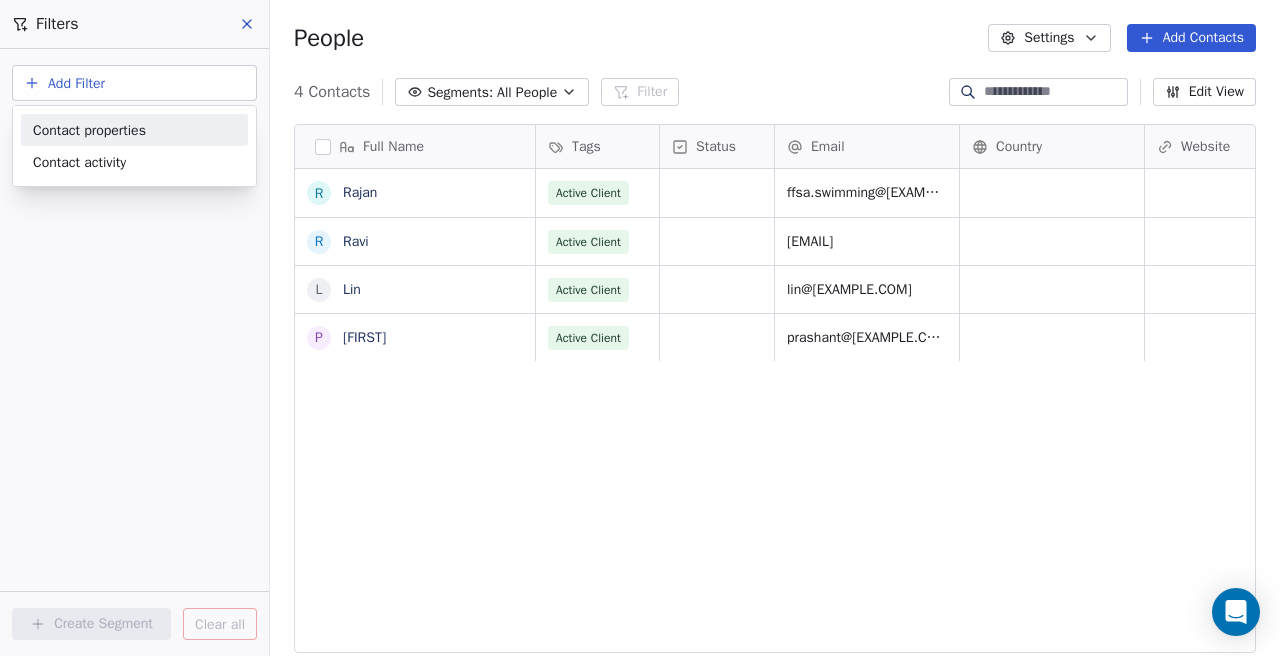 click on "Contact properties" at bounding box center (89, 130) 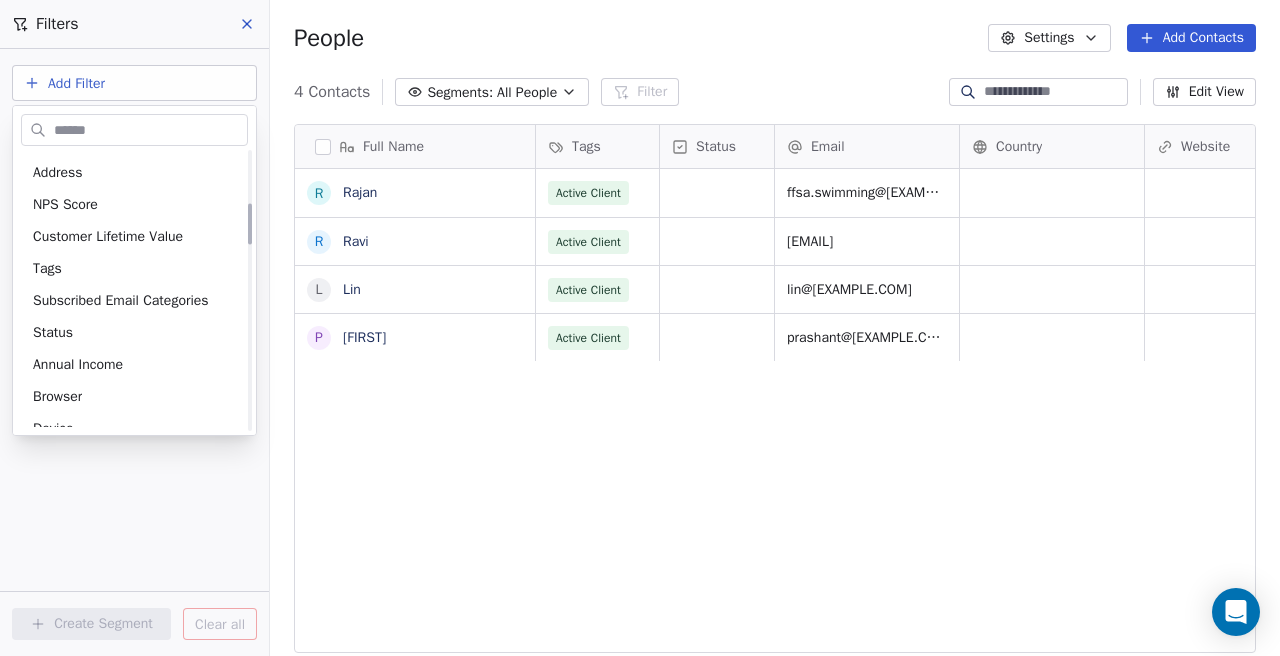scroll, scrollTop: 0, scrollLeft: 0, axis: both 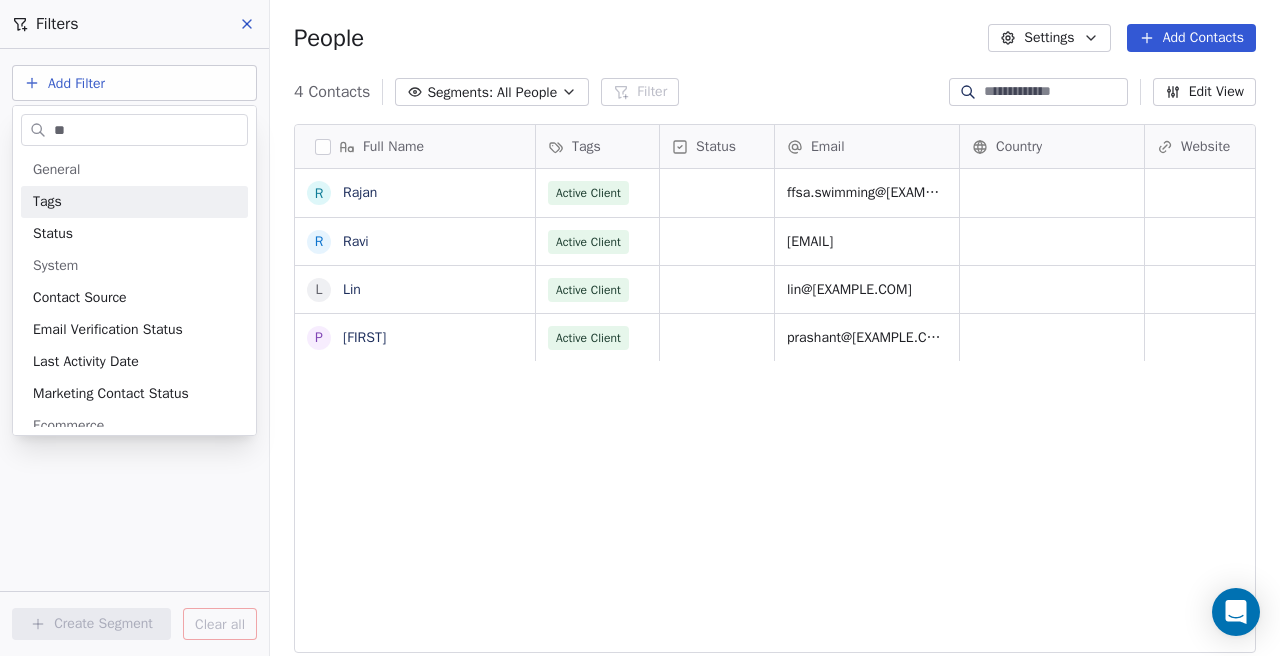 type on "***" 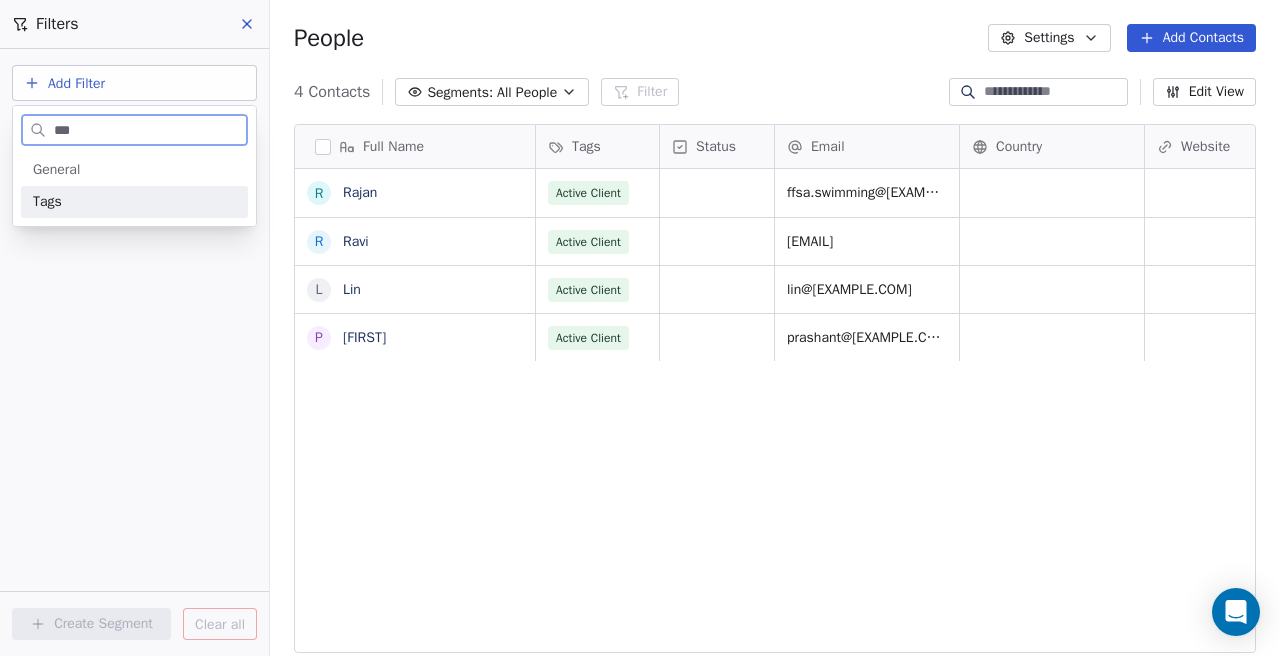 click on "Tags" at bounding box center (134, 202) 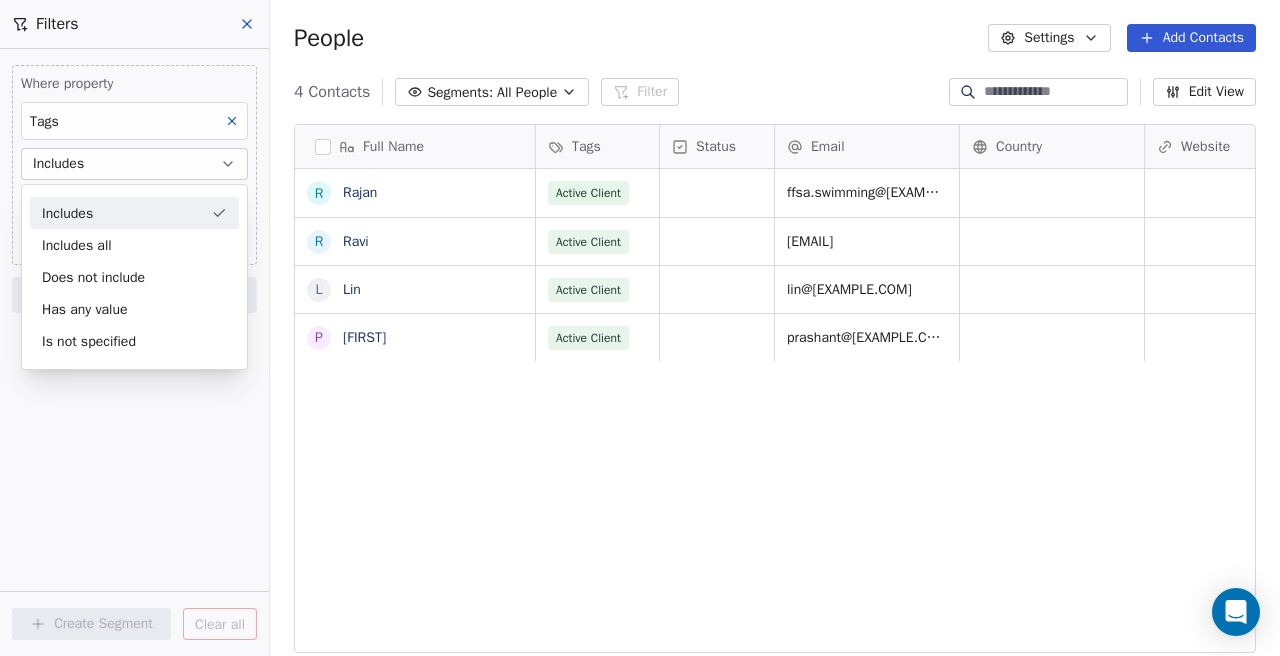 click on "Includes" at bounding box center [134, 213] 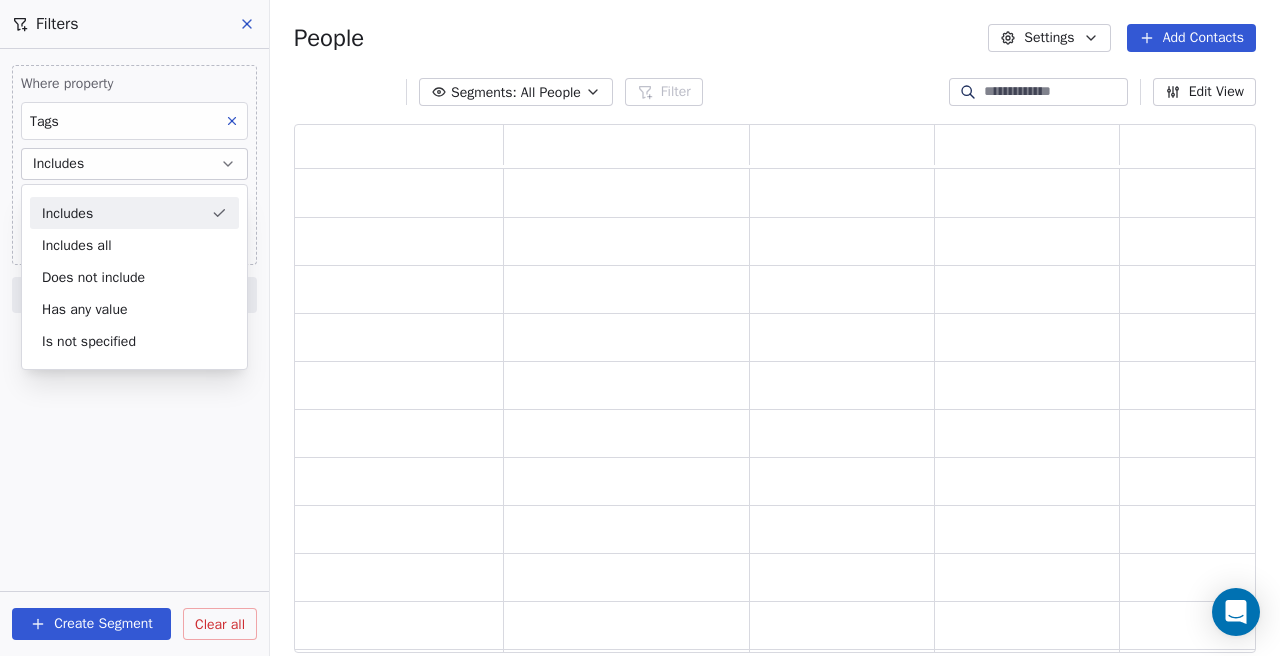 scroll, scrollTop: 1, scrollLeft: 1, axis: both 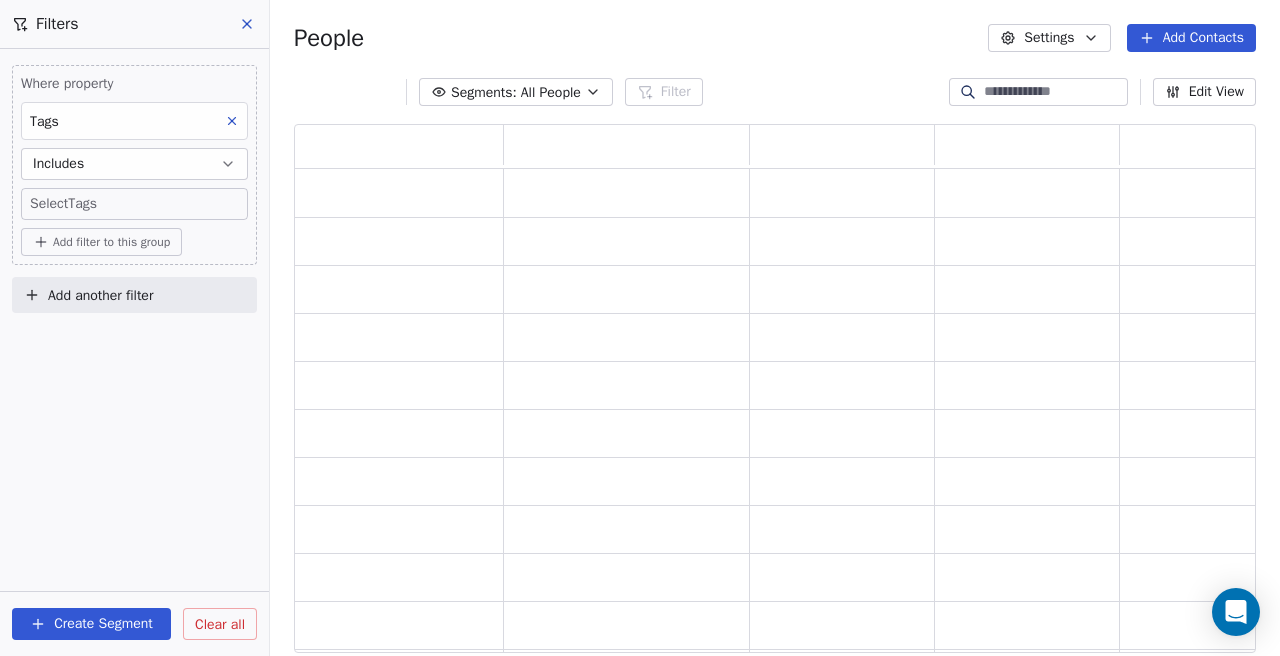 click on "Right Symbol Contacts People Marketing Workflows Campaigns Sales Pipelines Sequences Beta Tools Apps AI Agents Help & Support Filters Where property   Tags   Includes Select  Tags Add filter to this group Add another filter  Create Segment Clear all People Settings  Add Contacts Segments: All People Filter  Edit View Tag Add to Sequence Export" at bounding box center [640, 328] 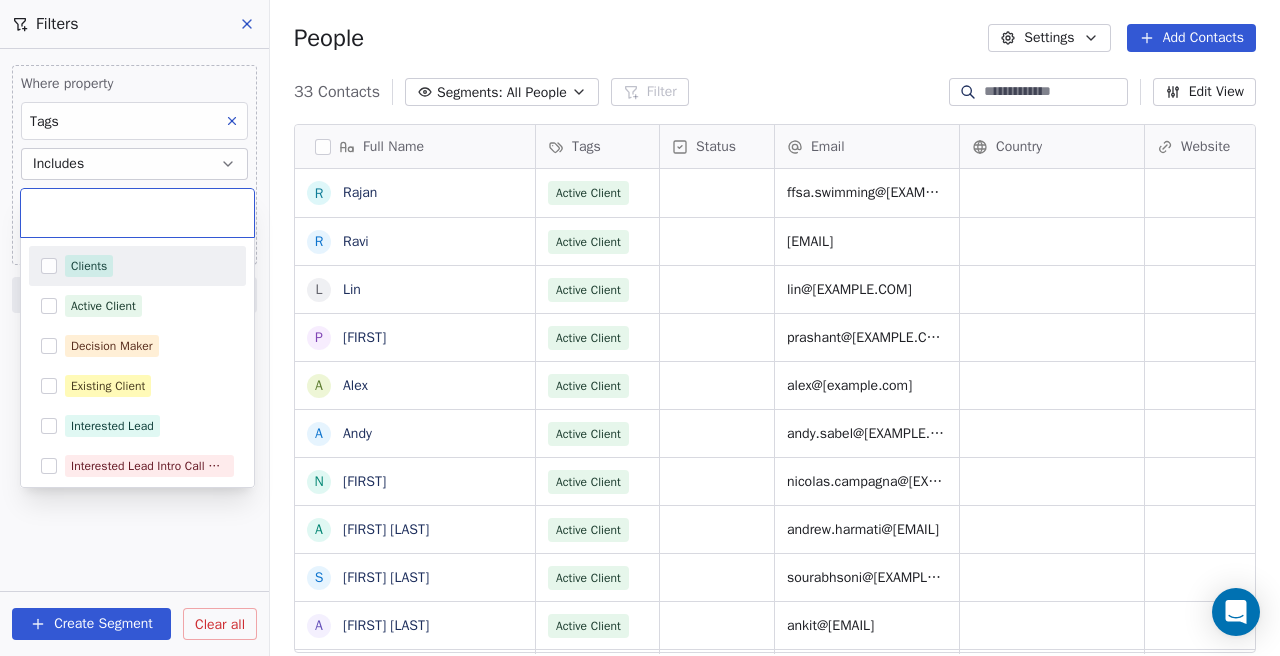 scroll, scrollTop: 1, scrollLeft: 1, axis: both 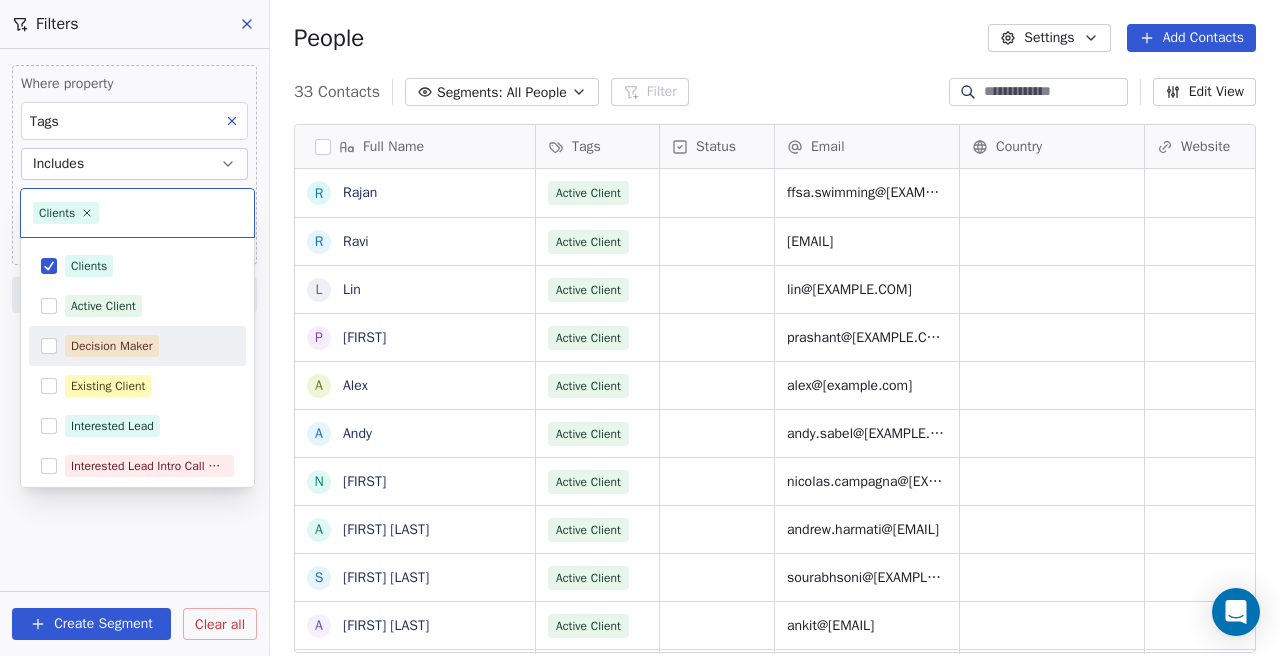 click on "Right Symbol Contacts People Marketing Workflows Campaigns Sales Pipelines Sequences Beta Tools Apps AI Agents Help & Support Filters Where property   Tags   Includes Select  Tags Add filter to this group Add another filter  Create Segment Clear all People Settings  Add Contacts 33 Contacts Segments: All People Filter  Edit View Tag Add to Sequence Export Full Name R [LAST] R [LAST] L [LAST] P [LAST] A [LAST] A [LAST] N [LAST] A [LAST] S [LAST] A [LAST] V [LAST] H [LAST] C [LAST] R [LAST] M [LAST] N [LAST] D [LAST] S [LAST] Y [LAST] A [LAST] R [LAST] V [LAST] A [LAST] A [LAST] J [LAST] P [LAST] K [LAST] J [LAST] J [LAST] Tags Status Email Country Website Job Title Contact Source NPS Score Active Client ffsa.swimming@[EXAMPLE.COM] Active Client sales@[EXAMPLE.COM] Active Client lin@[EXAMPLE.COM] Active Client prashant@[EXAMPLE.COM] Active Client Active Client" at bounding box center (640, 328) 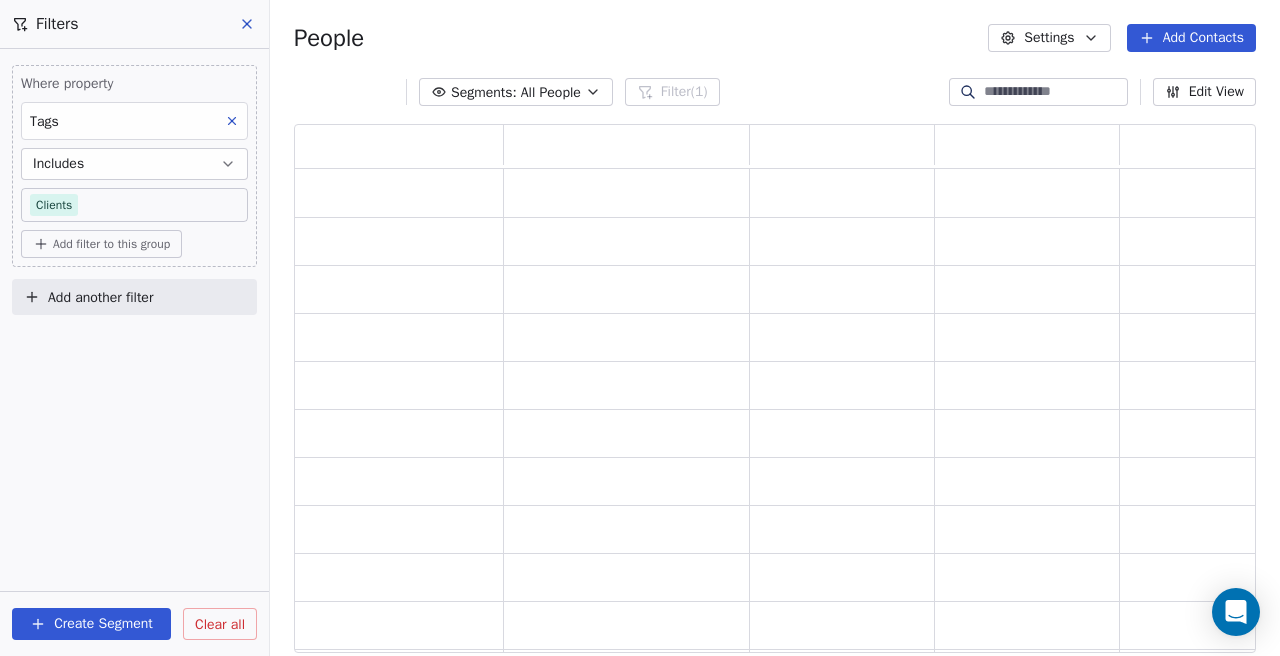 scroll, scrollTop: 1, scrollLeft: 1, axis: both 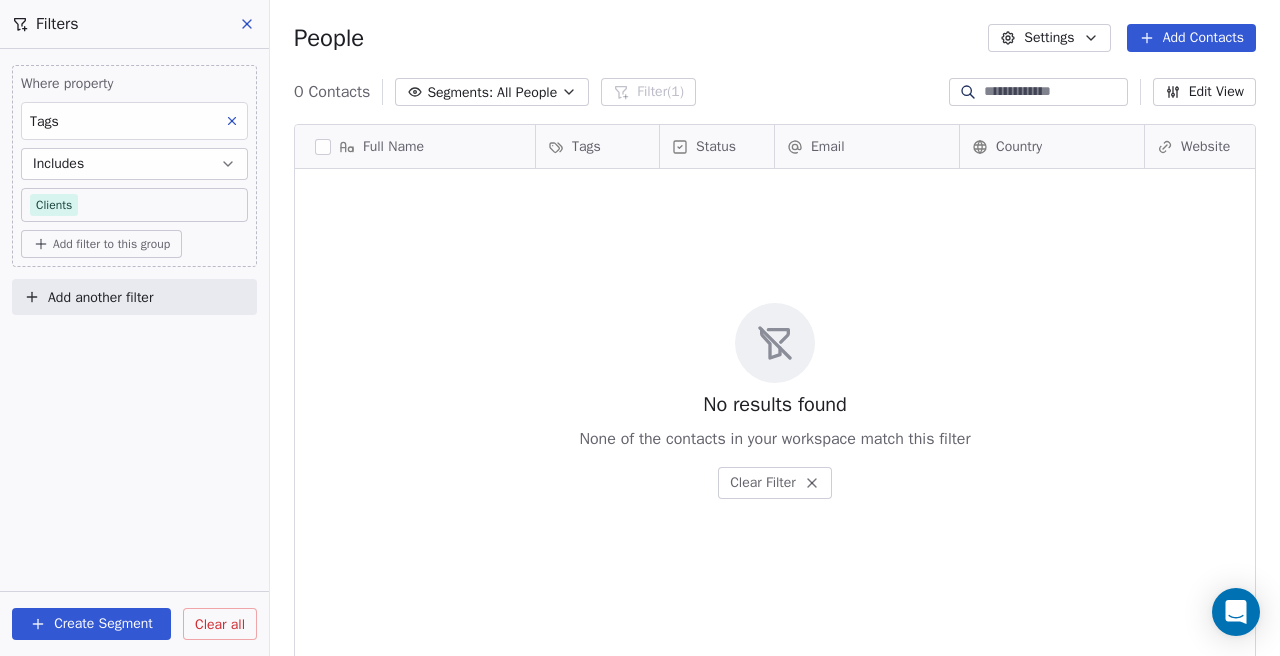 click on "Create Segment" at bounding box center (91, 624) 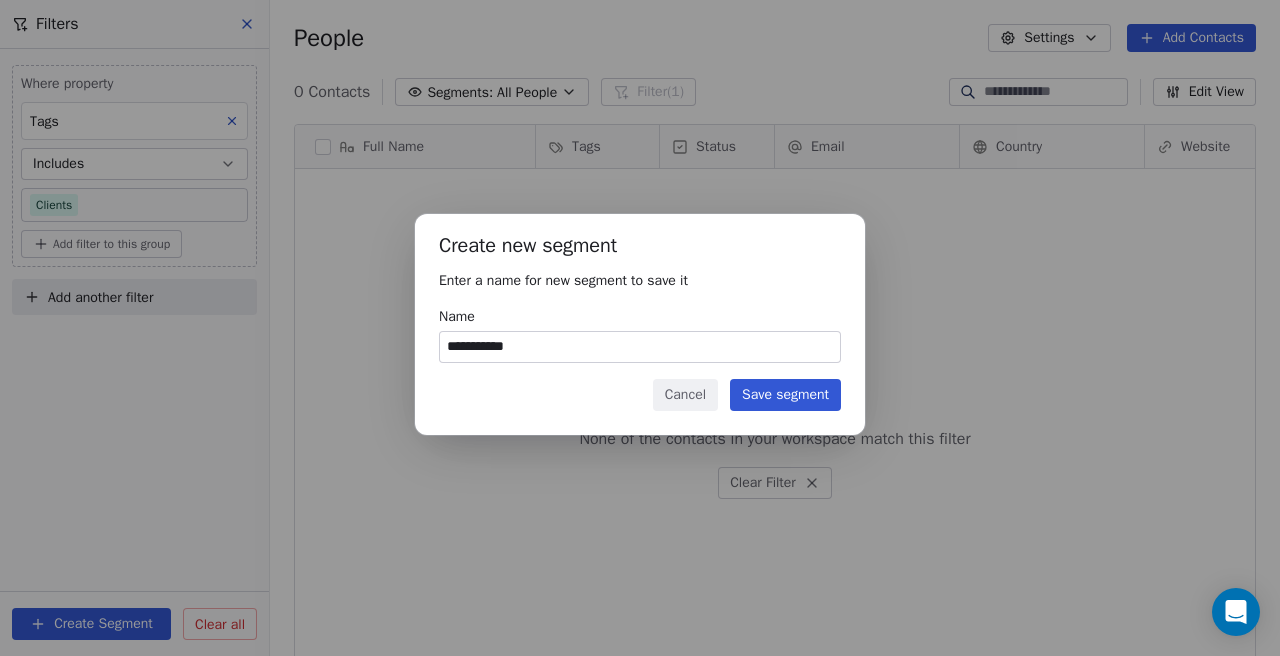 type on "**********" 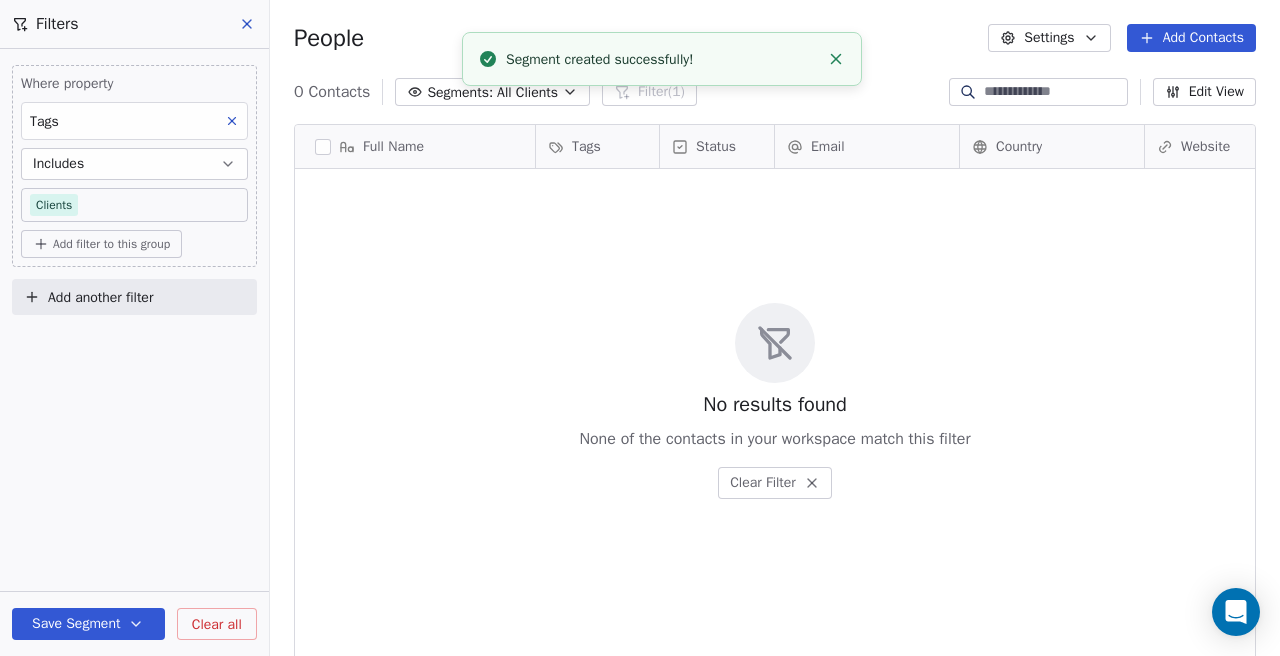 click 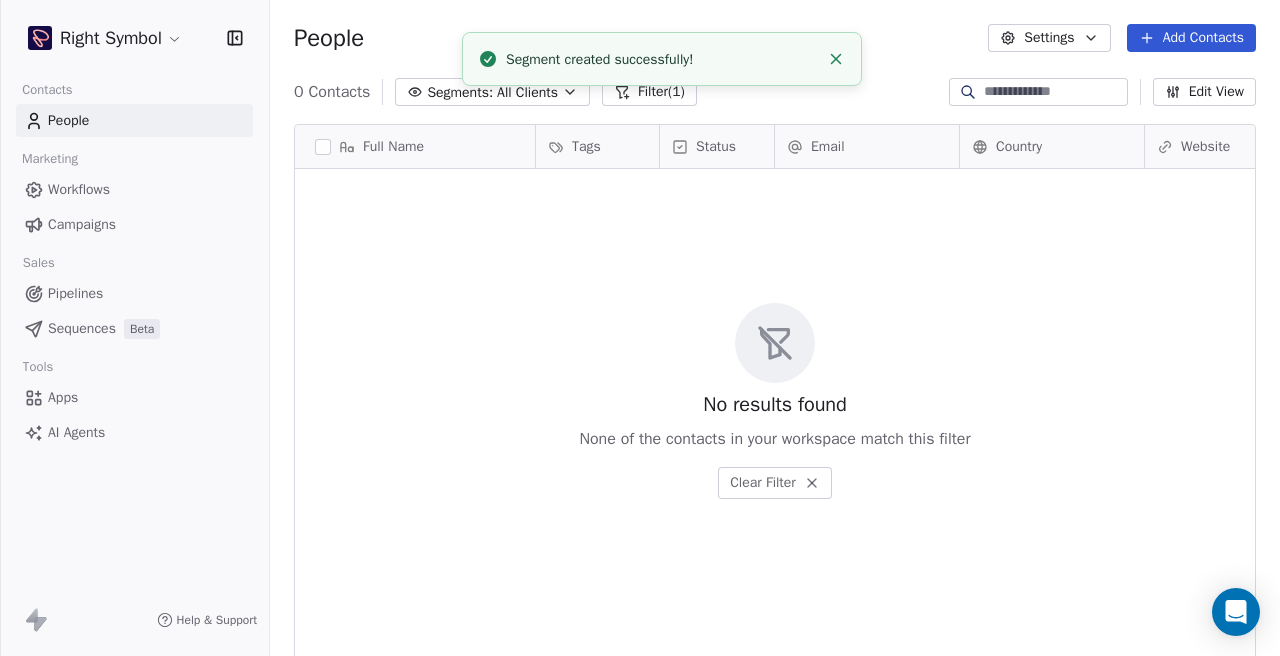 click on "Segments: All Clients" at bounding box center (492, 92) 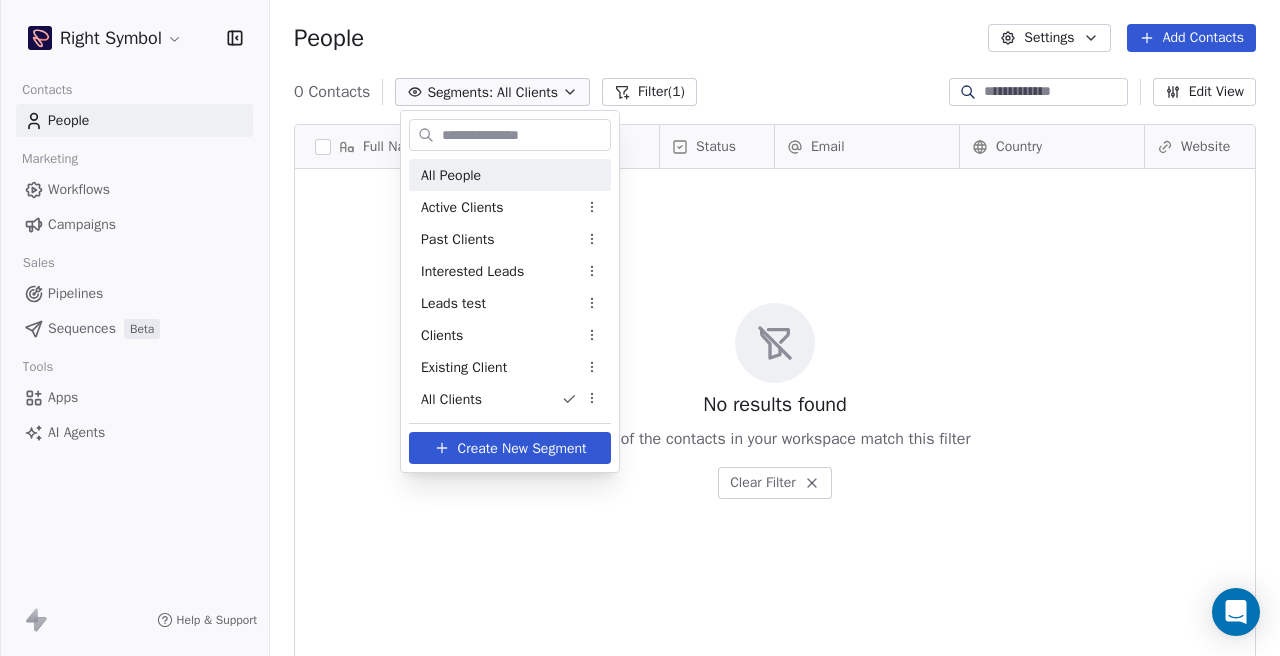 click on "All People" at bounding box center [451, 175] 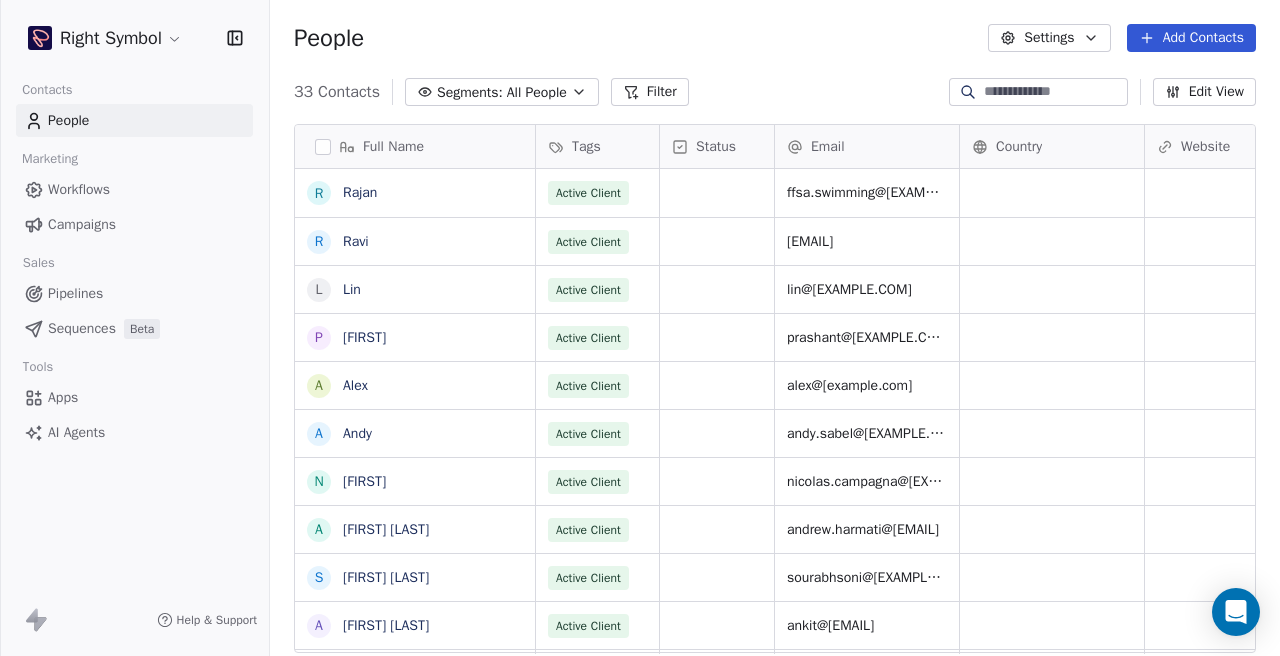click at bounding box center (323, 147) 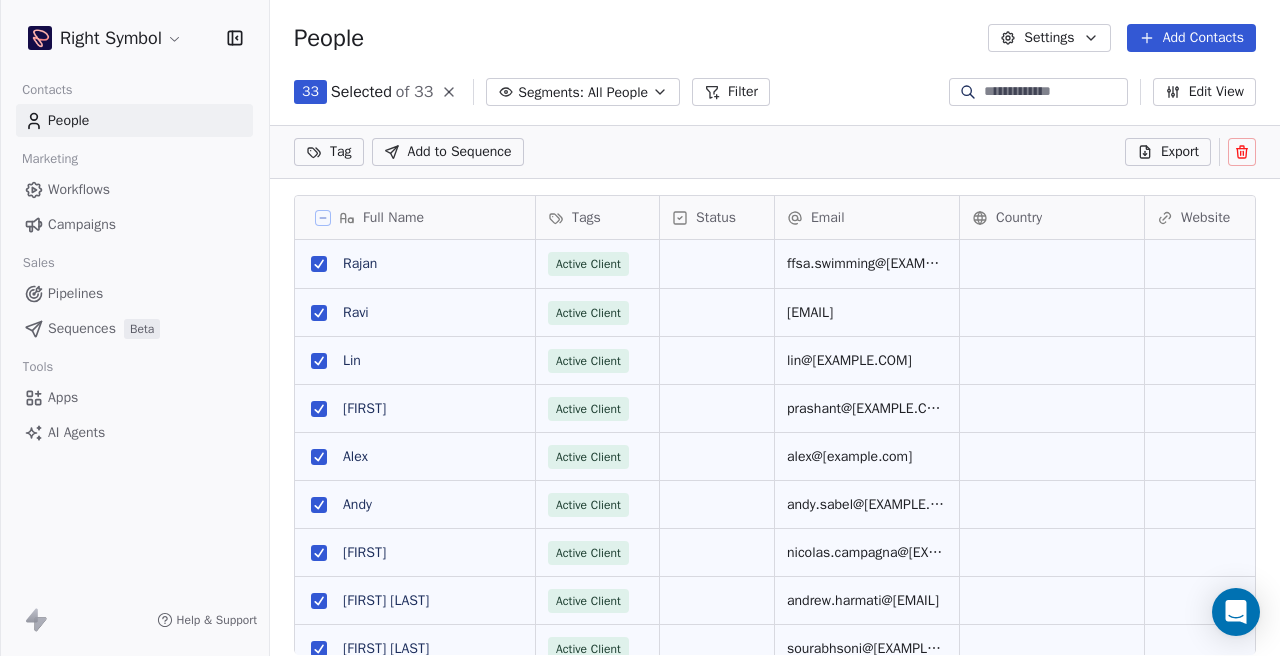 scroll, scrollTop: 508, scrollLeft: 1010, axis: both 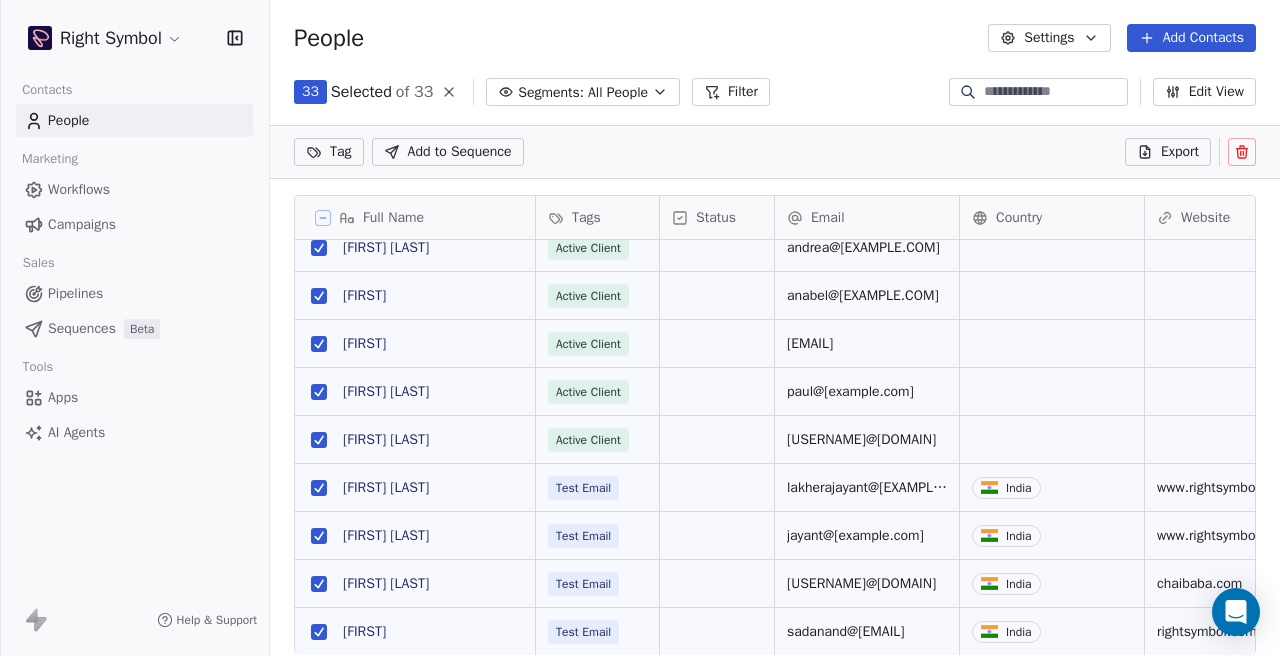 click at bounding box center [319, 488] 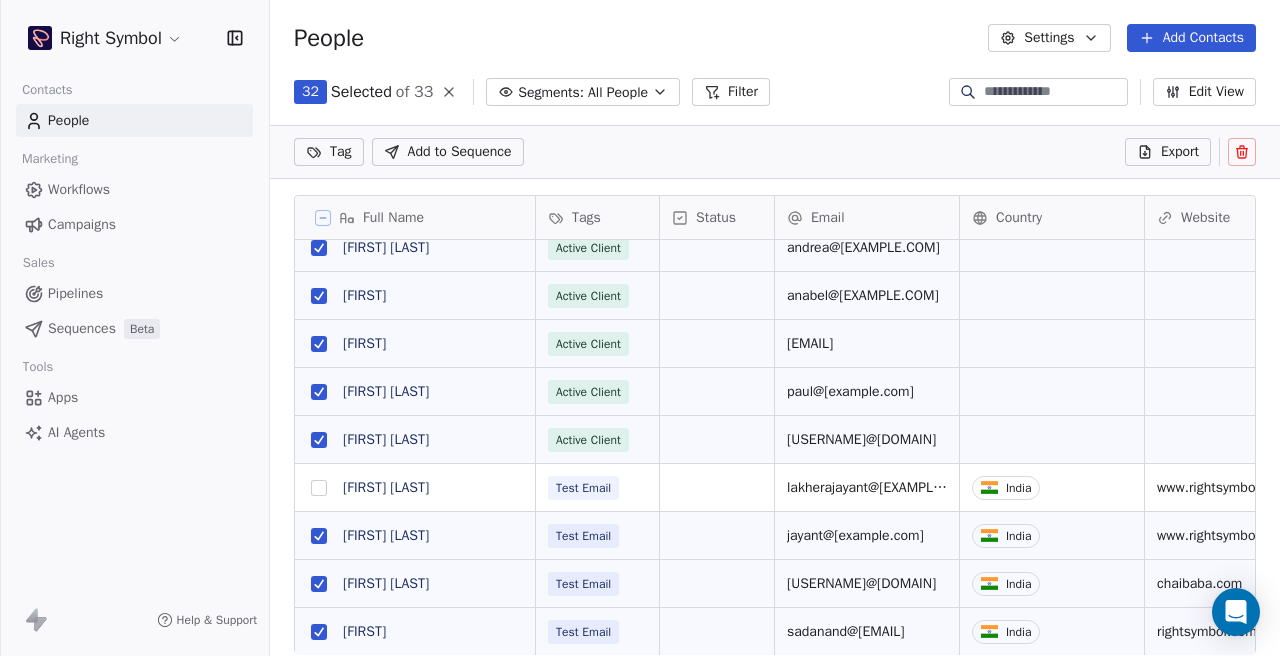 click at bounding box center (319, 536) 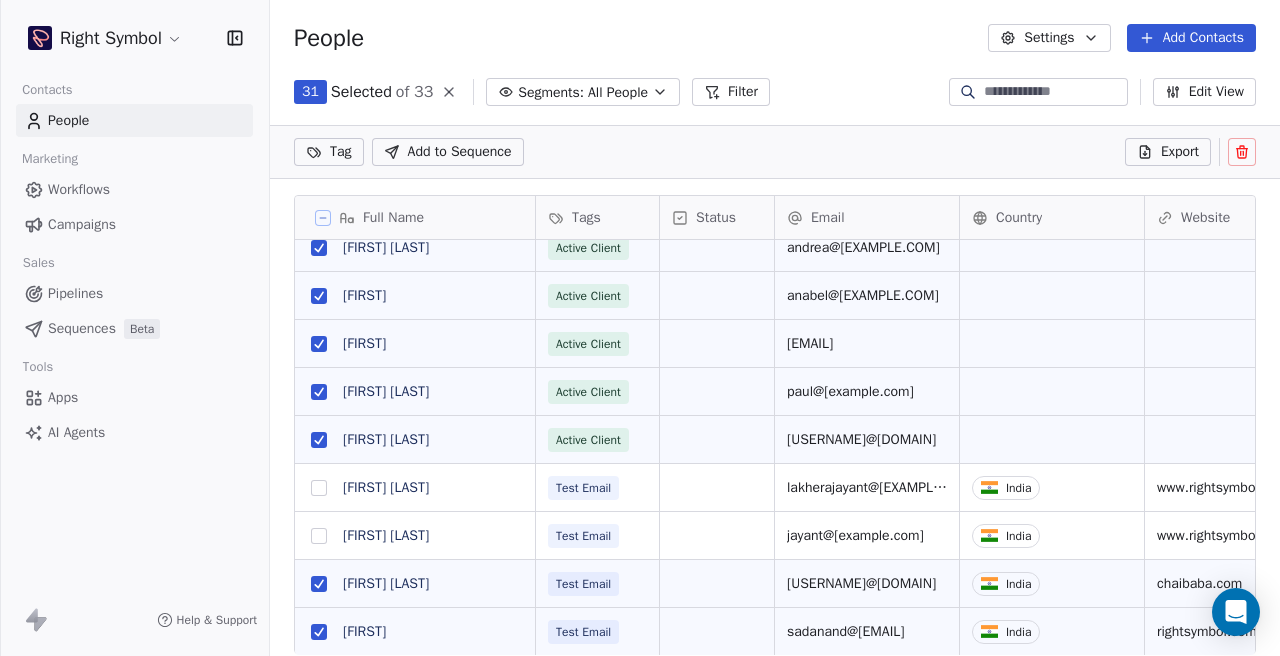 click at bounding box center (319, 584) 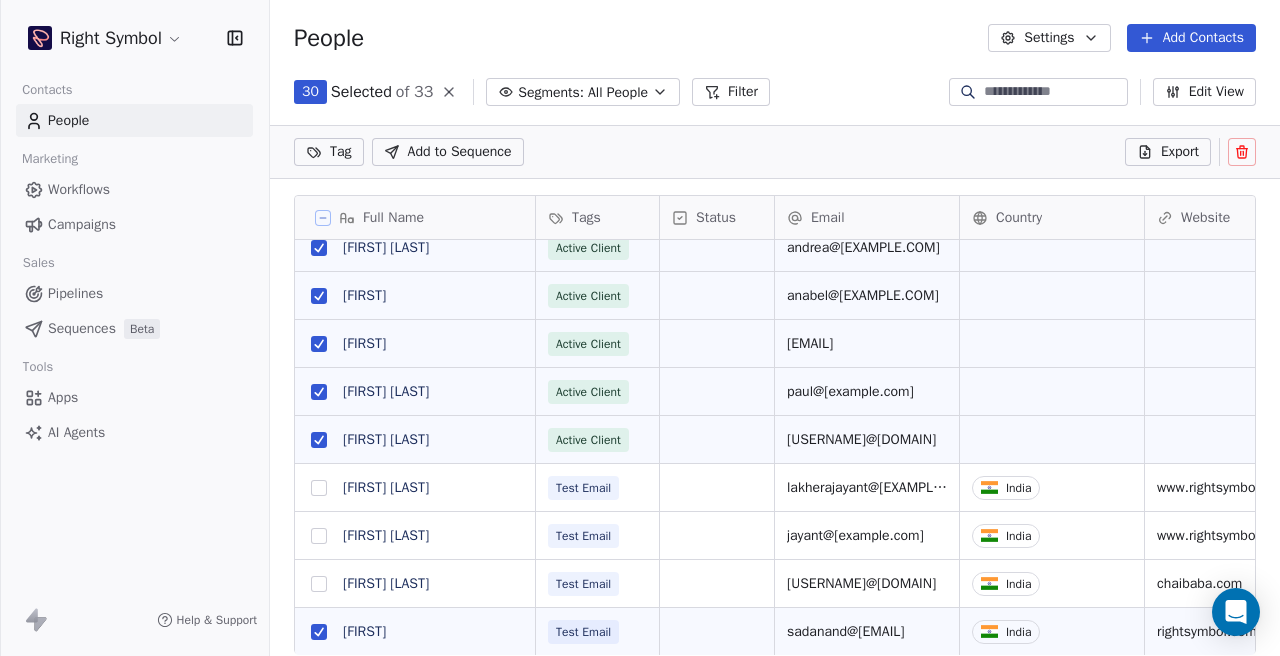 click at bounding box center (319, 632) 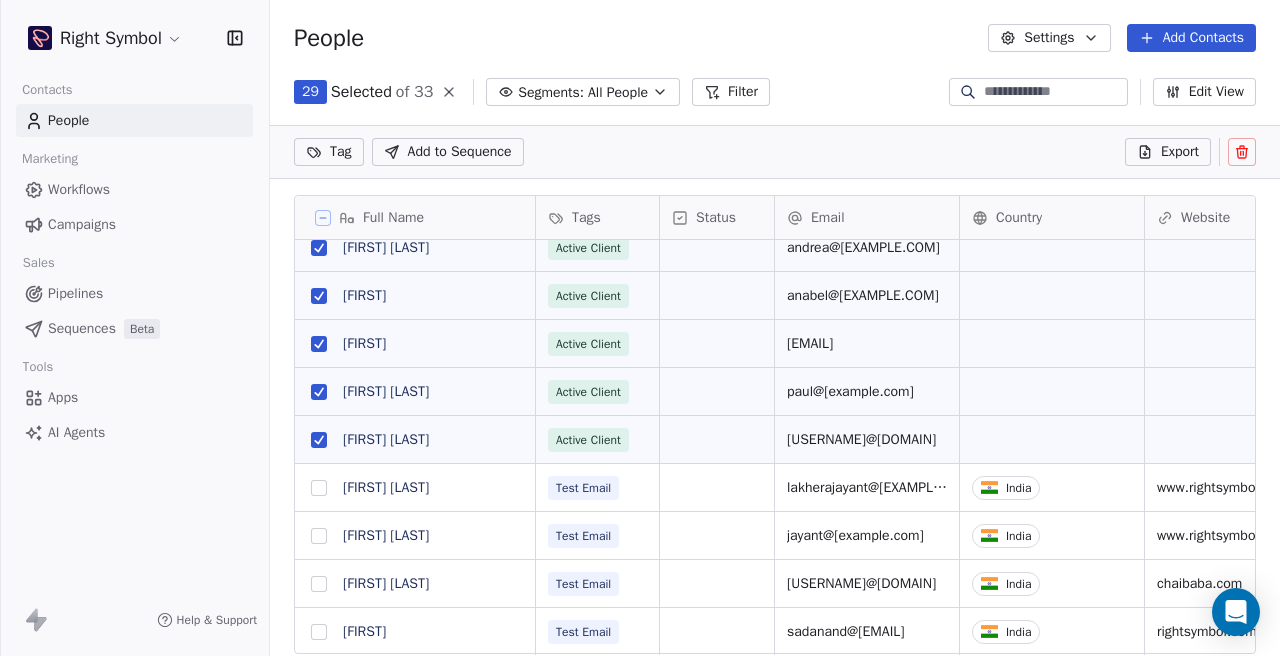 click on "Right Symbol Contacts People Marketing Workflows Campaigns Sales Pipelines Sequences Beta Tools Apps AI Agents Help & Support People Settings Add Contacts 29 Selected of 33 Segments: All People Filter Edit View Tag Add to Sequence Export Full Name A [FIRST] A [FIRST] N [FIRST] A [FIRST] S [FIRST] A [FIRST] V [FIRST] H [FIRST] C [FIRST] R [FIRST] M [FIRST] N [FIRST] D [FIRST] S [FIRST] Y [FIRST] A [FIRST] R [FIRST] V [FIRST] R [FIRST] A [FIRST] A [FIRST] J [FIRST] A [FIRST] P [FIRST] K [FIRST] J [FIRST] J [FIRST] S [FIRST] S [FIRST] Tags Status Email Country Website Job Title Contact Source NPS Score Active Client alex@[example.com] Active Client andy.sabel@[example.com] Active Client nicolas.campagna@[example.com] Active Client andrew.harmati@[example.com] Active Client sourabhsoni@[example.com] Active Client ankit@[example.com] Active Client sales@[example.com] India" at bounding box center [640, 328] 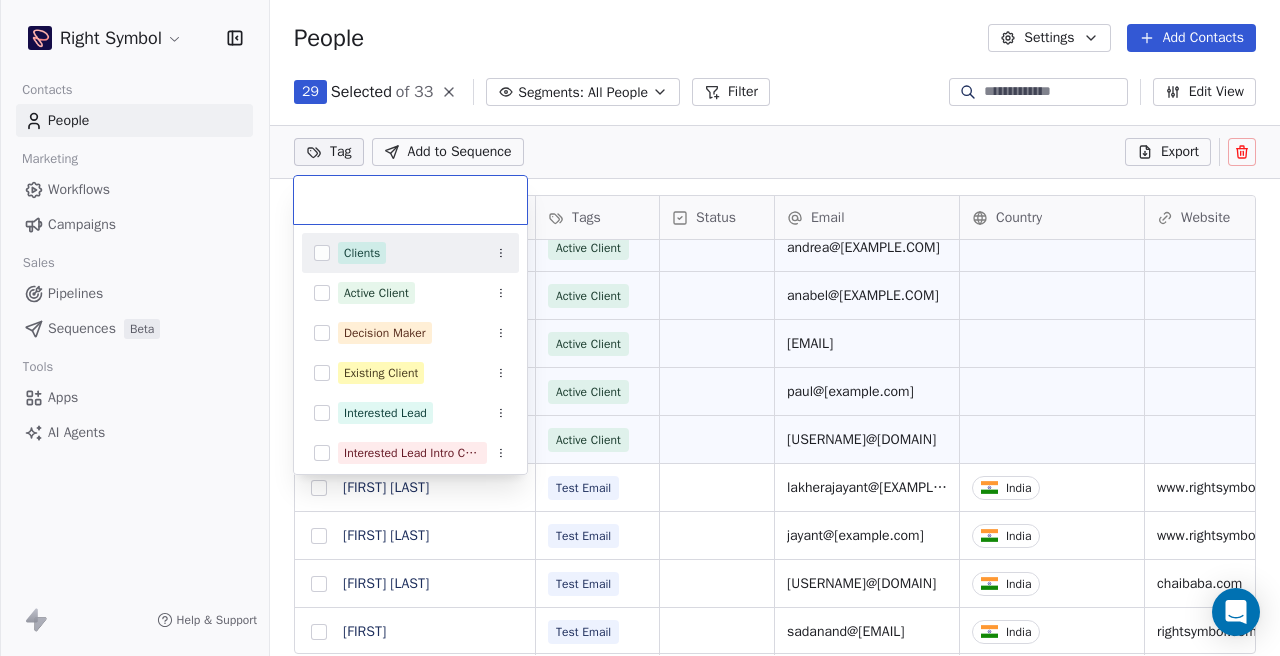 click at bounding box center (322, 253) 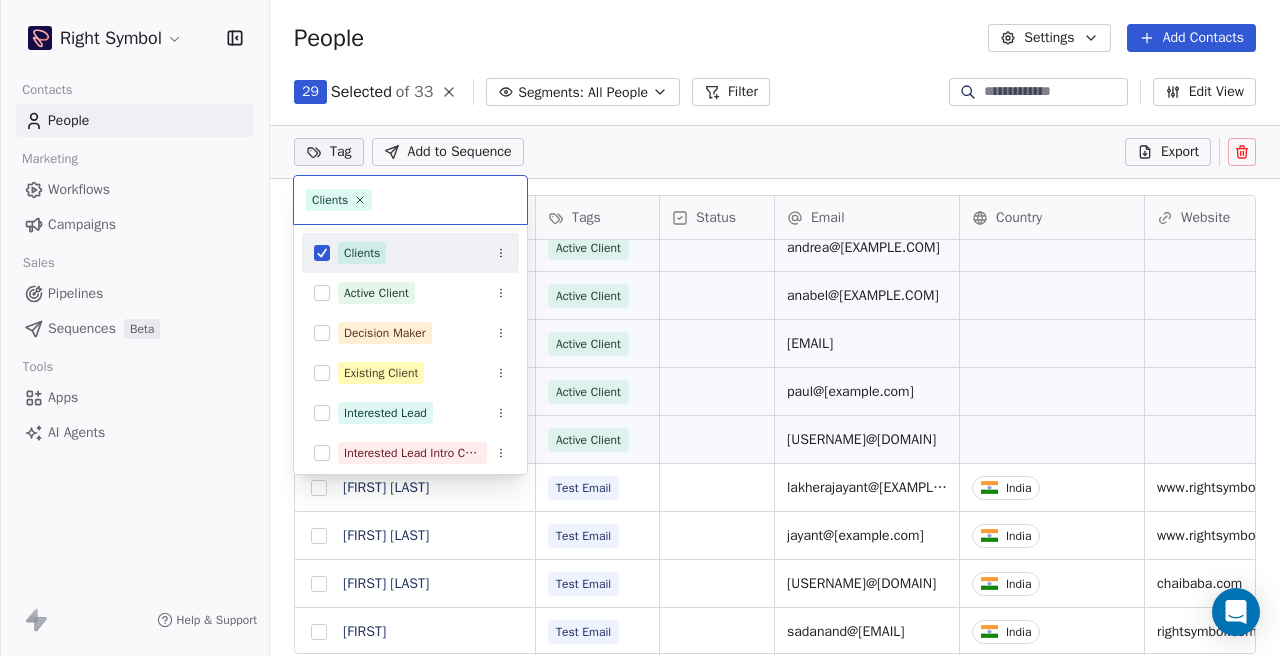 click on "Right Symbol Contacts People Marketing Workflows Campaigns Sales Pipelines Sequences Beta Tools Apps AI Agents Help & Support People Settings Add Contacts 29 Selected of 33 Segments: All People Filter Edit View Tag Add to Sequence Export Full Name A [FIRST] A [FIRST] N [FIRST] A [FIRST] S [FIRST] A [FIRST] V [FIRST] H [FIRST] C [FIRST] R [FIRST] M [FIRST] N [FIRST] D [FIRST] S [FIRST] Y [FIRST] A [FIRST] R [FIRST] V [FIRST] R [FIRST] A [FIRST] A [FIRST] J [FIRST] A [FIRST] P [FIRST] K [FIRST] J [FIRST] J [FIRST] S [FIRST] S [FIRST] Tags Status Email Country Website Job Title Contact Source NPS Score Active Client alex@[example.com] Active Client andy.sabel@[example.com] Active Client nicolas.campagna@[example.com] Active Client andrew.harmati@[example.com] Active Client sourabhsoni@[example.com] Active Client ankit@[example.com] Active Client sales@[example.com] India" at bounding box center (640, 328) 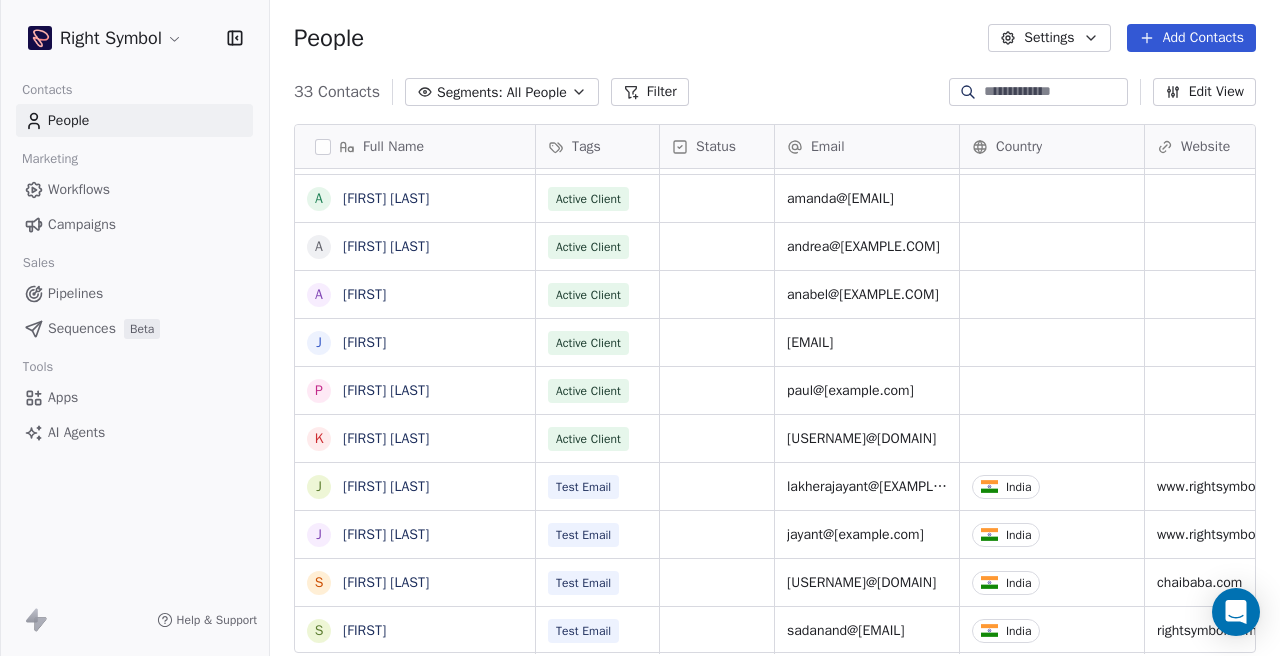 scroll, scrollTop: 1, scrollLeft: 1, axis: both 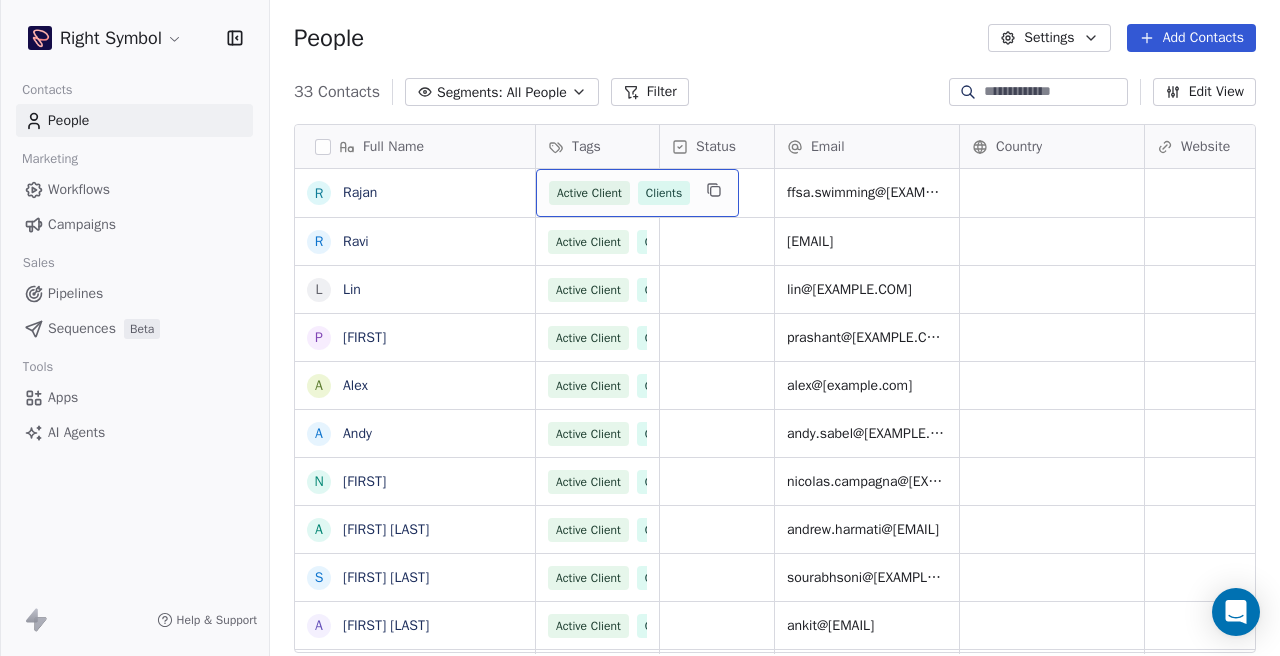 click on "Active Client Clients" at bounding box center [637, 193] 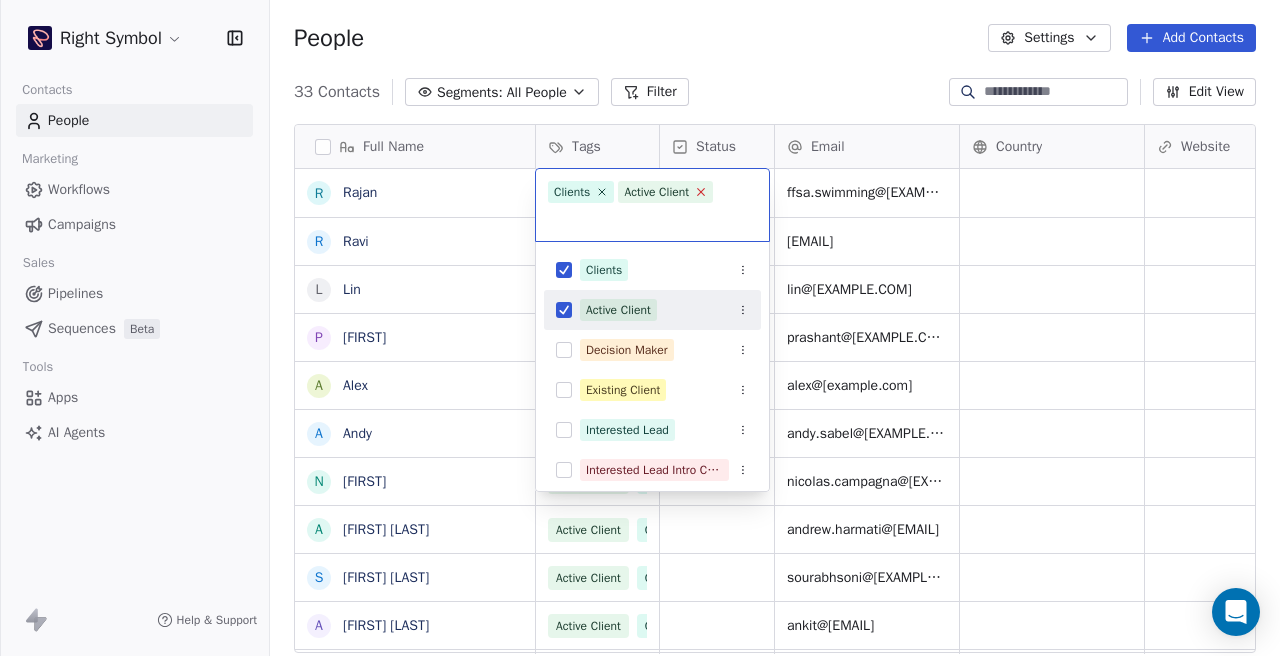 click 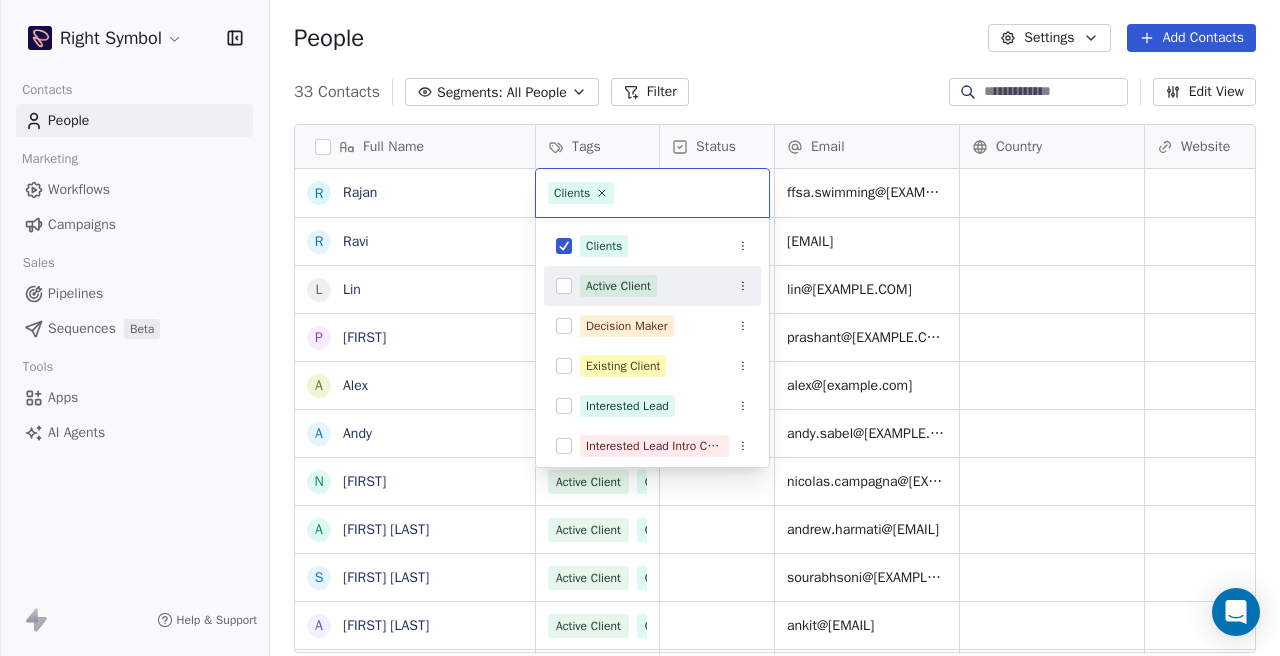 click on "Right Symbol Contacts People Marketing Workflows Campaigns Sales Pipelines Sequences Beta Tools Apps AI Agents Help & Support People Settings Add Contacts 33 Contacts Segments: All People Filter Edit View Tag Add to Sequence Export Full Name R [LAST] R [LAST] L [LAST] P [LAST] A [LAST] A [LAST] N [LAST] A [LAST] H [LAST] S [LAST] S [LAST] A [LAST] G [LAST] V [LAST] H [LAST] P [LAST] C [LAST] R [LAST] C [LAST] M [LAST] R [LAST] N [LAST] A [LAST] D Dr. [LAST] [LAST] S [LAST] Y [LAST] H [LAST] A [LAST] G [LAST] R [LAST] T [LAST] V [LAST] W [LAST] A [LAST] E [LAST] A [LAST] G [LAST] A [LAST] J [LAST] P [LAST] G [LAST] K [LAST] J [LAST] J [LAST] J [LAST] Tags Status Email Country Website Job Title Contact Source NPS Score Active Client Clients [EMAIL] Active Client Clients [EMAIL] Active Client Clients [EMAIL] Active Client Clients [EMAIL] Active Client Clients" at bounding box center (640, 328) 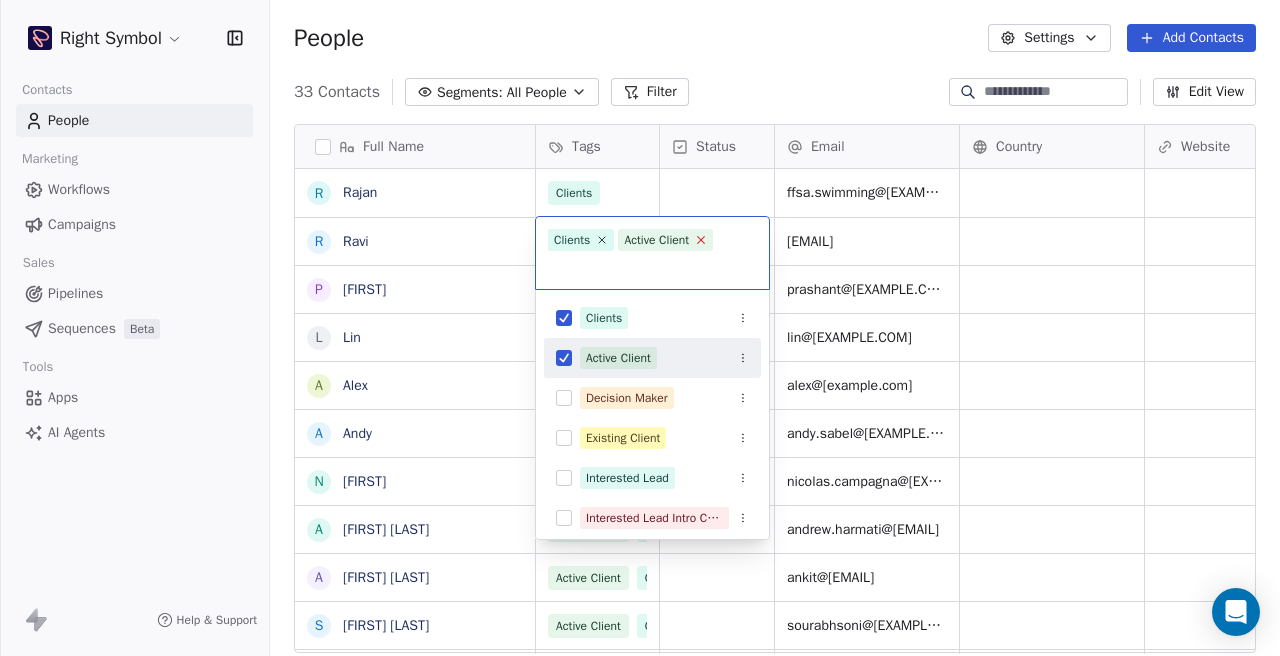 click 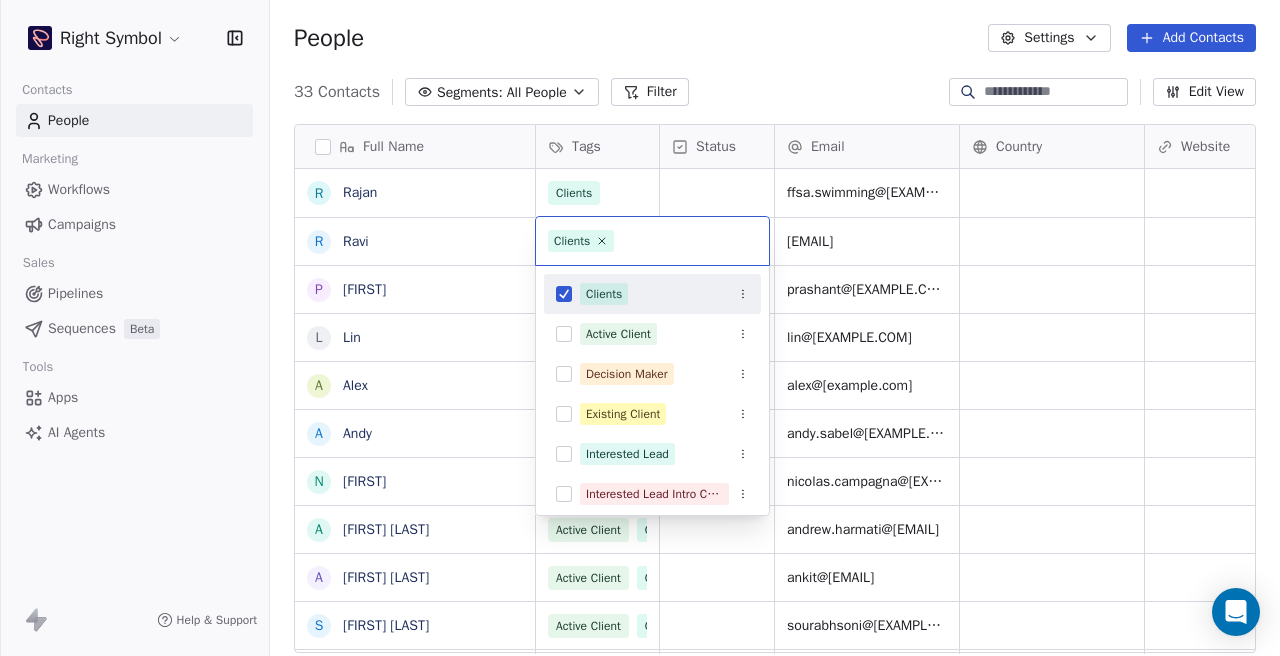 click on "Right Symbol Contacts People Marketing Workflows Campaigns Sales Pipelines Sequences Beta Tools Apps AI Agents Help & Support People Settings  Add Contacts 33 Contacts Segments: All People Filter  Edit View Tag Add to Sequence Export Full Name R [LAST] R [LAST] P [LAST] L [LAST] A [LAST] A [LAST] N [LAST] A [LAST] H [LAST] V [LAST] C [LAST] R [LAST] M [LAST] N [LAST] D [LAST] S [LAST] Y [LAST] A [LAST] R [LAST] V [LAST] A [LAST] A [LAST] J [LAST] P [LAST] K [LAST] J [LAST] J [LAST] Tags Status Email Country Website Job Title Contact Source NPS Score Clients ffsa.swimming@[EXAMPLE.COM] Active Client Clients sales@[EXAMPLE.COM] Active Client Clients prashant@[EXAMPLE.COM] Active Client Clients lin@[EXAMPLE.COM] Active Client Clients alex@[EXAMPLE.COM] Active Client Clients andy.sabel@[EXAMPLE.COM] Active Client Clients Active Client" at bounding box center [640, 328] 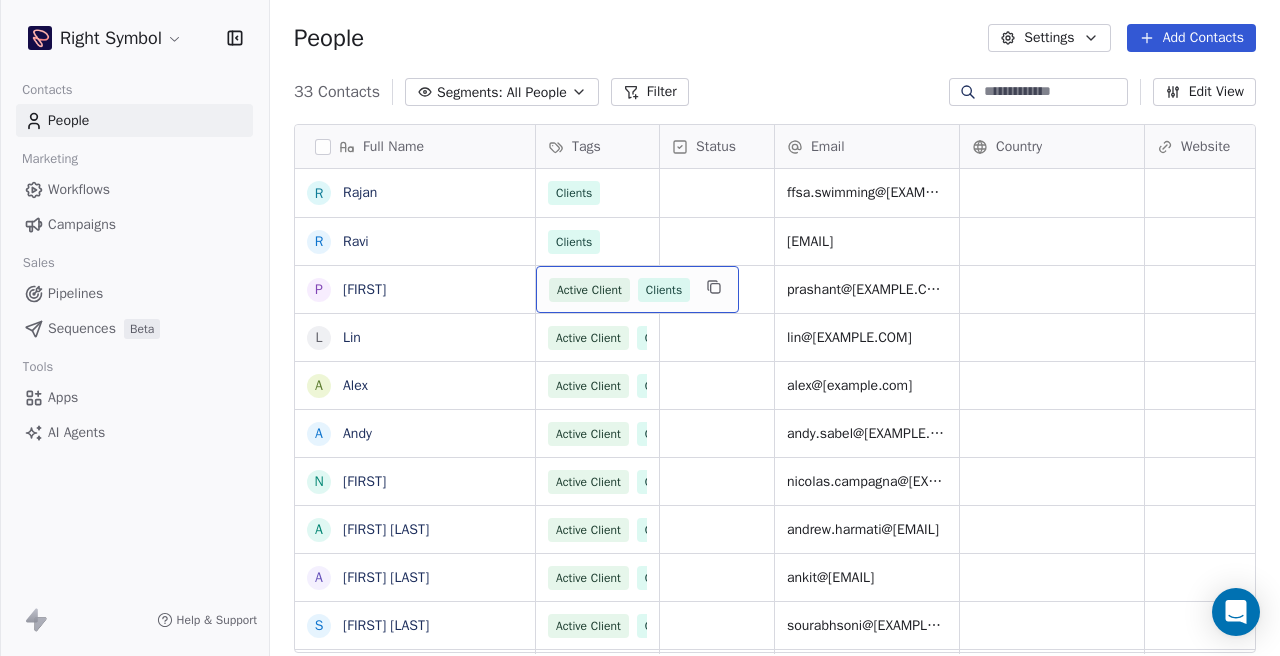 click on "Active Client" at bounding box center [589, 290] 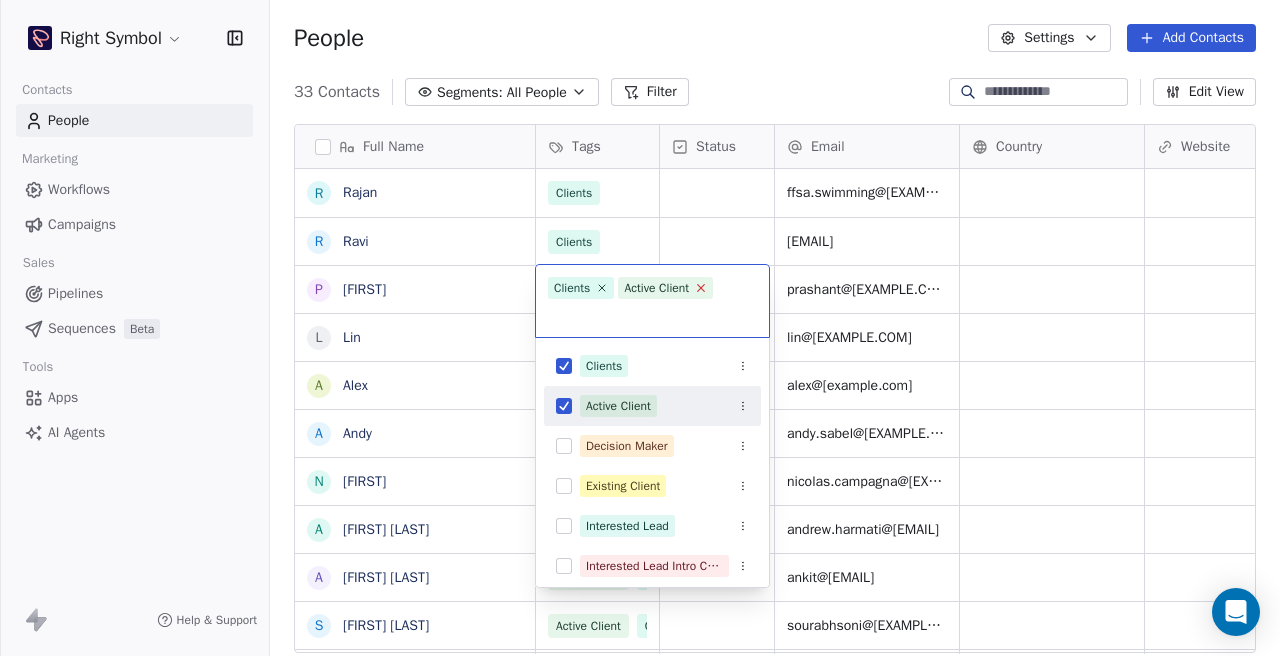 click 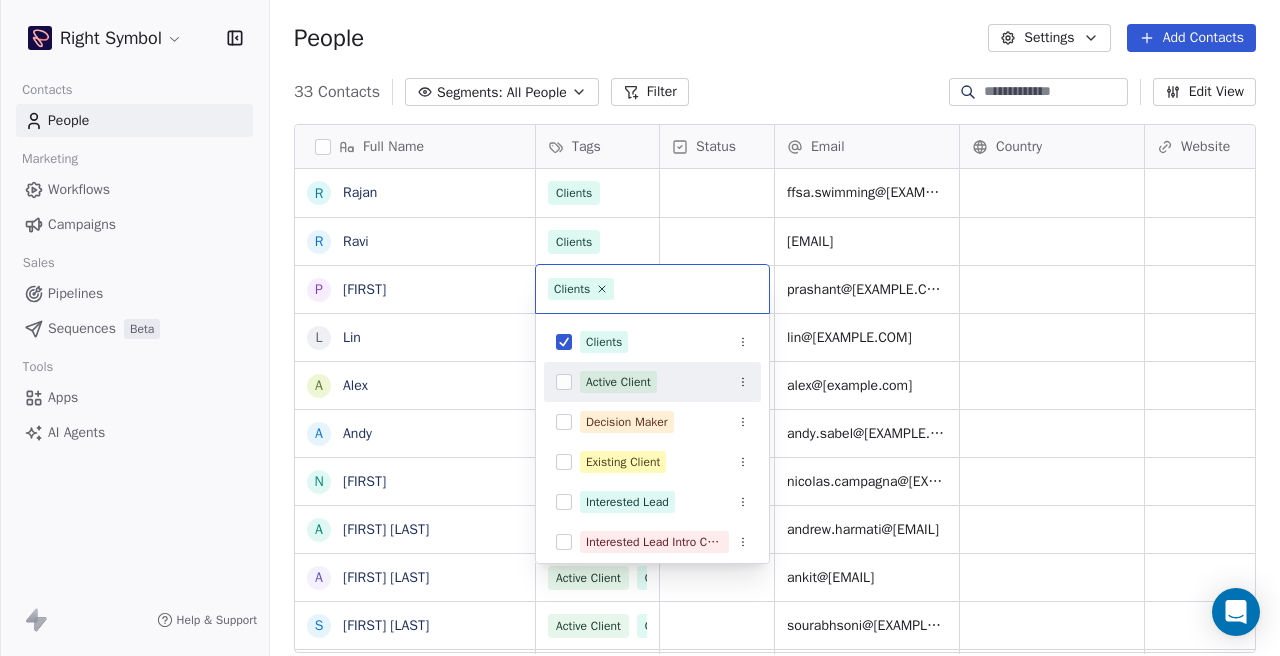 click on "Right Symbol Contacts People Marketing Workflows Campaigns Sales Pipelines Sequences Beta Tools Apps AI Agents Help & Support People Settings  Add Contacts 33 Contacts Segments: All People Filter  Edit View Tag Add to Sequence Export Full Name R [LAST] R [LAST] P [LAST] L [LAST] A [LAST] A [LAST] N [LAST] A [LAST] H [LAST] V [LAST] C [LAST] R [LAST] M [LAST] N [LAST] D [LAST] S [LAST] A [LAST] Y [LAST] R [LAST] V [LAST] A [LAST] A [LAST] J [LAST] P [LAST] K [LAST] J [LAST] J [LAST] Tags Status Email Country Website Job Title Contact Source NPS Score Clients ffsa.swimming@[EXAMPLE.COM] Clients sales@[EXAMPLE.COM] Active Client Clients prashant@[EXAMPLE.COM] Active Client Clients lin@[EXAMPLE.COM] Active Client Clients alex@[EXAMPLE.COM] Active Client Clients andy.sabel@[EXAMPLE.COM] Active Client Clients Active Client Clients India" at bounding box center (640, 328) 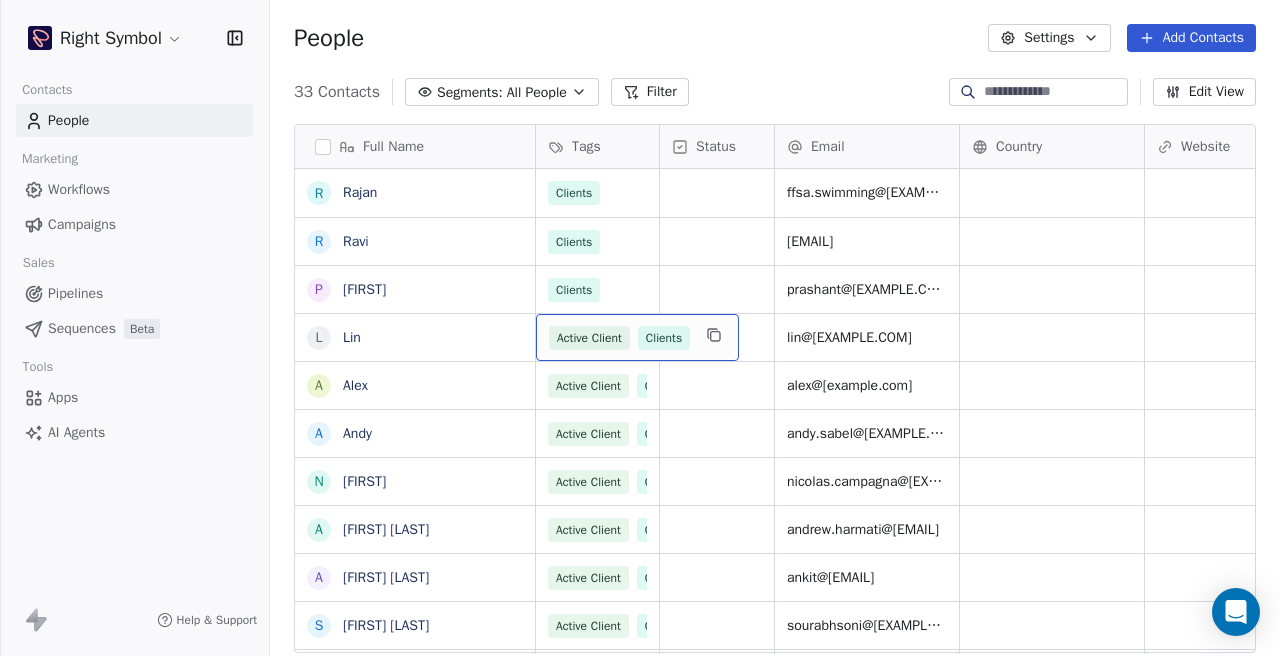 click on "Active Client" at bounding box center (589, 338) 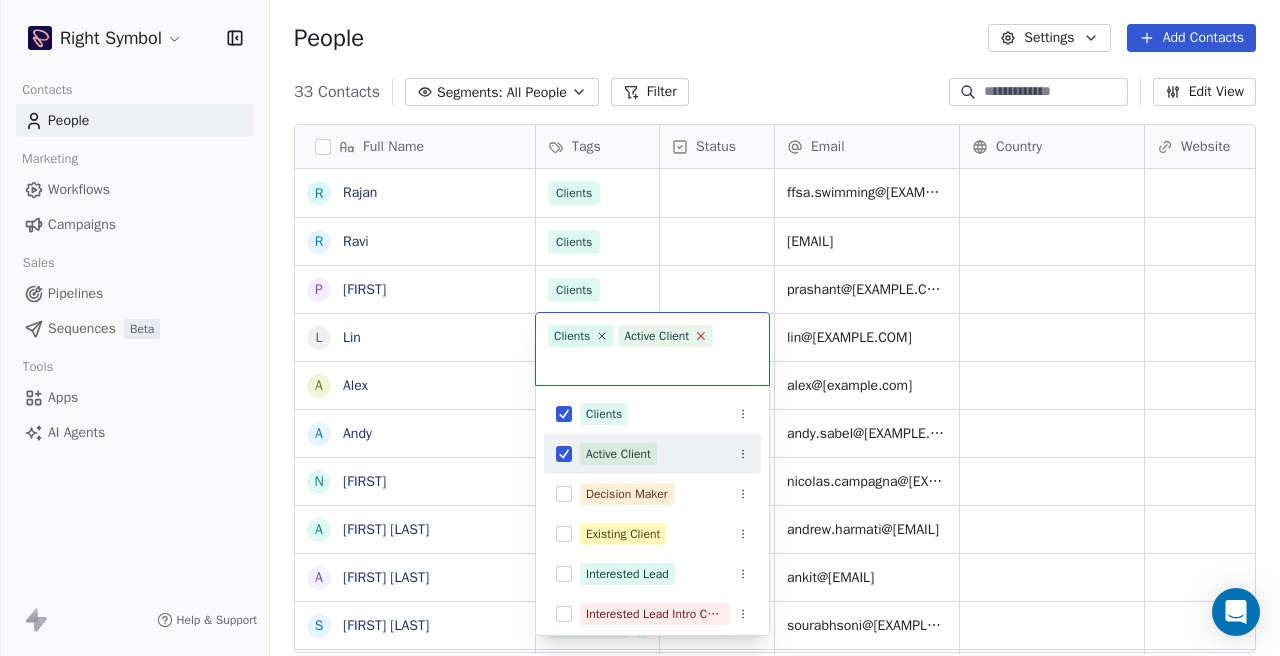 click 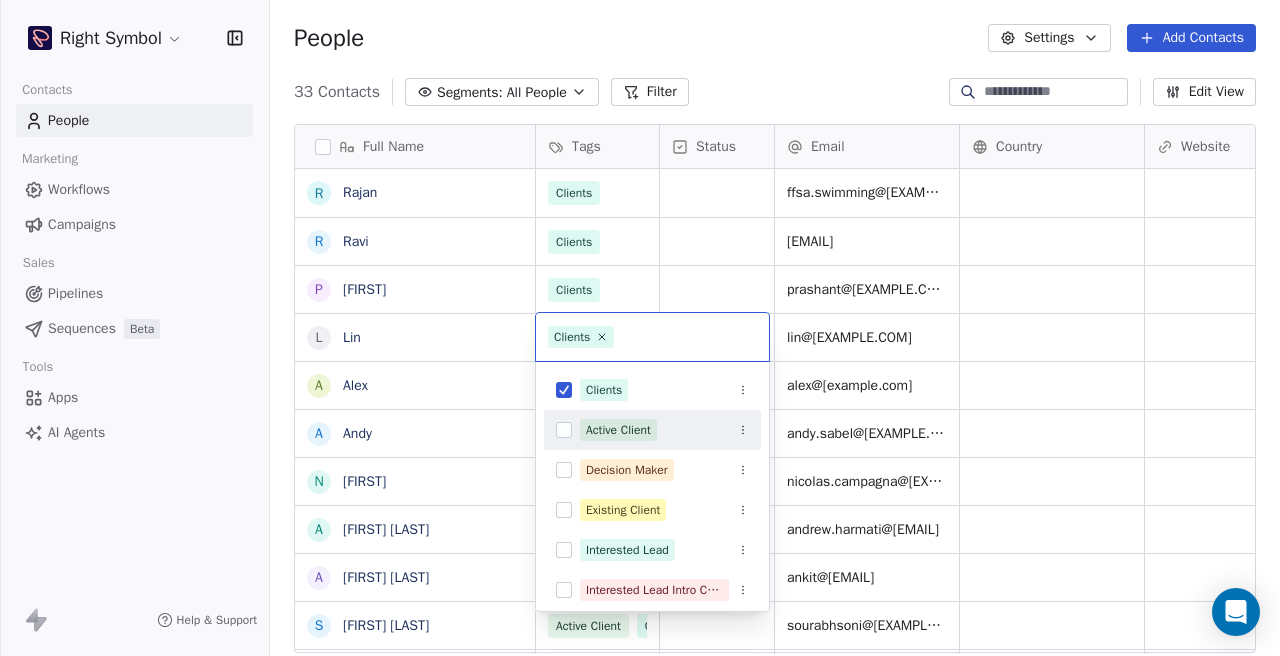 click on "Right Symbol Contacts People Marketing Workflows Campaigns Sales Pipelines Sequences Beta Tools Apps AI Agents Help & Support People Settings Add Contacts 33 Contacts Segments: All People Filter Edit View Tag Add to Sequence Export Full Name R [FIRST] R [FIRST] P [FIRST] L [FIRST] A [FIRST] A [FIRST] N [FIRST] A [FIRST] A [FIRST] S [FIRST] H [FIRST] V [FIRST] C [FIRST] R [FIRST] M [FIRST] N [FIRST] D [FIRST] S [FIRST] Y [FIRST] A [FIRST] R [FIRST] V [FIRST] R [FIRST] A [FIRST] A [FIRST] J [FIRST] J [FIRST] S [FIRST] S [FIRST] Tags Status Email Country Website Job Title Contact Source NPS Score Clients ffsa.swimming@example.com Clients sales@raviscientific.in Clients prashant@sportsbiznet.com Active Client Clients lin@example.com Active Client Clients alex@realtor-studio.com Active Client Clients andy.sabel@talentworldgroup.com Active Client Clients nicolas.campagna@talentworldgroup.com" at bounding box center [640, 328] 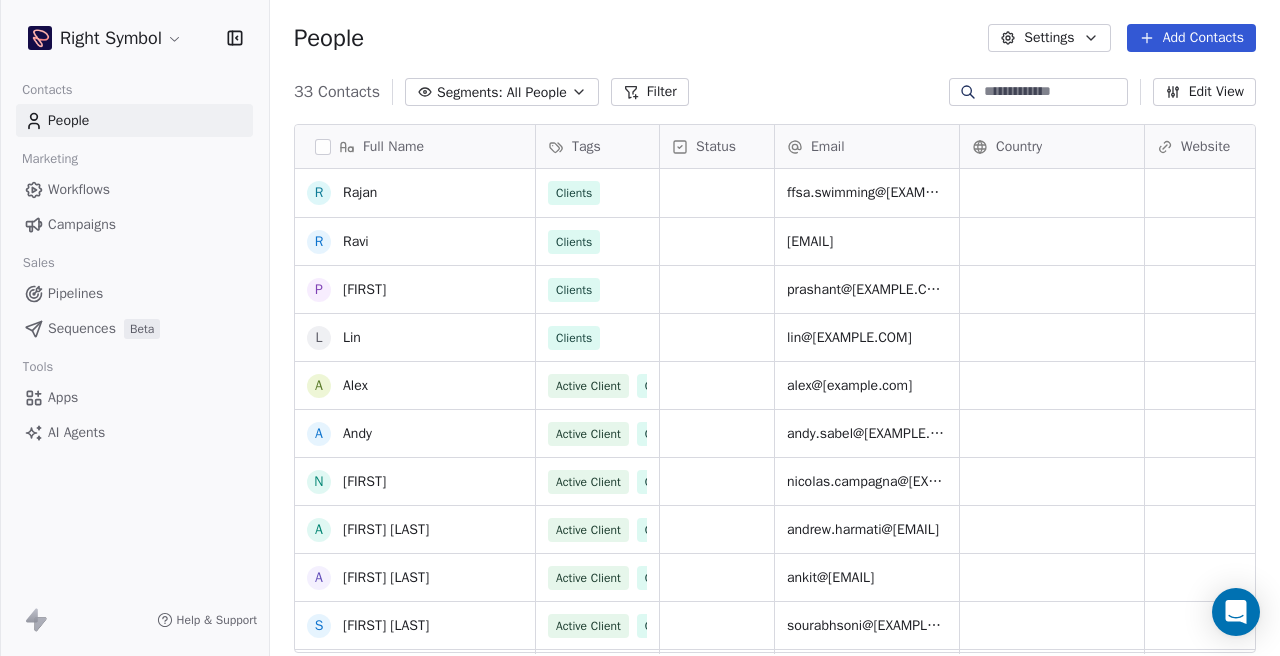 scroll, scrollTop: 179, scrollLeft: 0, axis: vertical 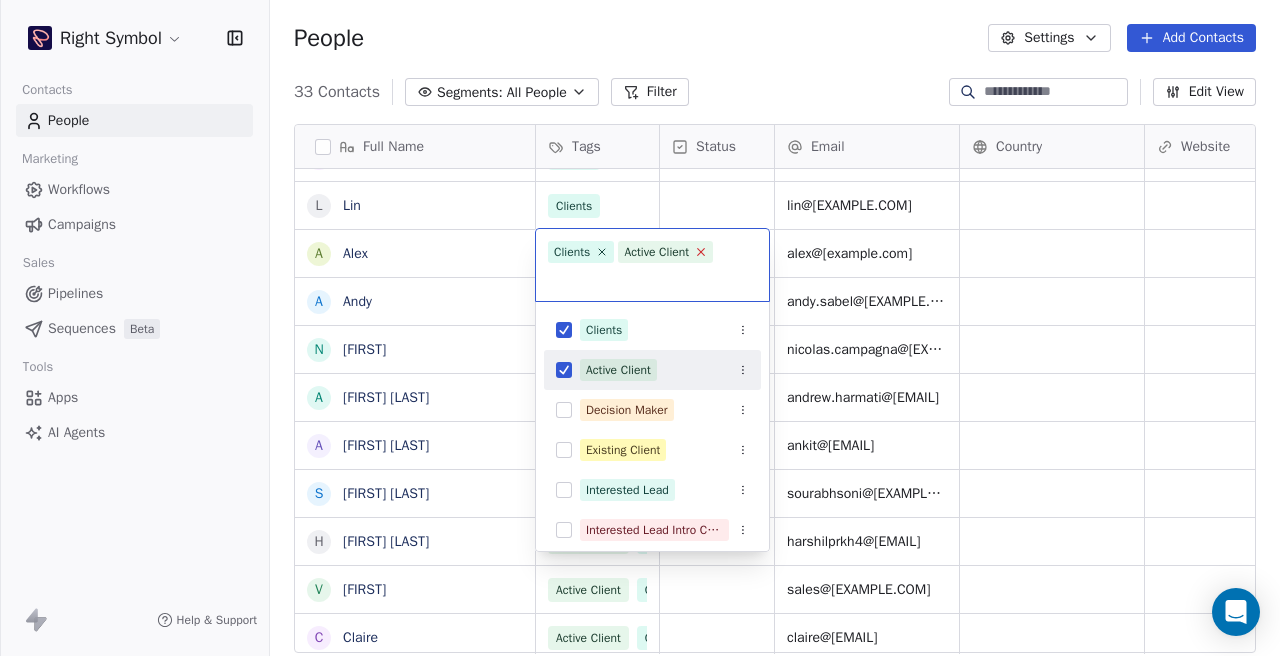 click 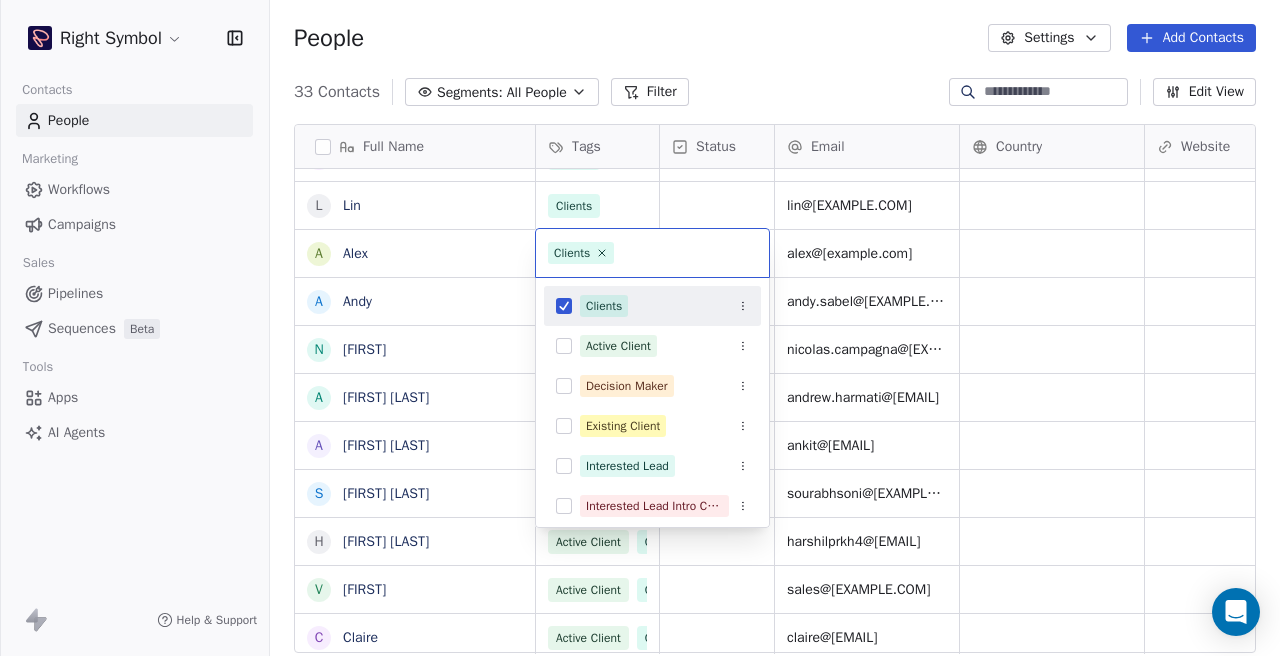 click on "Right Symbol Contacts People Marketing Workflows Campaigns Sales Pipelines Sequences Beta Tools Apps AI Agents Help & Support People Settings Add Contacts 33 Contacts Segments: All People Filter Edit View Tag Add to Sequence Export Full Name R [FIRST] R [FIRST] P [FIRST] L [FIRST] A [FIRST] A [FIRST] N [FIRST] A [FIRST] A [FIRST] S [FIRST] H [FIRST] V [FIRST] C [FIRST] R [FIRST] M [FIRST] N [FIRST] D [FIRST] S [FIRST] Y [FIRST] A [FIRST] V [FIRST] R [FIRST] R [FIRST] A [FIRST] A [FIRST] J [FIRST] A [FIRST] P [FIRST] K [FIRST] J [FIRST] J [FIRST] S [FIRST] S [FIRST] Tags Status Email Country Website Job Title Contact Source NPS Score Clients ffsa.swimming@[example.com] Clients sales@[example.com] Clients prashant@[example.com] Clients lin@[example.com] Active Client Clients alex@[example.com] Active Client Clients andy.sabel@[example.com] Active Client Clients Active Client Clients" at bounding box center (640, 328) 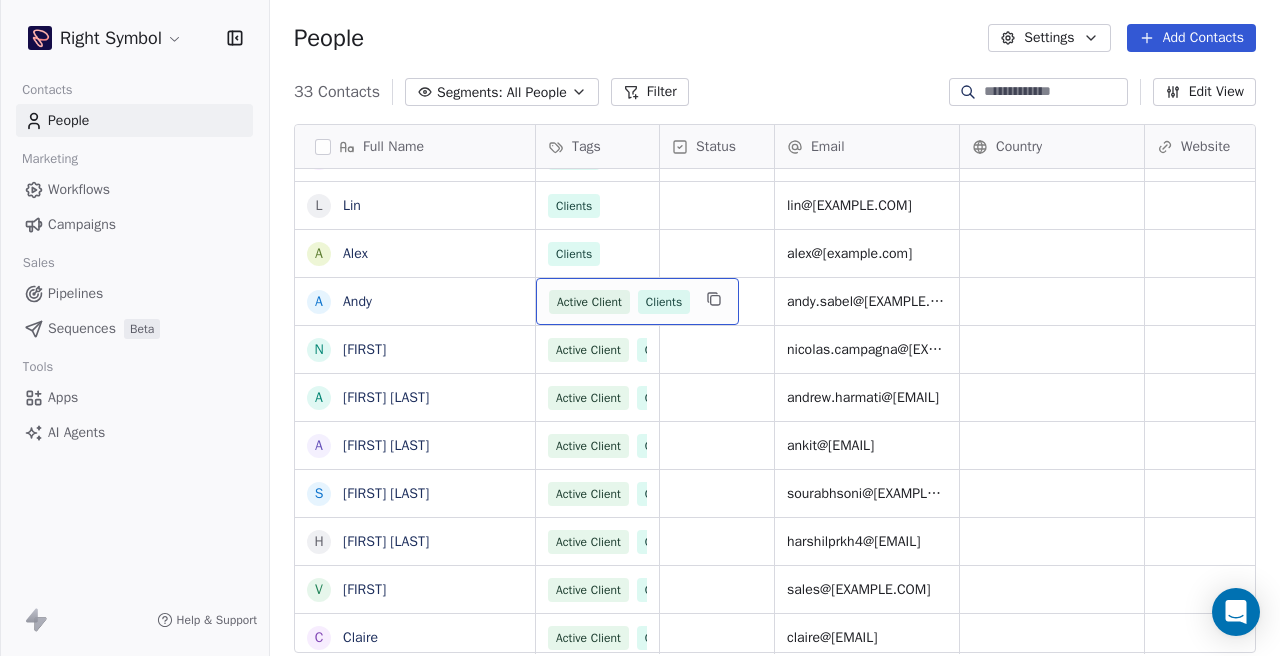 click on "Active Client" at bounding box center (589, 302) 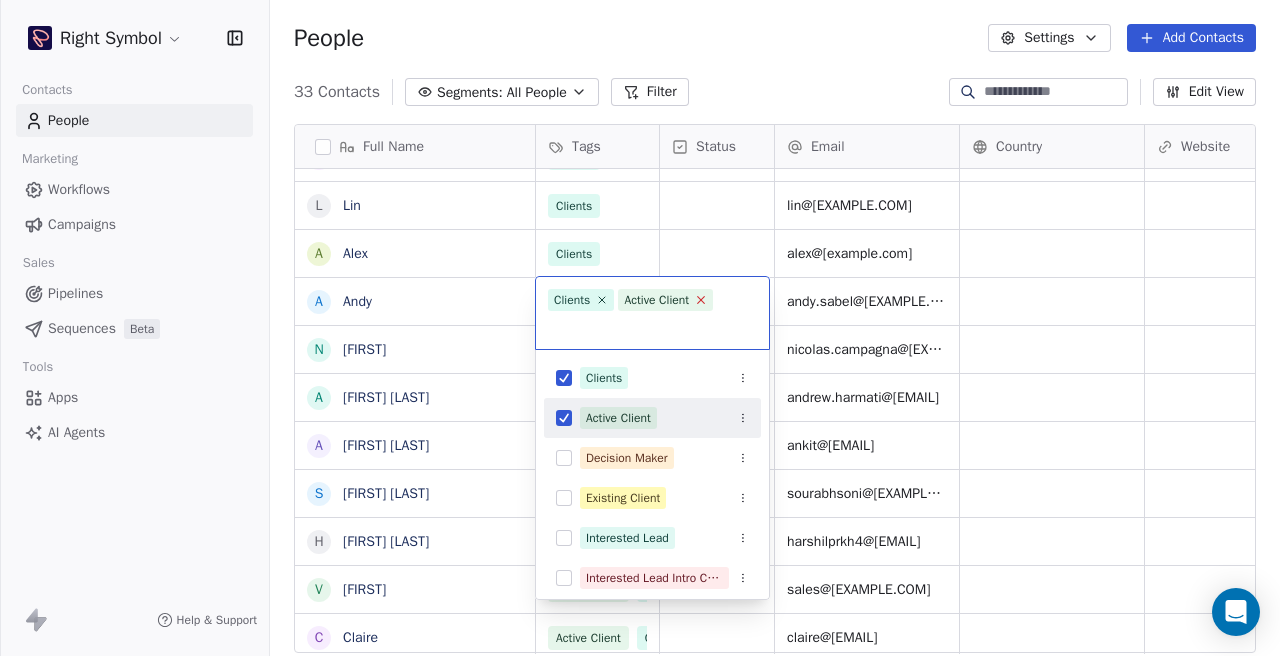 click 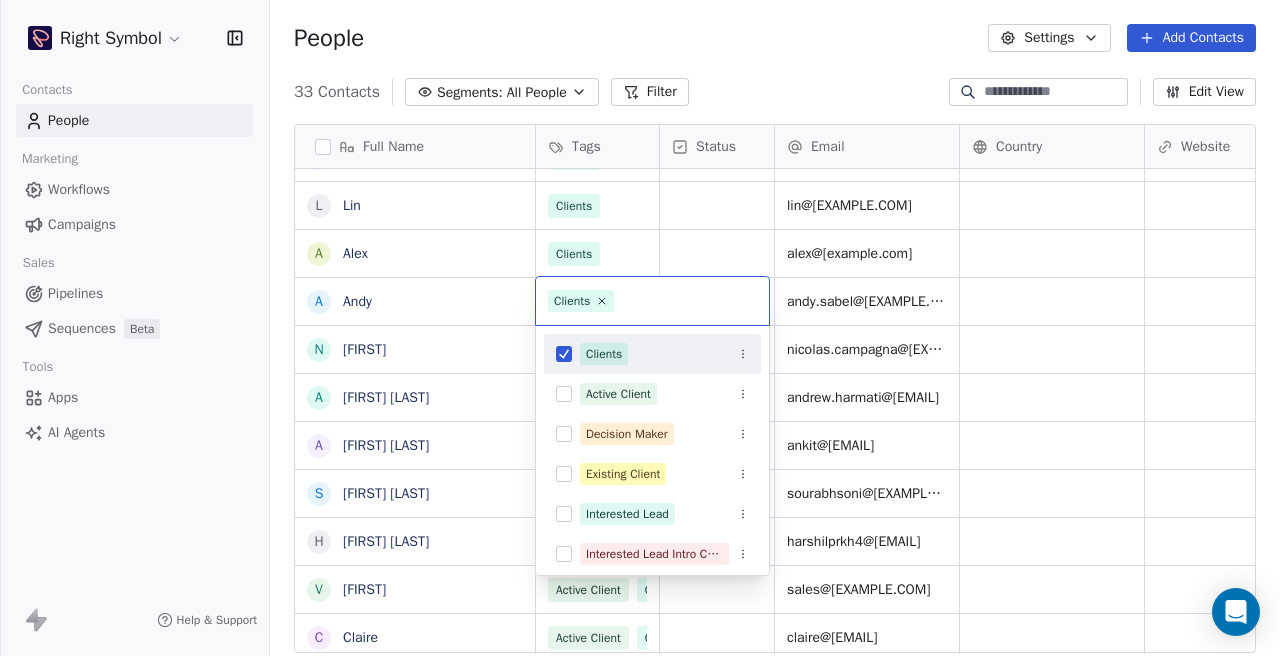 click on "Right Symbol Contacts People Marketing Workflows Campaigns Sales Pipelines Sequences Beta Tools Apps AI Agents Help & Support People Settings Add Contacts 33 Contacts Segments: All People Filter Edit View Tag Add to Sequence Export Full Name R [LAST] R [LAST] P [LAST] L [LAST] A [LAST] Alex A [LAST] Andy N [LAST] Nicolas A [LAST] Andrew Harmati A [LAST] Ankit Goradia S [LAST] Sourabh Soni H [LAST] Harshil Parekh V [LAST] Vinayak C [LAST] Claire R [LAST] Raymond Cheng M [LAST] Mike Reisman N [LAST] Nasir Ali D Dr. [LAST] [LAST] S [LAST] Sushil Y [LAST] Yogender Hooda A [LAST] Ajay Gulati V [LAST] Vanessa R [LAST] Rebecca Trois R [LAST] Roger Wilson A [LAST] Amanda Estremera A [LAST] Andrea Geisler J [LAST] Jana A [LAST] Anabel P [LAST] Paul Geisler K [LAST] Kristalle Jaime J [LAST] Jayant Lakhera J [LAST] Jayant Lakhera S [LAST] Sadanand Sisodia S [LAST] Sadanand Tags Status Email Country Website Job Title Contact Source NPS Score Clients ffsa.swimming@[EMAIL] Clients sales@[EMAIL] Clients prashant@[EMAIL] Clients lin@[EMAIL] Clients alex@[EMAIL] Active Client Clients andy.sabel@[EMAIL] Active Client Clients nicolas.campagna@[EMAIL]" at bounding box center [640, 328] 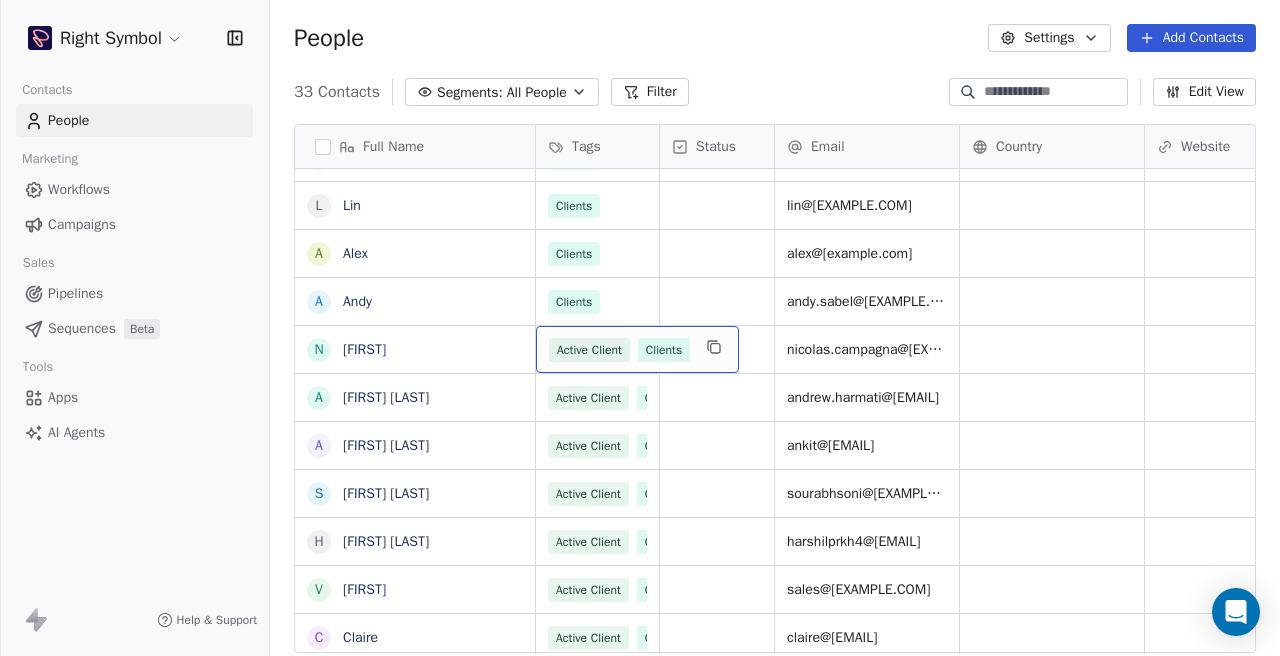 click on "Active Client" at bounding box center (589, 350) 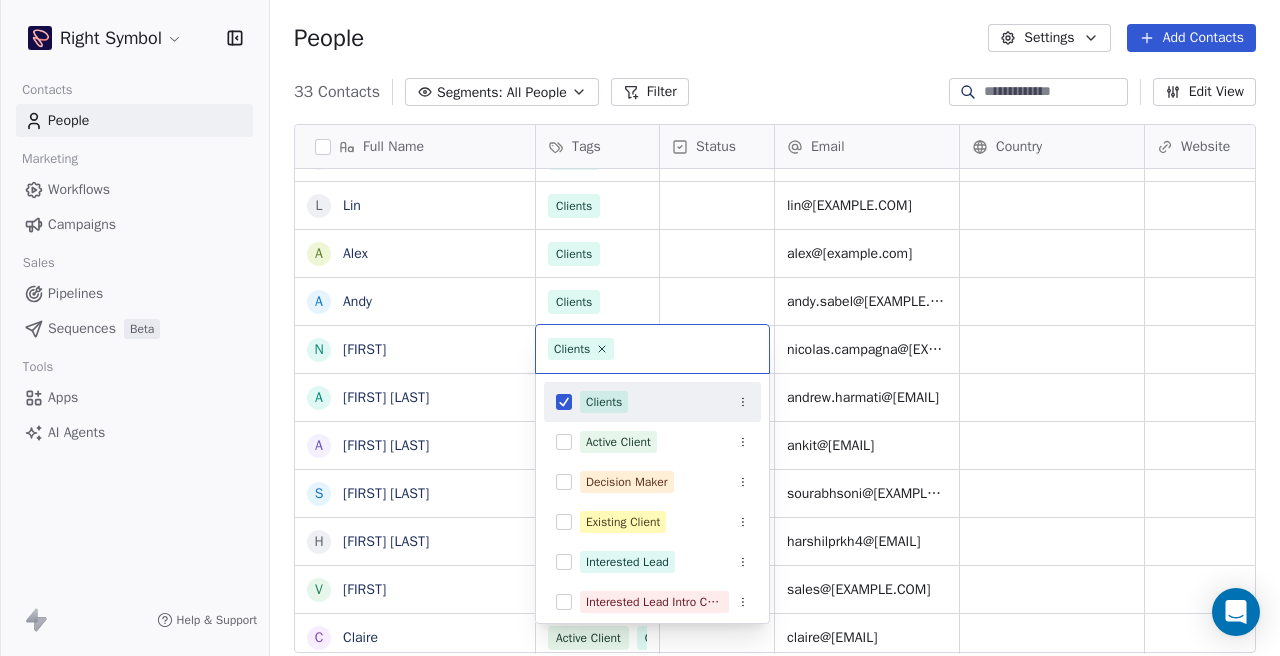 click on "Right Symbol Contacts People Marketing Workflows Campaigns Sales Pipelines Sequences Beta Tools Apps AI Agents Help & Support People Settings Add Contacts 33 Contacts Segments: All People Filter Edit View Tag Add to Sequence Export Full Name R [LAST] R [LAST] P [LAST] L [LAST] A [LAST] A [LAST] Andy N [LAST] Nicolas A [LAST] Andrew Harmati A [LAST] Goradia S [LAST] Soni H [LAST] Parekh V [LAST] C [LAST] Claire R [LAST] Raymond Cheng M [LAST] Reisman N [LAST] Nasir Ali D Dr. [LAST] [LAST] S [LAST] Sushil Y [LAST] Yogender Hooda A [LAST] Ajay Gulati V [LAST] Vanessa R [LAST] Rebecca Trois R [LAST] Roger Wilson A [LAST] Amanda Estremera A [LAST] Andrea Geisler J [LAST] Jana A [LAST] Anabel P [LAST] Paul Geisler K [LAST] Kristalle Jaime J [LAST] Lakhera J [LAST] Lakhera S [LAST] Sadanand Sisodia S [LAST] Sadanand Tags Status Email Country Website Job Title Contact Source NPS Score Clients ffsa.swimming@[EMAIL] Clients sales@[EMAIL] Clients prashant@[EMAIL] Clients lin@[EMAIL] Clients alex@[EMAIL] Clients andy.sabel@[EMAIL] Active Client Clients nicolas.campagna@[EMAIL] Active Client" at bounding box center [640, 328] 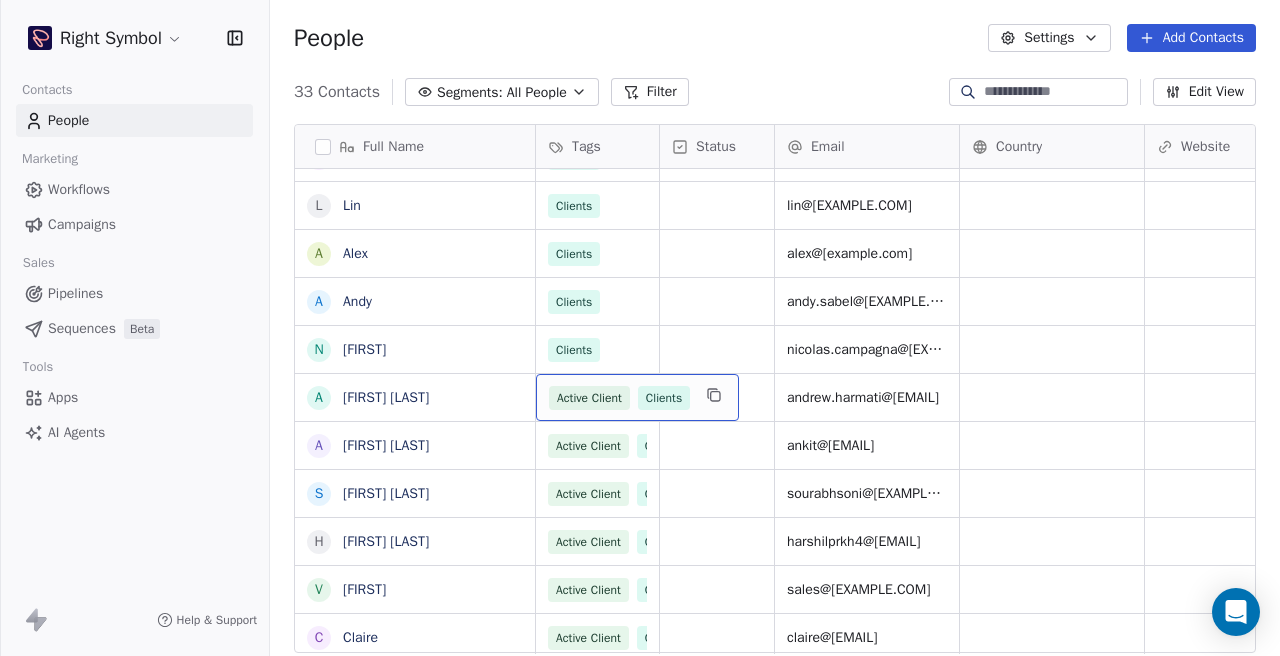 click on "Active Client" at bounding box center (589, 398) 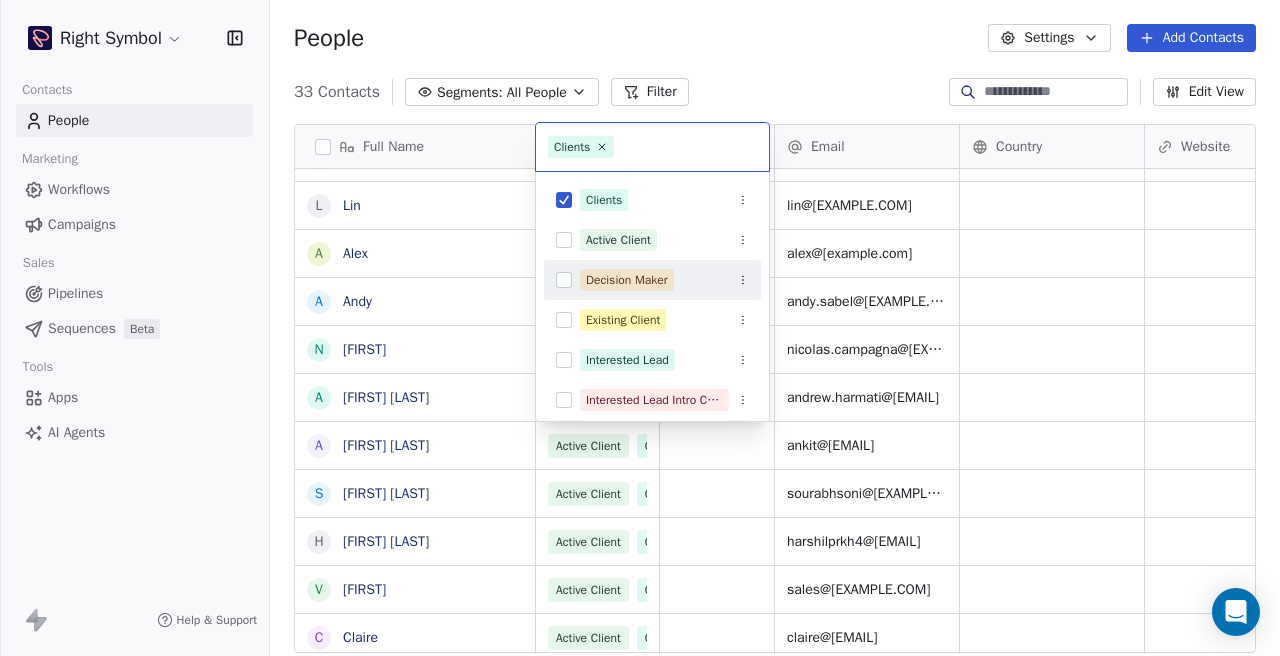 click on "Right Symbol Contacts People Marketing Workflows Campaigns Sales Pipelines Sequences Beta Tools Apps AI Agents Help & Support People Settings Add Contacts 33 Contacts Segments: All People Filter Edit View Tag Add to Sequence Export Full Name R [LAST] R [LAST] P [LAST] L [LAST] A [LAST] A [LAST] N [LAST] A [LAST] Harmati A [LAST] Goradia S [LAST] Soni H [LAST] Parekh V [LAST] C [LAST] R [LAST] Cheng M [LAST] Reisman N [LAST] Ali D Dr. [LAST] [LAST] S [LAST] Y [LAST] Hooda A [LAST] Gulati V [LAST] Trois R [LAST] Wilson A [LAST] Estremera A [LAST] Geisler J [LAST] A [LAST] Geisler K [LAST] Jaime J [LAST] Lakhera J [LAST] Lakhera S [LAST] Sisodia S [LAST] Sadanand Tags Status Email Country Website Job Title Contact Source NPS Score Clients ffsa.swimming@[EMAIL] Clients sales@[EMAIL] Clients prashant@[EMAIL] Clients lin@[EMAIL] Clients alex@[EMAIL] Clients andy.sabel@[EMAIL] Clients nicolas.campagna@[EMAIL]" at bounding box center (640, 328) 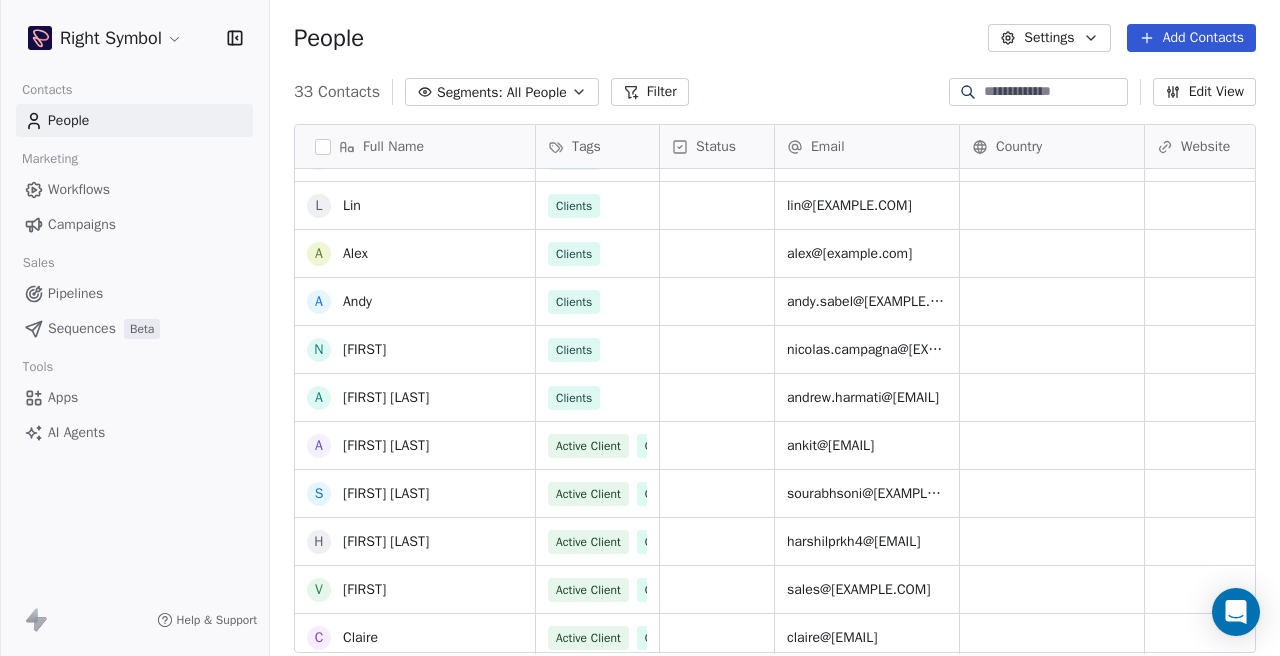 scroll, scrollTop: 291, scrollLeft: 0, axis: vertical 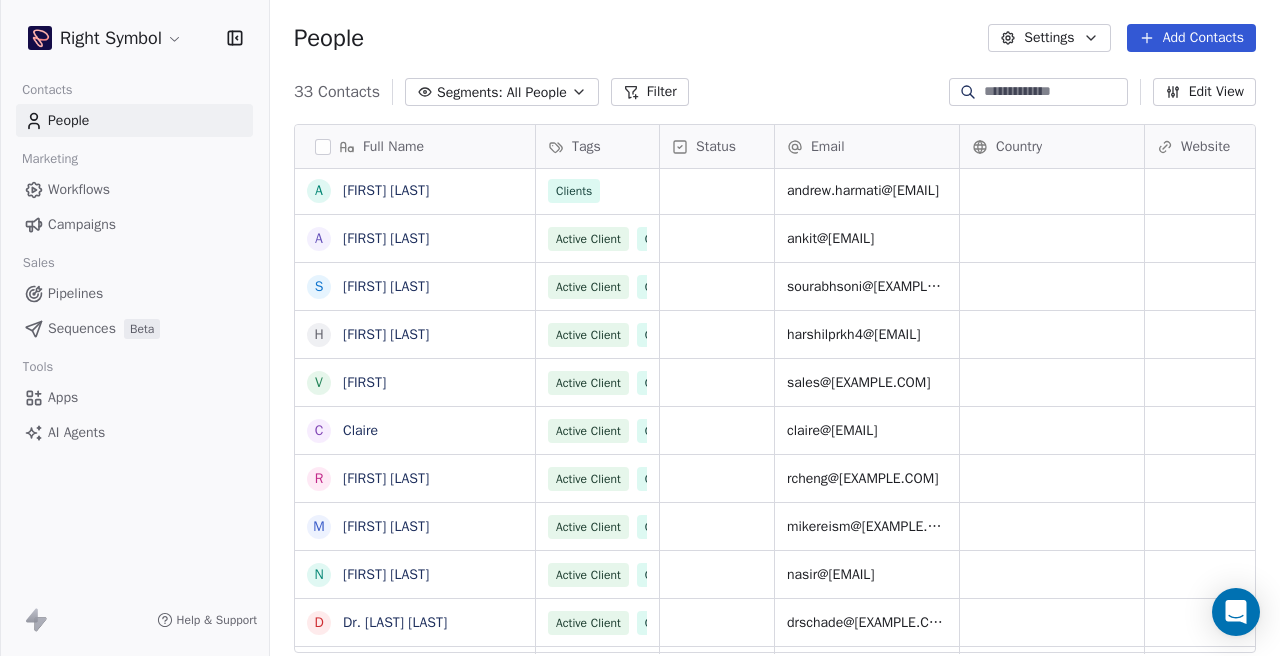 click on "Active Client" at bounding box center [588, 239] 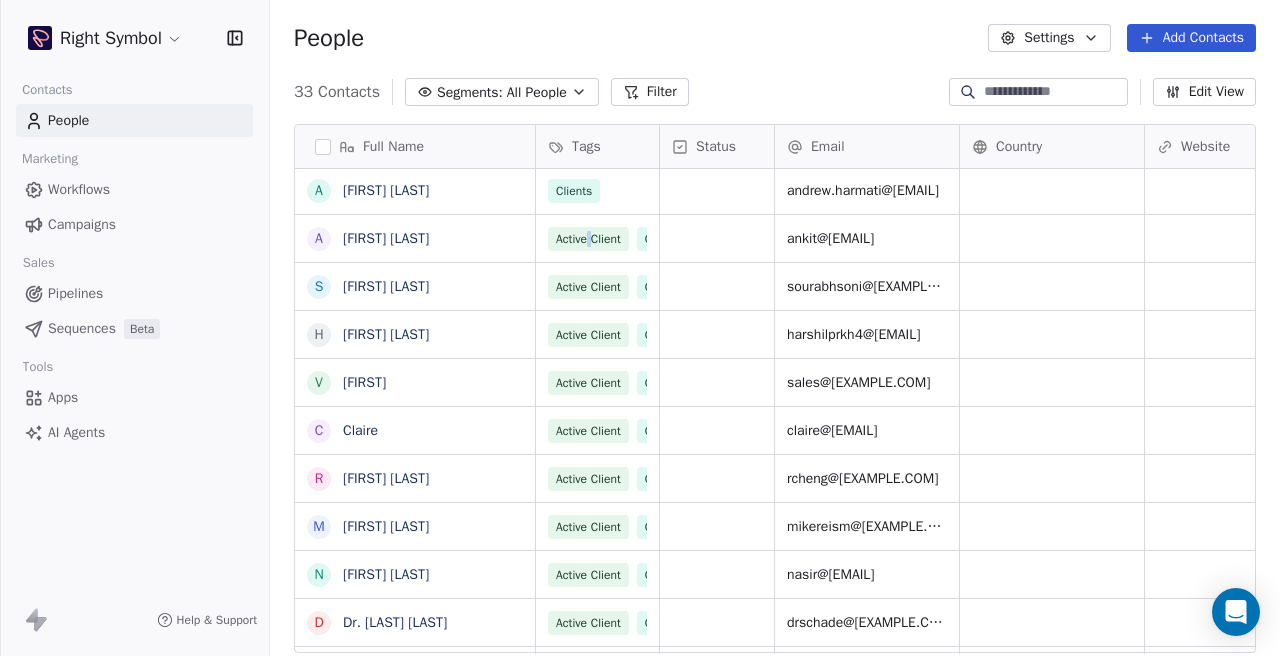 click on "ankit@[EMAIL]" at bounding box center (867, 238) 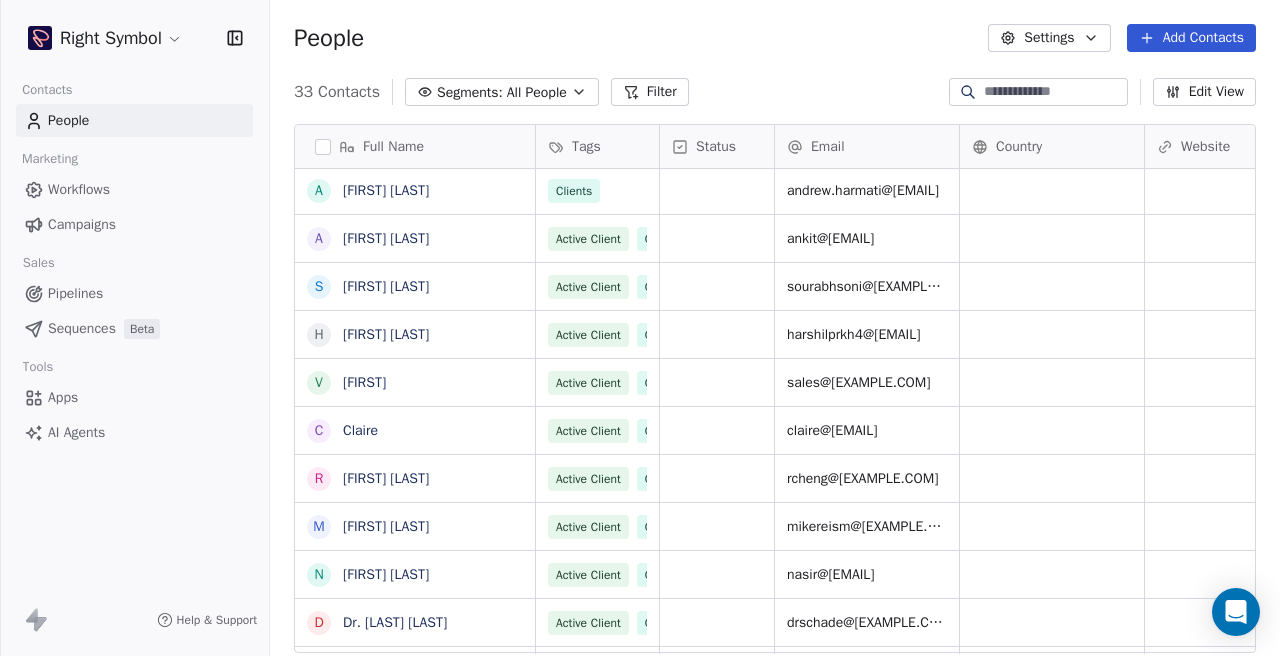click on "Active Client Clients" at bounding box center [597, 238] 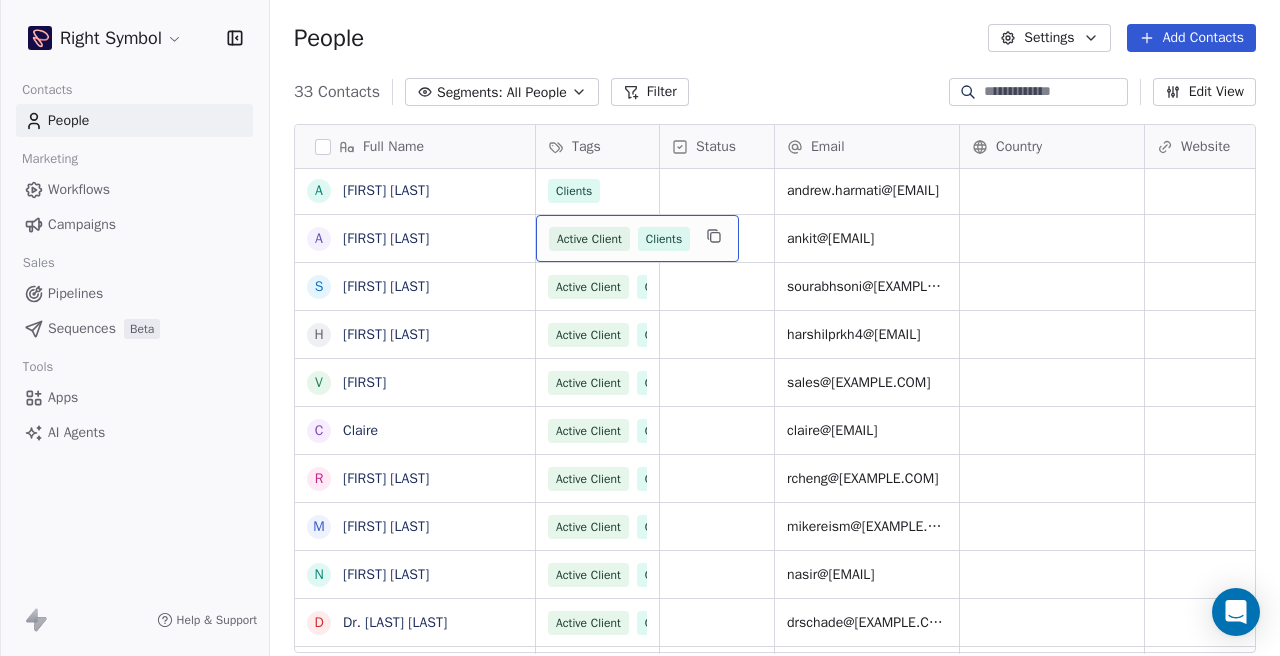 click on "Active Client Clients" at bounding box center (637, 238) 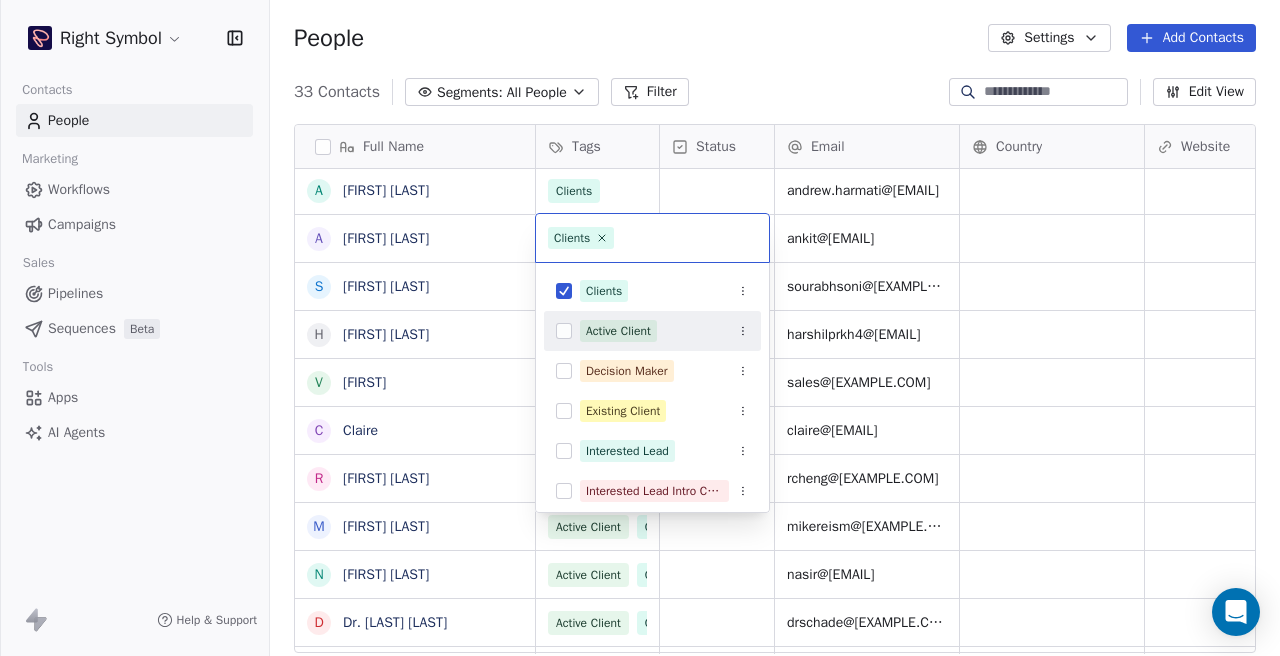 click on "Right Symbol Contacts People Marketing Workflows Campaigns Sales Pipelines Sequences Beta Tools Apps AI Agents Help & Support People Settings Add Contacts 33 Contacts Segments: All People Filter Edit View Tag Add to Sequence Export Full Name R [FIRST] R [FIRST] P [FIRST] L [FIRST] A [FIRST] A [FIRST] N [FIRST] A [FIRST] A [FIRST] S [FIRST] H [FIRST] V [FIRST] C [FIRST] R [FIRST] M [FIRST] N [FIRST] D [FIRST] S [FIRST] Y [FIRST] A [FIRST] R [FIRST] V [FIRST] R [FIRST] A [FIRST] A [FIRST] J [FIRST] J [FIRST] S [FIRST] S [FIRST] Tags Status Email Country Website Job Title Contact Source NPS Score Clients ffsa.swimming@[example.com] Clients sales@[example.com] Clients prashant@[example.com] Clients lin@[example.com] Clients alex@[example.com] Clients andy.sabel@[example.com] Clients nicolas.campagna@[example.com] Active Client Clients" at bounding box center (640, 328) 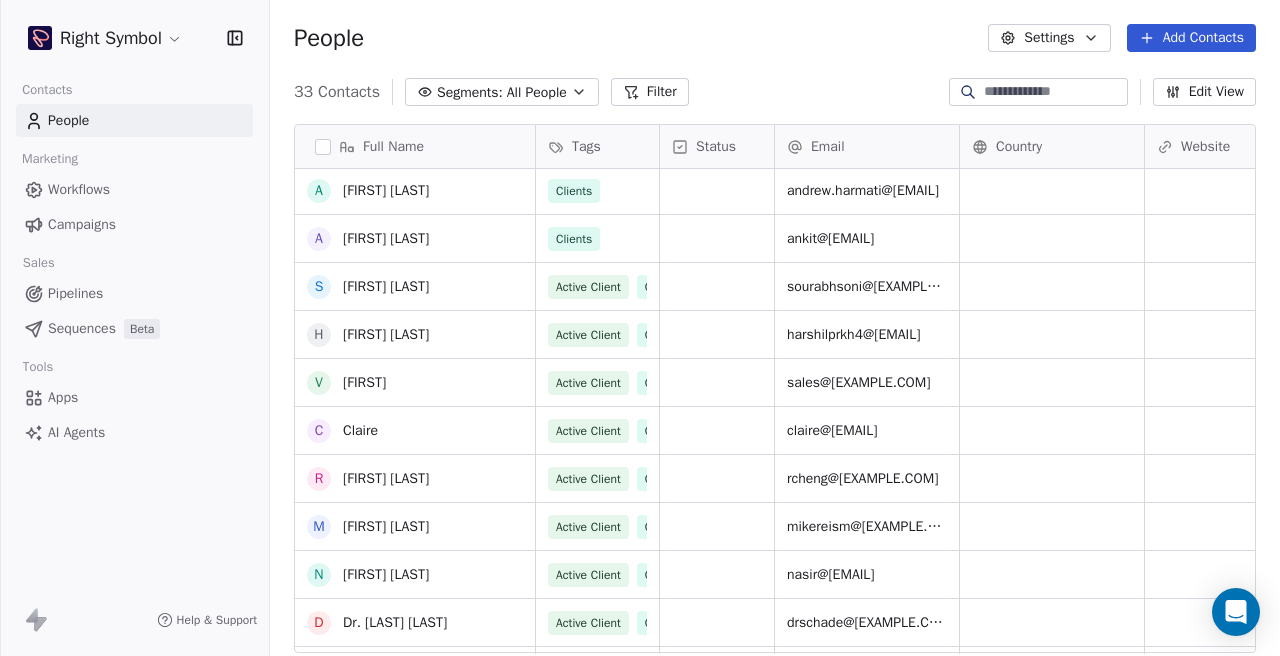 scroll, scrollTop: 399, scrollLeft: 0, axis: vertical 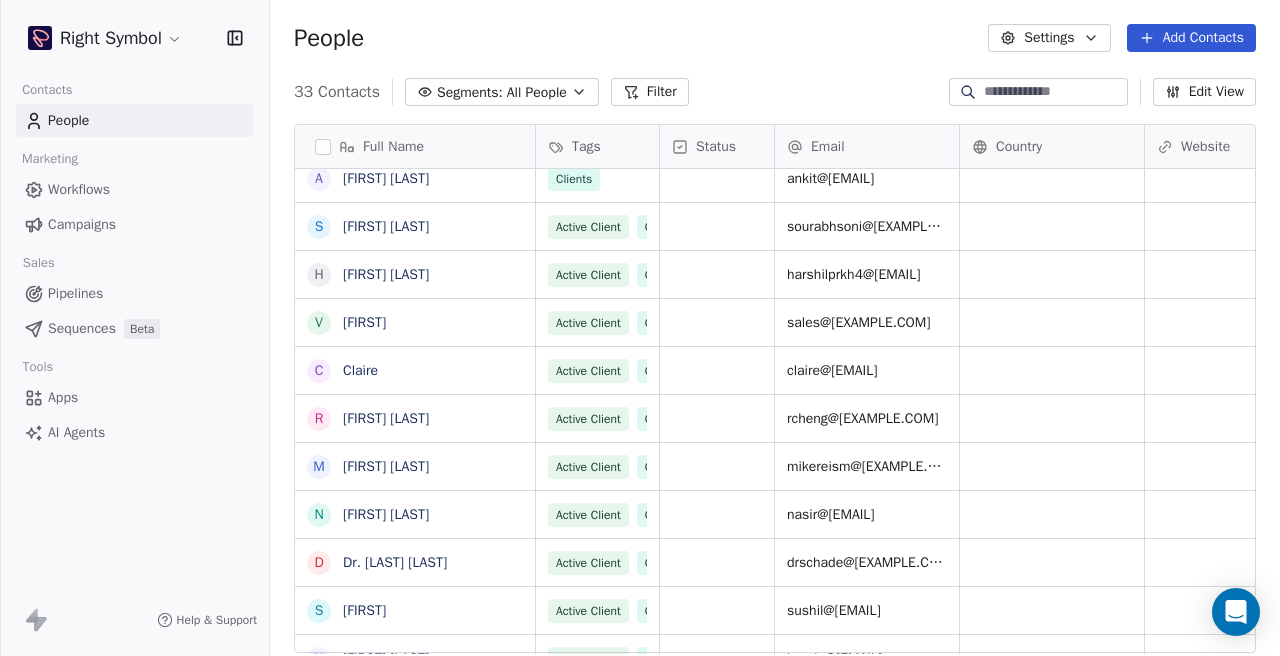 click on "Active Client" at bounding box center [588, 227] 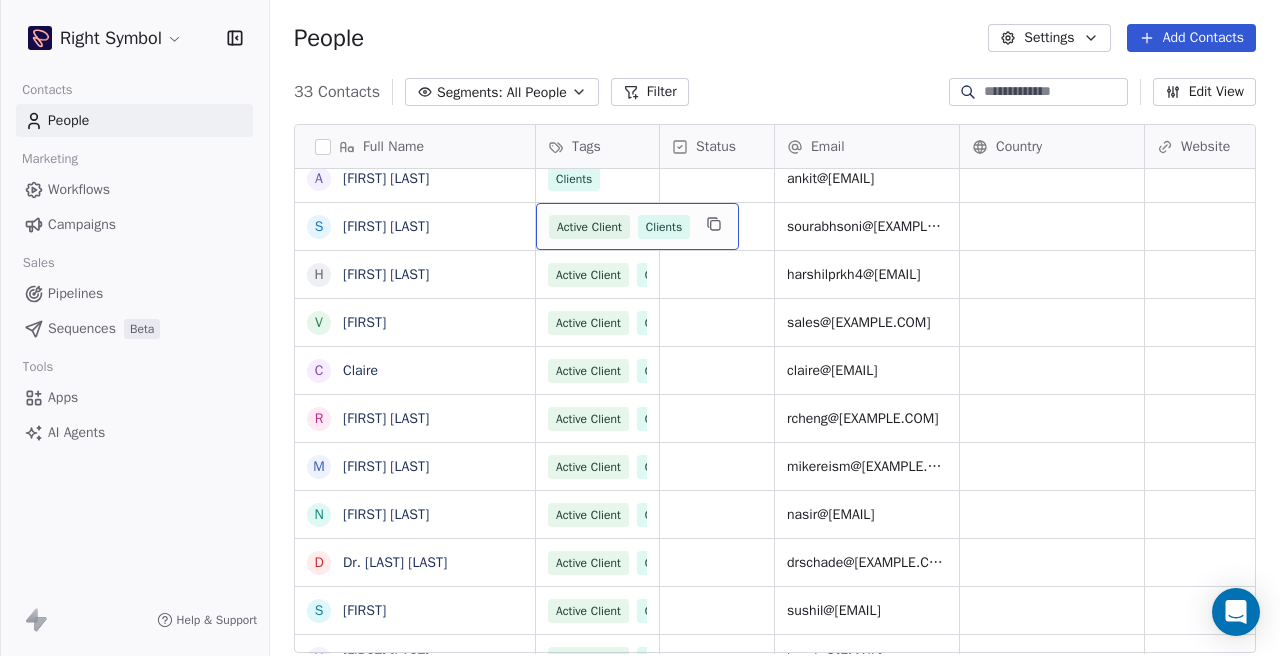 click on "Active Client Clients" at bounding box center (637, 226) 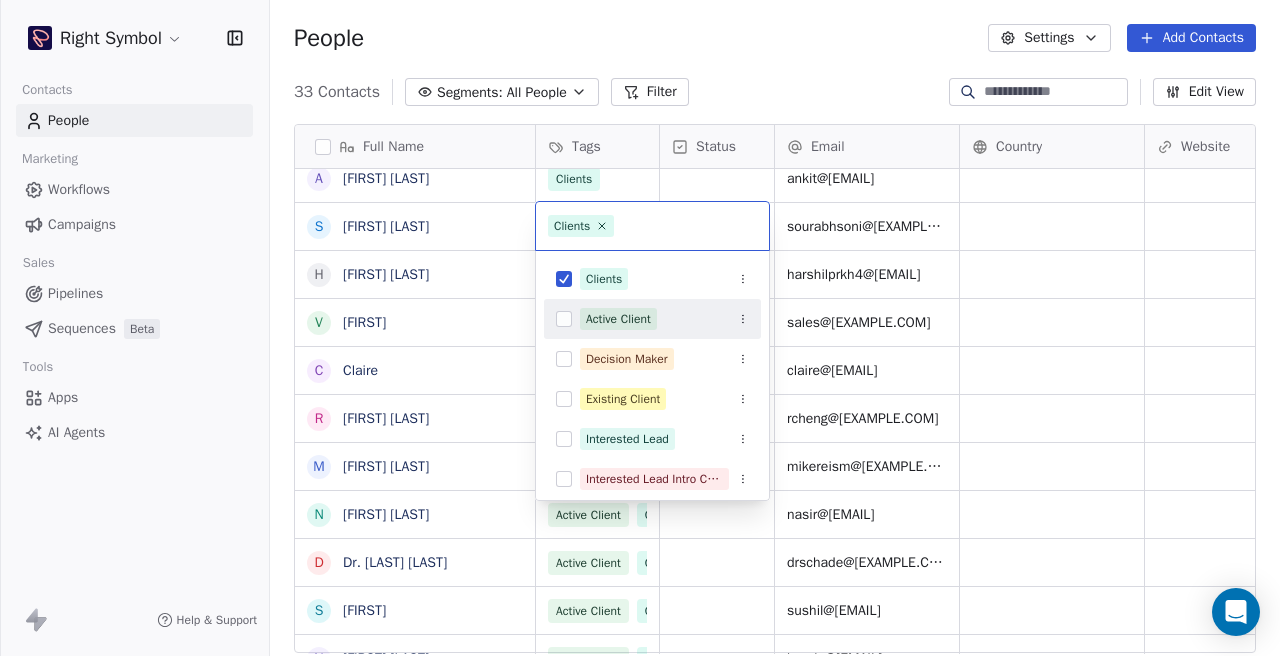 click on "Right Symbol Contacts People Marketing Workflows Campaigns Sales Pipelines Sequences Beta Tools Apps AI Agents Help & Support People Settings Add Contacts 33 Contacts Segments: All People Filter Edit View Tag Add to Sequence Export Full Name R [FIRST] R [FIRST] P [FIRST] L [FIRST] A [FIRST] N [FIRST] A [FIRST] A [FIRST] S [FIRST] H [FIRST] V [FIRST] C [FIRST] R [FIRST] M [FIRST] N [FIRST] D [FIRST] S [FIRST] Y [FIRST] A [FIRST] V [FIRST] R [FIRST] R [FIRST] A [FIRST] A [FIRST] J [FIRST] J [FIRST] S [FIRST] S [FIRST] Tags Status Email Country Website Job Title Contact Source NPS Score Clients ffsa.swimming@[example.com] Clients sales@[example.com] Clients prashant@[example.com] Clients lin@[example.com] Clients alex@[example.com] Clients nicolas.campagna@[example.com] Clients andy.sabel@[example.com] Clients Clients Active Client" at bounding box center [640, 328] 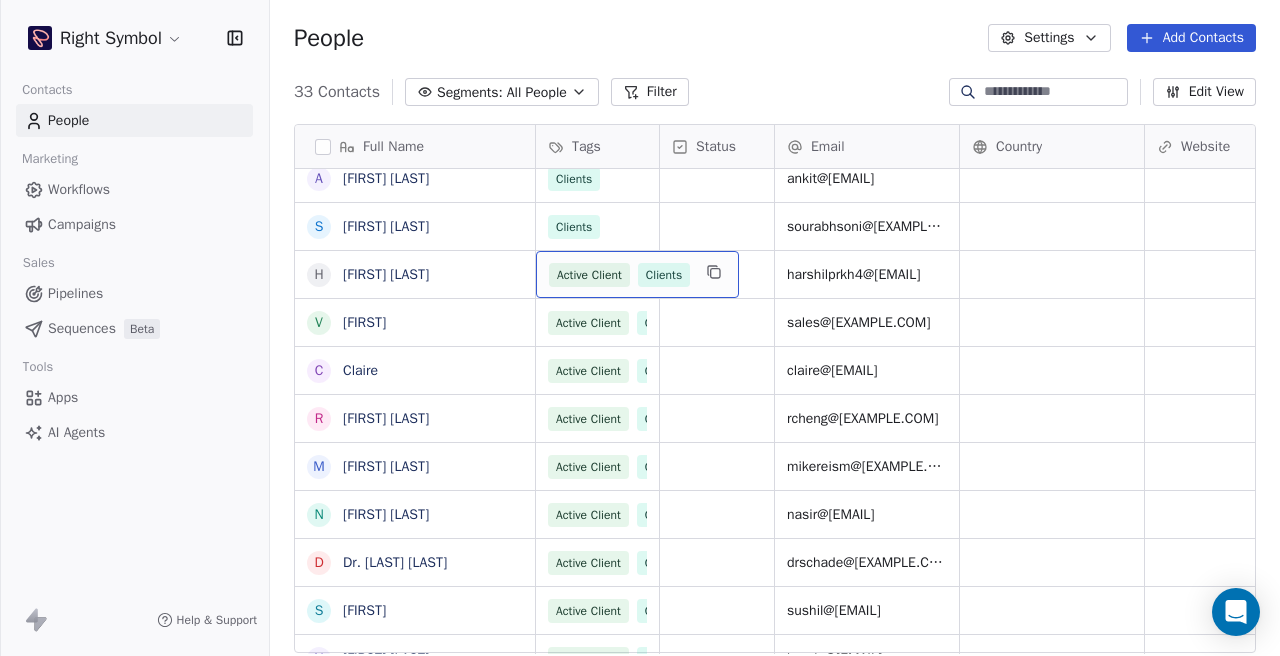 click on "Active Client Clients" at bounding box center [637, 274] 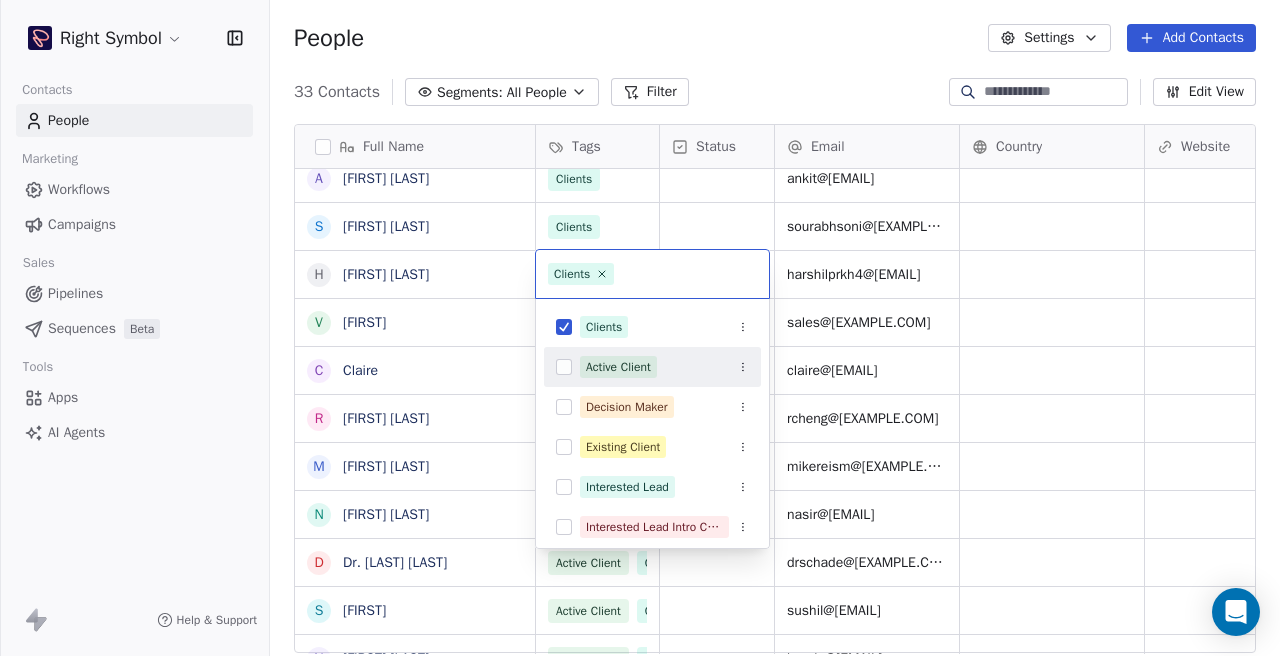 click on "Right Symbol Contacts People Marketing Workflows Campaigns Sales Pipelines Sequences Beta Tools Apps AI Agents Help & Support People Settings Add Contacts 33 Contacts Segments: All People Filter Edit View Tag Add to Sequence Export Full Name R [LAST] R [LAST] P [LAST] L [LAST] A [LAST] N [LAST] A [LAST] Harmati A [LAST] Goradia S [LAST] Soni H [LAST] Parekh V [LAST] C [LAST] R [LAST] Cheng M [LAST] Reisman N [LAST] Ali D Dr. [LAST] [LAST] S [LAST] Y [LAST] Hooda A [LAST] Gulati R [LAST] Trois V [LAST] Vanessa R [LAST] Roger Wilson A [LAST] Estremera A [LAST] Geisler J [LAST] Jana A [LAST] Anabel P [LAST] Geisler K [LAST] Kristalle Jaime Tags Status Email Country Website Job Title Contact Source NPS Score Clients ffsa.swimming@[EMAIL] Clients sales@[EMAIL] Clients prashant@[EMAIL] Clients lin@[EMAIL] Clients alex@[EMAIL] Clients nicolas.campagna@[EMAIL] Clients andy.sabel@[EMAIL] Clients Clients Clients India" at bounding box center [640, 328] 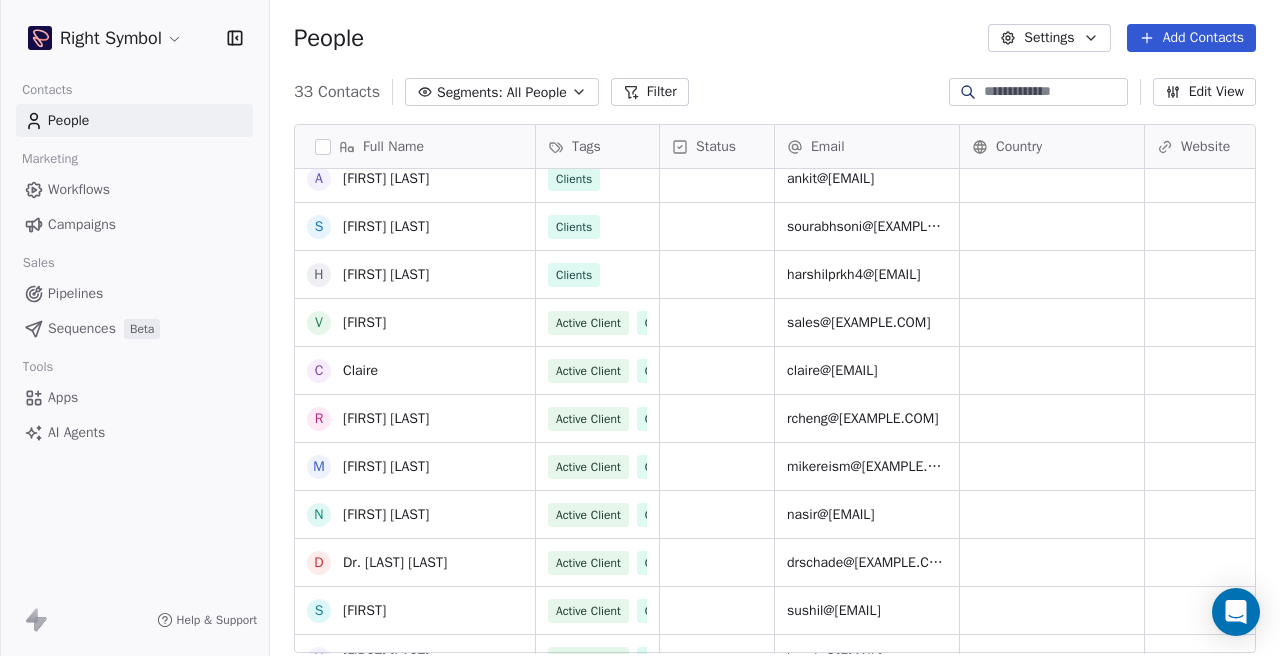 scroll, scrollTop: 497, scrollLeft: 0, axis: vertical 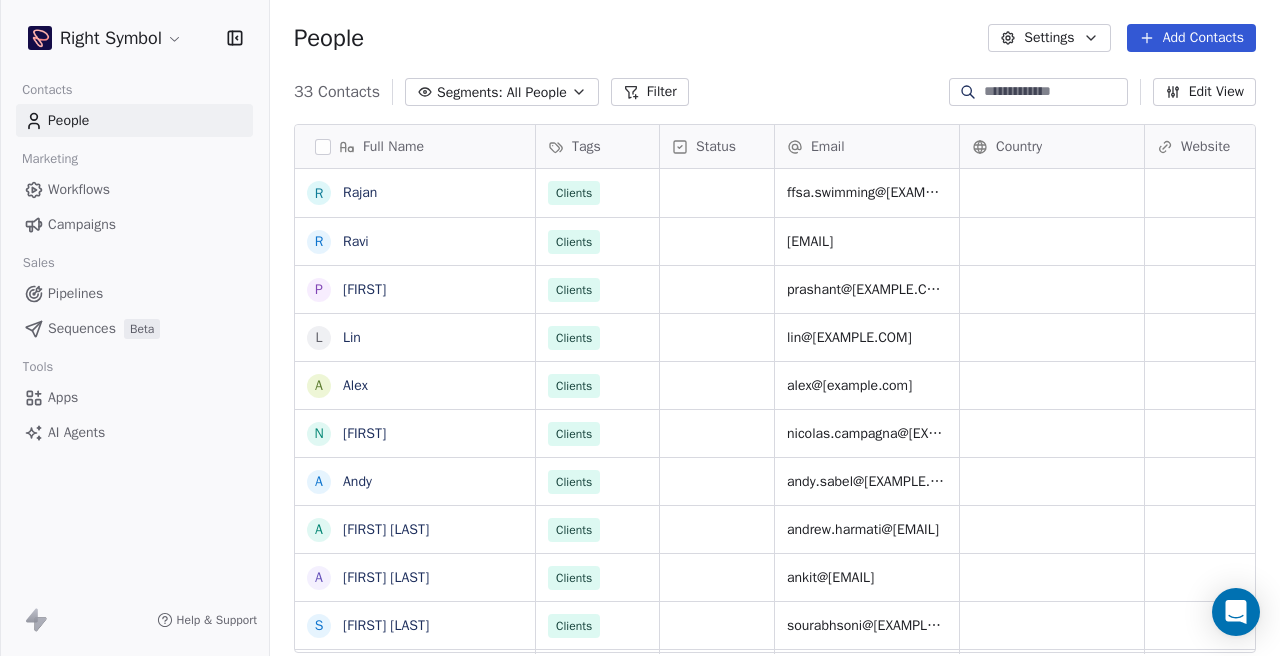 click on "All People" at bounding box center [537, 92] 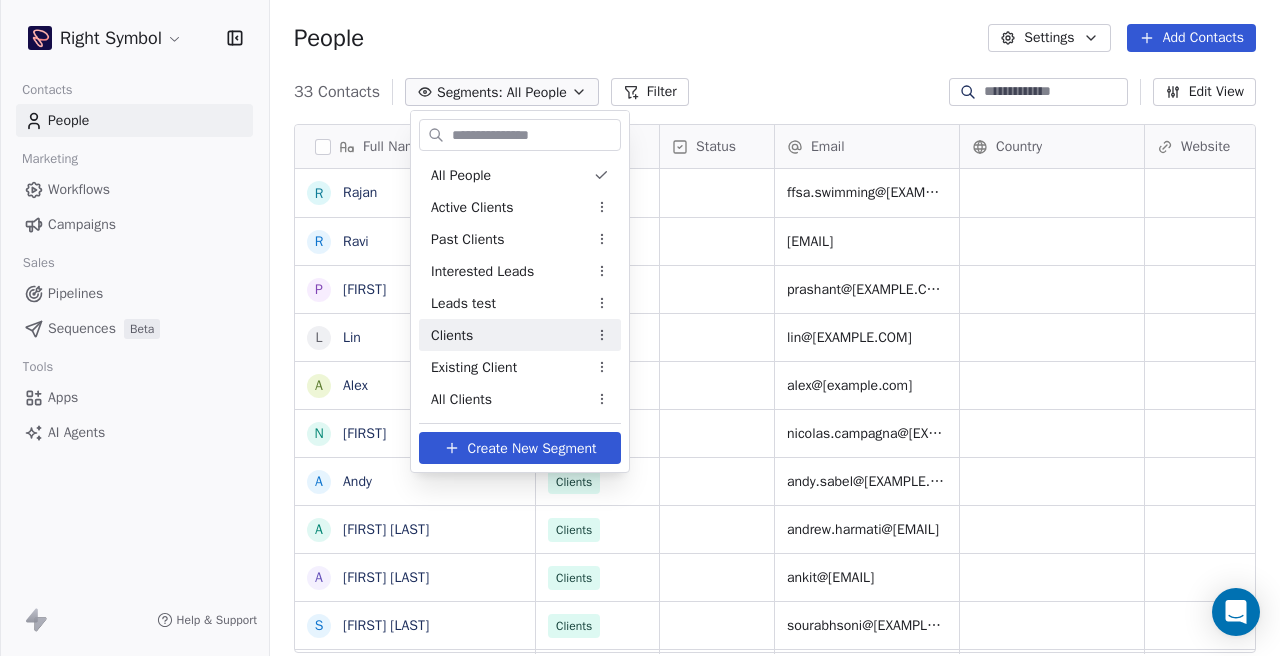 click on "Clients" at bounding box center (520, 335) 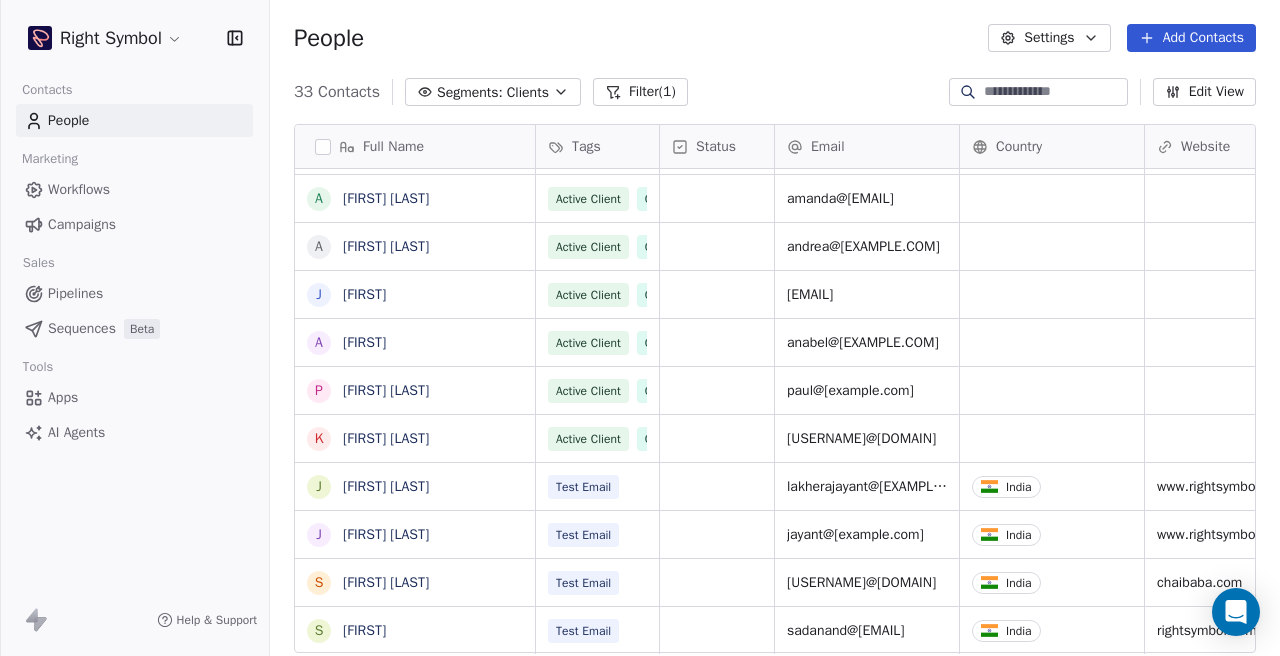 click on "Test Email" at bounding box center (597, 486) 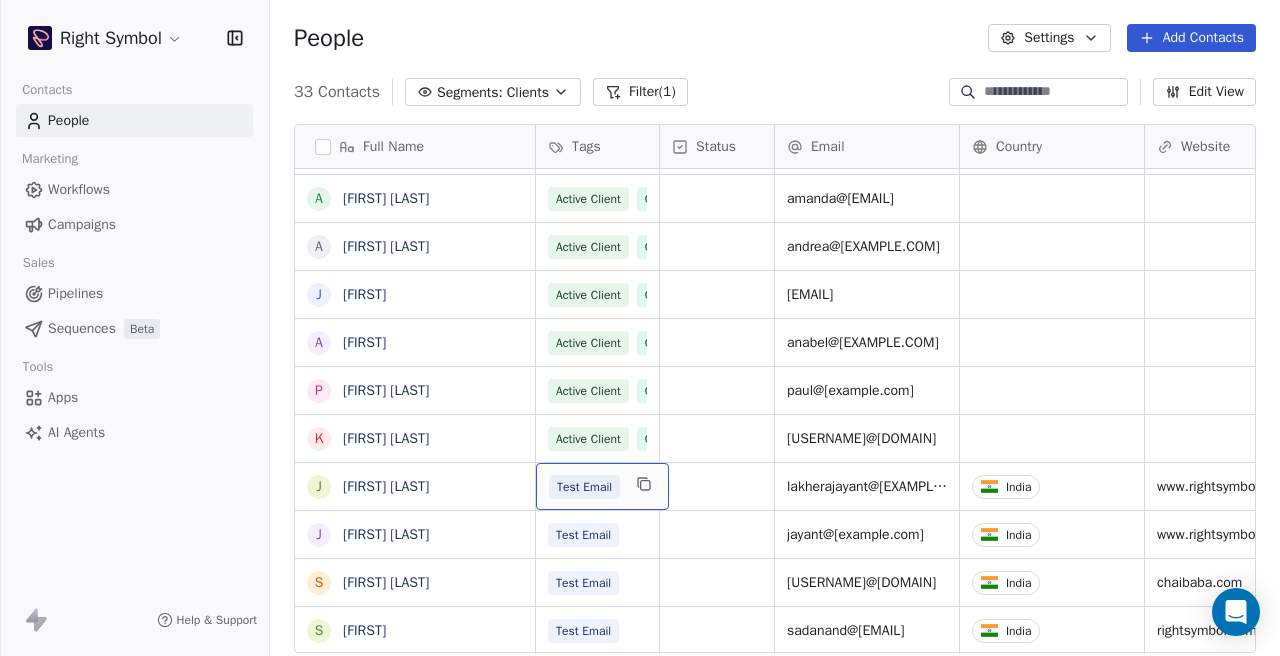 click on "Test Email" at bounding box center [602, 486] 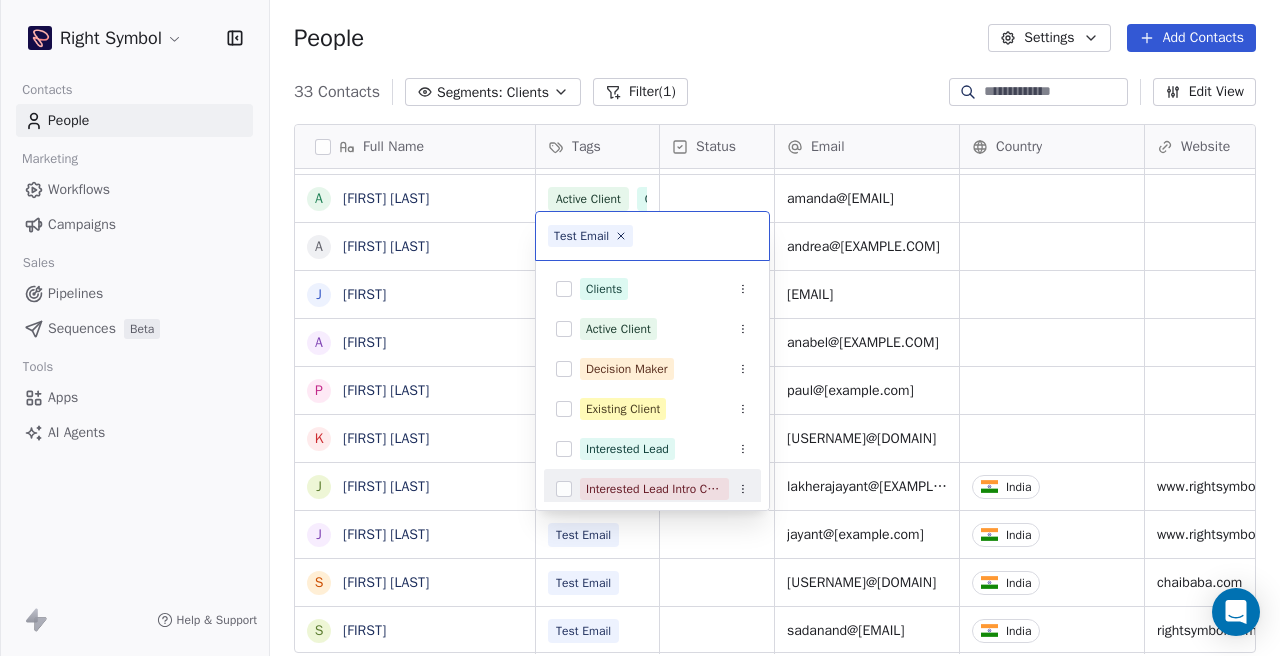click on "Right Symbol Contacts People Marketing Workflows Campaigns Sales Pipelines Sequences Beta Tools Apps AI Agents Help & Support People Settings Add Contacts 33 Contacts Segments: Clients Filter (1) Edit View Tag Add to Sequence Export Full Name P [FIRST] L [FIRST] A [FIRST] N [FIRST] A [FIRST] A [FIRST] A [FIRST] S [FIRST] V [FIRST] H [FIRST] C [FIRST] R [FIRST] M [FIRST] N [FIRST] D [FIRST] S [FIRST] Y [FIRST] A [FIRST] R [FIRST] V [FIRST] R [FIRST] A [FIRST] A [FIRST] J [FIRST] A [FIRST] P [FIRST] K [FIRST] J [FIRST] J [FIRST] Tags Status Email Country Website Job Title Contact Source NPS Score Clients prashant@[example.com] Clients lin@[example.com] Clients alex@[example.com] Clients nicolas.campagna@[example.com] Clients andy.sabel@[example.com] Clients andrew.harmati@[example.com] Clients ankit@[example.com] Clients sourabhsoni@[example.com]" at bounding box center (640, 328) 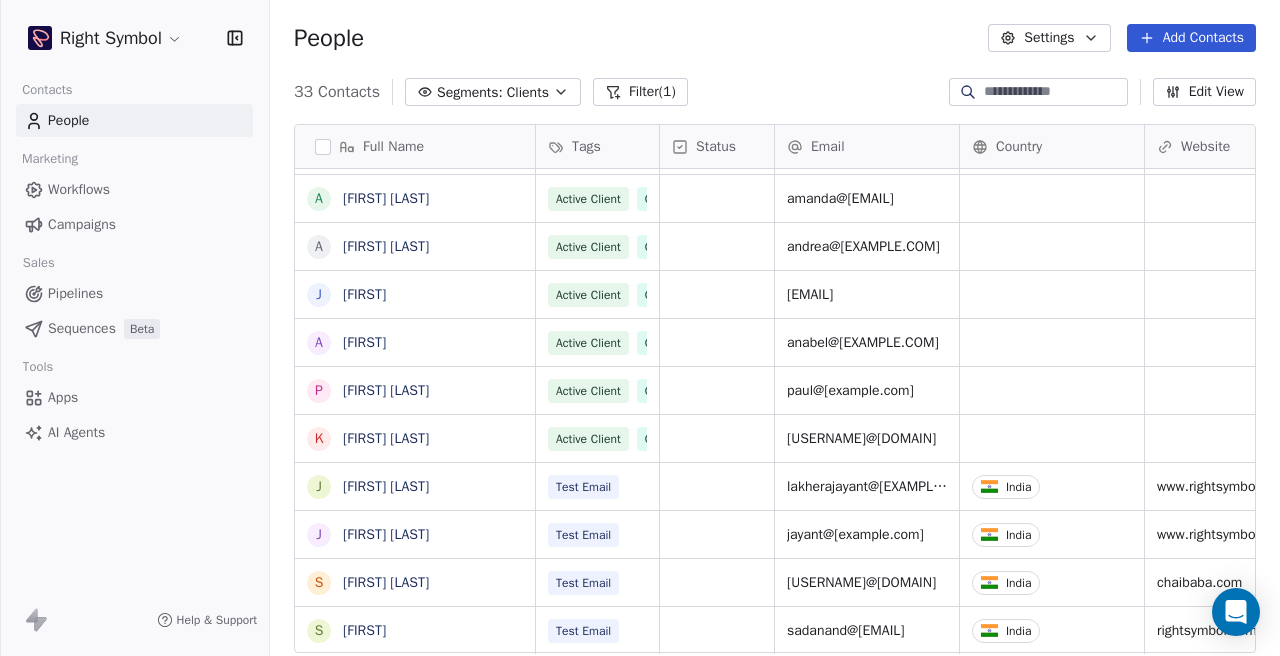 click on "Clients" at bounding box center [528, 92] 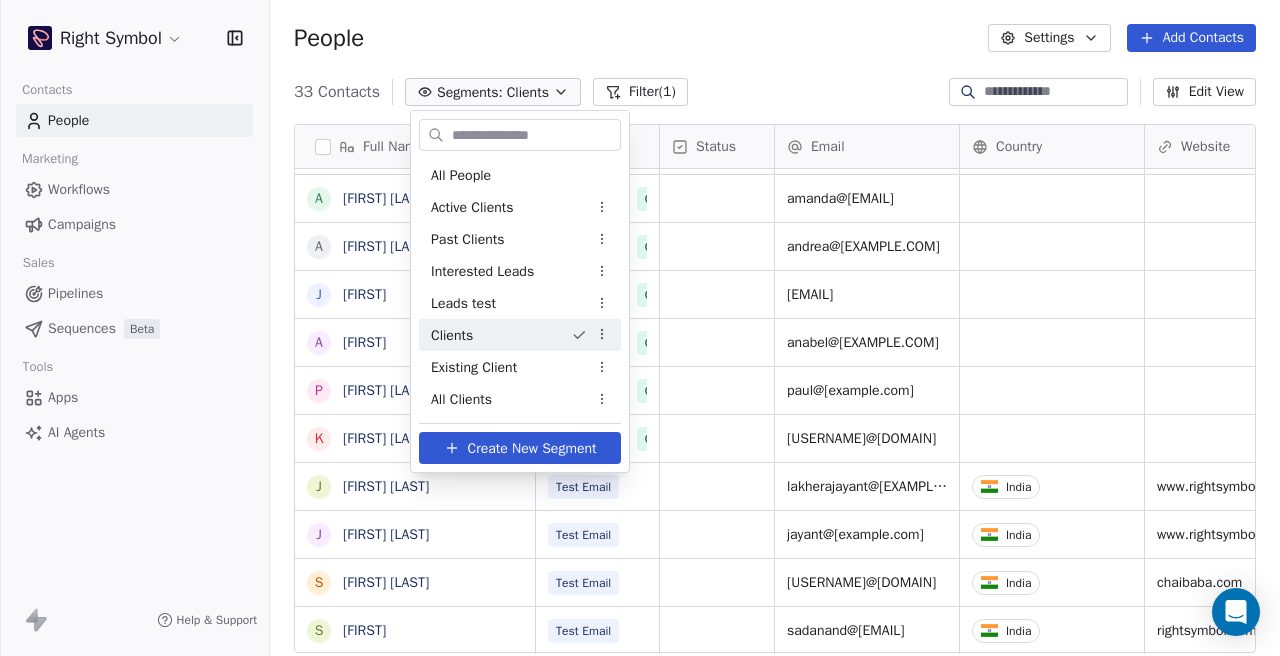 click on "Clients" at bounding box center [520, 335] 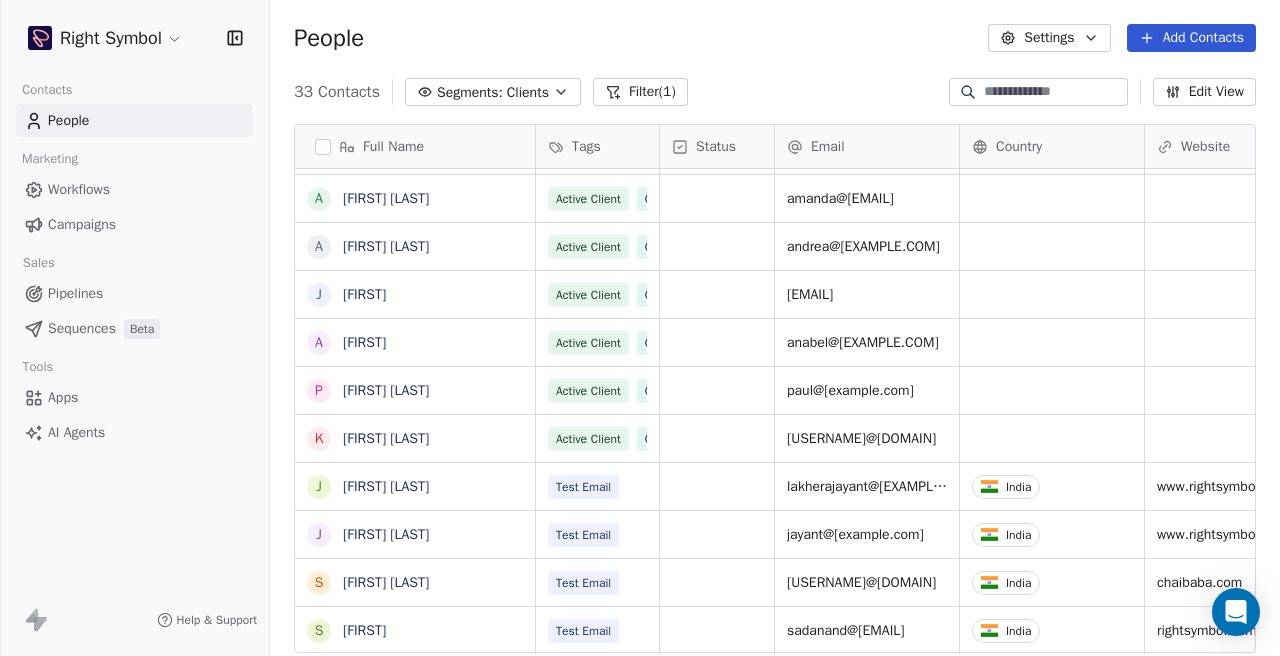 click 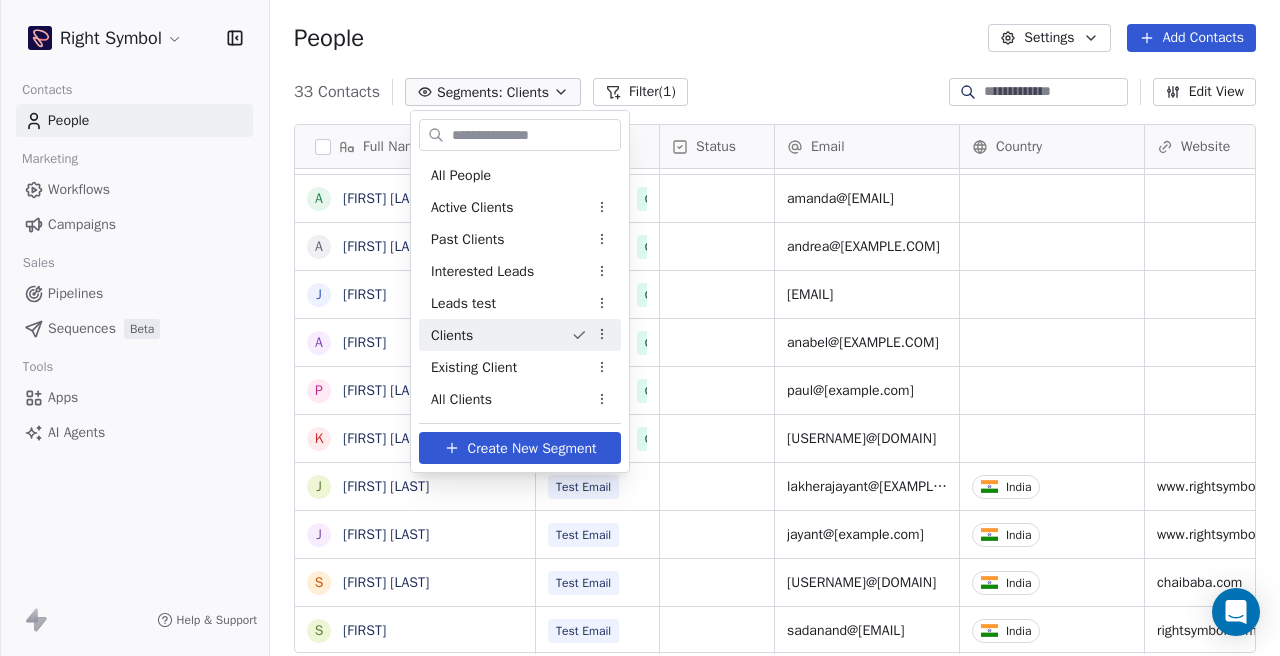 click on "Clients" at bounding box center [520, 335] 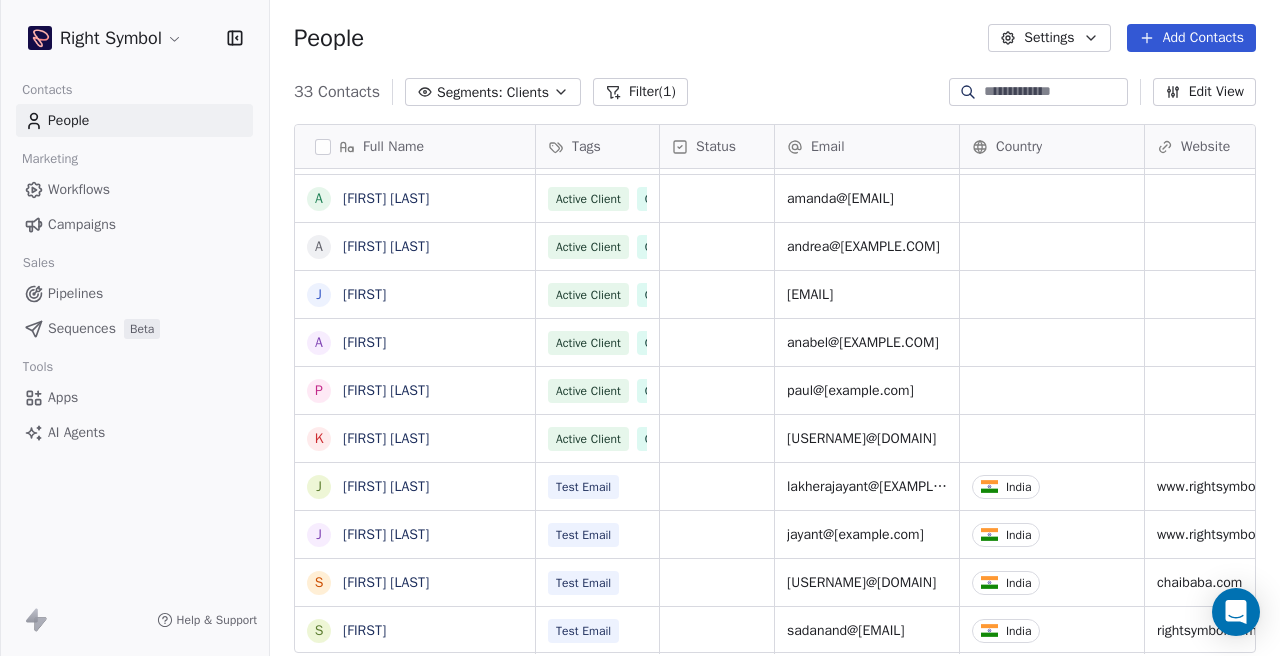 click on "Clients" at bounding box center [528, 92] 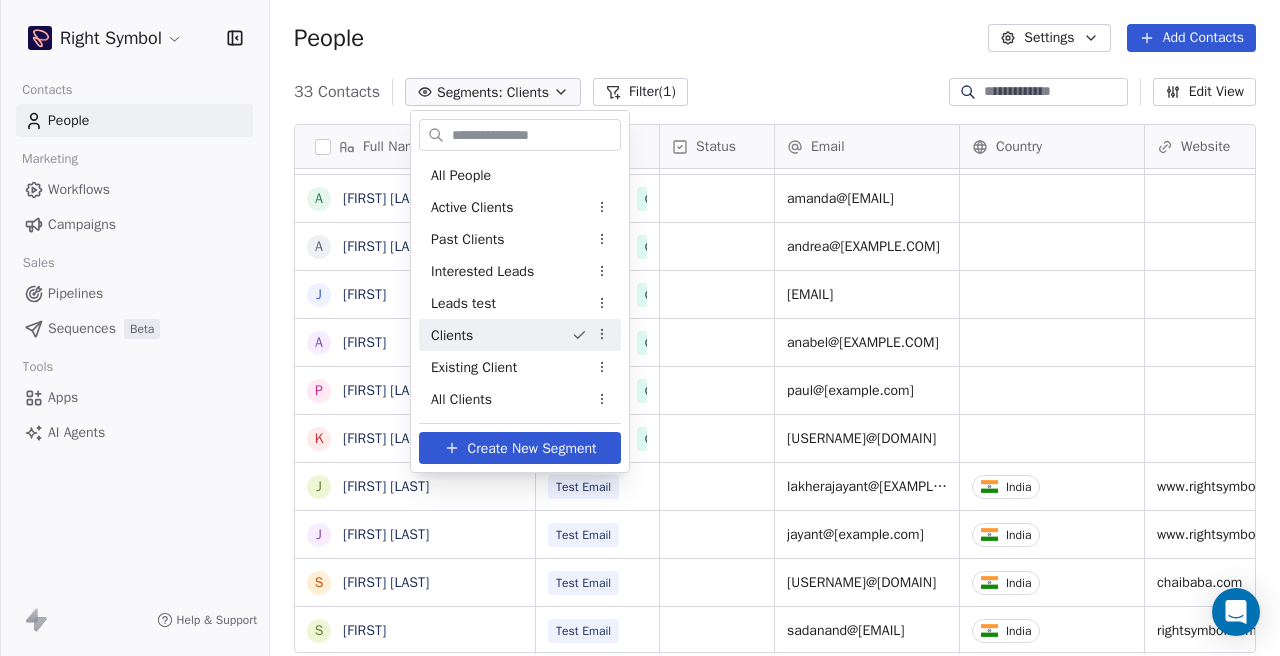 click on "Right Symbol Contacts People Marketing Workflows Campaigns Sales Pipelines Sequences Beta Tools Apps AI Agents Help & Support People Settings Add Contacts 33 Contacts Segments: Clients Filter (1) Edit View Tag Add to Sequence Export Full Name P [FIRST] L [FIRST] A [FIRST] N [FIRST] A [FIRST] A [FIRST] A [FIRST] S [FIRST] V [FIRST] H [FIRST] C [FIRST] R [FIRST] M [FIRST] N [FIRST] D [FIRST] S [FIRST] Y [FIRST] A [FIRST] R [FIRST] V [FIRST] R [FIRST] A [FIRST] A [FIRST] J [FIRST] A [FIRST] P [FIRST] K [FIRST] J [FIRST] J [FIRST] Tags Status Email Country Website Job Title Contact Source NPS Score Clients prashant@[example.com] Clients lin@[example.com] Clients alex@[example.com] Clients nicolas.campagna@[example.com] Clients andy.sabel@[example.com] Clients andrew.harmati@[example.com] Clients ankit@[example.com] Clients sourabhsoni@[example.com]" at bounding box center [640, 328] 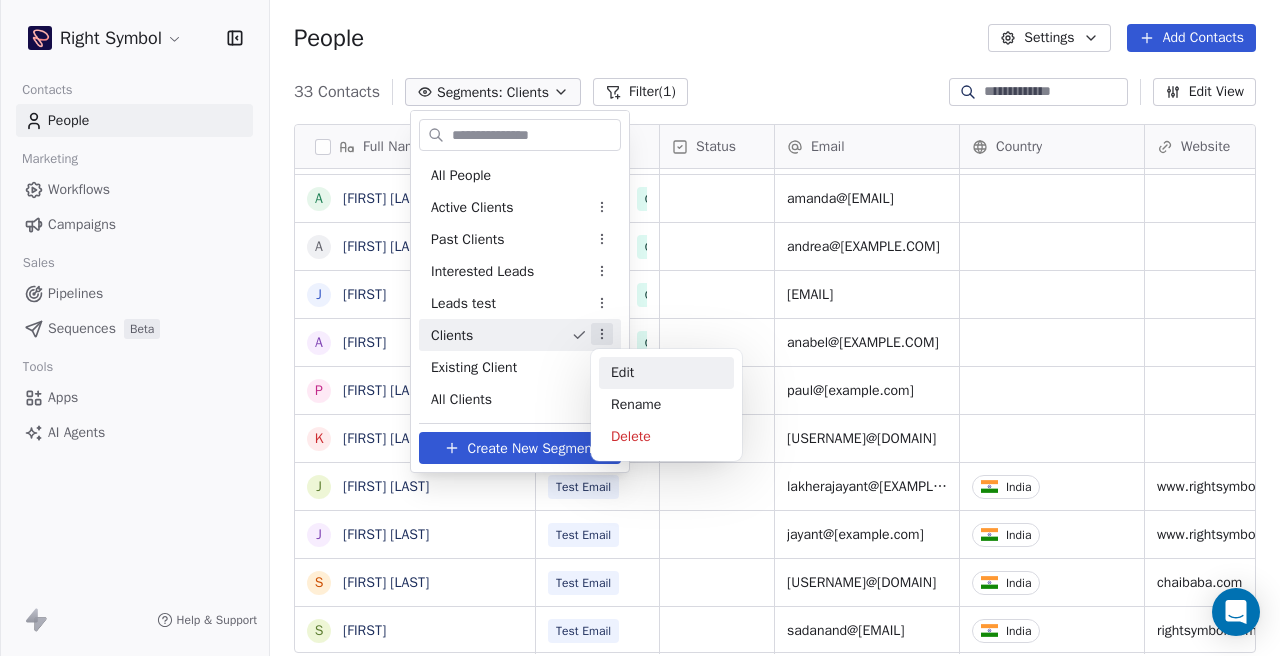 click on "Edit" at bounding box center [666, 373] 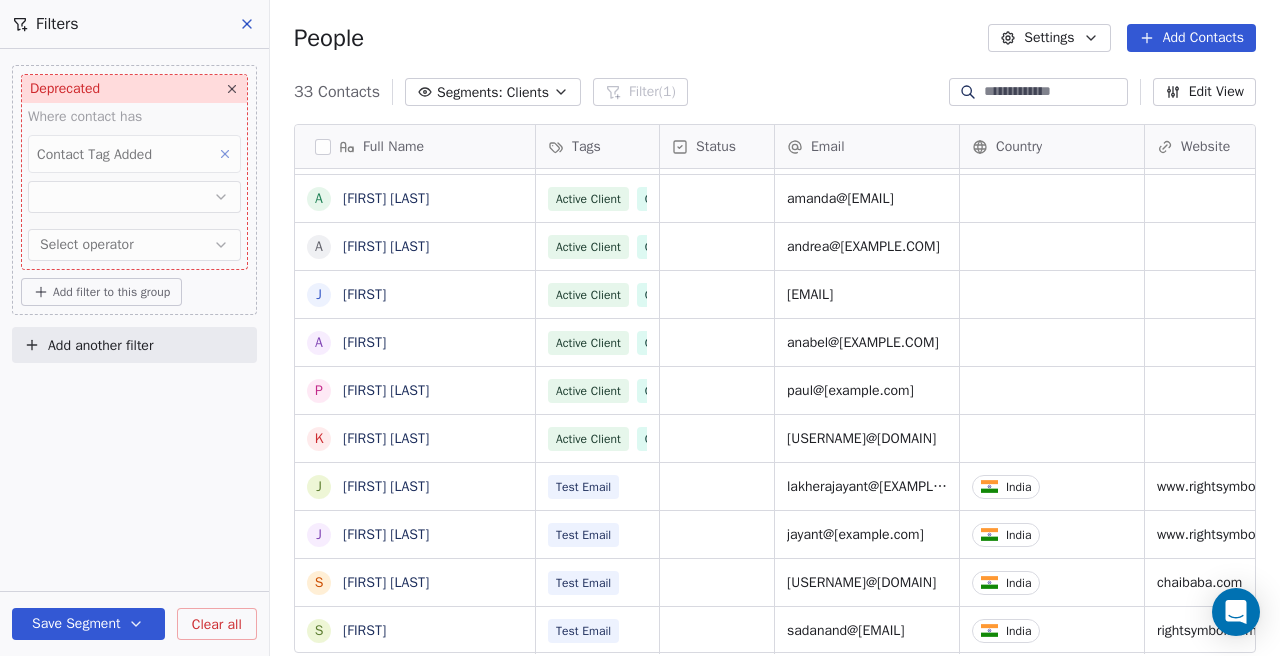 click on "Where contact has   Contact Tag Added     Select operator" at bounding box center [134, 188] 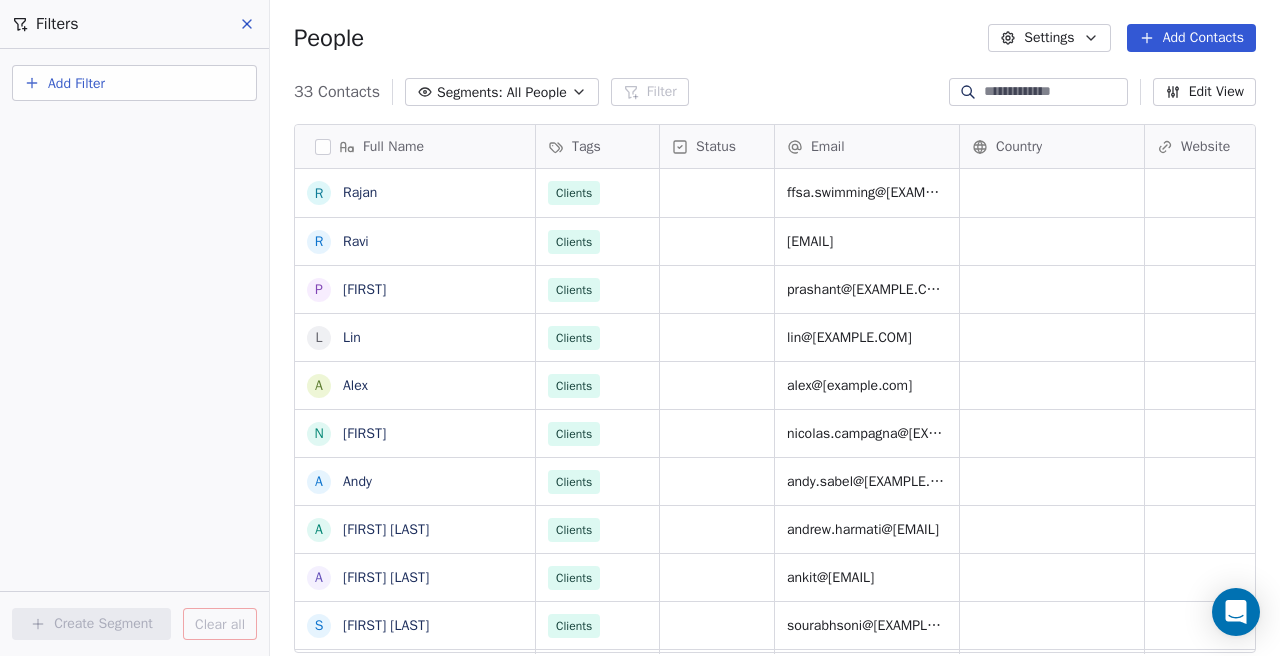 click on "Add Filter" at bounding box center (76, 83) 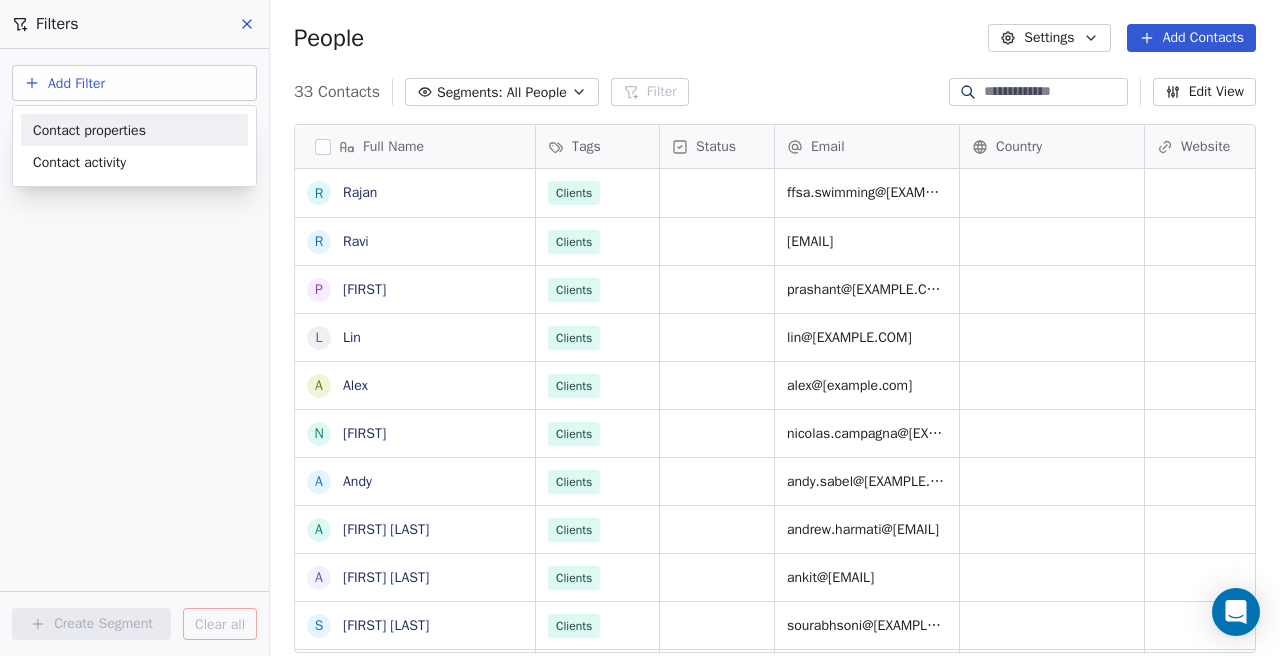 click on "Contact properties" at bounding box center [89, 130] 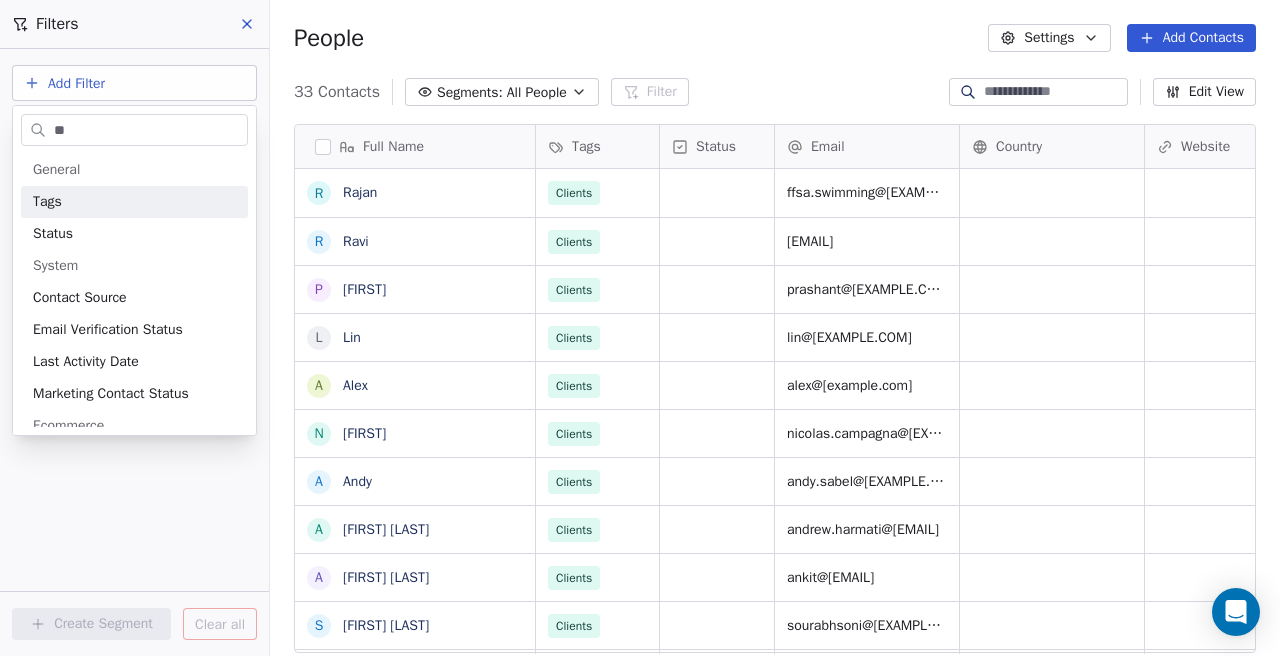 type on "***" 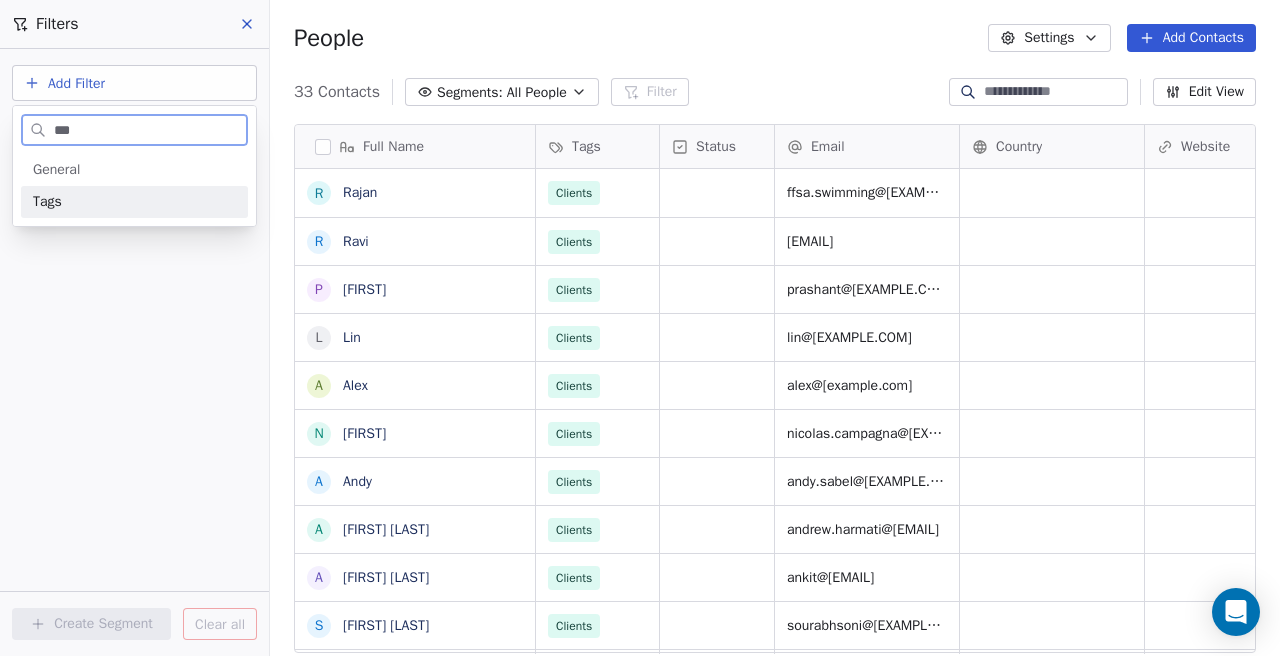 click on "Tags" at bounding box center [47, 202] 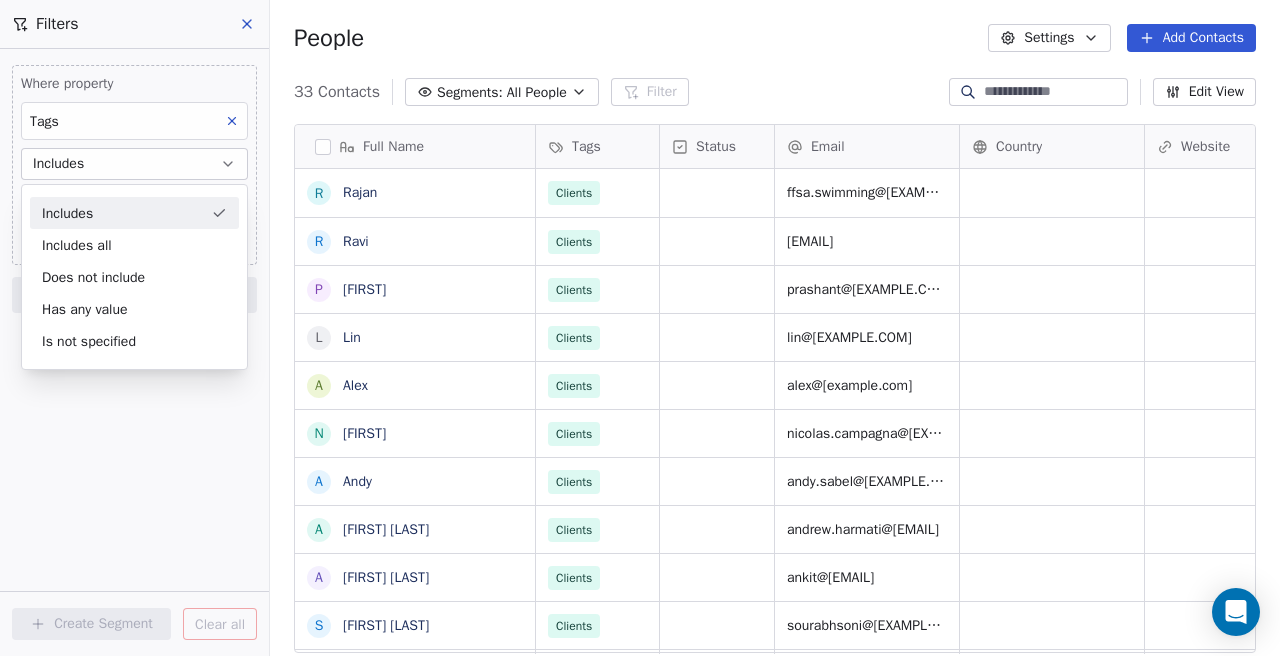 click on "Includes" at bounding box center [134, 213] 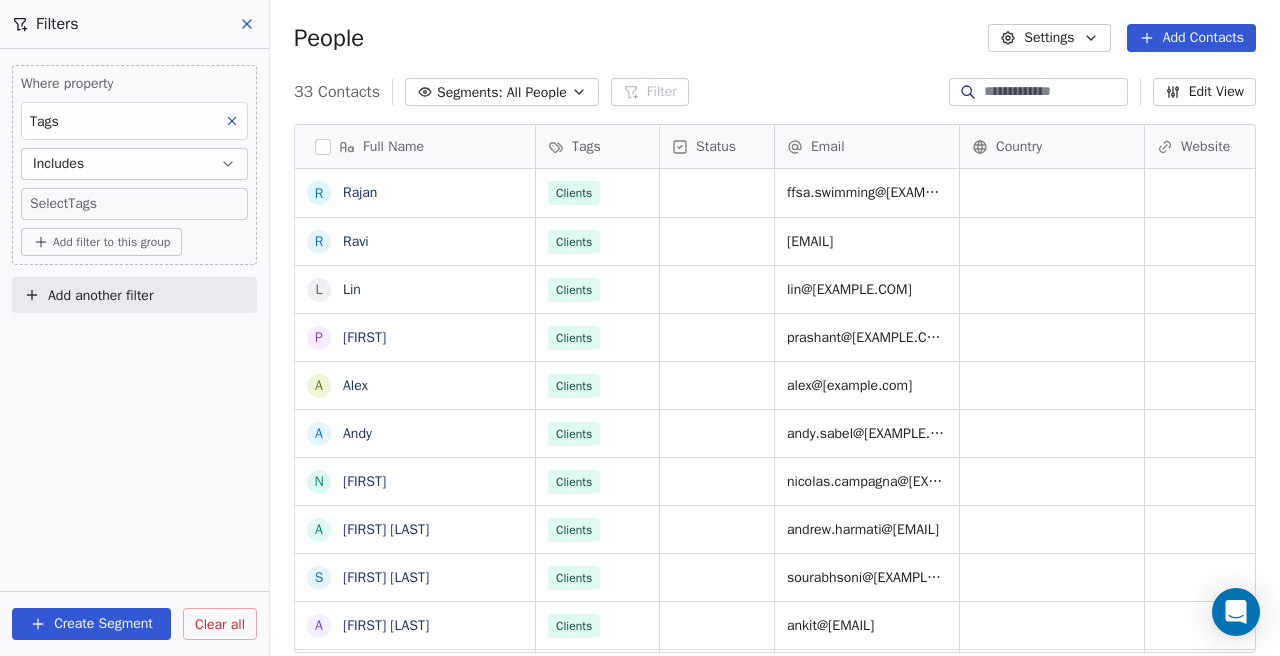 click on "Right Symbol Contacts People Marketing Workflows Campaigns Sales Pipelines Sequences Beta Tools Apps AI Agents Help & Support Filters Where property Tags Includes Select Tags Add filter to this group Add another filter Create Segment Clear all People Settings Add Contacts 33 Contacts Segments: All People Filter Edit View Tag Add to Sequence Export Full Name R [FIRST] R [FIRST] L [FIRST] P [FIRST] A [FIRST] A [FIRST] N [FIRST] A [FIRST] A [FIRST] S [FIRST] A [FIRST] H [FIRST] V [FIRST] C [FIRST] R [FIRST] M [FIRST] N [FIRST] D [FIRST] S [FIRST] Y [FIRST] A [FIRST] R [FIRST] V [FIRST] R [FIRST] A [FIRST] A [FIRST] J [FIRST] J [FIRST] Tags Status Email Country Website Job Title Contact Source NPS Score Clients ffsa.swimming@[example.com] Clients sales@[example.com] Clients lin@[example.com] Clients prashant@[example.com] Clients alex@[example.com] Clients Clients India" at bounding box center (640, 328) 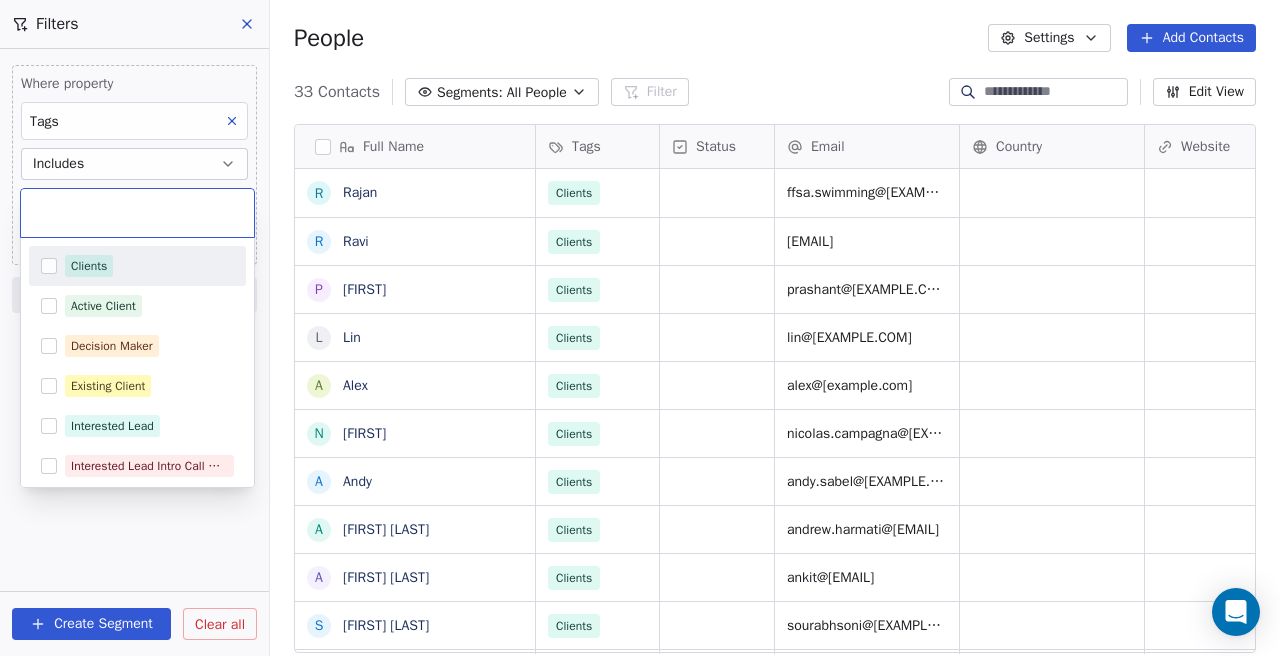 click at bounding box center [49, 266] 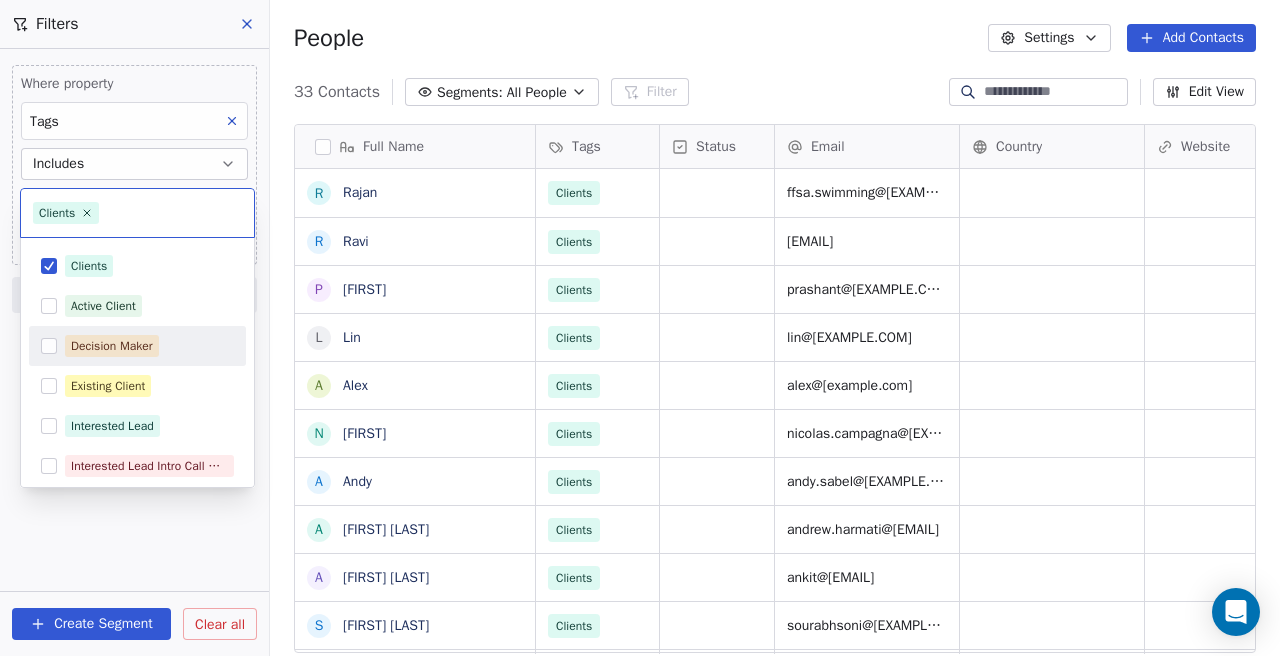 click on "Right Symbol Contacts People Marketing Workflows Campaigns Sales Pipelines Sequences Beta Tools Apps AI Agents Help & Support Filters Where property Tags Includes Select Tags Add filter to this group Add another filter Create Segment Clear all People Settings Add Contacts 33 Contacts Segments: All People Filter Edit View Tag Add to Sequence Export Full Name R [LAST] R [LAST] P [LAST] L [LAST] A [LAST] N [LAST] A [LAST] A [LAST] A [LAST] G [LAST] S [LAST] S [LAST] V [LAST] H [LAST] P [LAST] C [LAST] R [LAST] C [LAST] M [LAST] R [LAST] N [LAST] A [LAST] D Dr. [LAST] [LAST] S [LAST] Y [LAST] H [LAST] A [LAST] G [LAST] R [LAST] T [LAST] V [LAST] W [LAST] A [LAST] E [LAST] A [LAST] G [LAST] J [LAST] A [LAST] P [LAST] G [LAST] K [LAST] J [LAST] J [LAST] J [LAST] Tags Status Email Country Website Job Title Contact Source NPS Score Clients [EMAIL] Clients [EMAIL] Clients [EMAIL] Clients [EMAIL] Clients [EMAIL] India" at bounding box center (640, 328) 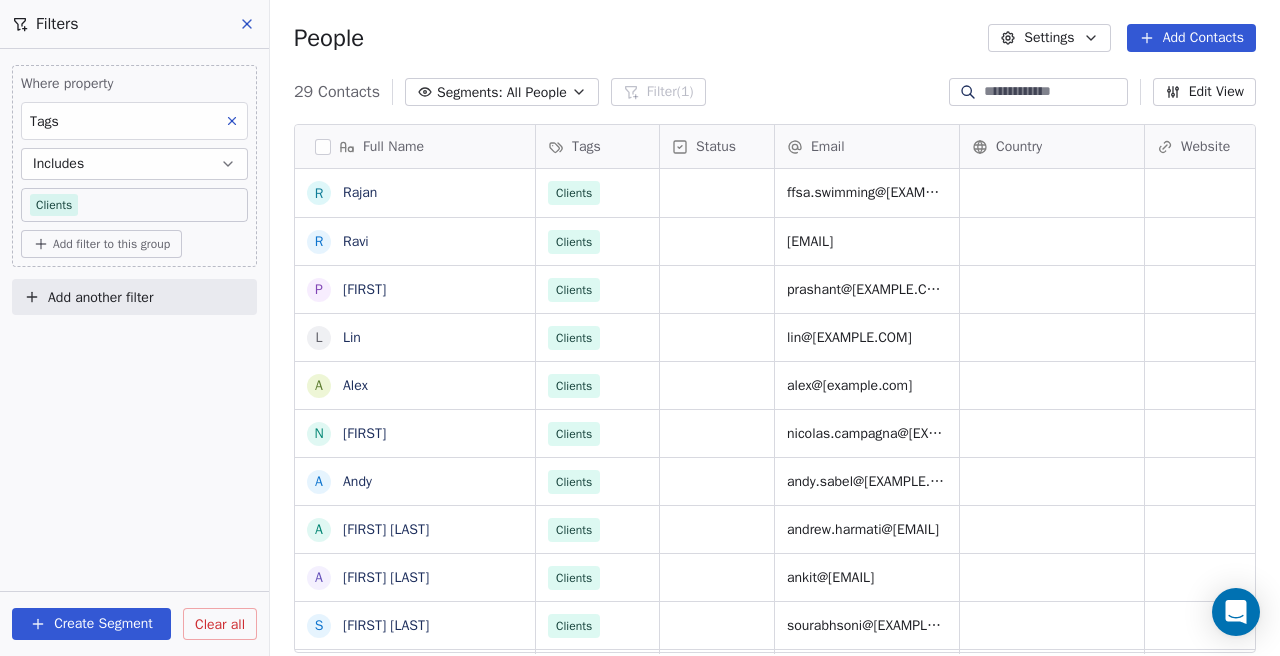 click on "Create Segment" at bounding box center [91, 624] 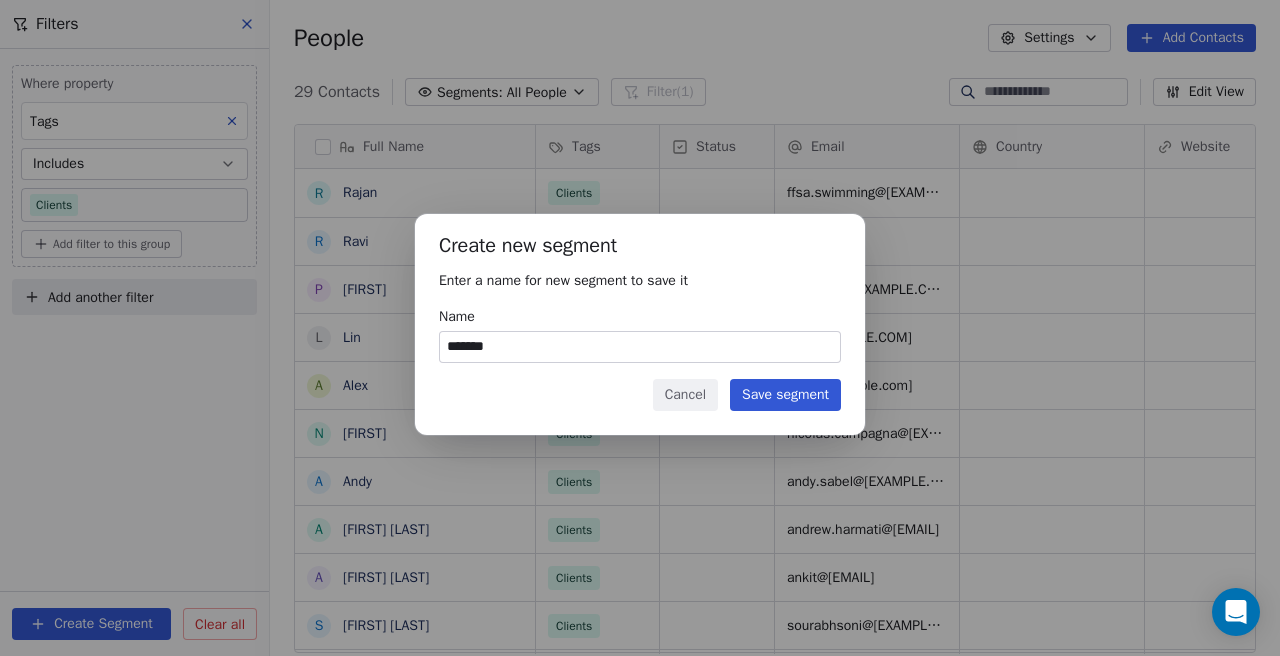 click on "*******" at bounding box center [640, 347] 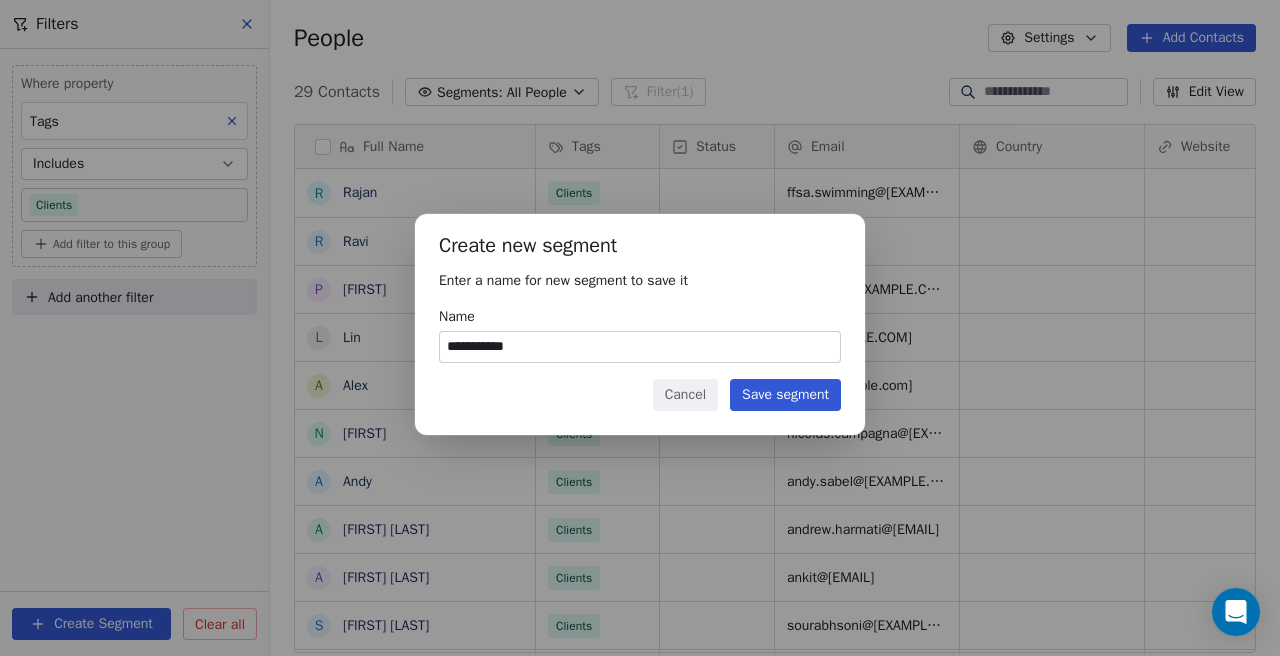 type on "**********" 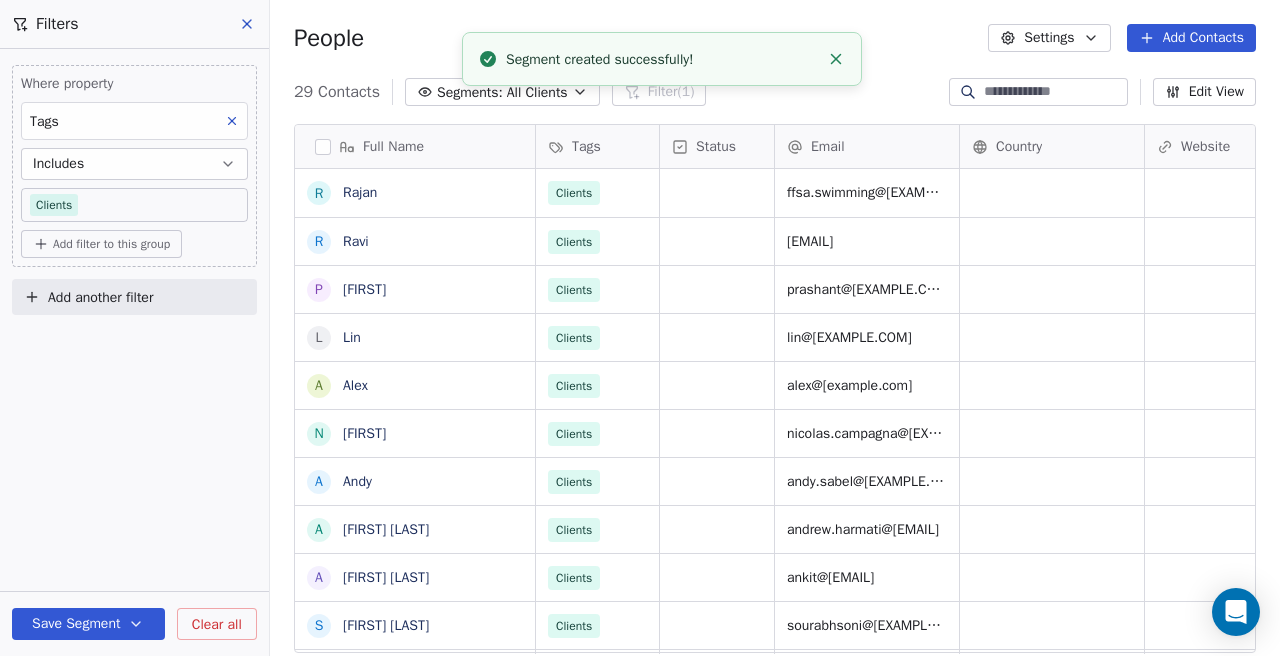 click 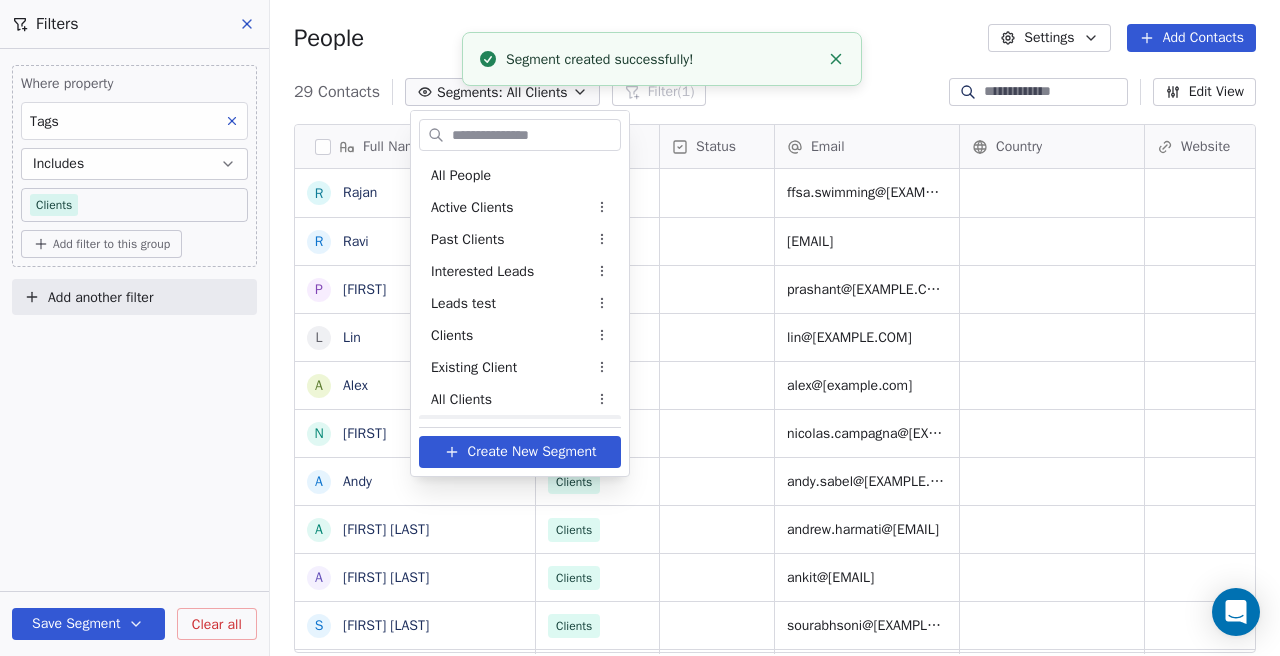 scroll, scrollTop: 28, scrollLeft: 0, axis: vertical 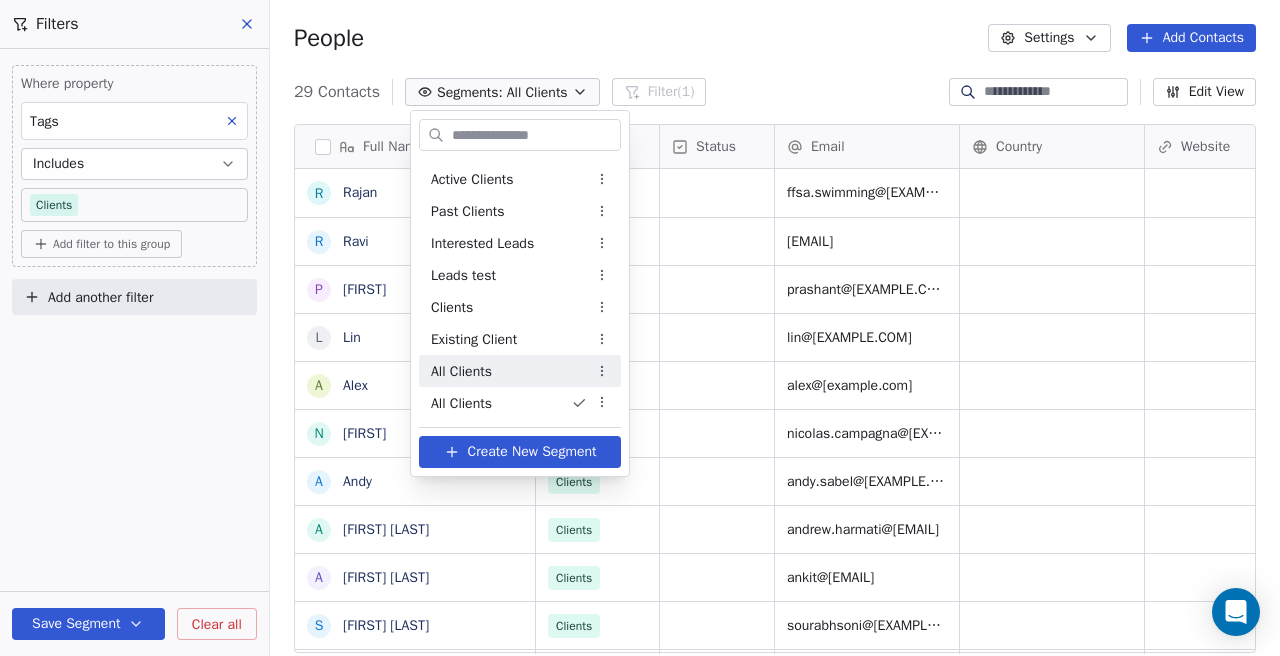 click on "Right Symbol Contacts People Marketing Workflows Campaigns Sales Pipelines Sequences Beta Tools Apps AI Agents Help & Support Filters Where property Tags Includes Clients Add filter to this group Add another filter Save Segment Clear all People Settings Add Contacts 29 Contacts Segments: All Clients Filter (1) Edit View Tag Add to Sequence Export Full Name R [LAST] R [LAST] P [LAST] L [LAST] A [LAST] N [LAST] Nicolas A [LAST] Andy A [LAST] Andrew Harmati S [LAST] Sourabh Soni V [LAST] H [LAST] Parekh C [LAST] Claire R [LAST] Cheng M [LAST] Reisman N [LAST] Ali D Dr. [LAST] [LAST] S [LAST] Sushil A [LAST] Gulati Y [LAST] Hooda R [LAST] Trois V [LAST] Vanessa R [LAST] Roger Wilson A [LAST] Estremera A [LAST] Geisler J [LAST] Jana A [LAST] Anabel P [LAST] Geisler K [LAST] Kristalle Jaime Tags Status Email Country Website Job Title Contact Source NPS Score Clients ffsa.swimming@[EMAIL] Clients sales@[EMAIL] Clients lin@[EMAIL] Clients prashant@[EMAIL] Clients alex@[EMAIL] Clients nicolas.campagna@[EMAIL]" at bounding box center [640, 328] 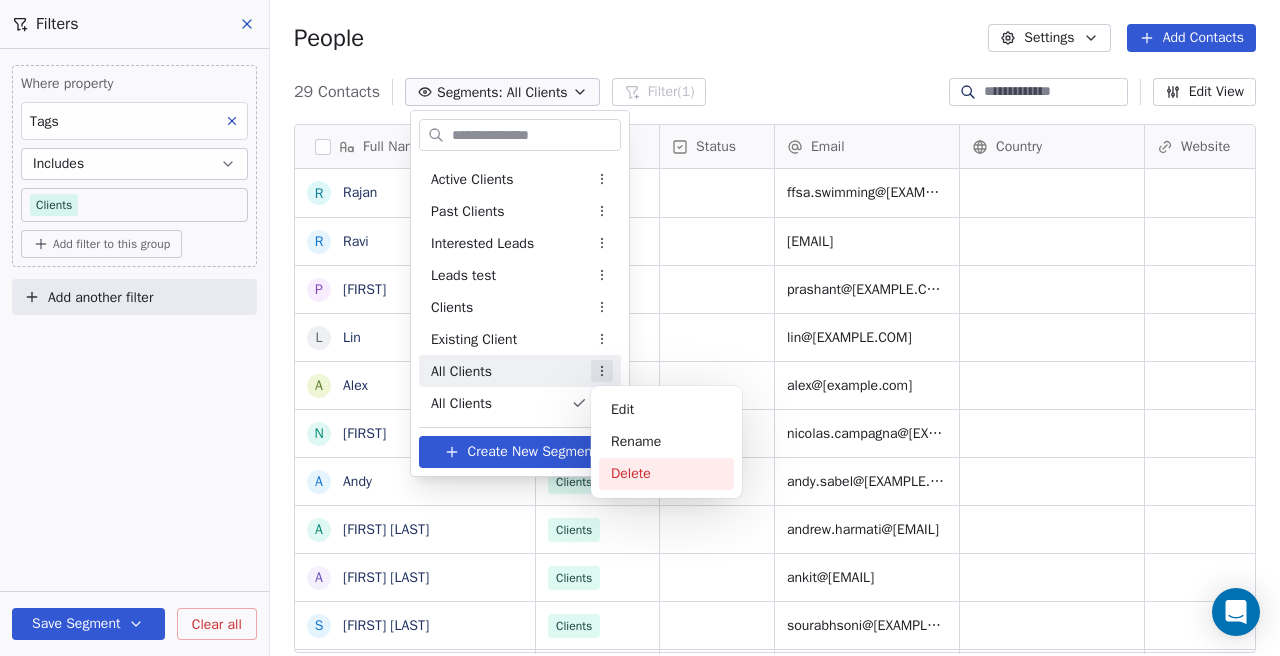 click on "Delete" at bounding box center (666, 474) 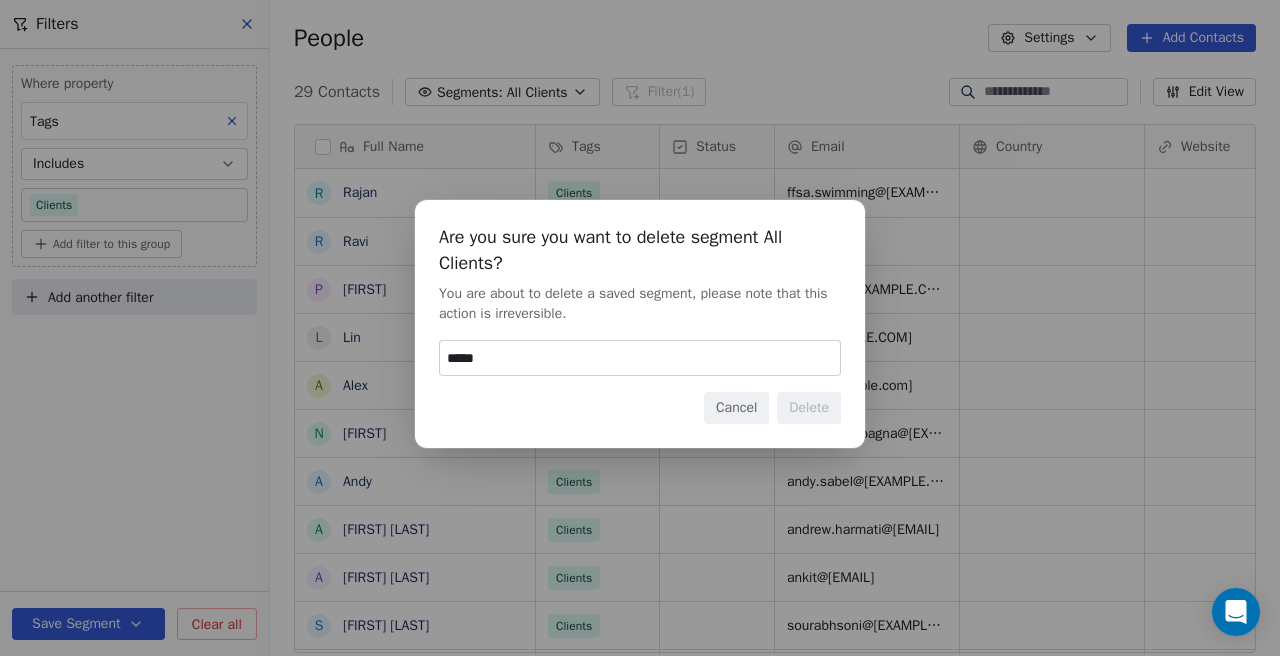 type on "******" 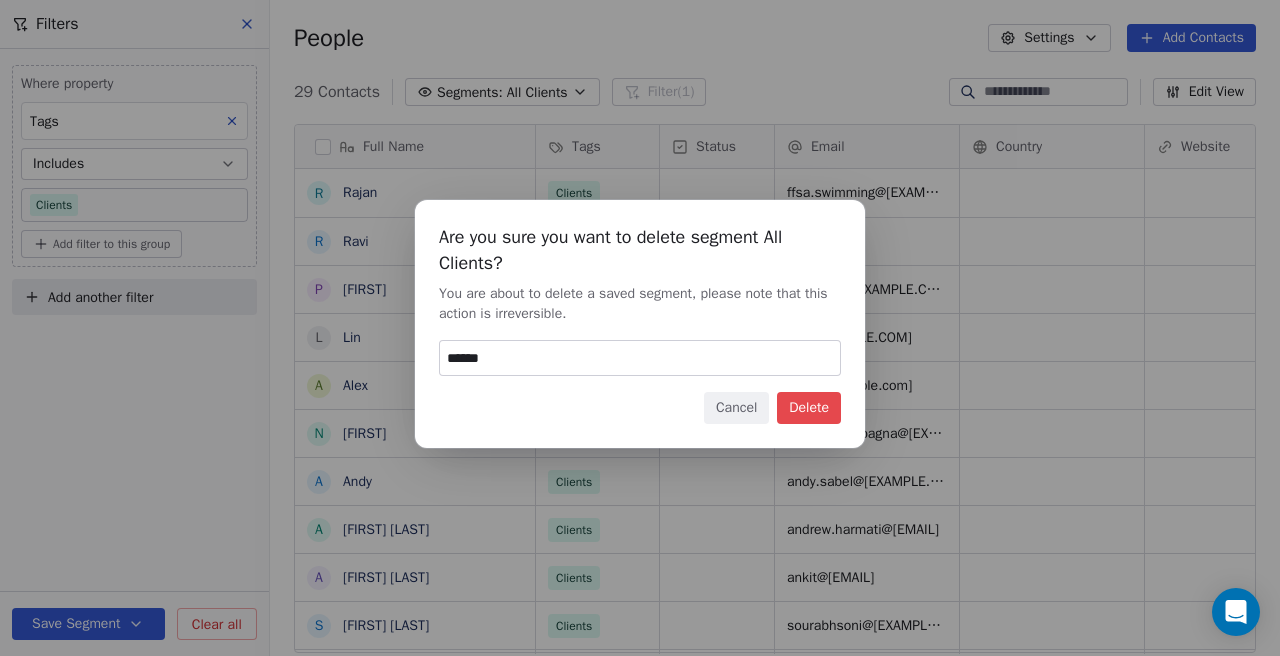 type 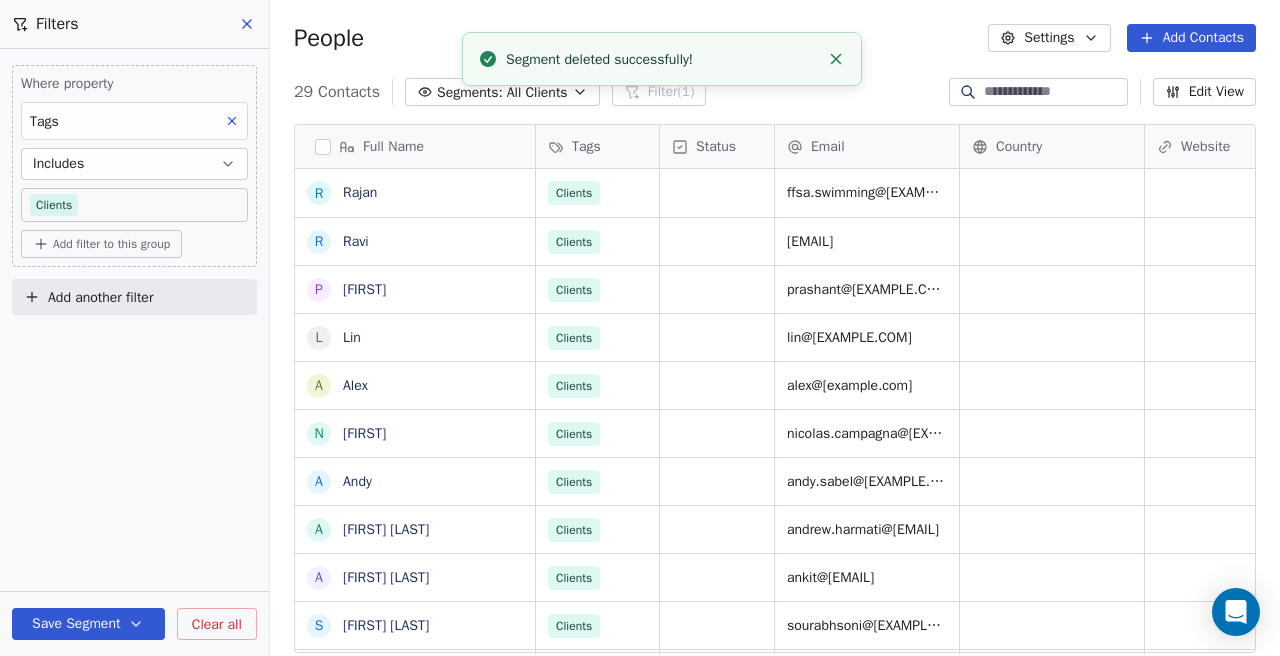 click on "All Clients" at bounding box center (537, 92) 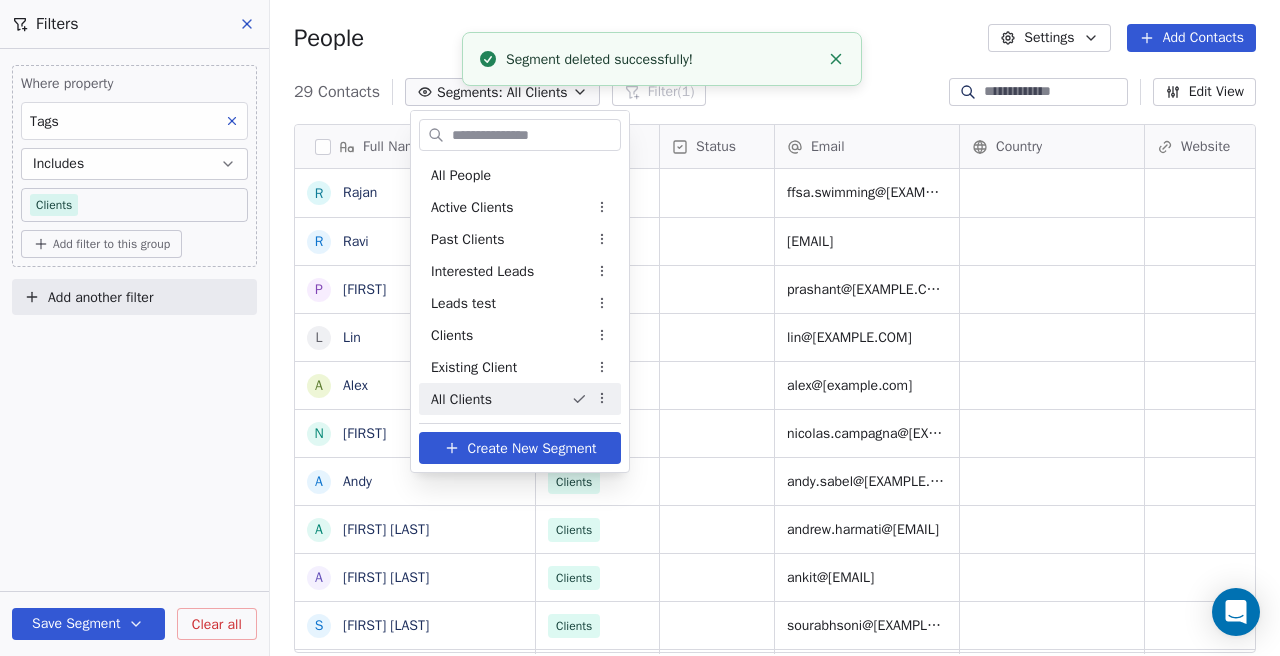 click on "All Clients" at bounding box center [461, 399] 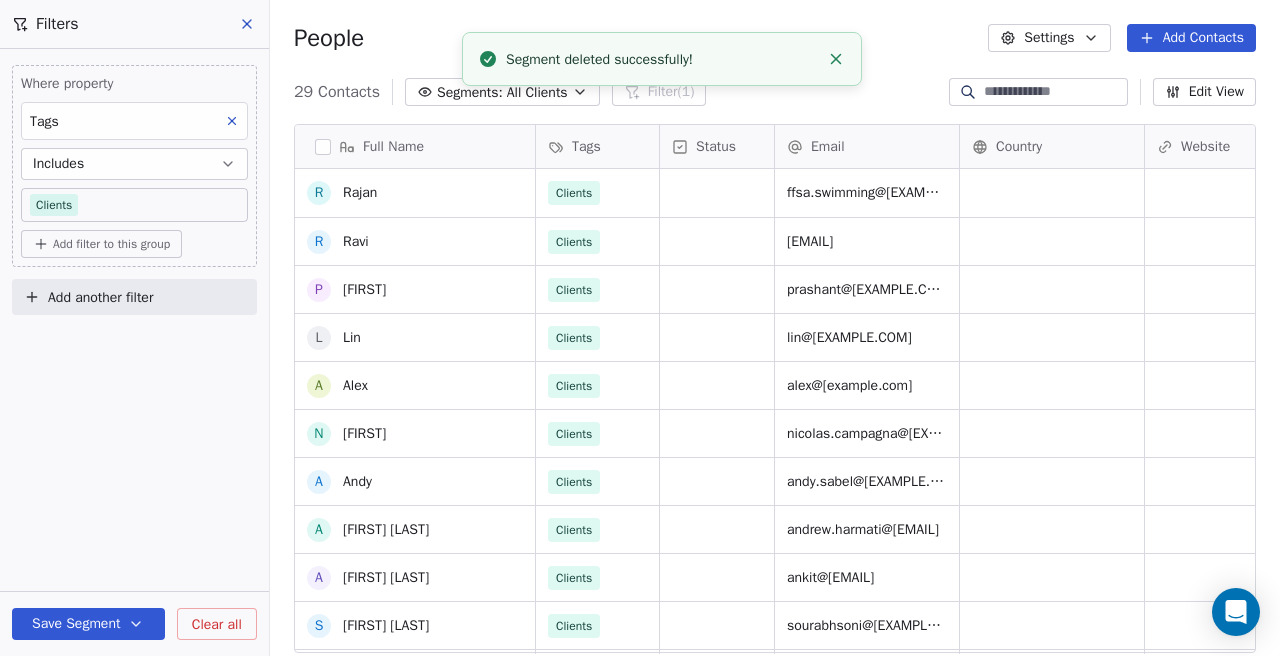 scroll, scrollTop: 907, scrollLeft: 0, axis: vertical 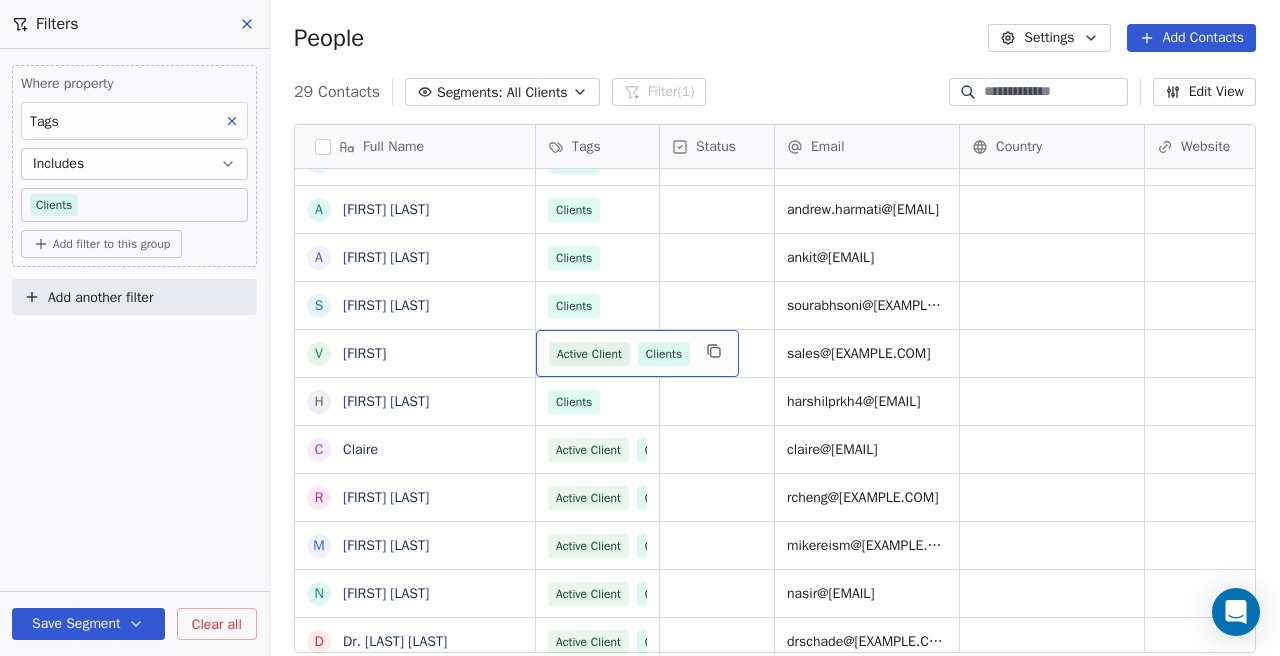 click on "Active Client Clients" at bounding box center [637, 353] 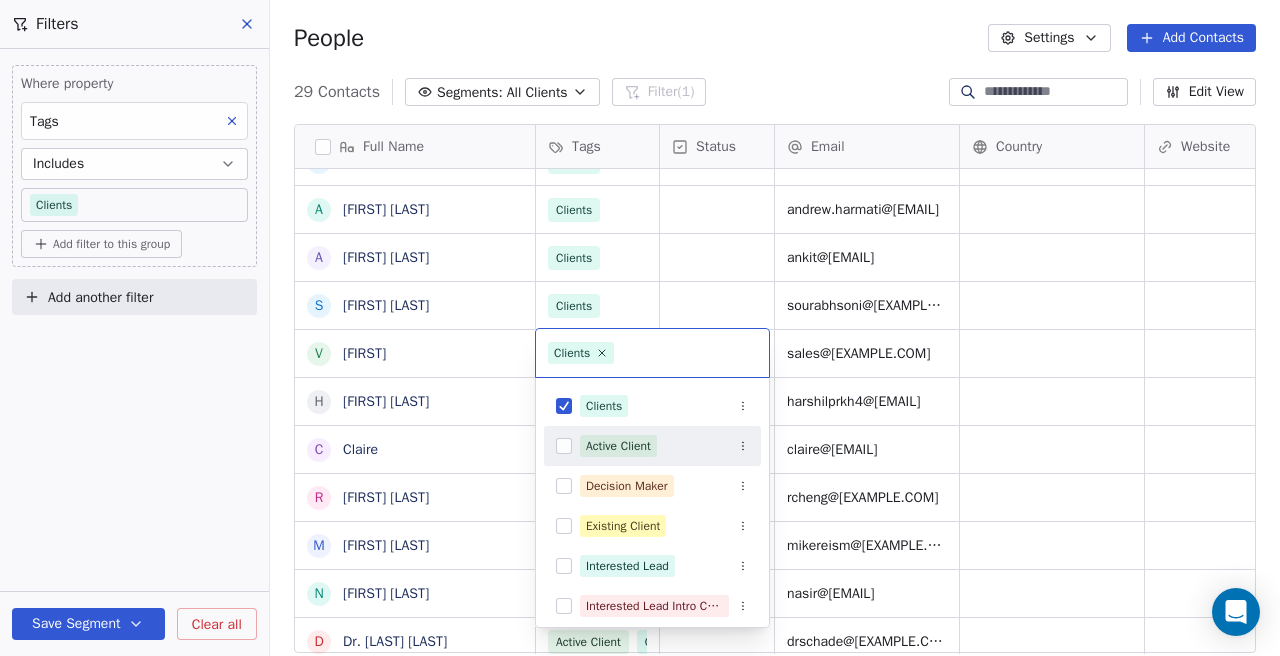 click on "Right Symbol Contacts People Marketing Workflows Campaigns Sales Pipelines Sequences Beta Tools Apps AI Agents Help & Support Filters Where property Tags Includes Clients Add filter to this group Add another filter Save Segment Clear all People Settings Add Contacts 29 Contacts Segments: All Clients Filter (1) Edit View Tag Add to Sequence Export Full Name R [LAST] R [LAST] P [LAST] L [LAST] A [LAST] N [LAST] Nicolas A [LAST] Andy A [LAST] Andrew Harmati S [LAST] Sourabh Soni V [LAST] H [LAST] Parekh C [LAST] Claire R [LAST] Cheng M [LAST] Reisman N [LAST] Ali D Dr. [LAST] [LAST] S [LAST] Sushil A [LAST] Gulati Y [LAST] Hooda R [LAST] Trois V [LAST] Vanessa R [LAST] Roger Wilson A [LAST] Estremera A [LAST] Geisler J [LAST] Jana A [LAST] Anabel P [LAST] Geisler K [LAST] Kristalle Jaime Tags Status Email Country Website Job Title Contact Source NPS Score Clients ffsa.swimming@[EMAIL] Clients sales@[EMAIL] Clients lin@[EMAIL] Clients prashant@[EMAIL] Clients alex@[EMAIL] Clients nicolas.campagna@[EMAIL]" at bounding box center [640, 328] 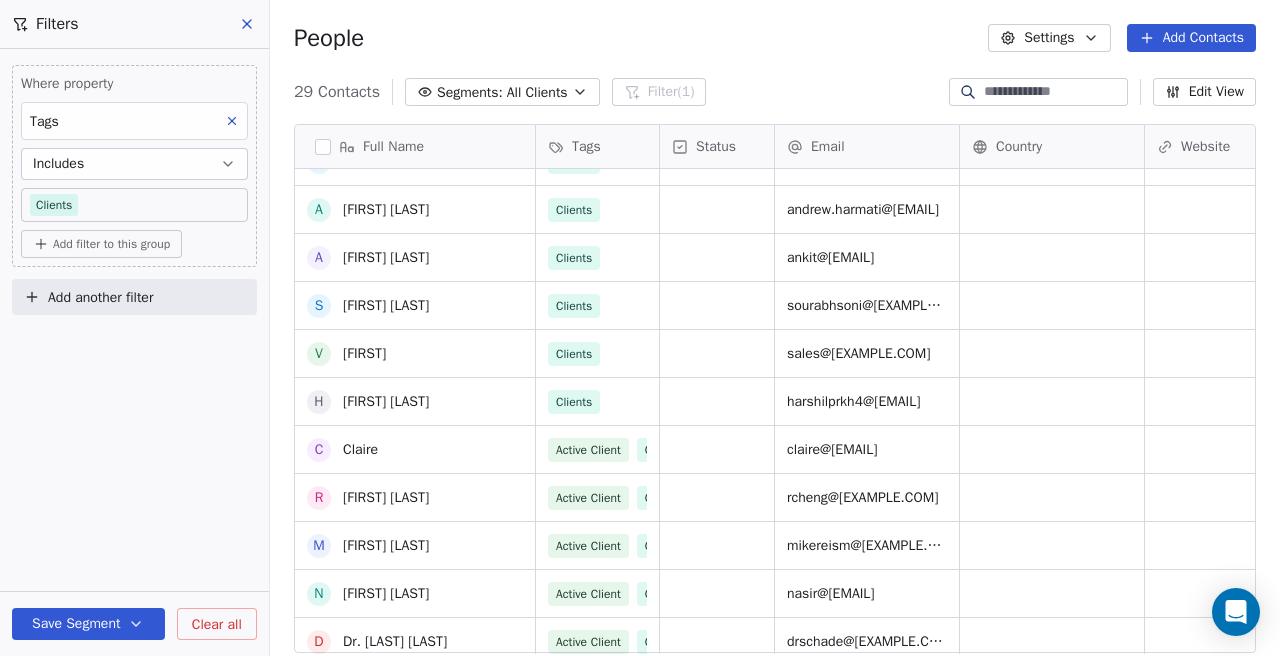 scroll, scrollTop: 568, scrollLeft: 0, axis: vertical 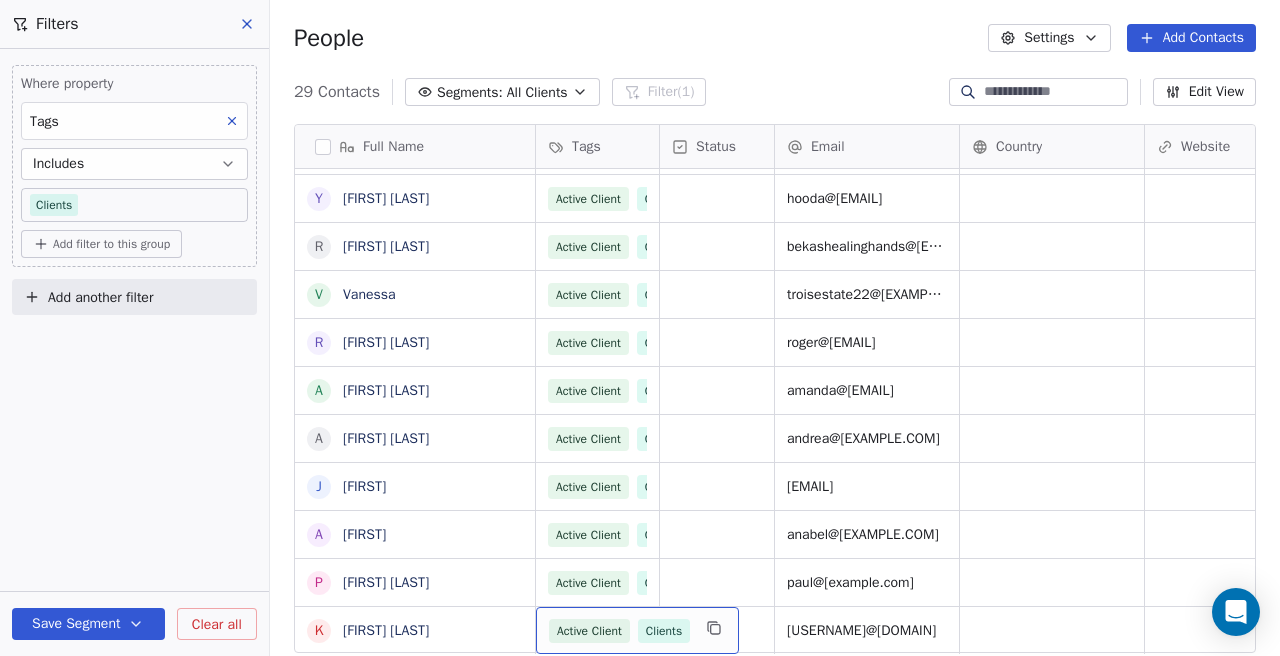 click on "Active Client Clients" at bounding box center (619, 631) 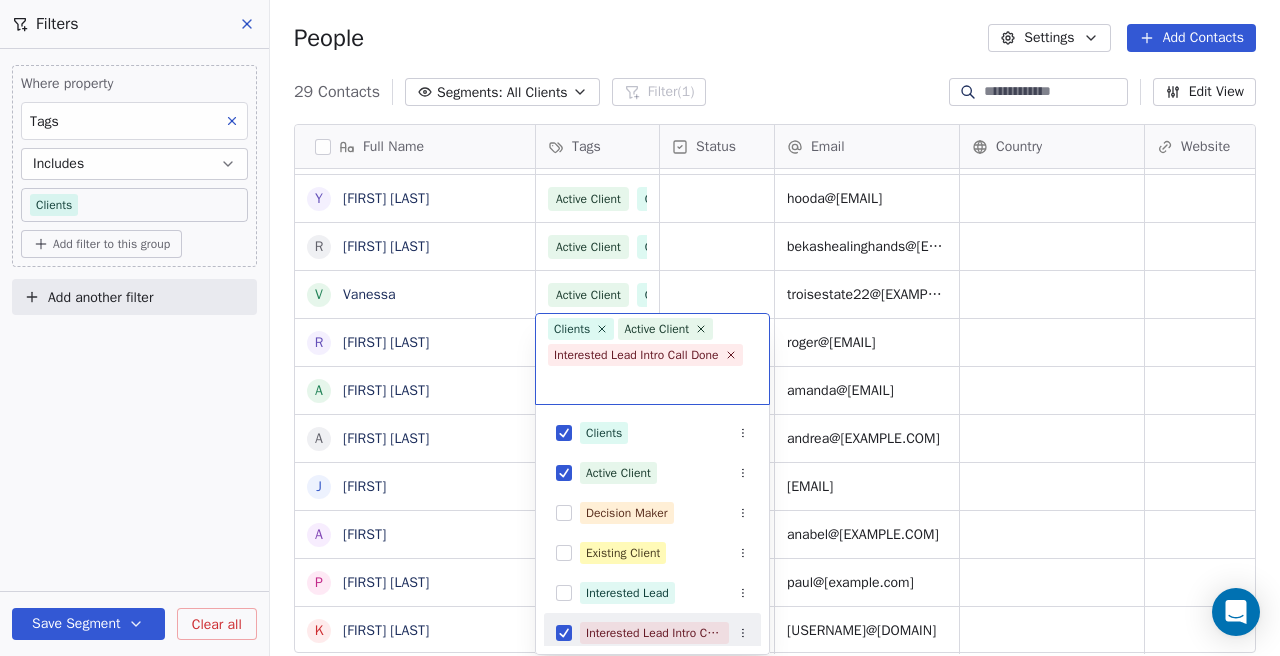 click at bounding box center (564, 633) 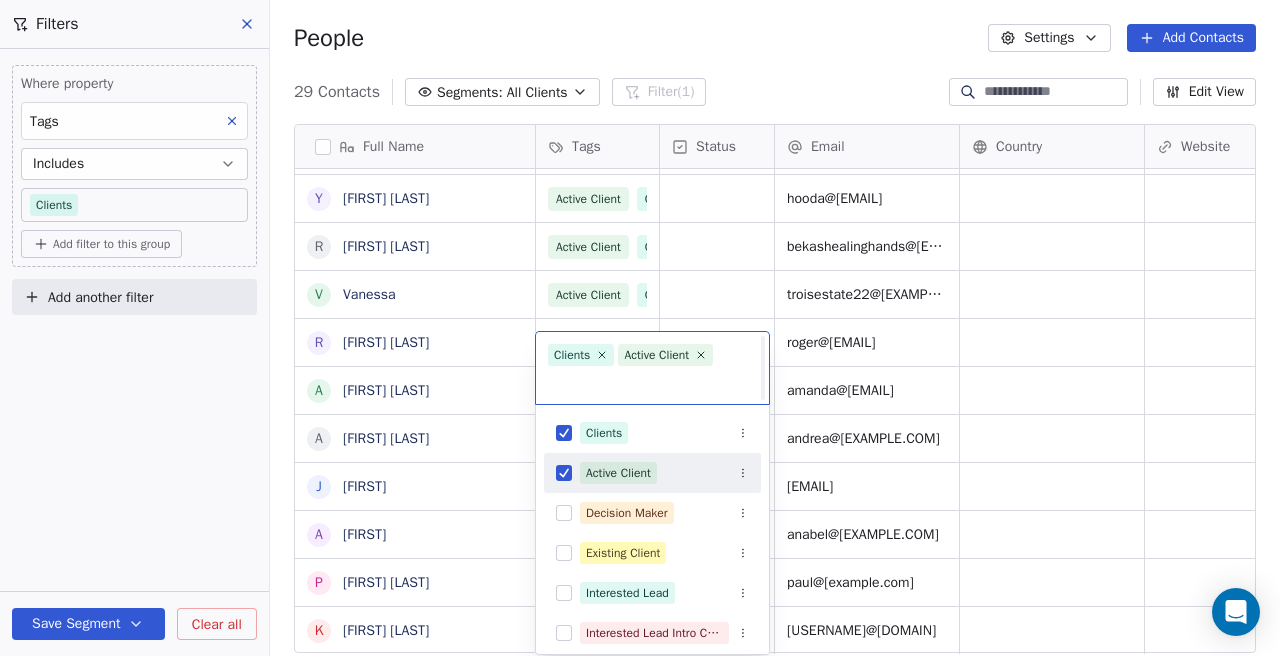 click at bounding box center [564, 473] 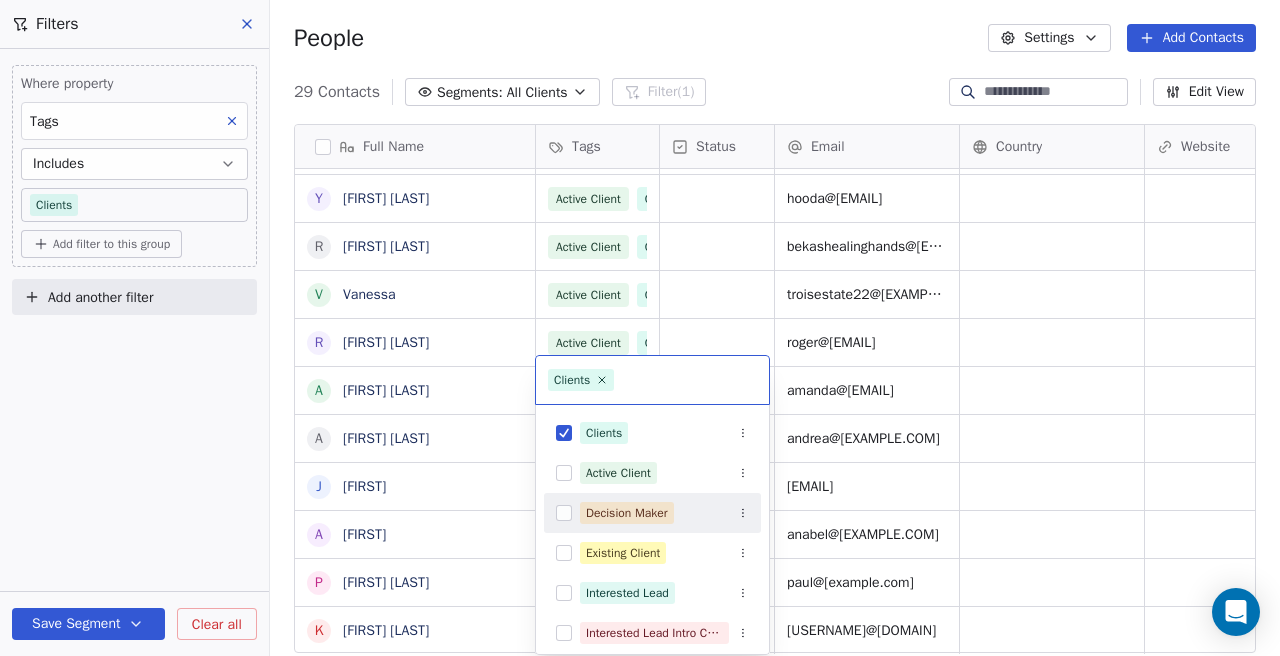 click on "Right Symbol Contacts People Marketing Workflows Campaigns Sales Pipelines Sequences Beta Tools Apps AI Agents Help & Support Filters Where property   Tags   Includes Clients Add filter to this group Add another filter Save Segment Clear all People Settings  Add Contacts 29 Contacts Segments: All Clients Filter  (1) Edit View Tag Add to Sequence Export Full Name R [LAST] R [LAST] L [LAST] P [LAST] A [LAST] A [LAST] N [LAST] A [LAST] H [LAST] V [LAST] C [LAST] R [LAST] M [LAST] N [LAST] D [LAST] S [LAST] A [LAST] Y [LAST] R [LAST] V [LAST] A [LAST] A [LAST] J [LAST] P [LAST] K [LAST] Tags Status Email Country Website Job Title Contact Source NPS Score Clients ffsa.swimming@[EXAMPLE.COM] Clients sales@[EXAMPLE.COM] Clients lin@[EXAMPLE.COM] Clients prashant@[EXAMPLE.COM] Clients alex@[EXAMPLE.COM] Clients andy.sabel@[EXAMPLE.COM] Clients" at bounding box center (640, 328) 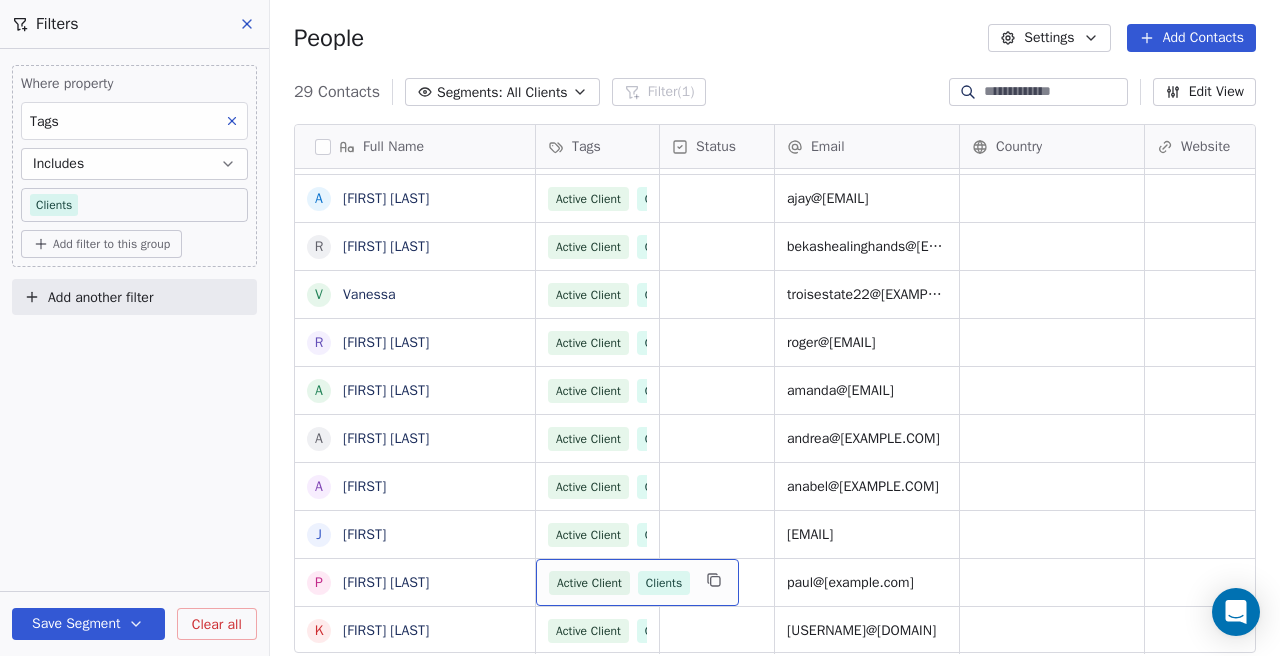 click on "Clients" at bounding box center (664, 583) 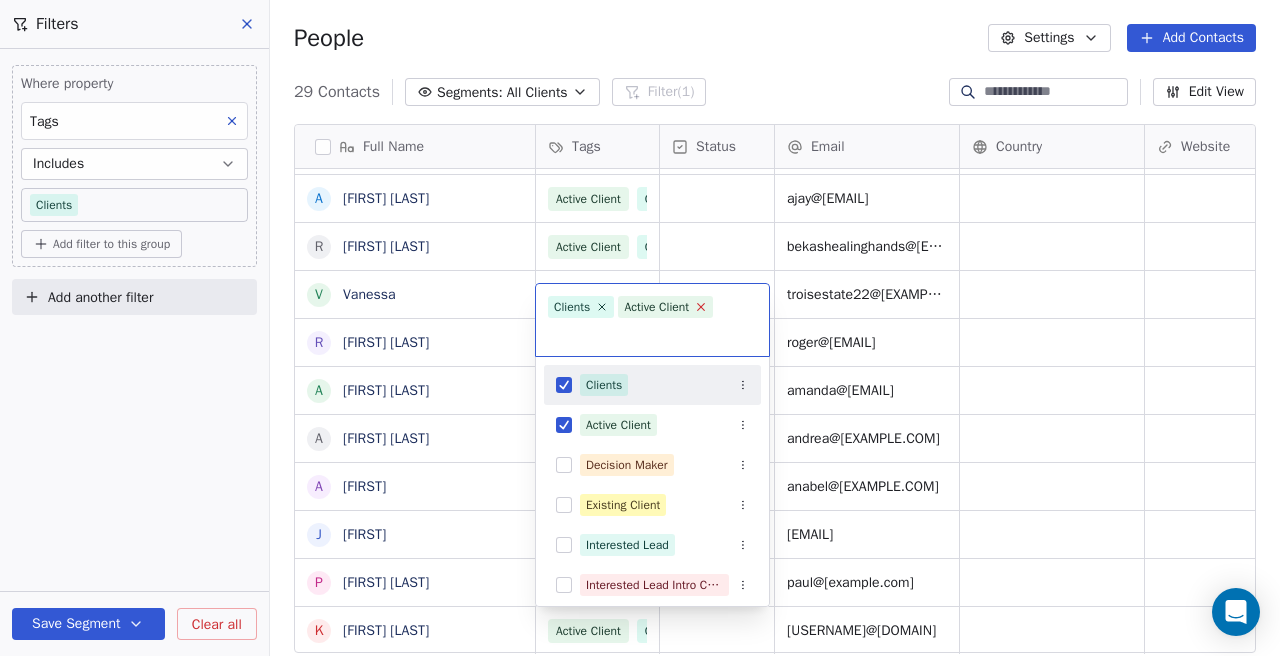 click 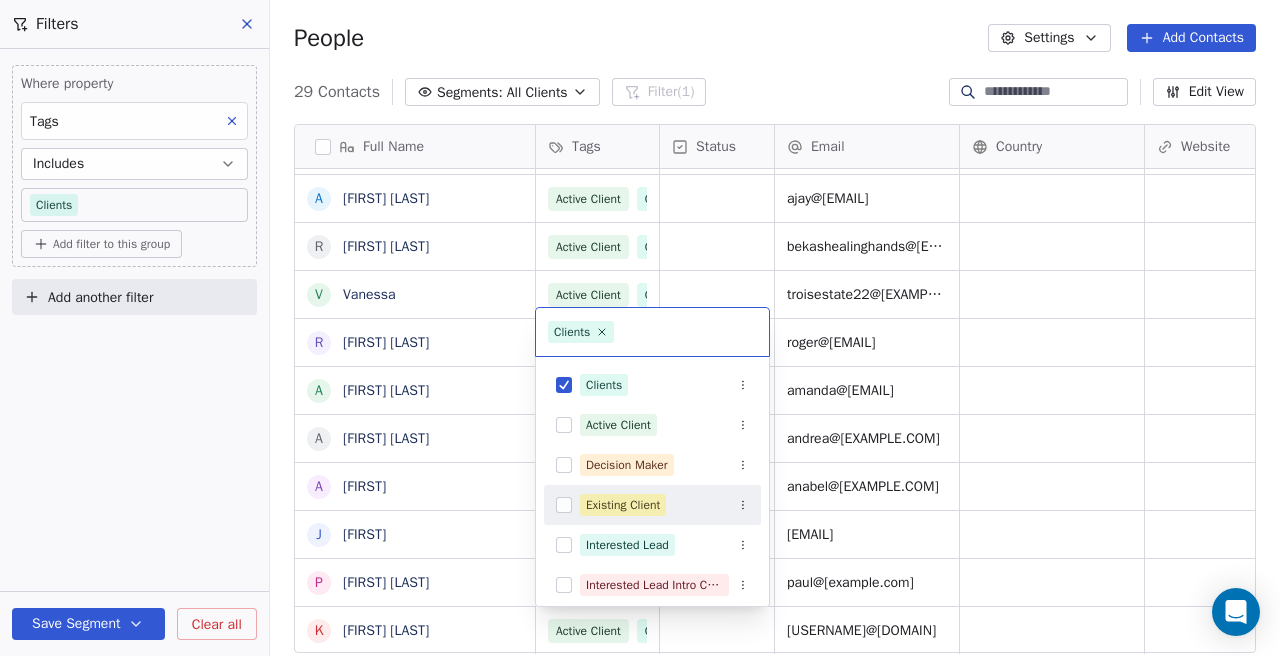 click on "Right Symbol Contacts People Marketing Workflows Campaigns Sales Pipelines Sequences Beta Tools Apps AI Agents Help & Support Filters Where property   Tags   Includes Clients Add filter to this group Add another filter  Create Segment Clear all People Settings  Add Contacts 29 Contacts Segments: All Clients Filter  (1) Edit View Tag Add to Sequence Export Full Name R [LAST] R [LAST] L [LAST] P [LAST] A [LAST] N [LAST] A [LAST] A [LAST] H [LAST] S [LAST] A [LAST] V [LAST] C [LAST] R [LAST] M [LAST] N [LAST] D [LAST] S [LAST] Y [LAST] A [LAST] R [LAST] V [LAST] A [LAST] A [LAST] J [LAST] P [LAST] K [LAST] Tags Status Email Country Website Job Title Contact Source NPS Score Clients ffsa.swimming@[EXAMPLE.COM] Clients sales@[EXAMPLE.COM] Clients lin@[EXAMPLE.COM] Clients prashant@[EXAMPLE.COM] Clients alex@[EXAMPLE.COM] Clients nicolas.campagna@[EXAMPLE.COM] Clients" at bounding box center [640, 328] 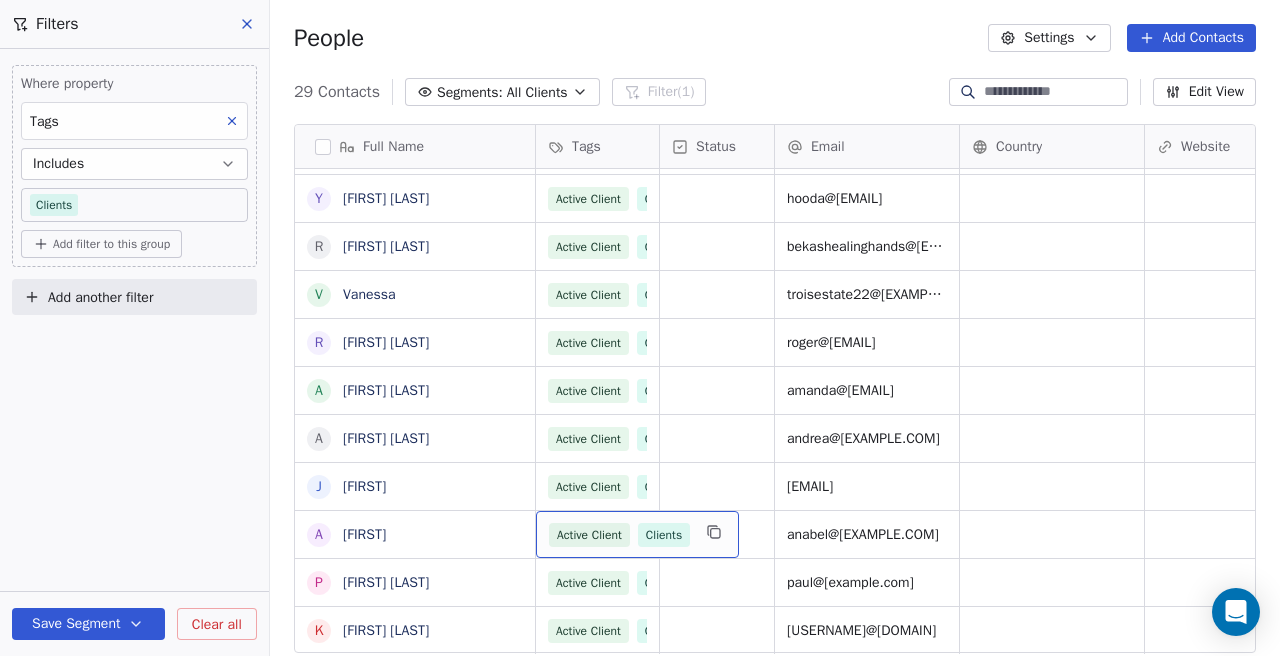 click on "Active Client" at bounding box center [589, 535] 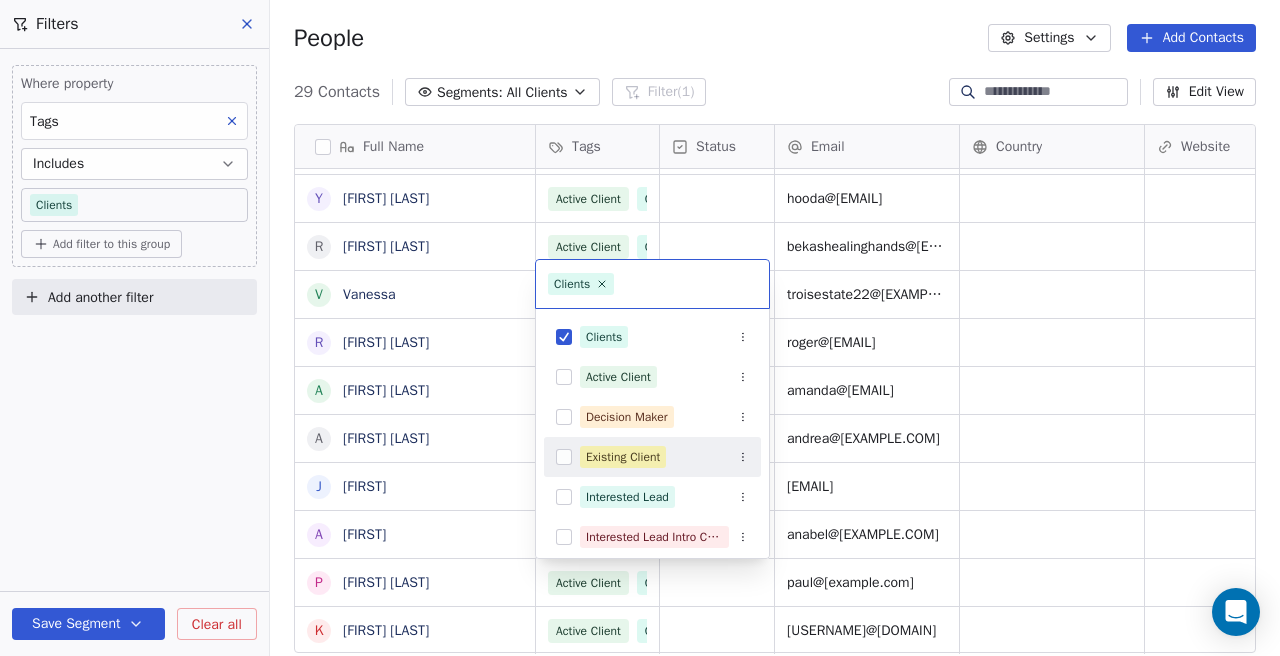 click on "Right Symbol Contacts People Marketing Workflows Campaigns Sales Pipelines Sequences Beta Tools Apps AI Agents Help & Support Filters Where property   Tags   Includes Clients Add filter to this group Add another filter Save Segment Clear all People Settings  Add Contacts 29 Contacts Segments: All Clients Filter  (1) Edit View Tag Add to Sequence Export Full Name R [LAST] R [LAST] L [LAST] P [LAST] A [LAST] A [LAST] N [LAST] A [LAST] H [LAST] V [LAST] C [LAST] R [LAST] M [LAST] N [LAST] D [LAST] S [LAST] A [LAST] Y [LAST] R [LAST] V [LAST] A [LAST] A [LAST] J [LAST] P [LAST] K [LAST] Tags Status Email Country Website Job Title Contact Source NPS Score Clients ffsa.swimming@[EXAMPLE.COM] Clients sales@[EXAMPLE.COM] Clients lin@[EXAMPLE.COM] Clients prashant@[EXAMPLE.COM] Clients alex@[EXAMPLE.COM] Clients andy.sabel@[EXAMPLE.COM] Clients" at bounding box center [640, 328] 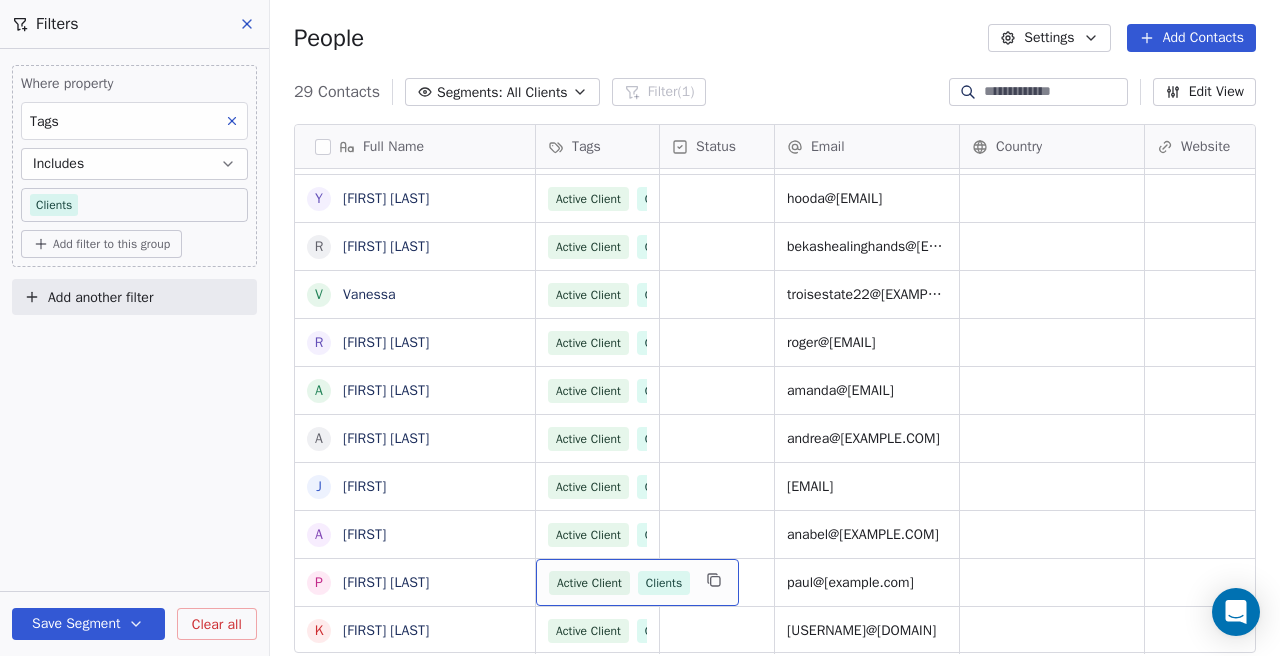 click on "Active Client" at bounding box center [589, 583] 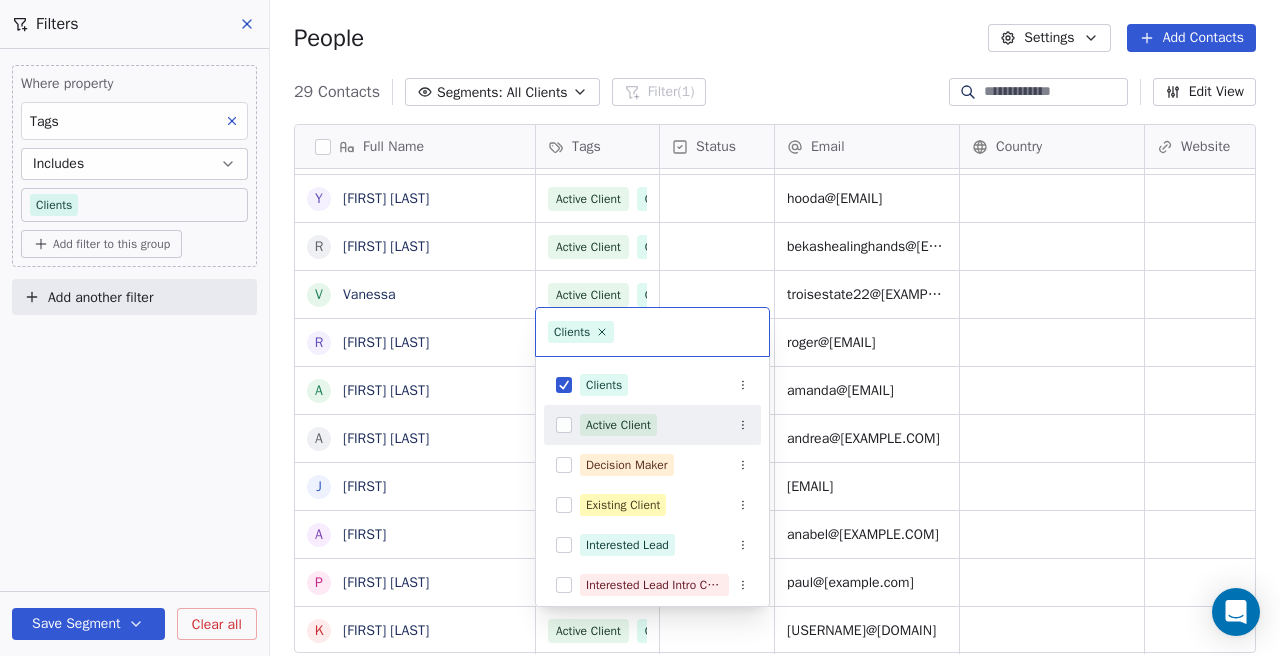 click on "Right Symbol Contacts People Marketing Workflows Campaigns Sales Pipelines Sequences Beta Tools Apps AI Agents Help & Support Filters Where property   Tags   Includes Clients Add filter to this group Add another filter Save Segment Clear all People Settings  Add Contacts 29 Contacts Segments: All Clients Filter  (1) Edit View Tag Add to Sequence Export Full Name R [LAST] R [LAST] L [LAST] P [LAST] A [LAST] A [LAST] N [LAST] A [LAST] H [LAST] V [LAST] C [LAST] R [LAST] M [LAST] N [LAST] D [LAST] S [LAST] A [LAST] Y [LAST] R [LAST] V [LAST] A [LAST] A [LAST] J [LAST] P [LAST] K [LAST] Tags Status Email Country Website Job Title Contact Source NPS Score Clients ffsa.swimming@[EXAMPLE.COM] Clients sales@[EXAMPLE.COM] Clients lin@[EXAMPLE.COM] Clients prashant@[EXAMPLE.COM] Clients alex@[EXAMPLE.COM] Clients andy.sabel@[EXAMPLE.COM] Clients" at bounding box center (640, 328) 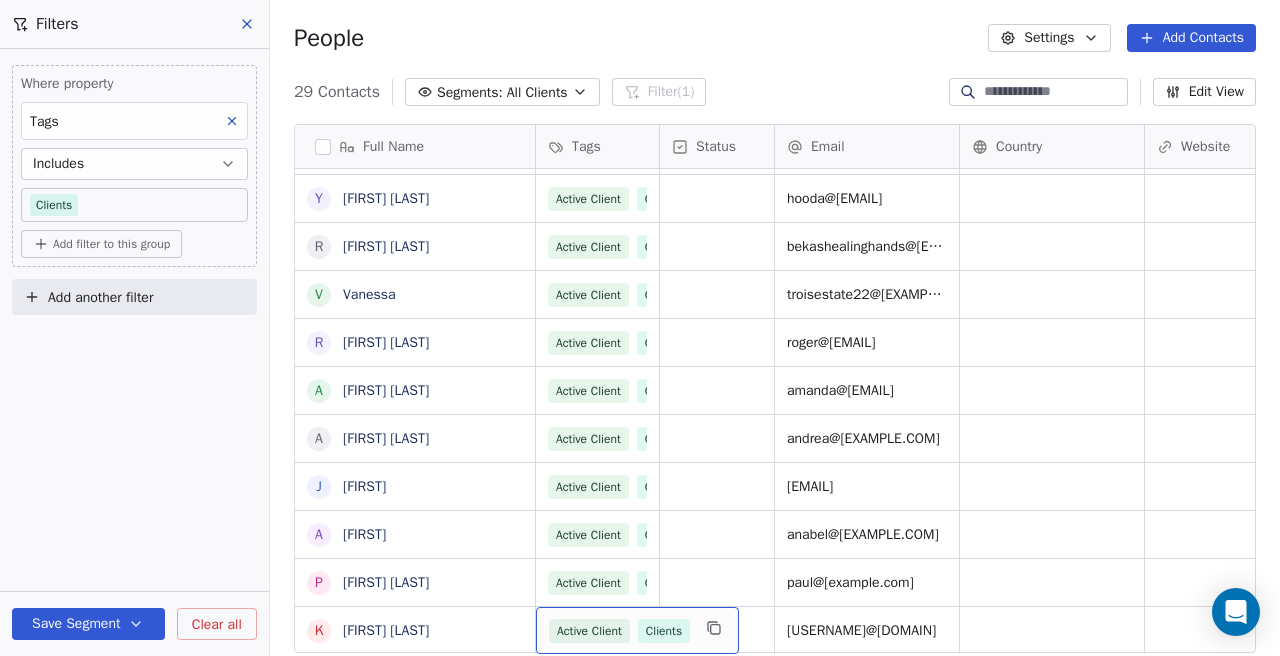 click on "Active Client" at bounding box center (589, 631) 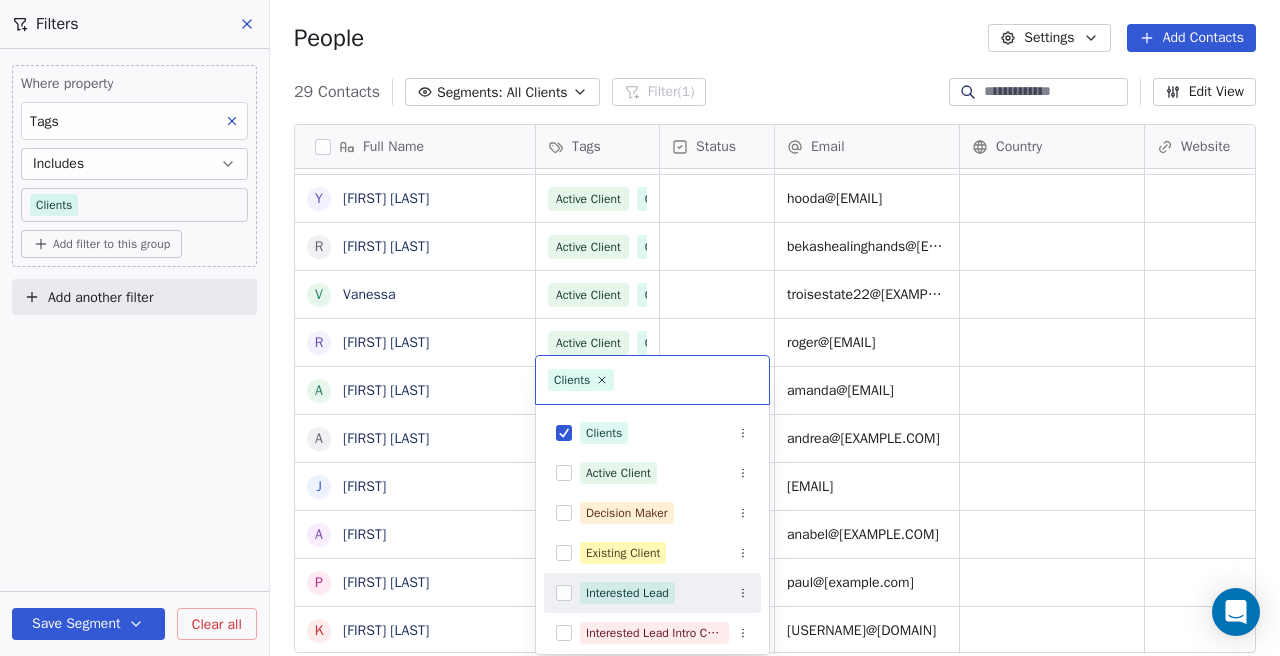 click on "Right Symbol Contacts People Marketing Workflows Campaigns Sales Pipelines Sequences Beta Tools Apps AI Agents Help & Support Filters Where property   Tags   Includes Clients Add filter to this group Add another filter Save Segment Clear all People Settings  Add Contacts 29 Contacts Segments: All Clients Filter  (1) Edit View Tag Add to Sequence Export Full Name R [LAST] R [LAST] L [LAST] P [LAST] A [LAST] A [LAST] N [LAST] A [LAST] H [LAST] V [LAST] C [LAST] R [LAST] M [LAST] N [LAST] D [LAST] S [LAST] A [LAST] Y [LAST] R [LAST] V [LAST] A [LAST] A [LAST] J [LAST] P [LAST] K [LAST] Tags Status Email Country Website Job Title Contact Source NPS Score Clients ffsa.swimming@[EXAMPLE.COM] Clients sales@[EXAMPLE.COM] Clients lin@[EXAMPLE.COM] Clients prashant@[EXAMPLE.COM] Clients alex@[EXAMPLE.COM] Clients andy.sabel@[EXAMPLE.COM] Clients" at bounding box center (640, 328) 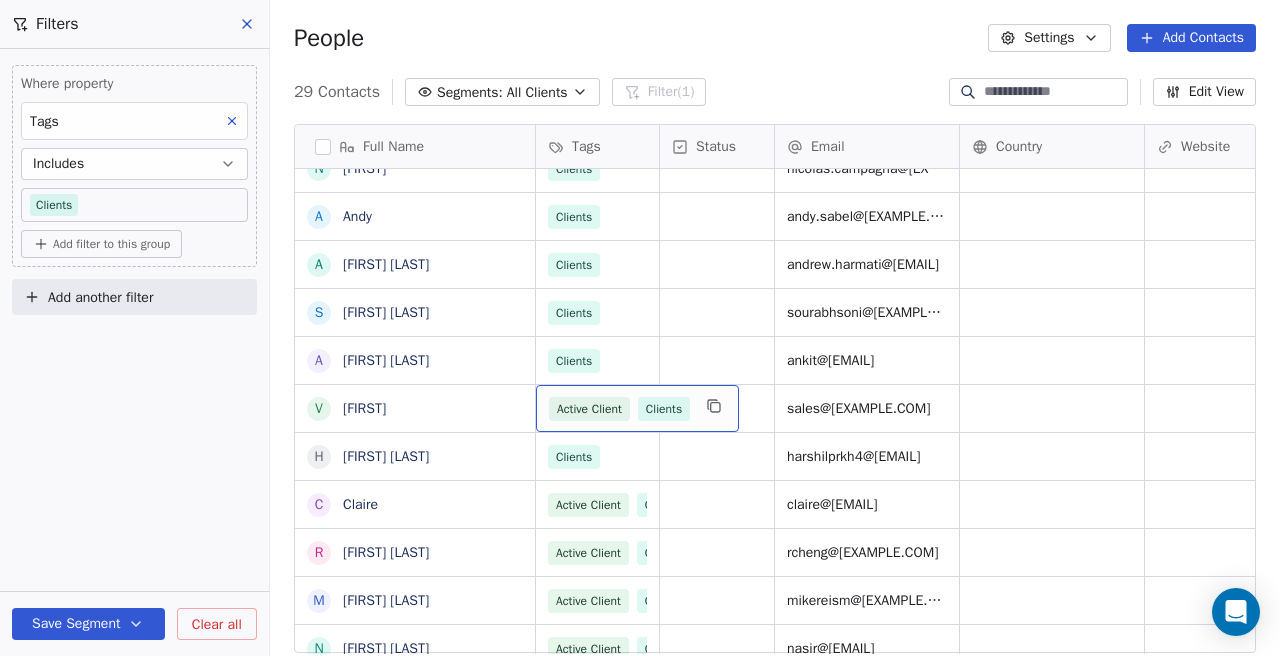 click on "Active Client Clients" at bounding box center [637, 408] 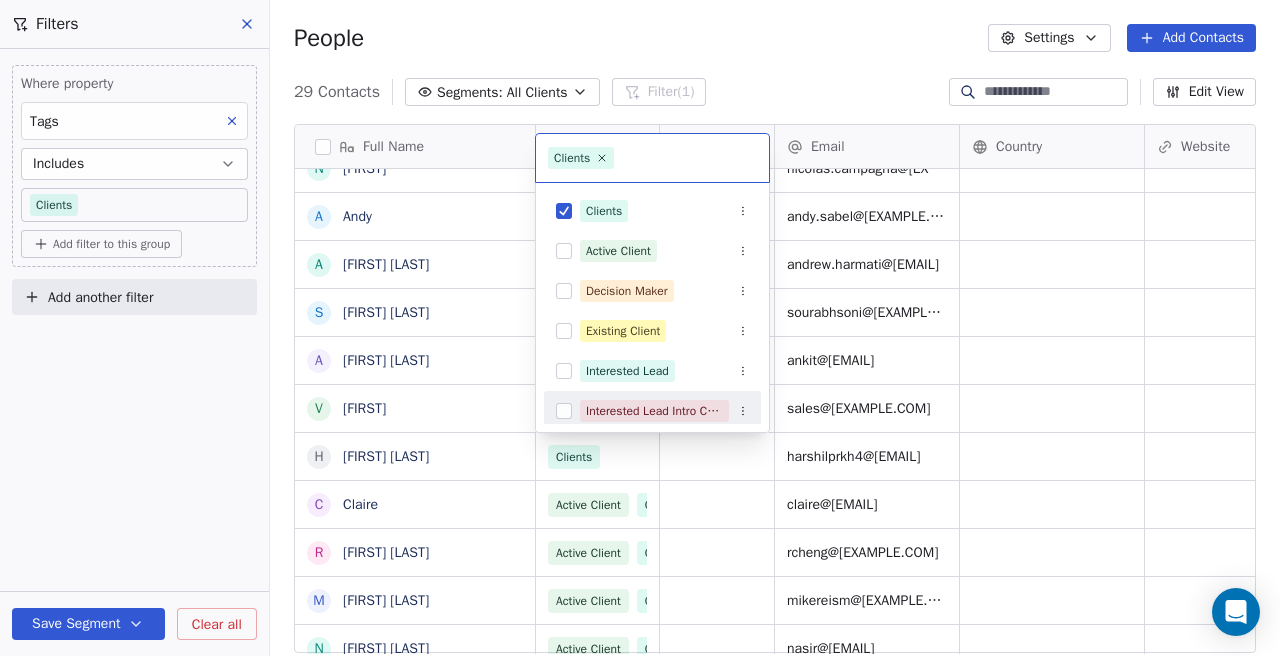 click on "Right Symbol Contacts People Marketing Workflows Campaigns Sales Pipelines Sequences Beta Tools Apps AI Agents Help & Support Filters Where property   Tags   Includes Clients Add filter to this group Add another filter  Create Segment Clear all People Settings  Add Contacts 29 Contacts Segments: All Clients Filter  (1) Edit View Tag Add to Sequence Export Full Name R [LAST] R [LAST] L [LAST] P [LAST] A [LAST] N [LAST] A [LAST] A [LAST] H [LAST] S [LAST] A [LAST] V [LAST] C [LAST] R [LAST] M [LAST] N [LAST] D [LAST] S [LAST] Y [LAST] A [LAST] R [LAST] V [LAST] A [LAST] A [LAST] J [LAST] P [LAST] K [LAST] Tags Status Email Country Website Job Title Contact Source NPS Score Clients ffsa.swimming@[EXAMPLE.COM] Clients sales@[EXAMPLE.COM] Clients lin@[EXAMPLE.COM] Clients prashant@[EXAMPLE.COM] Clients alex@[EXAMPLE.COM] Clients nicolas.campagna@[EXAMPLE.COM] Clients" at bounding box center [640, 328] 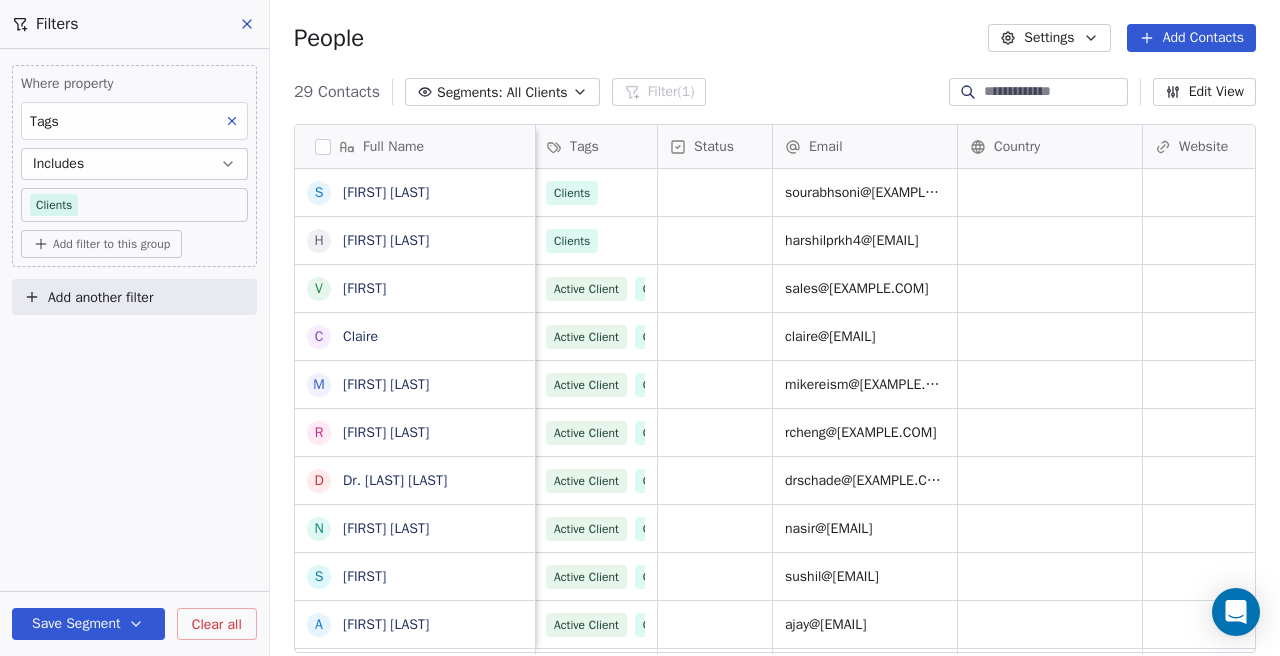 click 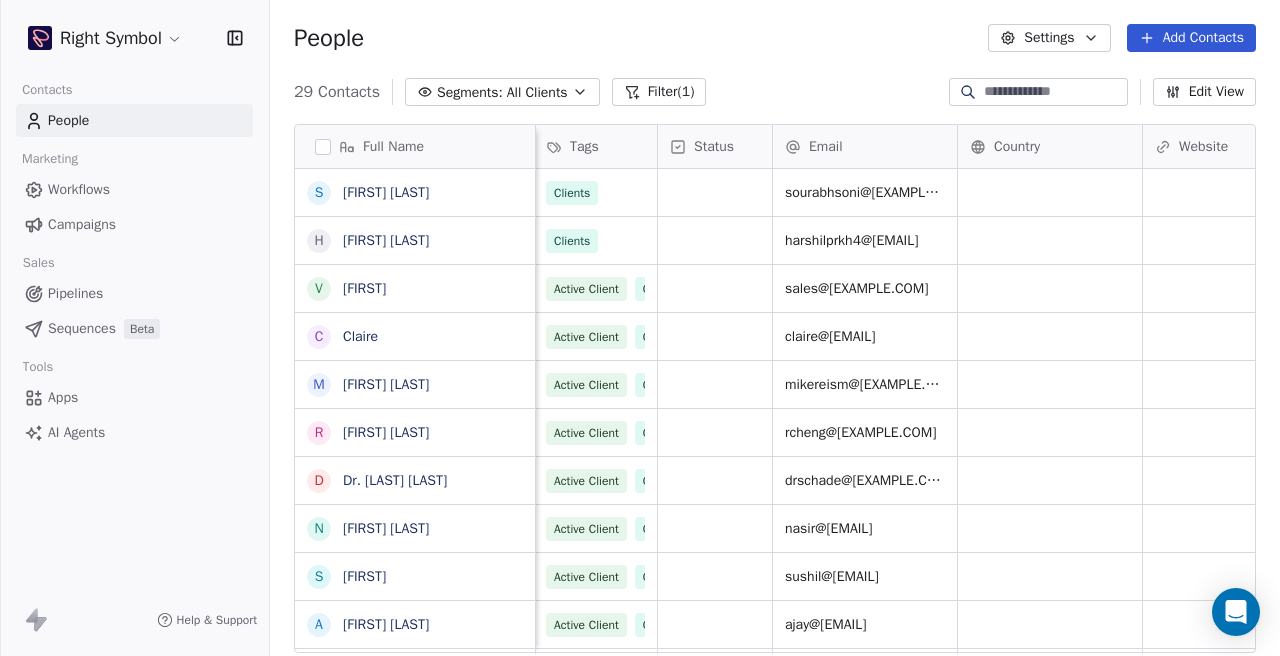 click on "People" at bounding box center [134, 120] 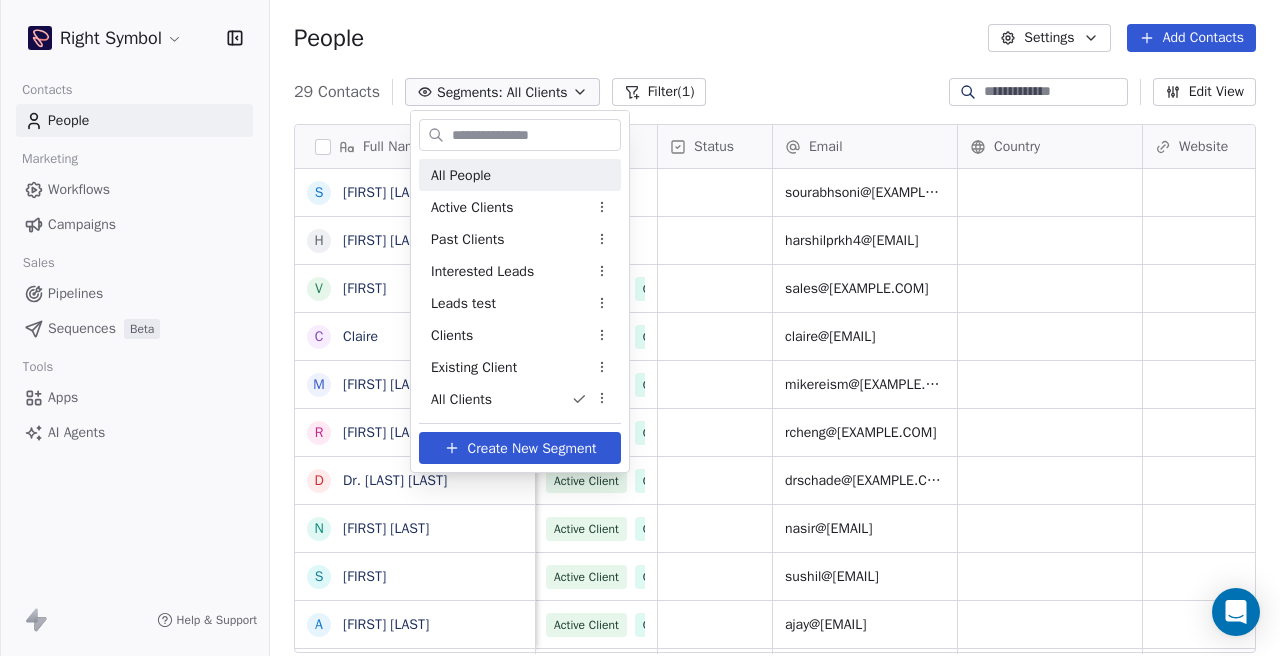 click on "All People" at bounding box center [461, 175] 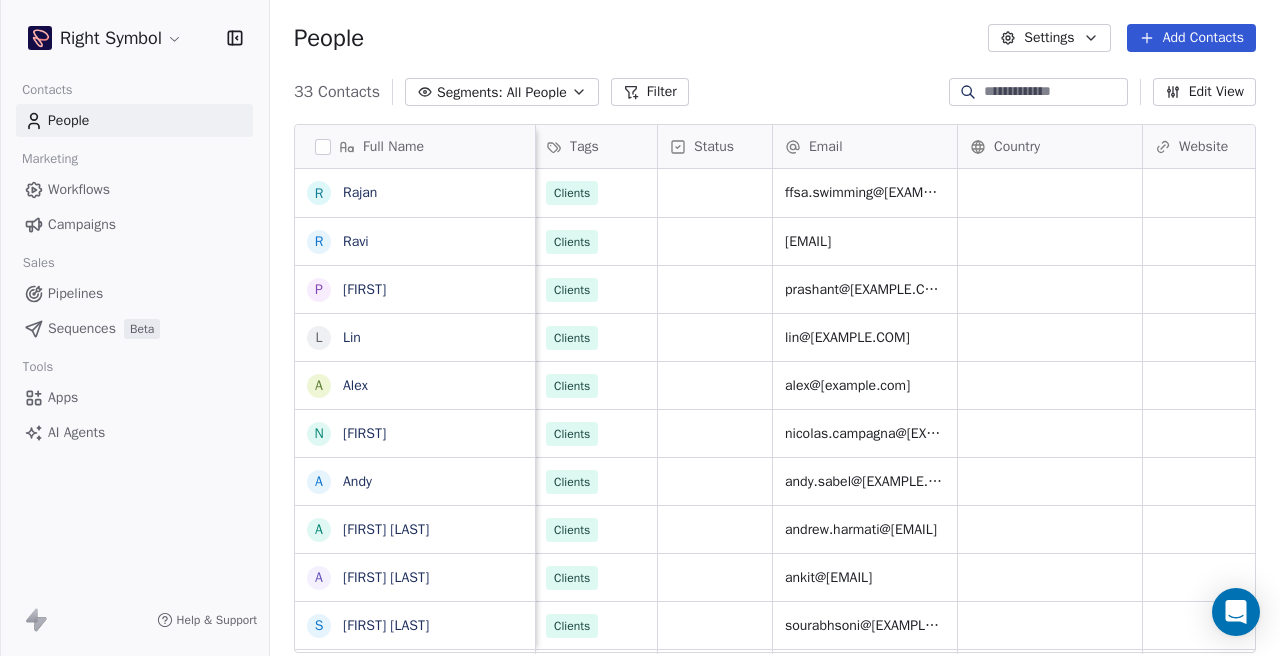 click on "All People" at bounding box center [537, 92] 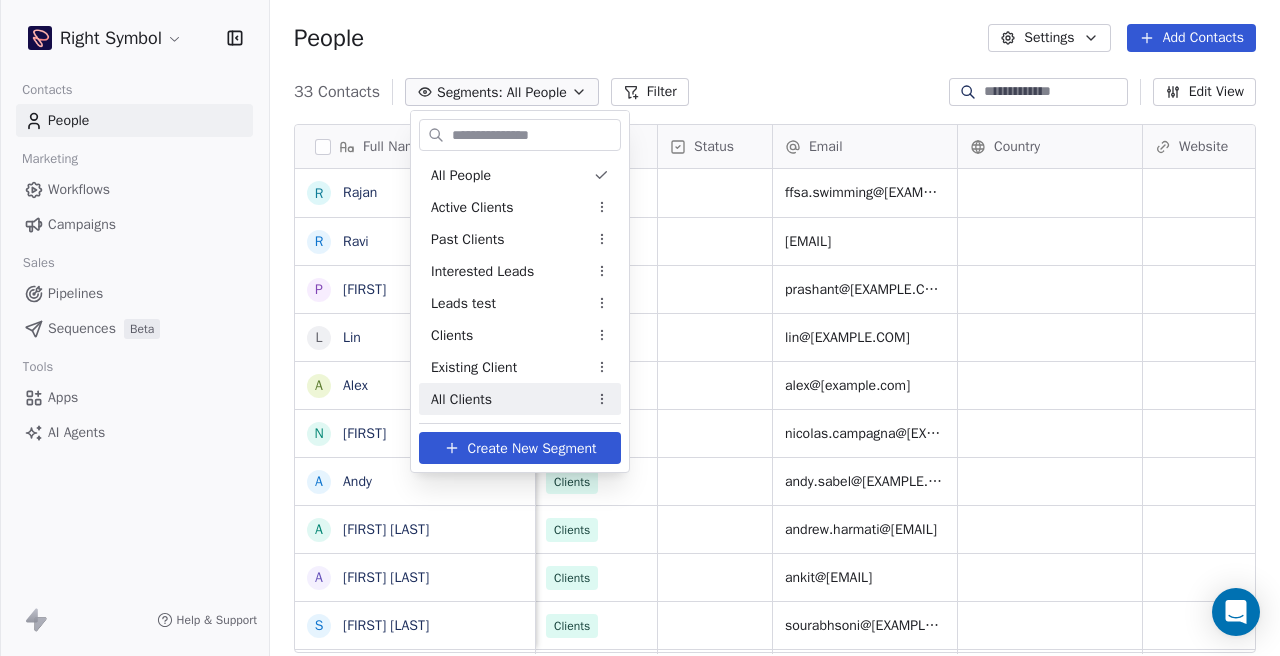 click on "Right Symbol Contacts People Marketing Workflows Campaigns Sales Pipelines Sequences Beta Tools Apps AI Agents Help & Support People Settings Add Contacts 33 Contacts Segments: All People Filter Edit View Tag Add to Sequence Export Full Name R [LAST] R [LAST] P [LAST] L [LAST] A [LAST] Alex A [LAST] Andy N [LAST] Nicolas A [LAST] Andrew Harmati A [LAST] Ankit Goradia S [LAST] Sourabh Soni H [LAST] Harshil Parekh V [LAST] Vinayak C [LAST] Claire M [LAST] Mike Reisman R [LAST] Raymond Cheng D Dr. [LAST] [LAST] N [LAST] Nasir Ali S [LAST] Sushil A [LAST] Ajay Gulati Y [LAST] Yogender Hooda R [LAST] Rebecca Trois V [LAST] Vanessa R [LAST] Roger Wilson A [LAST] Amanda Estremera A [LAST] Andrea Geisler A [LAST] Anabel J [LAST] Jana P [LAST] Paul Geisler K [LAST] Kristalle Jaime J [LAST] Jayant Lakhera J [LAST] Jayant Lakhera Tags Status Email Country Website Job Title Contact Source NPS Score Clients ffsa.swimming@[EMAIL] Clients sales@[EMAIL] Clients prashant@[EMAIL] Clients lin@[EMAIL] Clients alex@[EMAIL] Clients nicolas.campagna@[EMAIL] Clients andy.sabel@[EMAIL] Clients andrew.harmati@[EMAIL]" at bounding box center [640, 328] 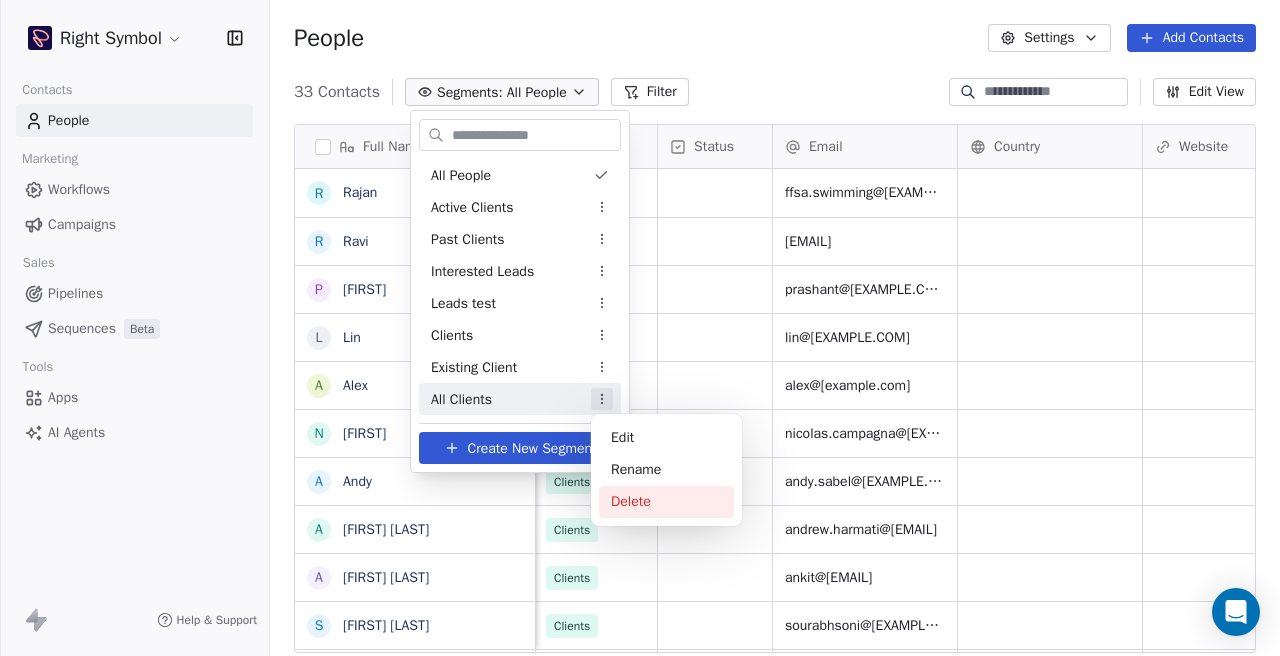 click on "Delete" at bounding box center [666, 502] 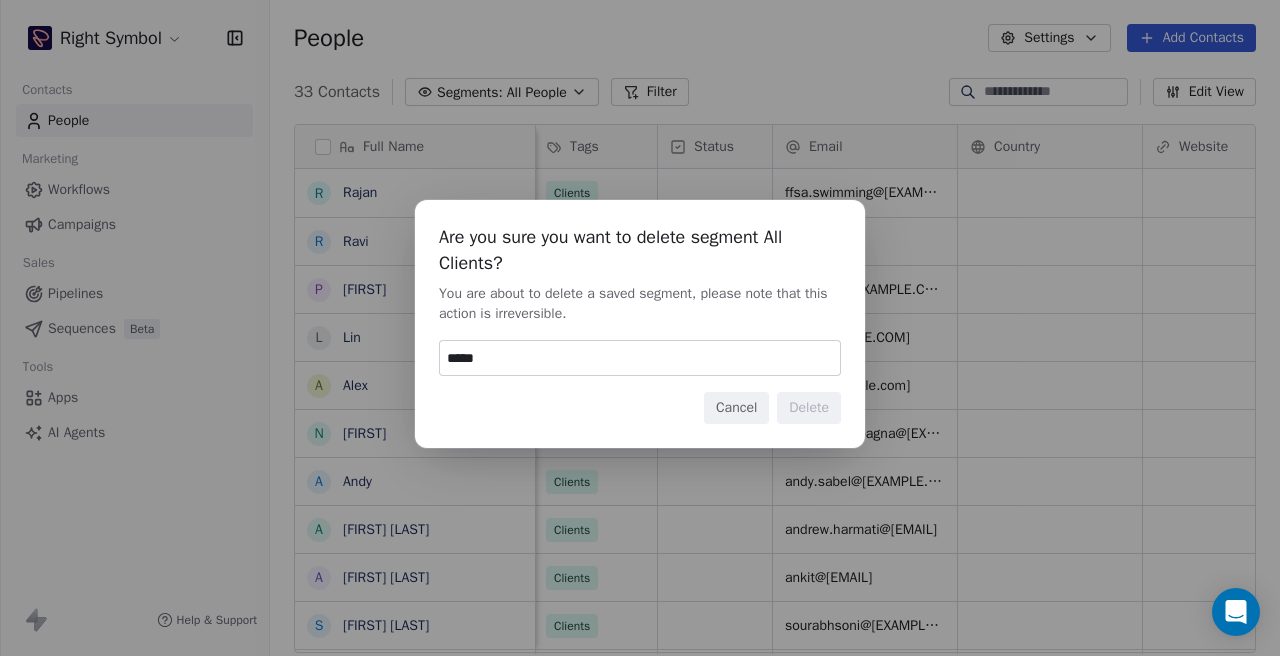 type on "******" 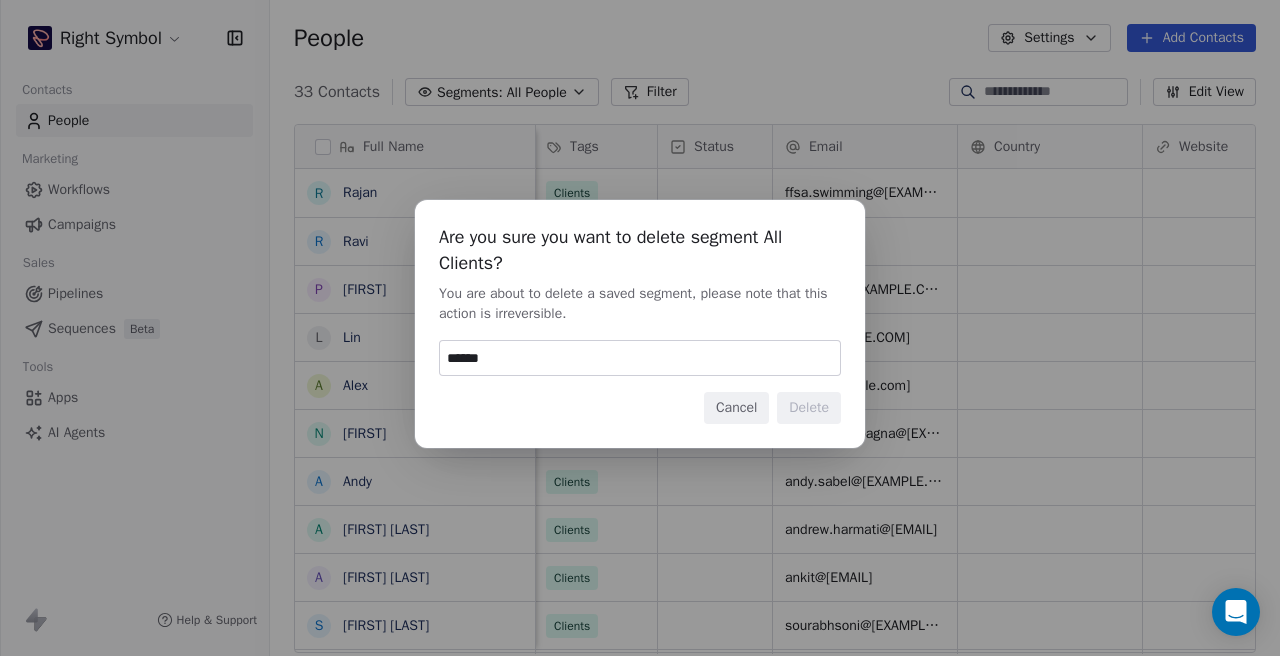 type 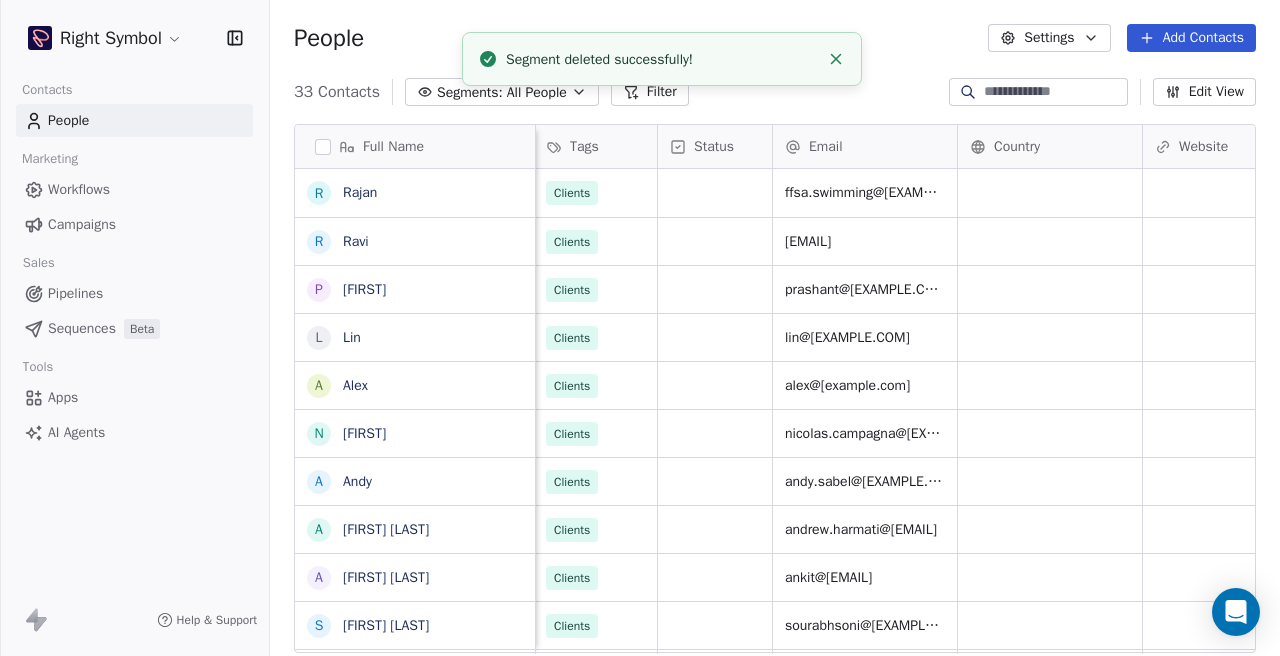 click 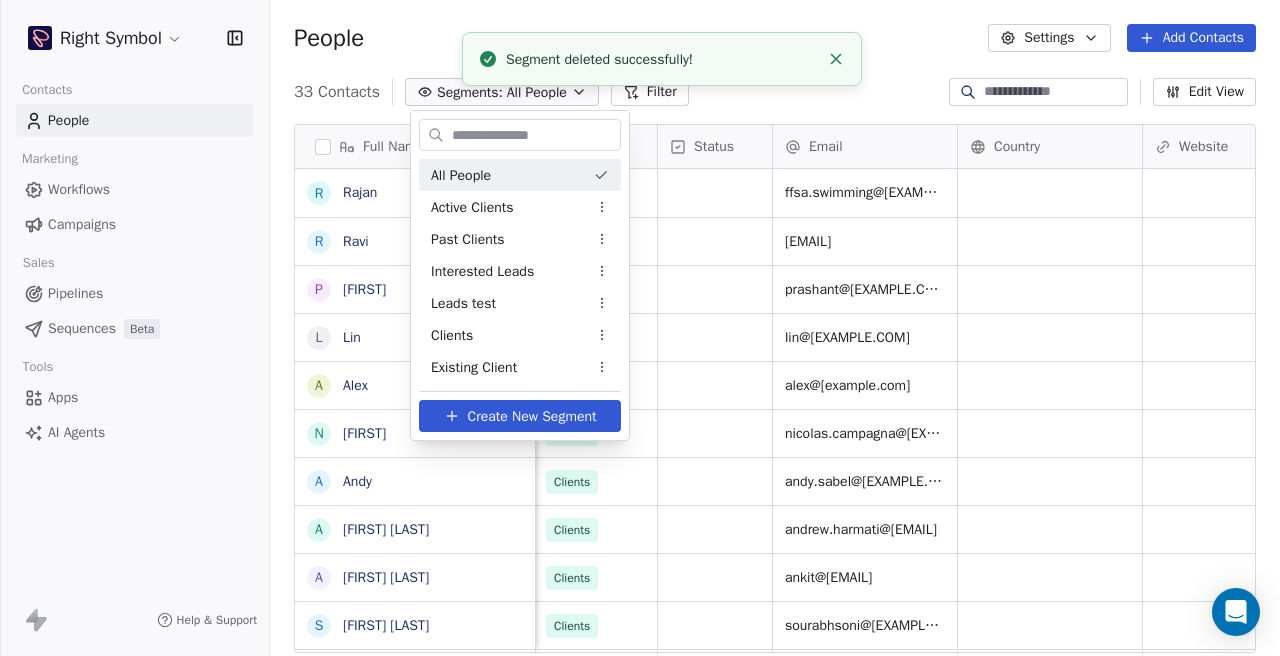 click on "Right Symbol Contacts People Marketing Workflows Campaigns Sales Pipelines Sequences Beta Tools Apps AI Agents Help & Support People Settings Add Contacts 33 Contacts Segments: All People Filter Edit View Tag Add to Sequence Export Full Name R [LAST] R [LAST] P [LAST] L [LAST] A [LAST] Alex A [LAST] Andy N [LAST] Nicolas A [LAST] Andrew Harmati A [LAST] Ankit Goradia S [LAST] Sourabh Soni H [LAST] Harshil Parekh V [LAST] Vinayak C [LAST] Claire M [LAST] Mike Reisman R [LAST] Raymond Cheng D Dr. [LAST] [LAST] N [LAST] Nasir Ali S [LAST] Sushil A [LAST] Ajay Gulati Y [LAST] Yogender Hooda R [LAST] Rebecca Trois V [LAST] Vanessa R [LAST] Roger Wilson A [LAST] Amanda Estremera A [LAST] Andrea Geisler A [LAST] Anabel J [LAST] Jana P [LAST] Paul Geisler K [LAST] Kristalle Jaime J [LAST] Jayant Lakhera J [LAST] Jayant Lakhera Tags Status Email Country Website Job Title Contact Source NPS Score Clients ffsa.swimming@[EMAIL] Clients sales@[EMAIL] Clients prashant@[EMAIL] Clients lin@[EMAIL] Clients alex@[EMAIL] Clients nicolas.campagna@[EMAIL] Clients andy.sabel@[EMAIL] Clients andrew.harmati@[EMAIL]" at bounding box center (640, 328) 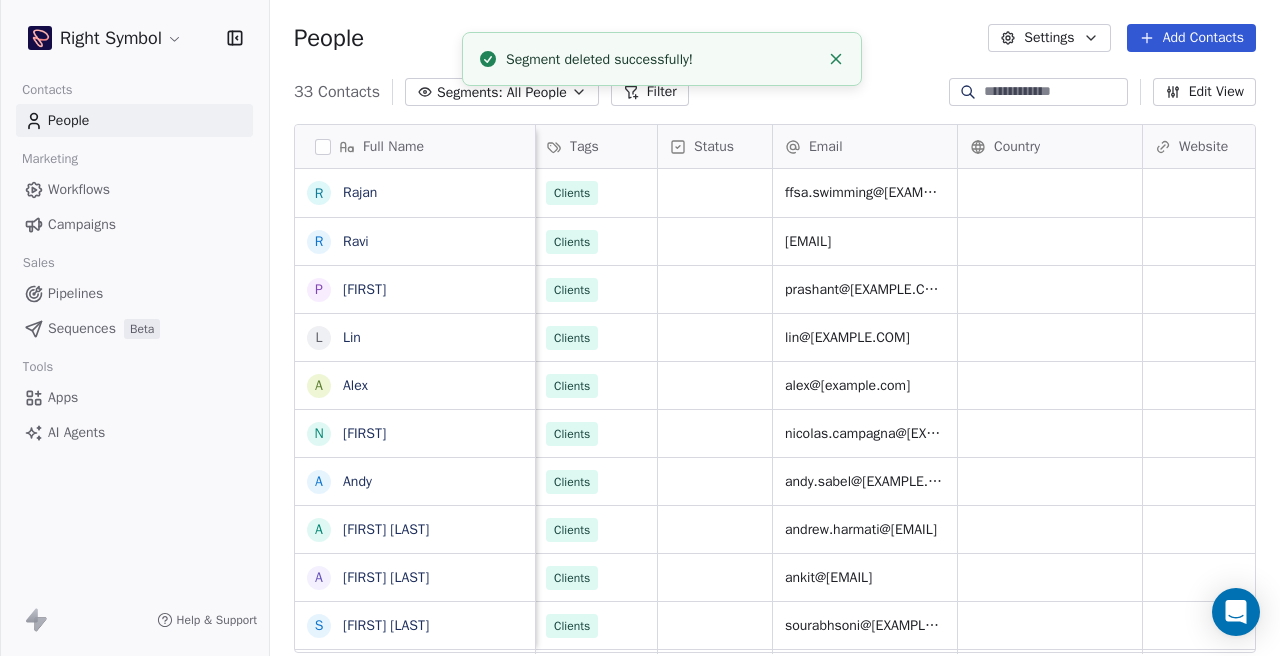 click on "Tags" at bounding box center [584, 147] 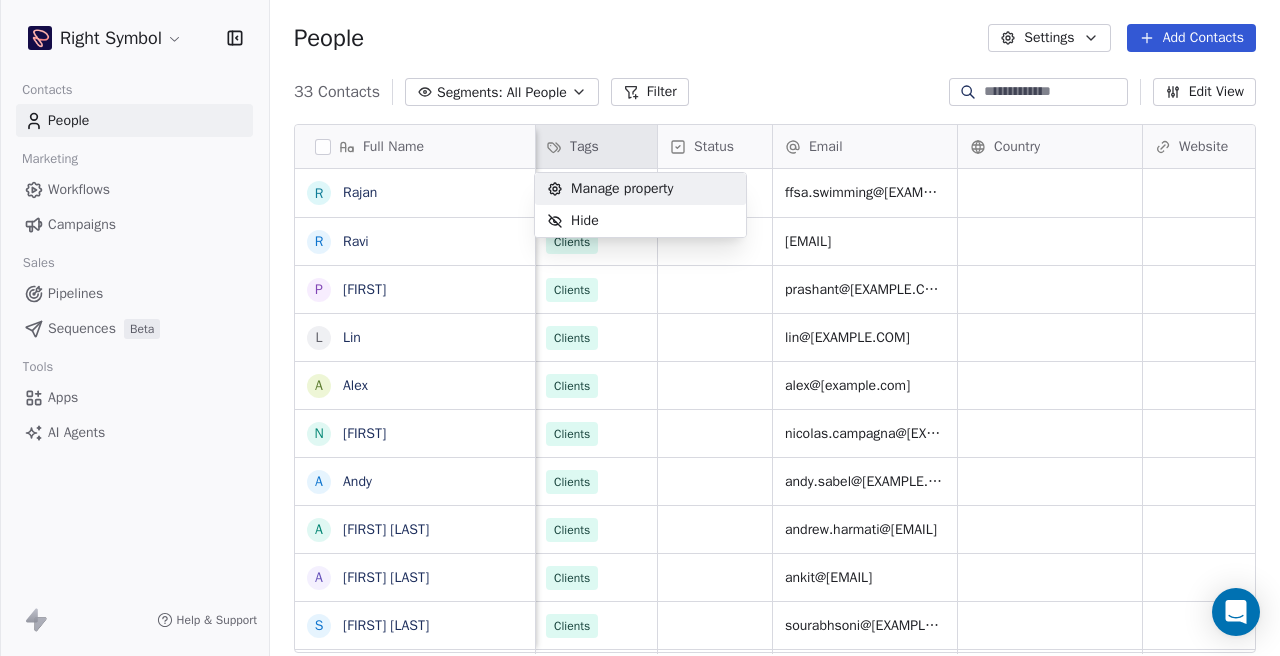 click on "Manage property" at bounding box center (622, 189) 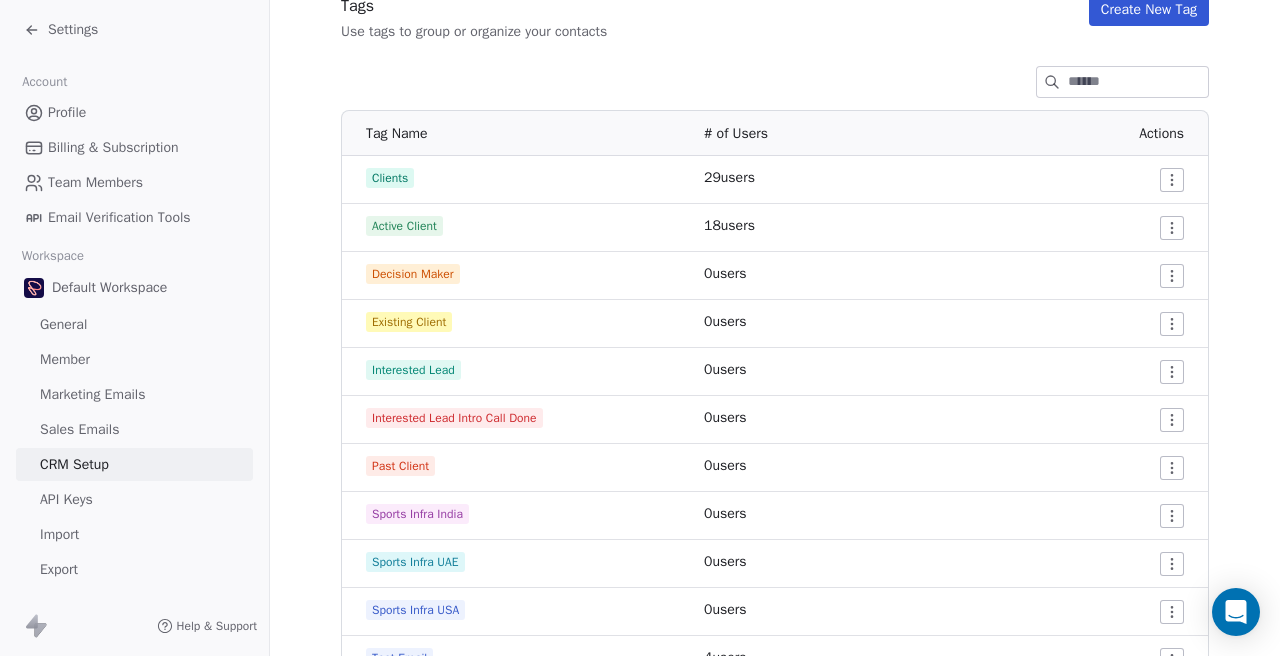 scroll, scrollTop: 425, scrollLeft: 0, axis: vertical 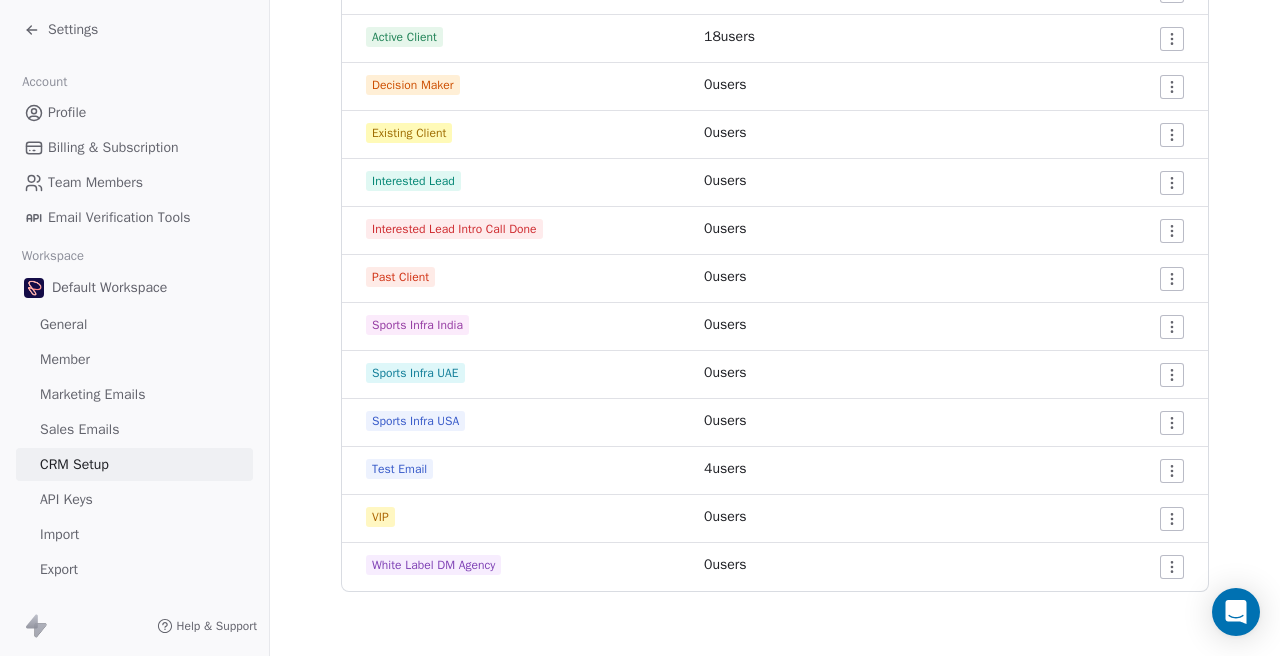 click on "Settings Account Profile Billing & Subscription Team Members Email Verification Tools Workspace Default Workspace General Member Marketing Emails Sales Emails CRM Setup API Keys Import Export Other Workspaces SEO Shapers Trois Estate Help & Support CRM Setup Manage people properties and other relevant settings. Contact Properties Contact Properties Tags Tags Status Status Tags Use tags to group or organize your contacts Create New Tag Tag Name # of Users Actions Clients 29  users Active Client 18  users Decision Maker 0  users Existing Client 0  users Interested Lead 0  users Interested Lead Intro Call Done 0  users Past Client 0  users Sports Infra India 0  users Sports Infra UAE 0  users Sports Infra USA 0  users Test Email 4  users VIP 0  users White Label DM Agency 0  users" at bounding box center (640, 328) 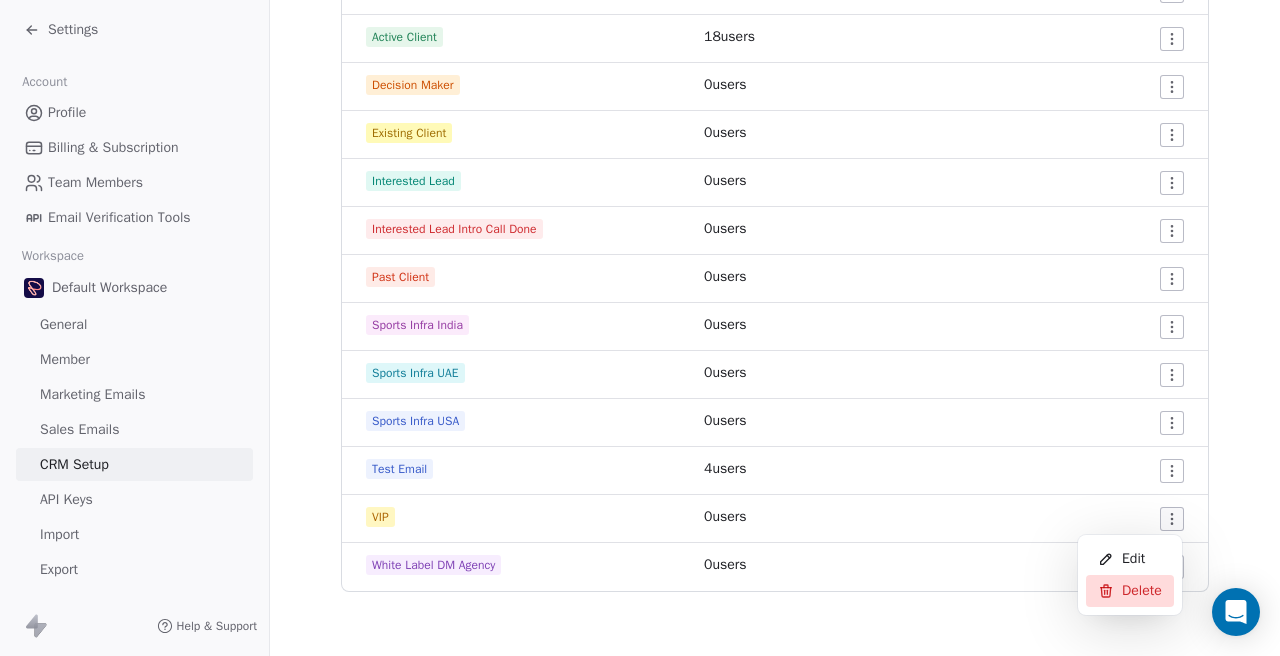 click on "Delete" at bounding box center [1142, 591] 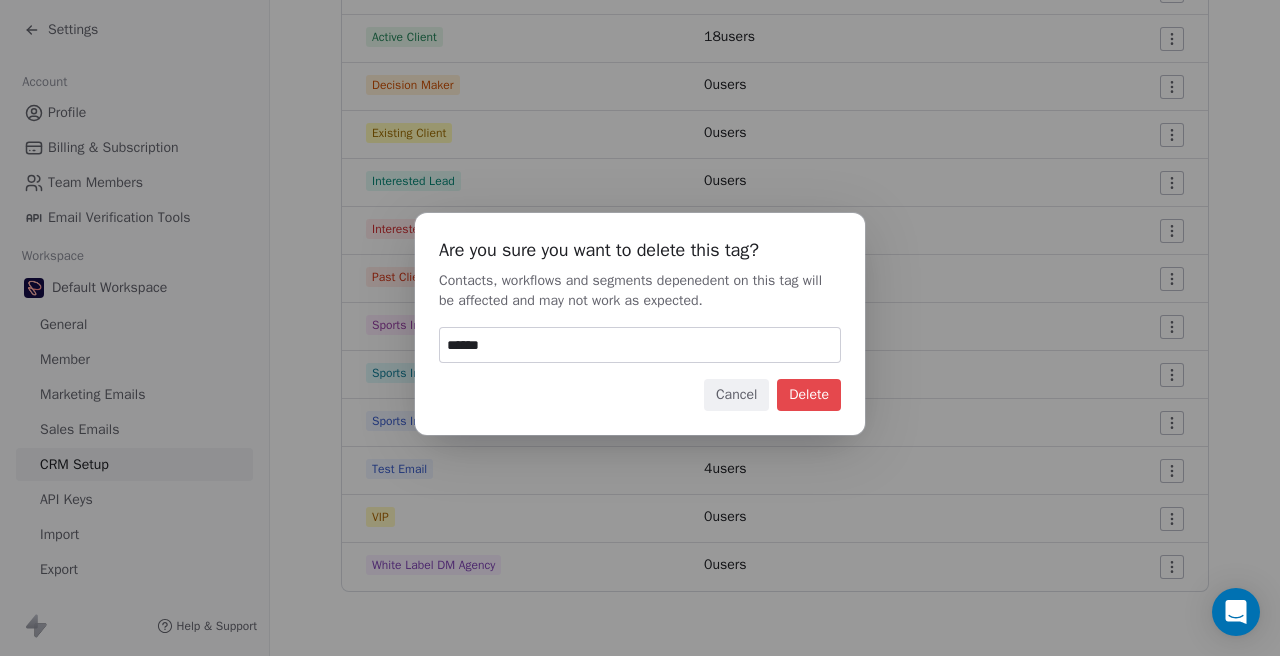 type on "******" 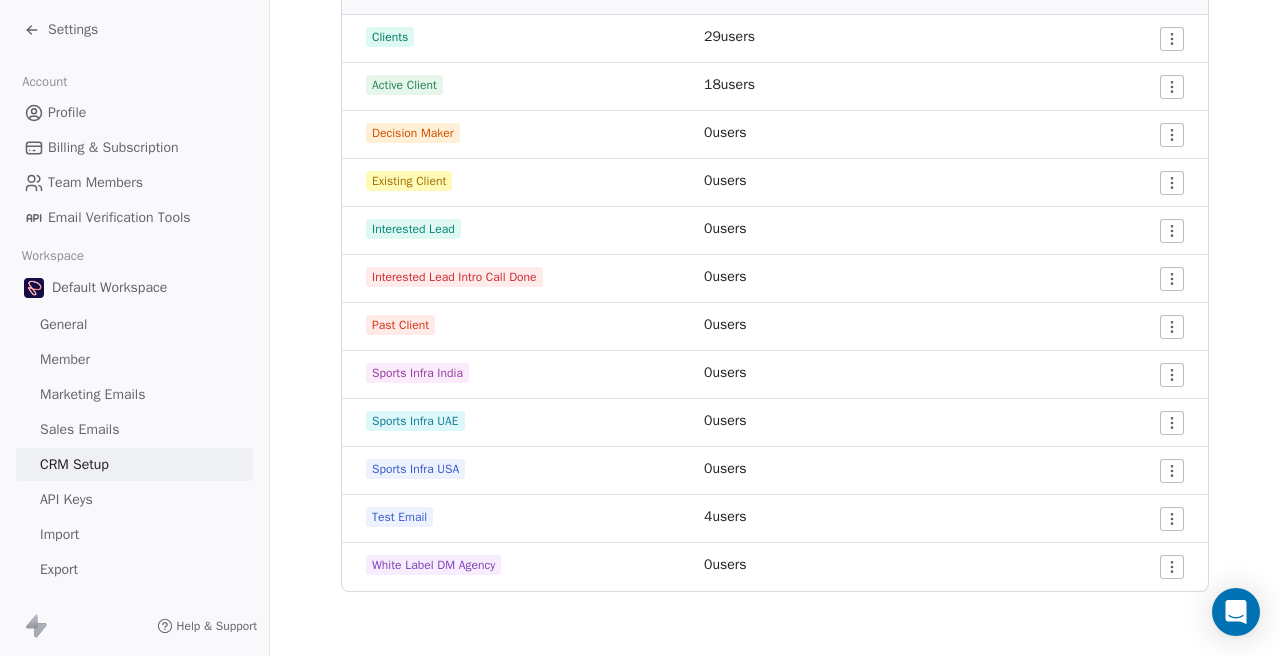 scroll, scrollTop: 377, scrollLeft: 0, axis: vertical 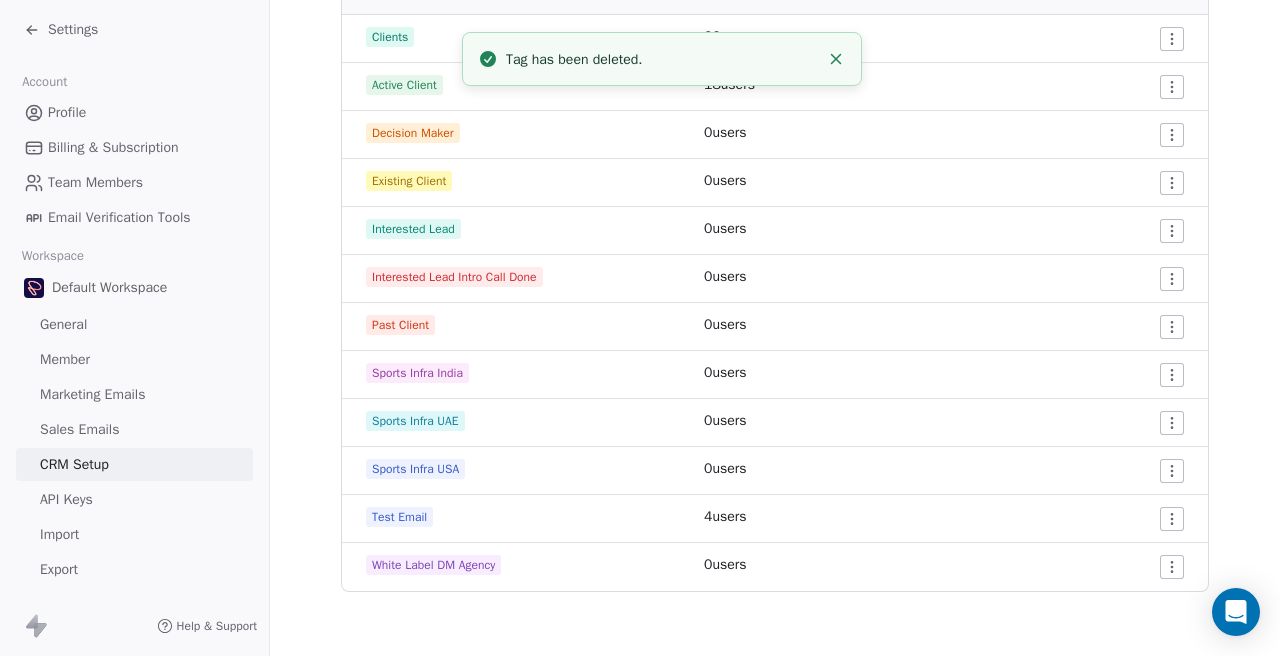click on "Settings Account Profile Billing & Subscription Team Members Email Verification Tools Workspace Default Workspace General Member Marketing Emails Sales Emails CRM Setup API Keys Import Export Other Workspaces SEO Shapers Trois Estate Help & Support CRM Setup Manage people properties and other relevant settings. Contact Properties Contact Properties Tags Tags Status Status Tags Use tags to group or organize your contacts Create New Tag Tag Name # of Users Actions Clients 29 users Active Client 18 users Decision Maker 0 users Existing Client 0 users Interested Lead 0 users Interested Lead Intro Call Done 0 users Past Client 0 users Sports Infra India 0 users Sports Infra UAE 0 users Sports Infra USA 0 users Test Email 4 users White Label DM Agency 0 users Tag has been deleted." at bounding box center (640, 328) 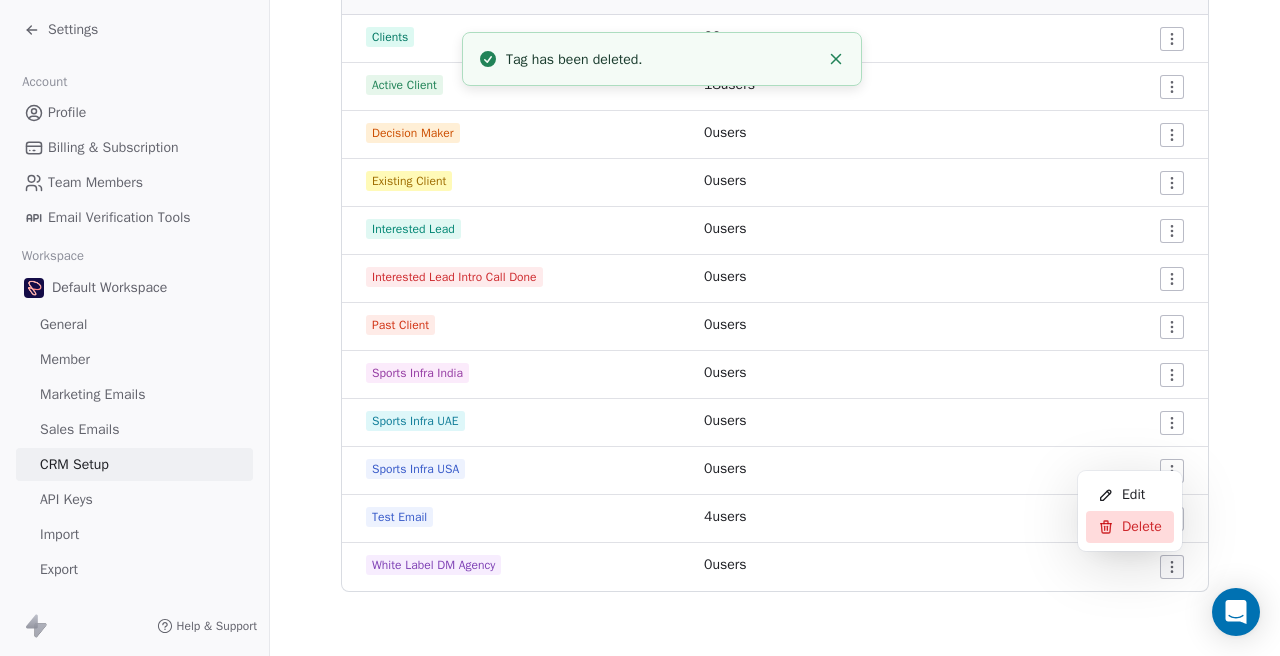 click on "Delete" at bounding box center (1142, 527) 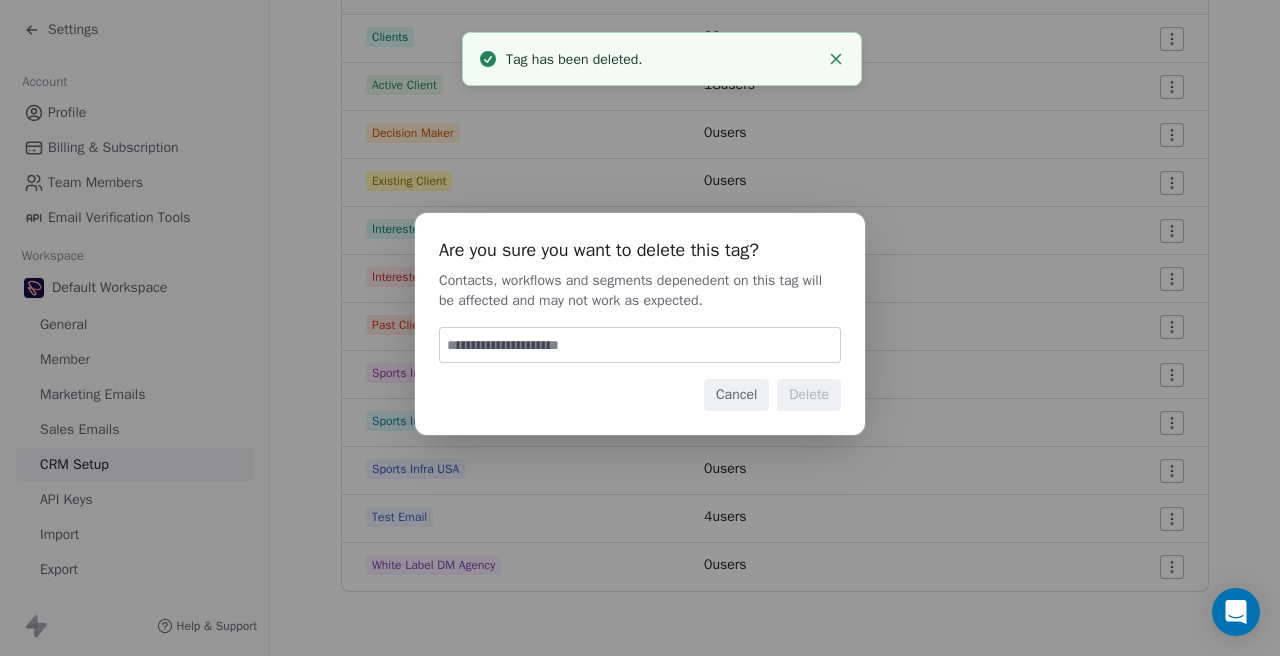 paste on "******" 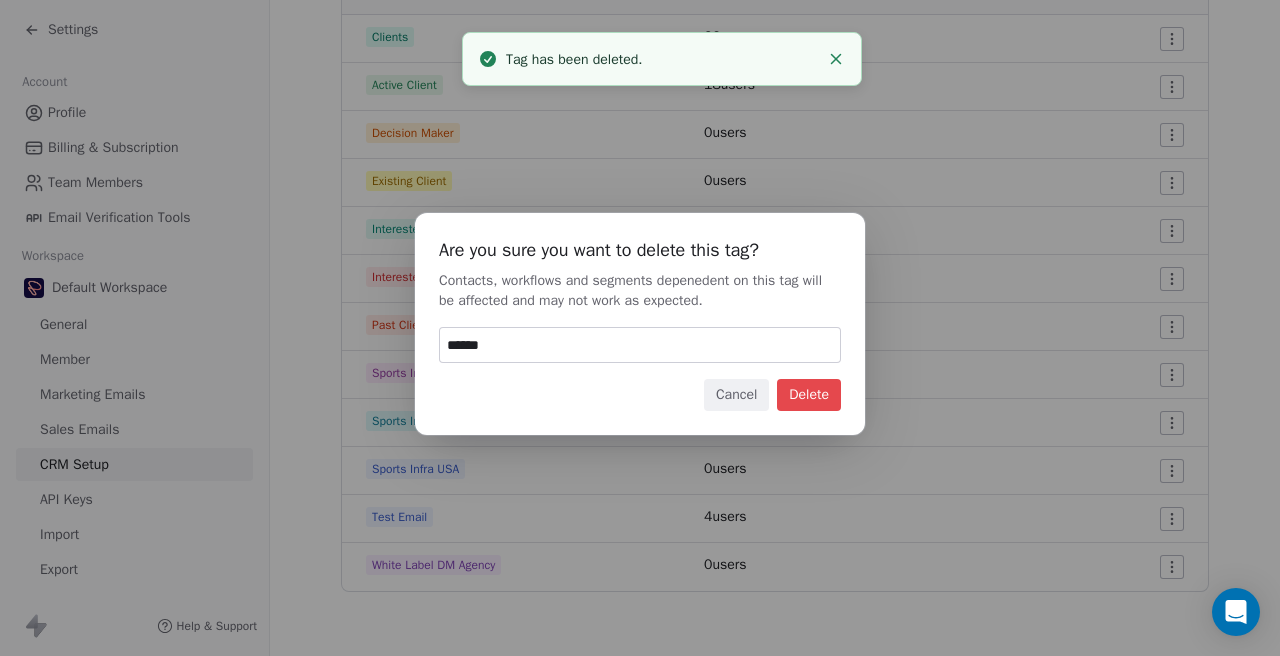 type on "******" 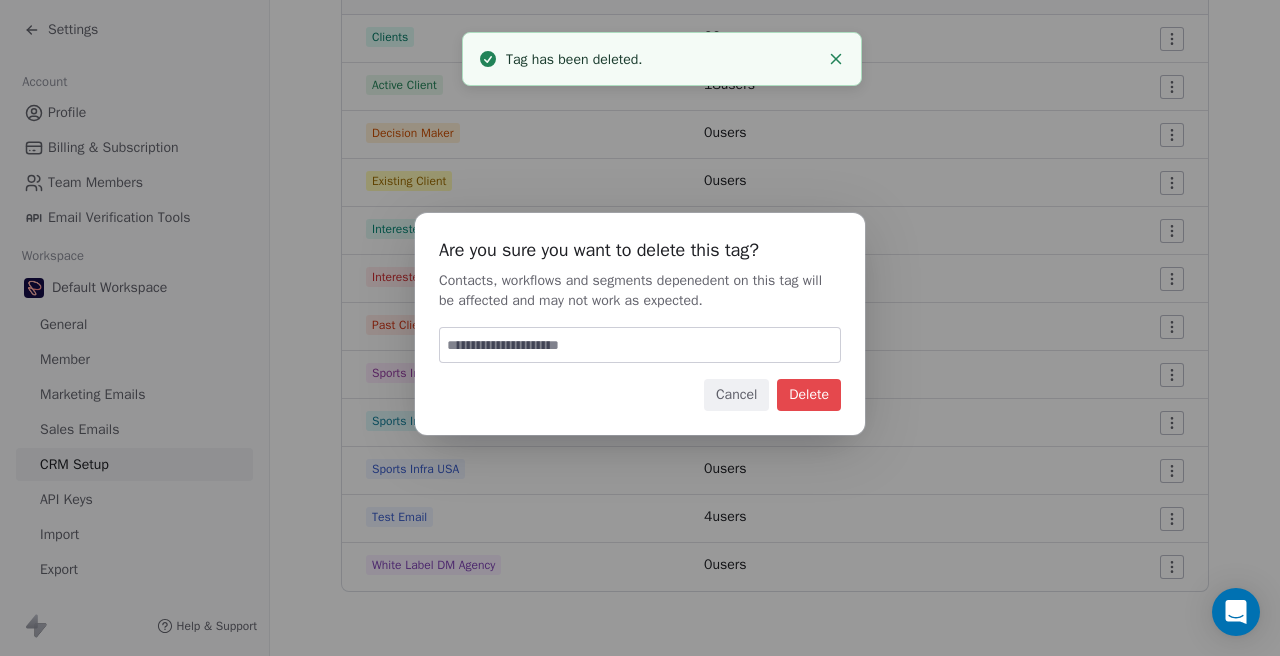 scroll, scrollTop: 329, scrollLeft: 0, axis: vertical 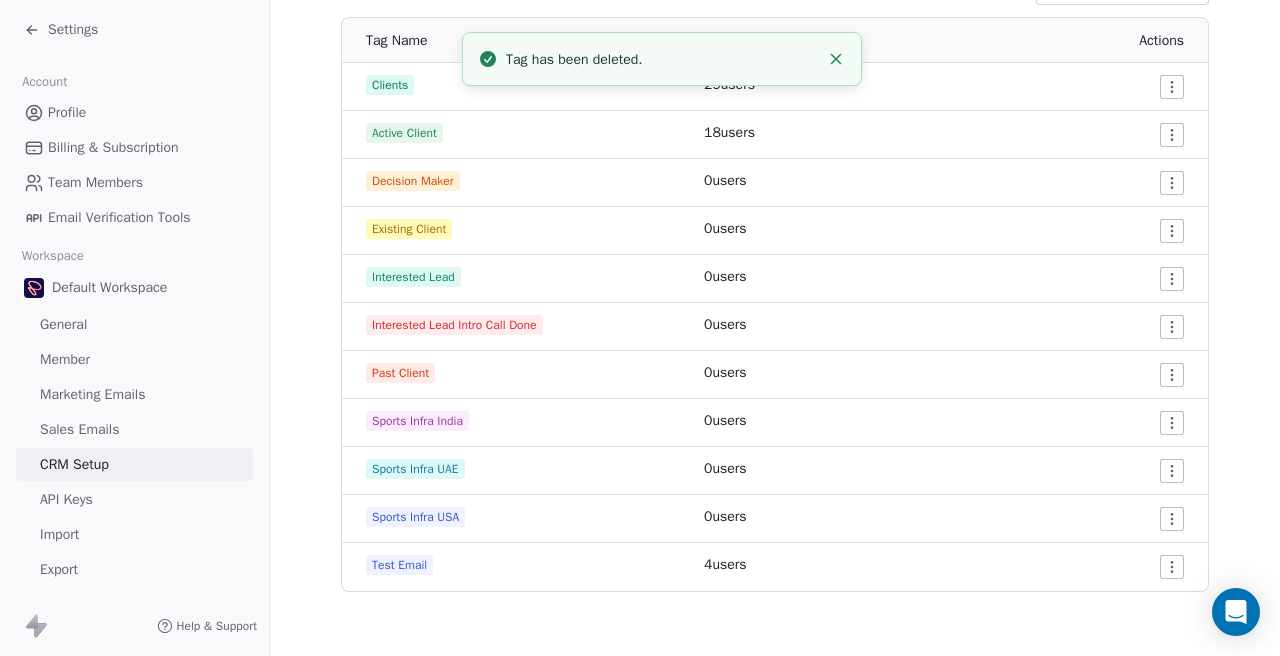 click on "Settings Account Profile Billing & Subscription Team Members Email Verification Tools Workspace Default Workspace General Member Marketing Emails Sales Emails CRM Setup API Keys Import Export Other Workspaces SEO Shapers Trois Estate Help & Support CRM Setup Manage people properties and other relevant settings. Contact Properties Contact Properties Tags Tags Status Status Tags Use tags to group or organize your contacts Create New Tag Tag Name # of Users Actions Clients 29  users Active Client 18  users Decision Maker 0  users Existing Client 0  users Interested Lead 0  users Interested Lead Intro Call Done 0  users Past Client 0  users Sports Infra India 0  users Sports Infra UAE 0  users Sports Infra USA 0  users Test Email 4  users   Tag has been deleted." at bounding box center [640, 328] 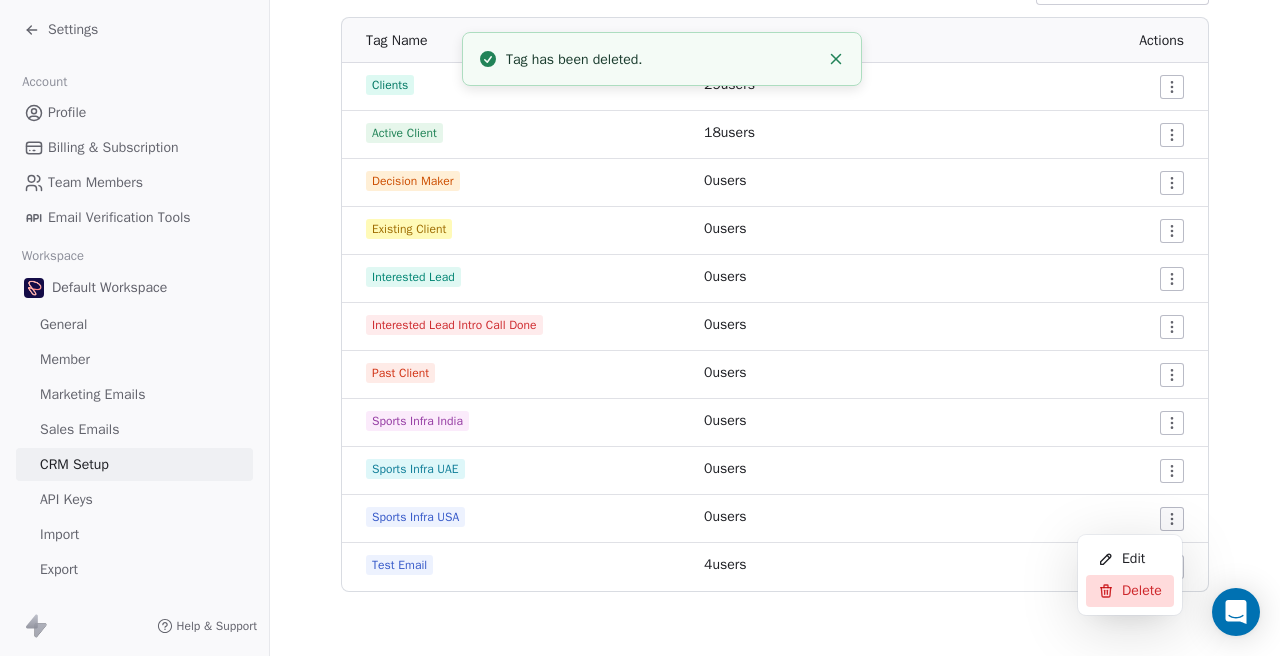 click on "Delete" at bounding box center [1130, 591] 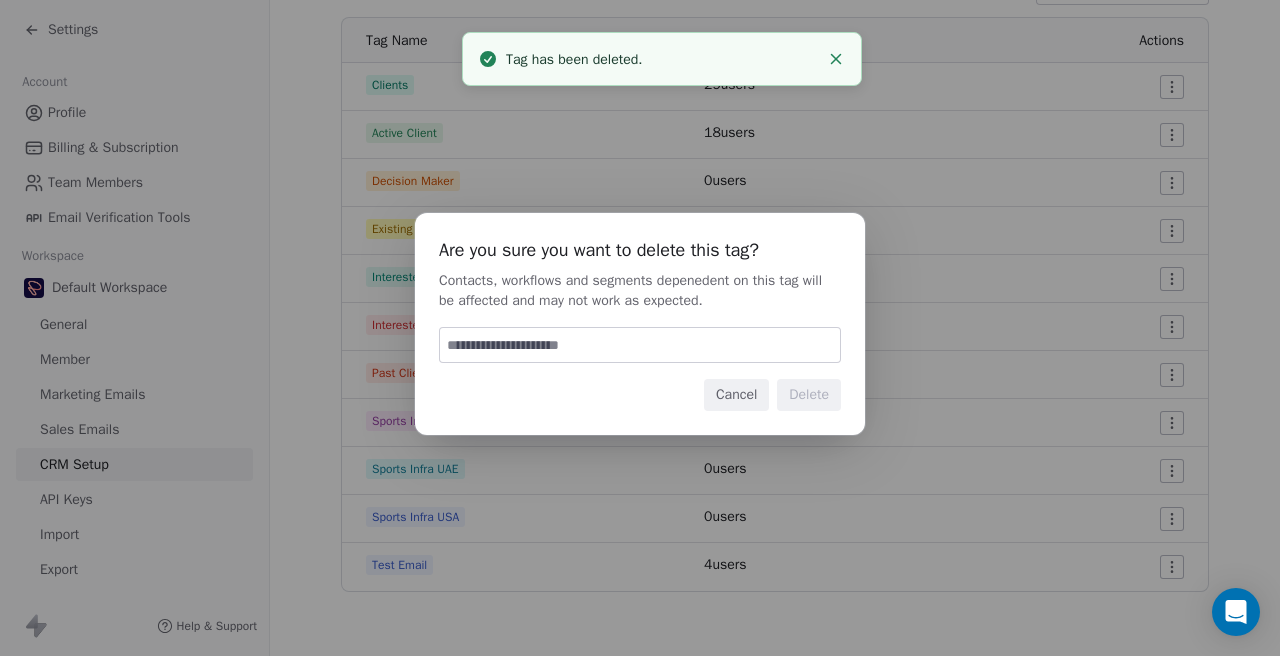 paste on "******" 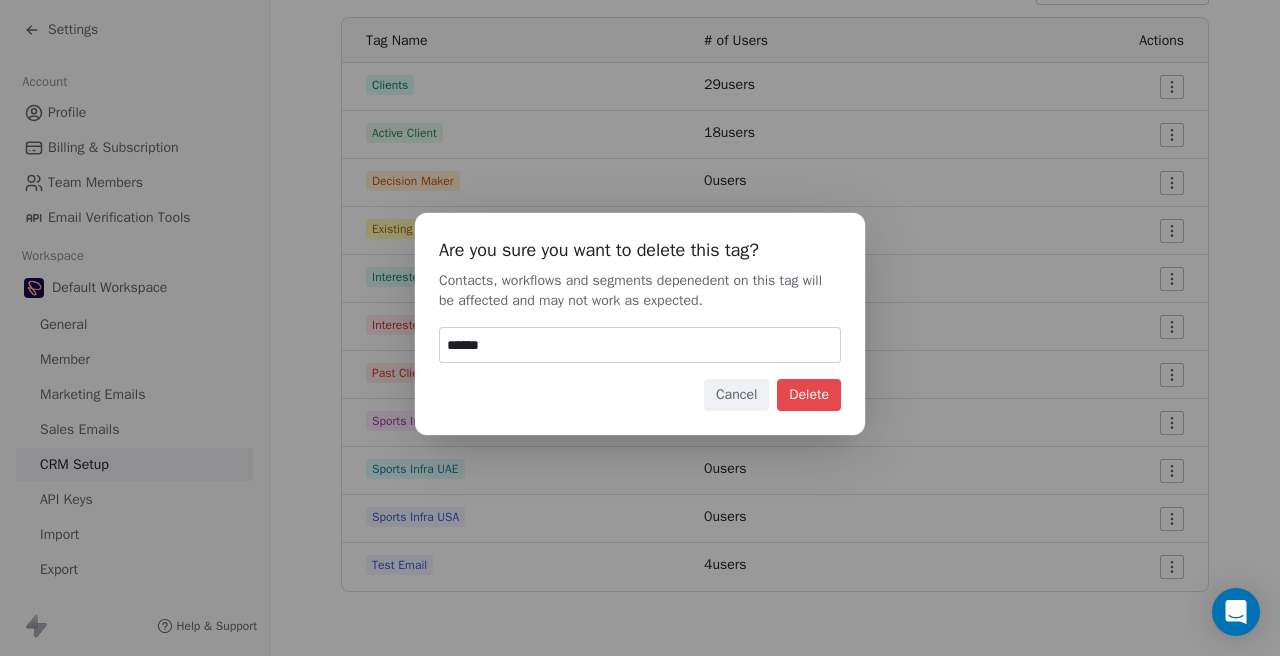 type on "******" 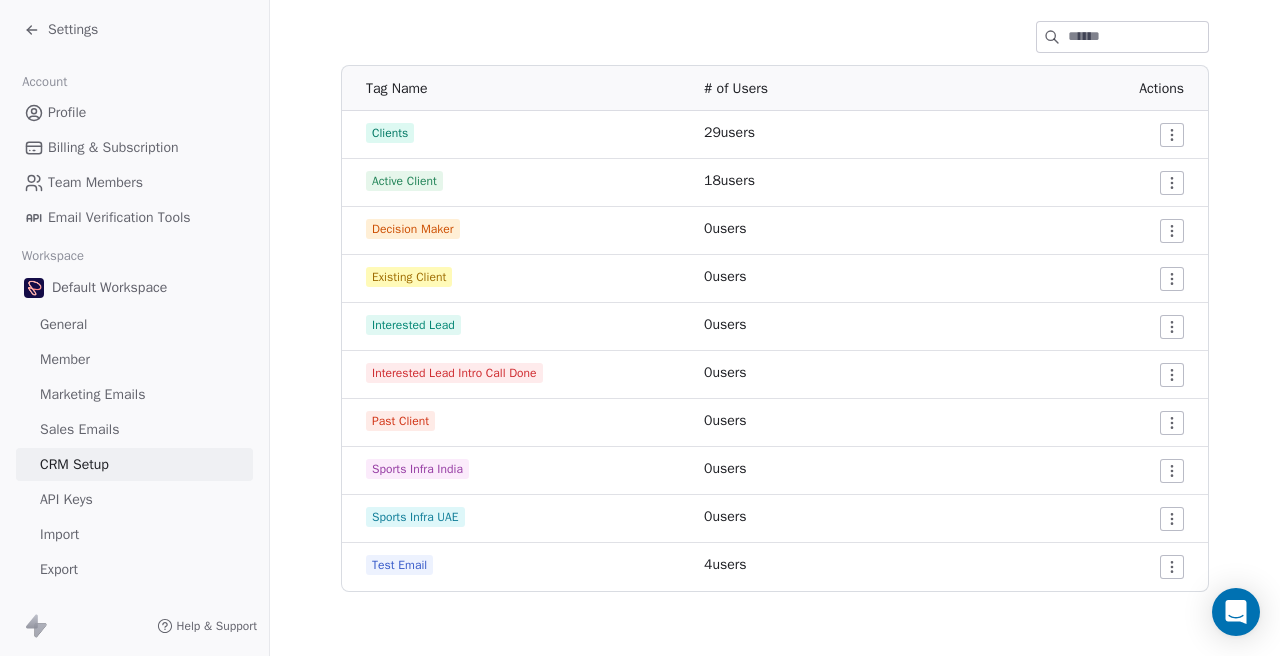 scroll, scrollTop: 281, scrollLeft: 0, axis: vertical 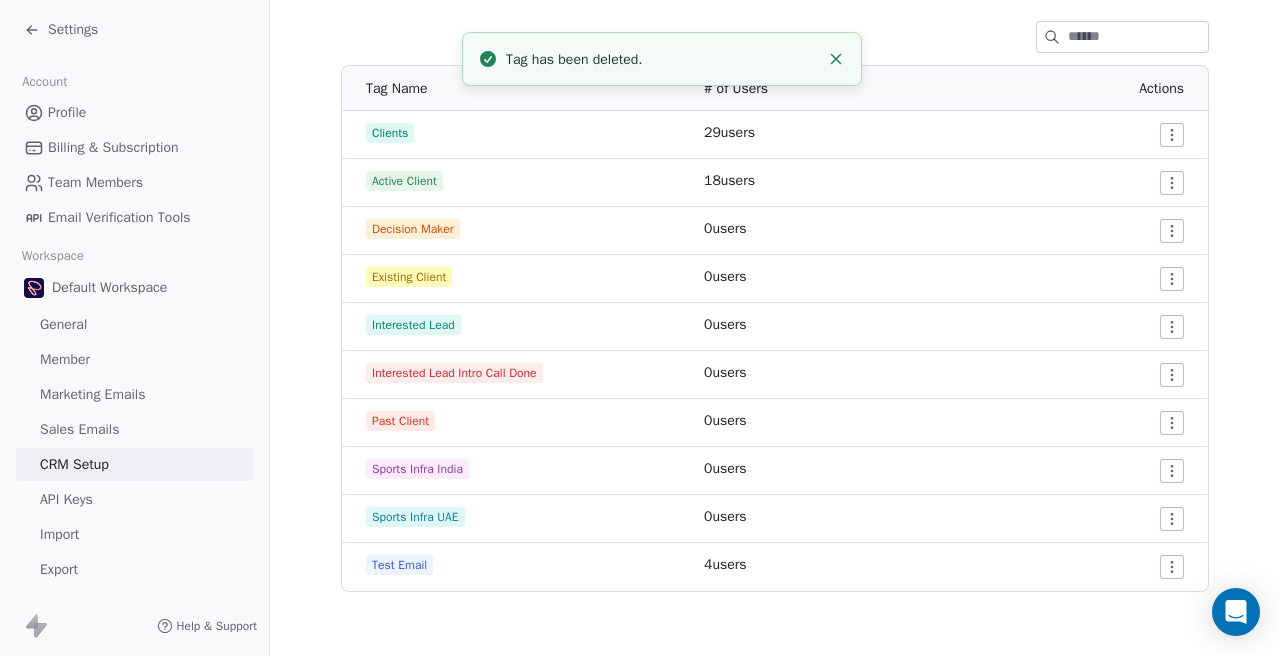 click on "Settings Account Profile Billing & Subscription Team Members Email Verification Tools Workspace Default Workspace General Member Marketing Emails Sales Emails CRM Setup API Keys Import Export Other Workspaces SEO Shapers Trois Estate Help & Support CRM Setup Manage people properties and other relevant settings. Contact Properties Contact Properties Tags Tags Status Status Tags Use tags to group or organize your contacts Create New Tag Tag Name # of Users Actions Clients 29 users Test Email 4 users Tag has been deleted." at bounding box center [640, 328] 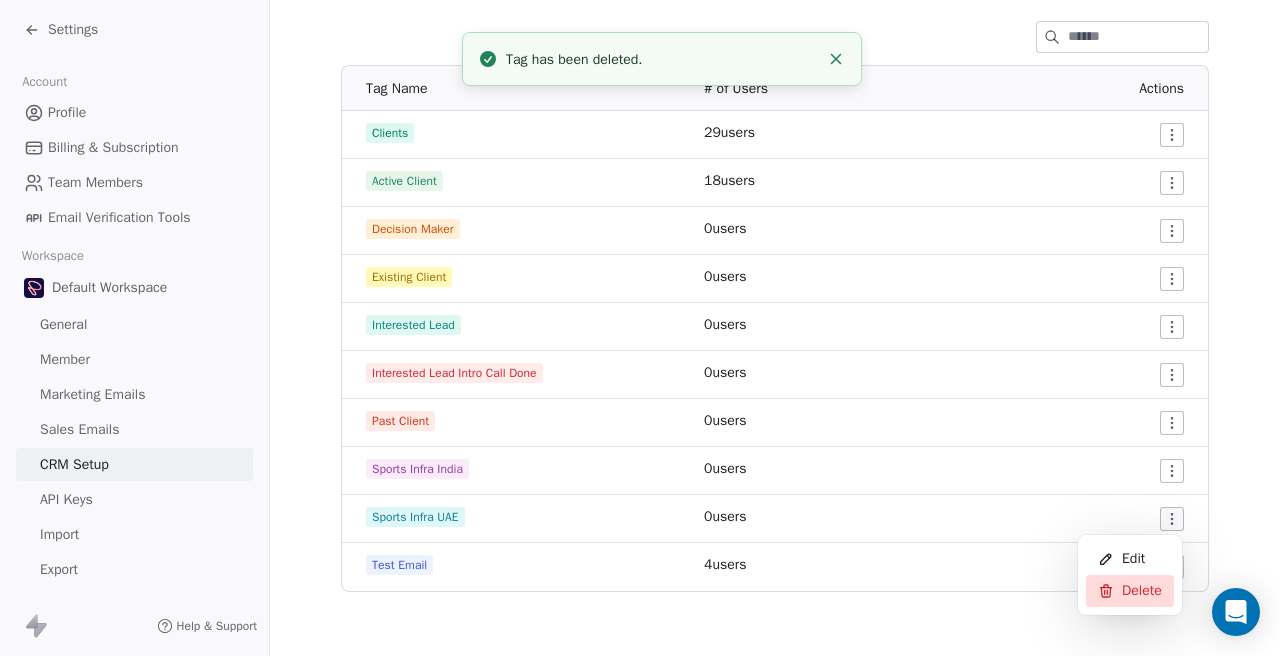 click 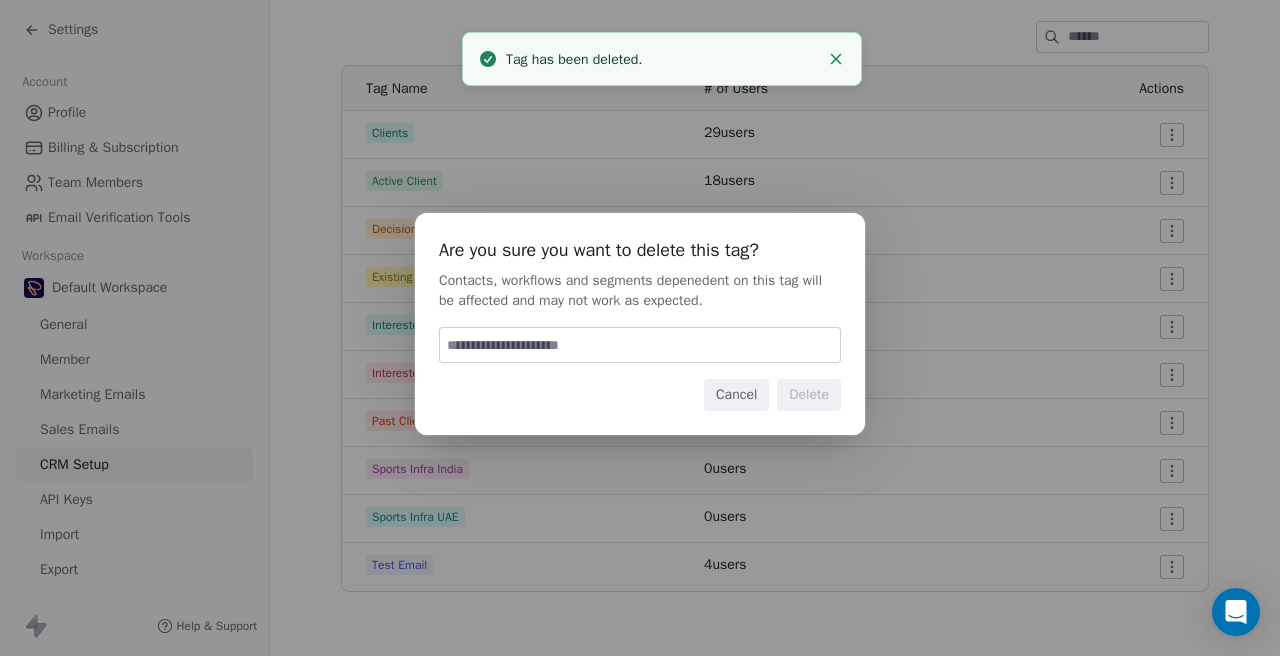 paste on "******" 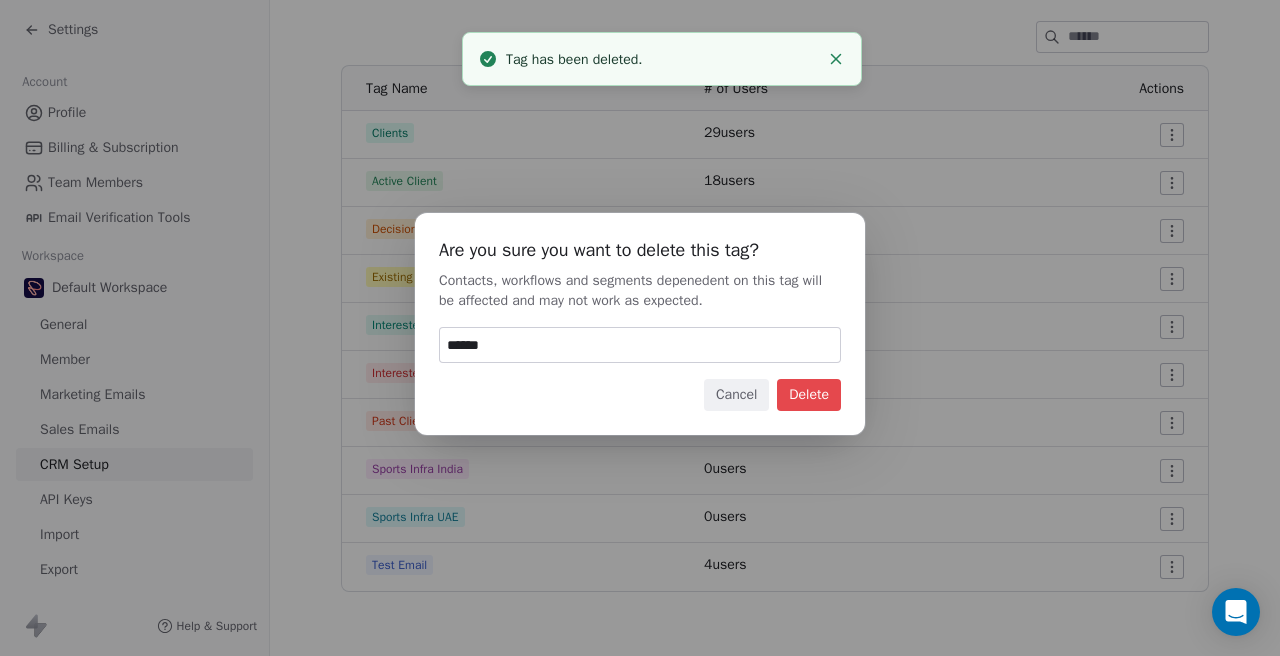 type on "******" 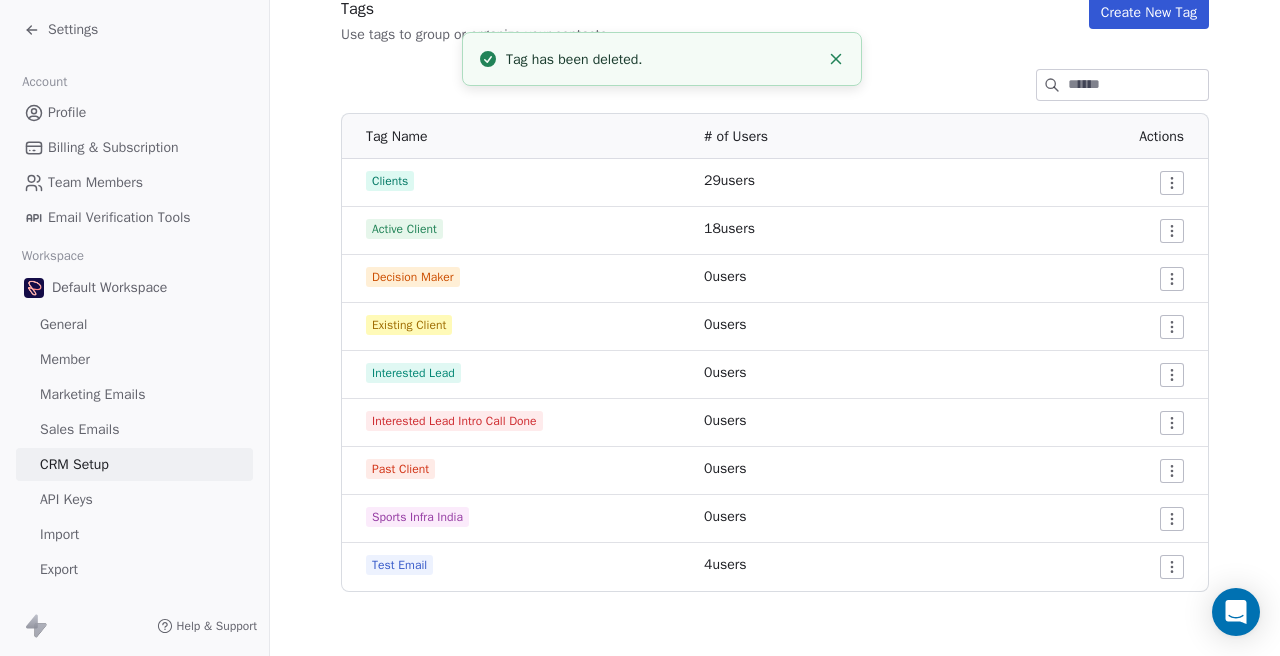 scroll, scrollTop: 233, scrollLeft: 0, axis: vertical 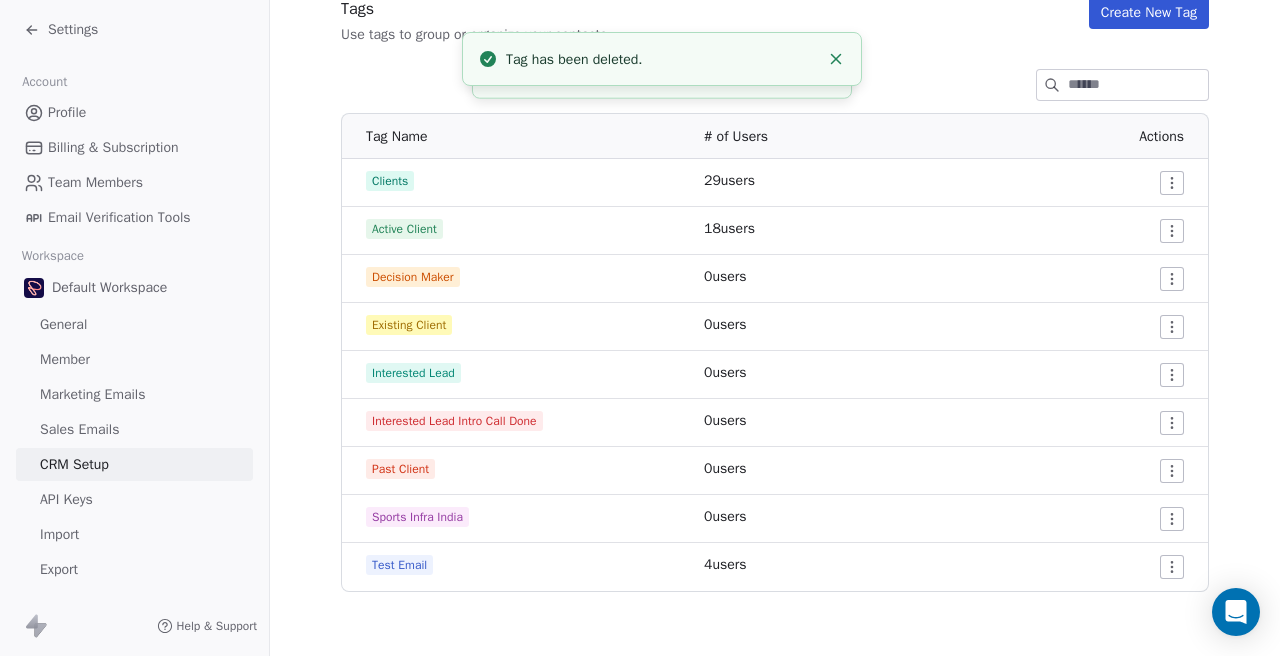 click on "Settings Account Profile Billing & Subscription Team Members Email Verification Tools Workspace Default Workspace General Member Marketing Emails Sales Emails CRM Setup API Keys Import Export Other Workspaces SEO Shapers Trois Estate Help & Support CRM Setup Manage people properties and other relevant settings. Contact Properties Contact Properties Tags Tags Status Status Tags Use tags to group or organize your contacts Create New Tag Tag Name # of Users Actions Clients 29 users Active Client 18 users Decision Maker 0 users Existing Client 0 users Interested Lead 0 users Interested Lead Intro Call Done 0 users Past Client 0 users Sports Infra India 0 users Test Email 4 users Tag has been deleted. Tag has been deleted." at bounding box center [640, 328] 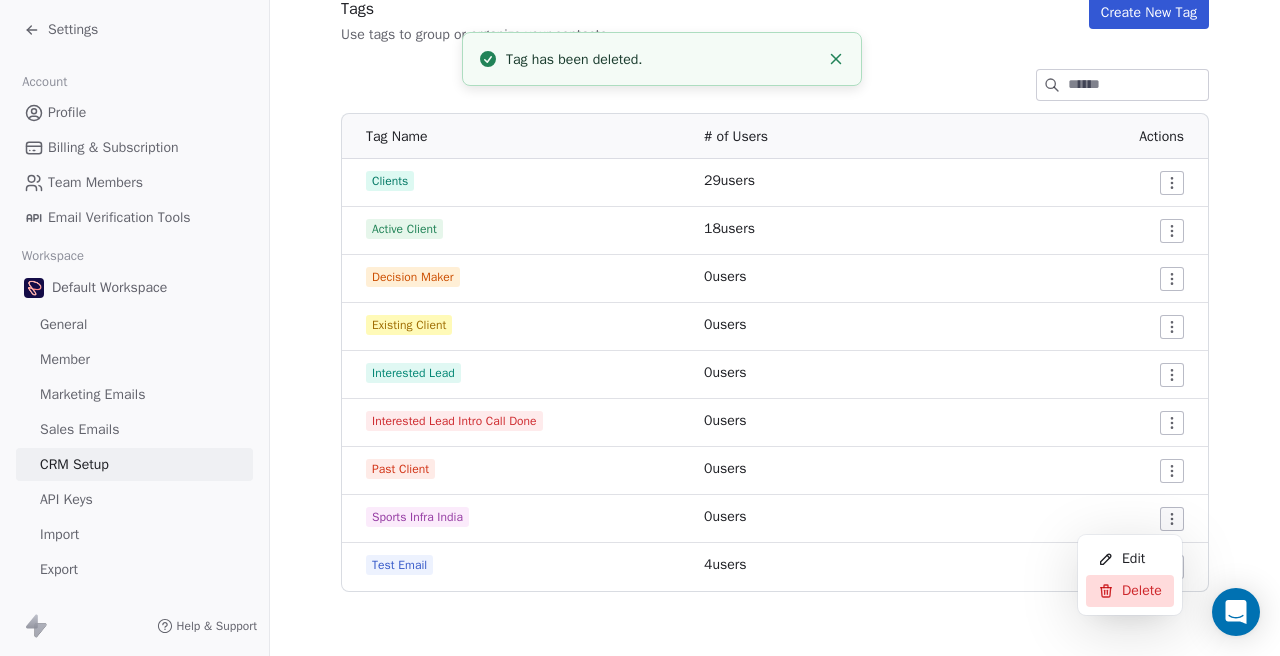click on "Delete" at bounding box center (1142, 591) 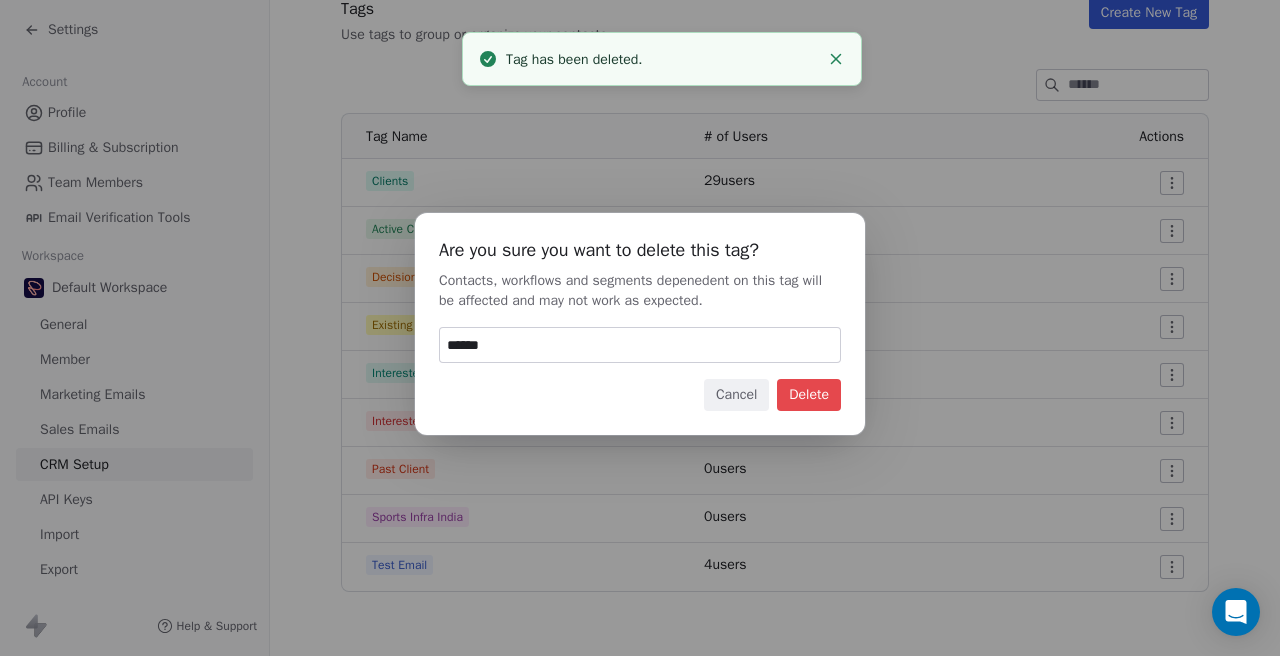 type on "******" 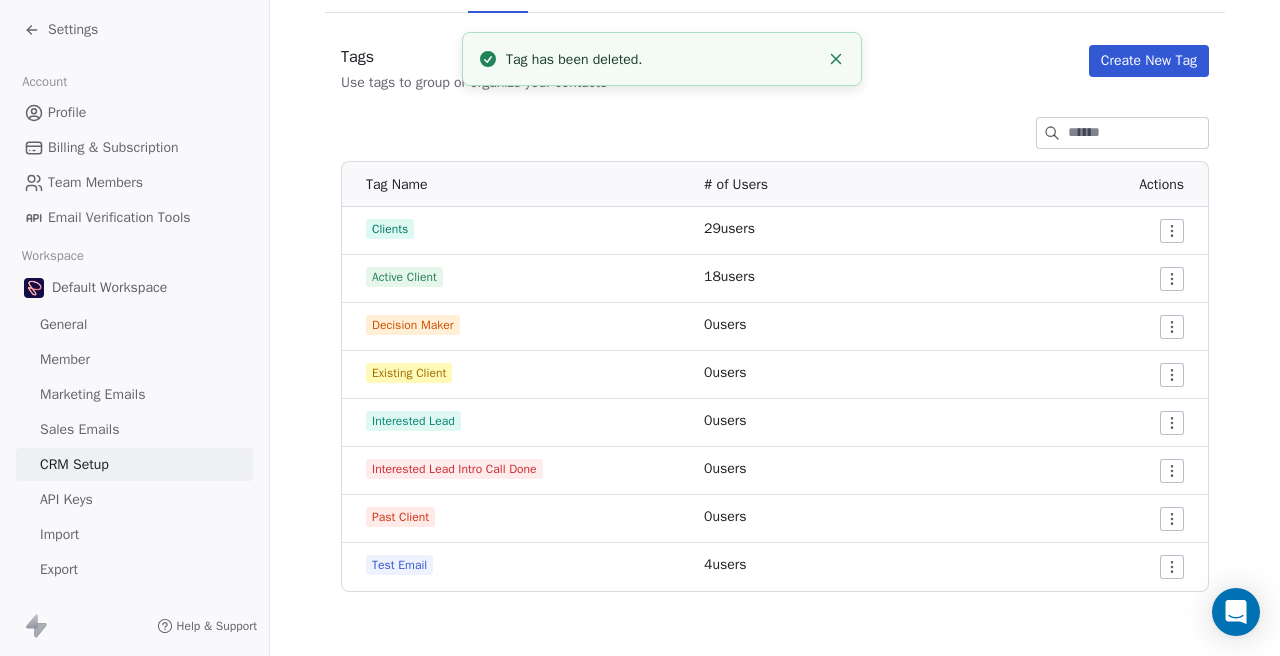 click on "Settings Account Profile Billing & Subscription Team Members Email Verification Tools Workspace Default Workspace General Member Marketing Emails Sales Emails CRM Setup API Keys Import Export Other Workspaces SEO Shapers Trois Estate Help & Support CRM Setup Manage people properties and other relevant settings. Contact Properties Contact Properties Tags Tags Status Status Tags Use tags to group or organize your contacts Create New Tag Tag Name # of Users Actions Clients 29 users Active Client 18 users Decision Maker 0 users Existing Client 0 users Interested Lead 0 users Interested Lead Intro Call Done 0 users Past Client 0 users Test Email 4 users Tag has been deleted. Tag has been deleted." at bounding box center [640, 328] 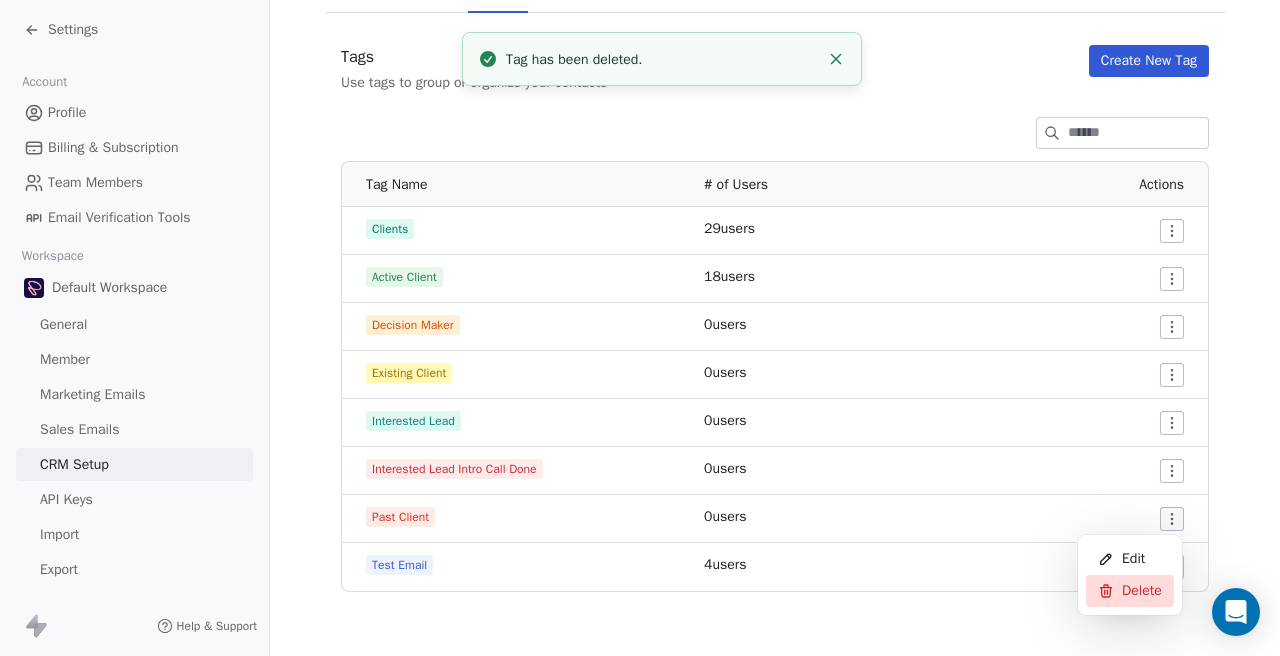click 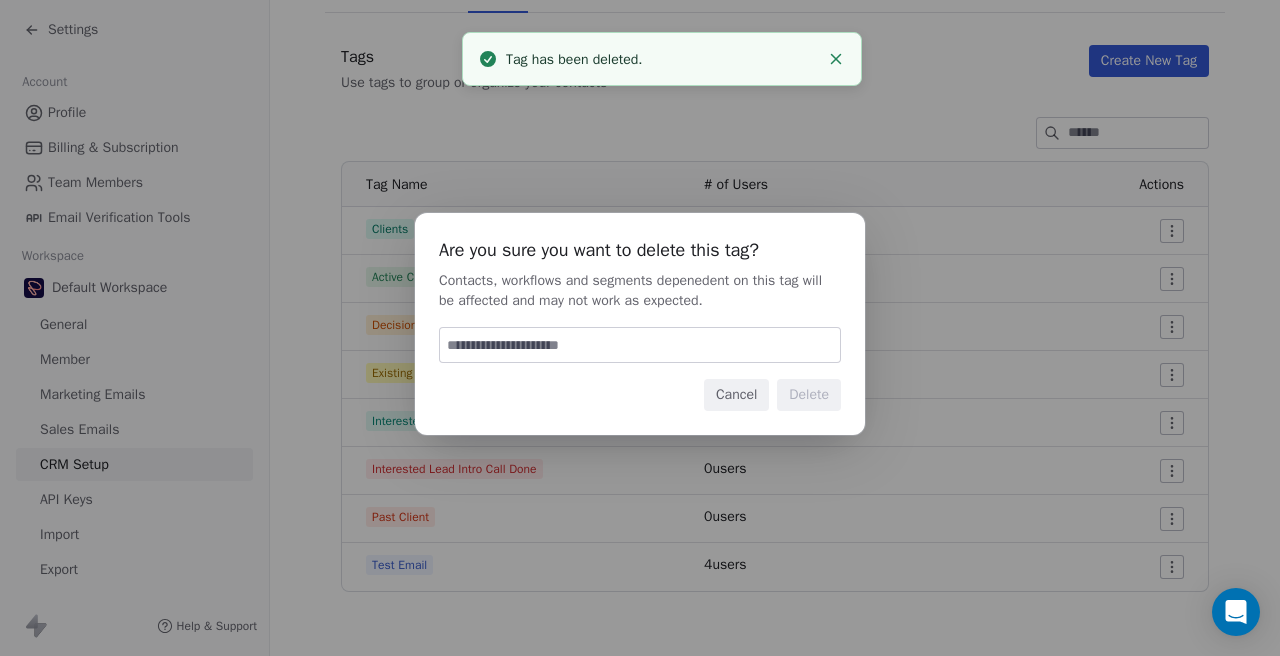 paste on "******" 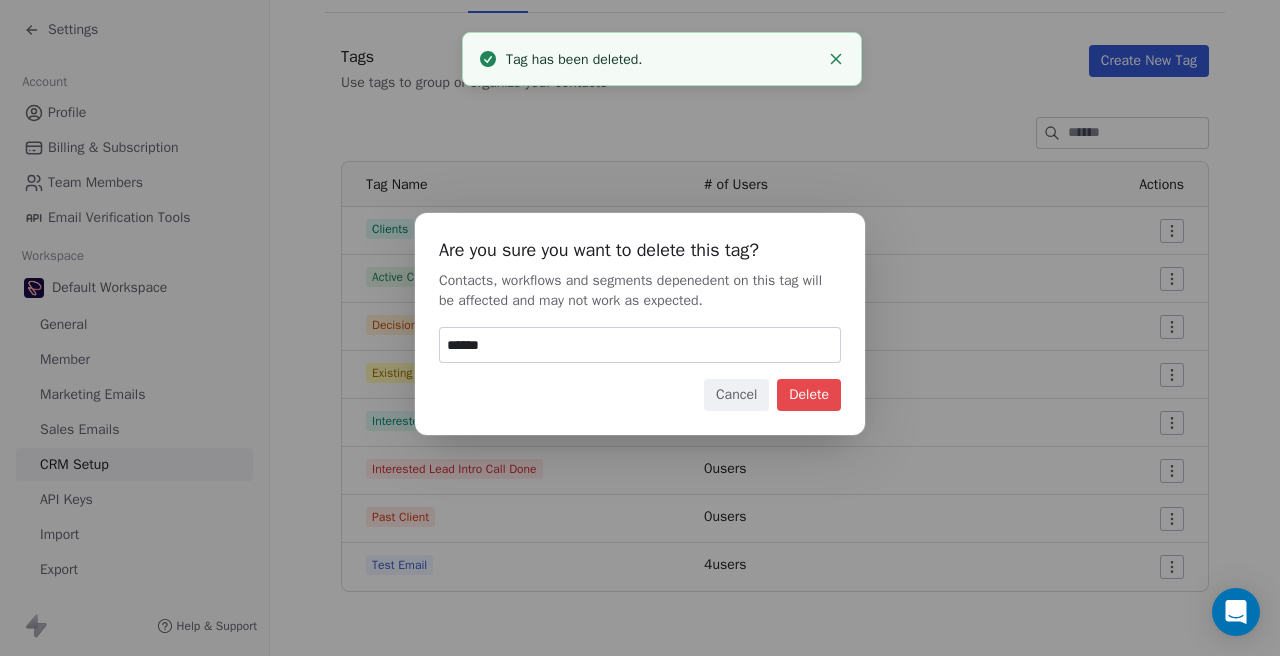 type on "******" 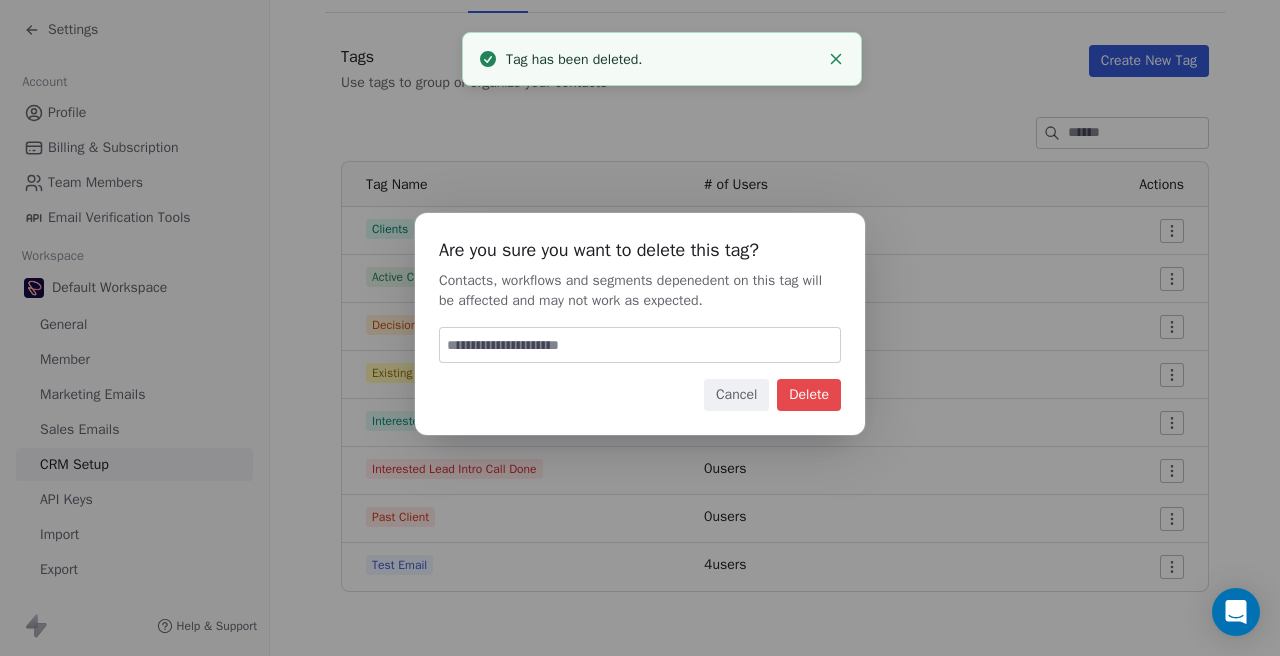 scroll, scrollTop: 137, scrollLeft: 0, axis: vertical 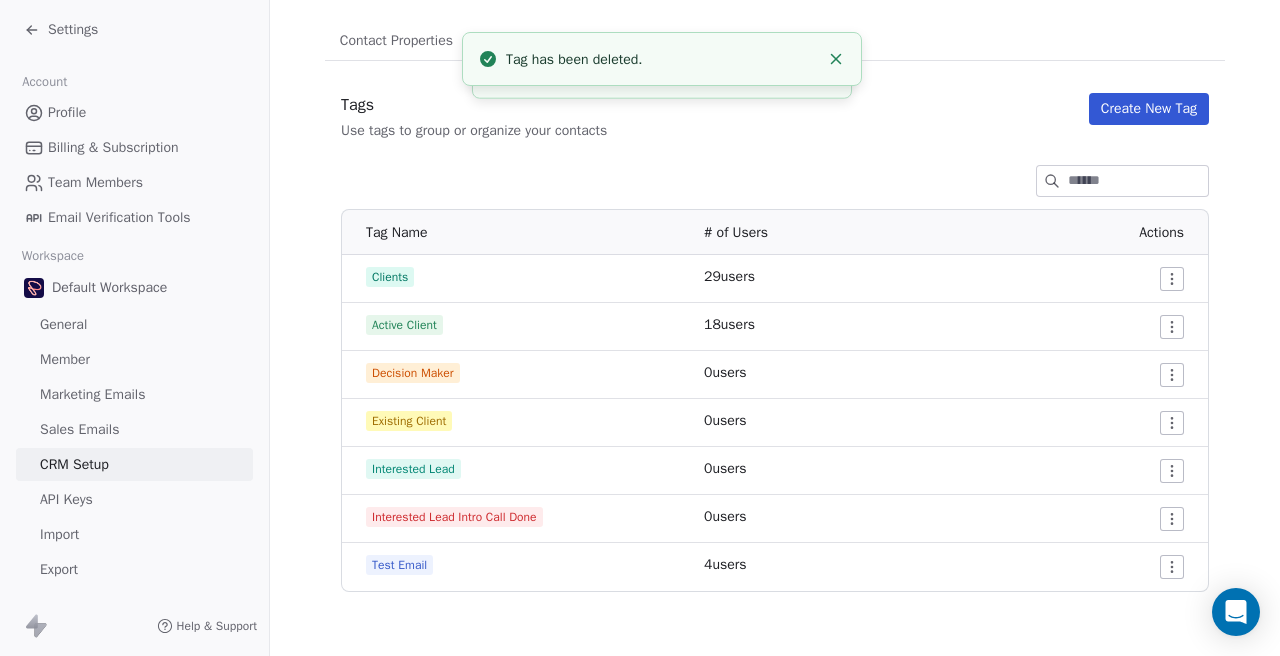 click on "Settings Account Profile Billing & Subscription Team Members Email Verification Tools Workspace Default Workspace General Member Marketing Emails Sales Emails CRM Setup API Keys Import Export Other Workspaces SEO Shapers Trois Estate Help & Support CRM Setup Manage people properties and other relevant settings. Contact Properties Contact Properties Tags Tags Status Status Tags Use tags to group or organize your contacts Create New Tag Tag Name # of Users Actions Clients 29  users Active Client 18  users Decision Maker 0  users Existing Client 0  users Interested Lead 0  users Test Email 4  users   Tag has been deleted. Tag has been deleted." at bounding box center [640, 328] 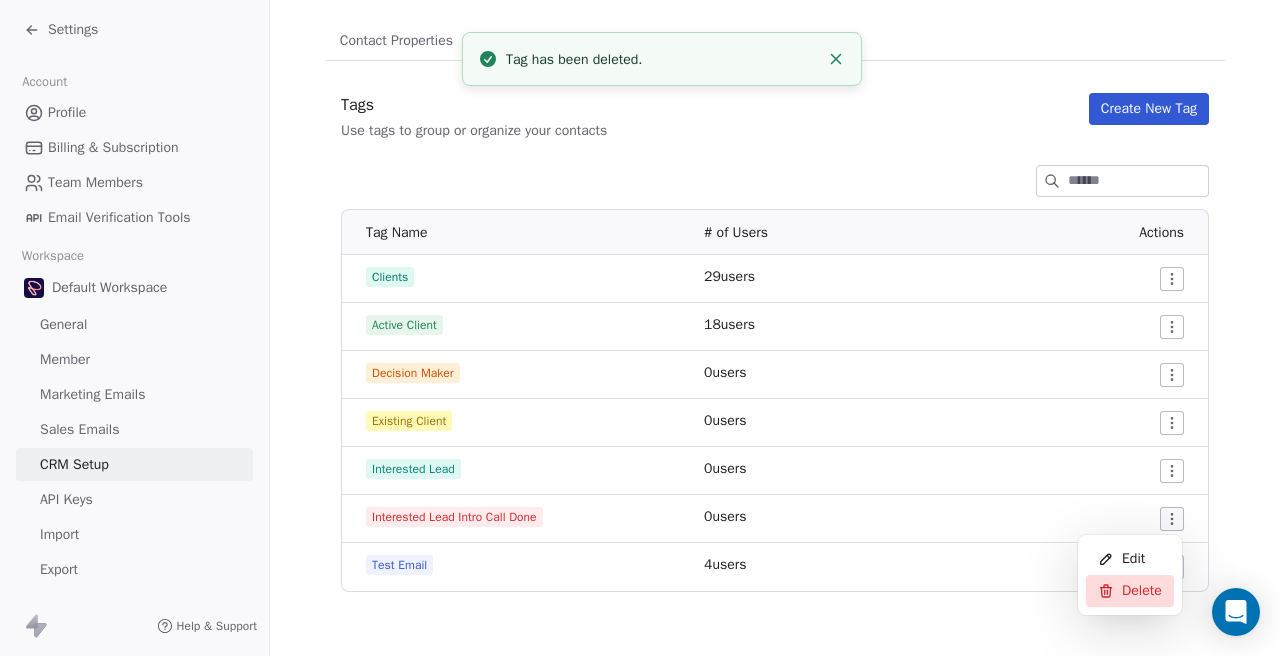 click on "Delete" at bounding box center (1130, 591) 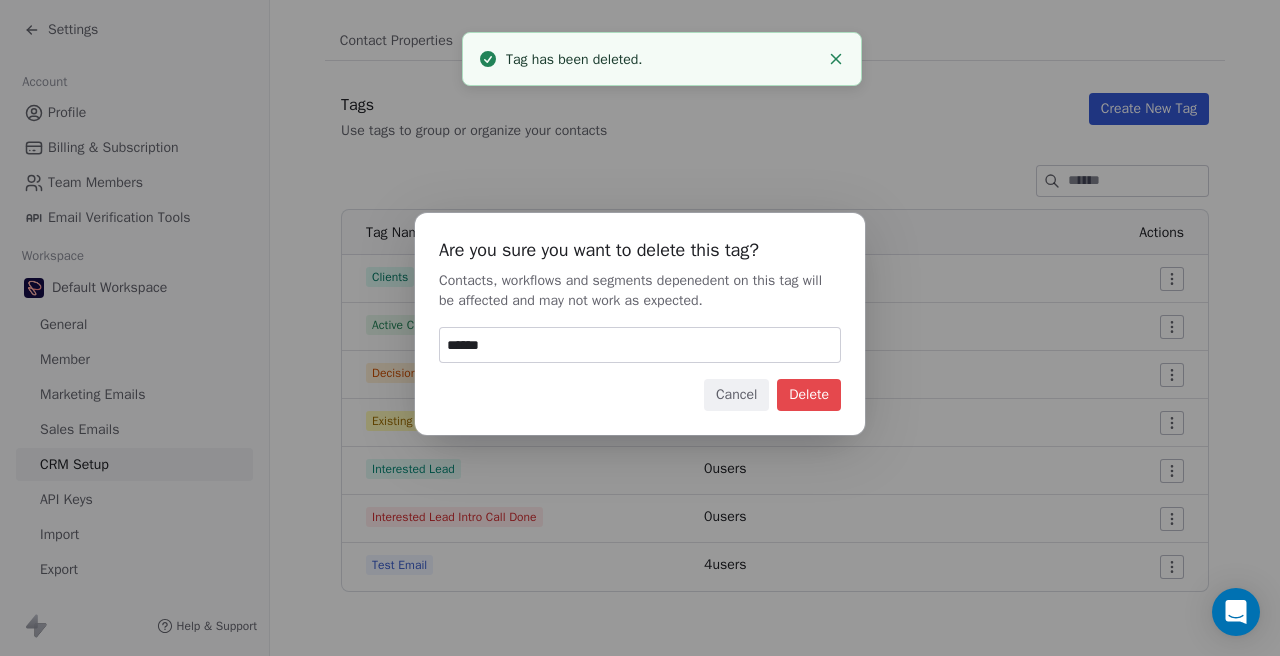 type on "******" 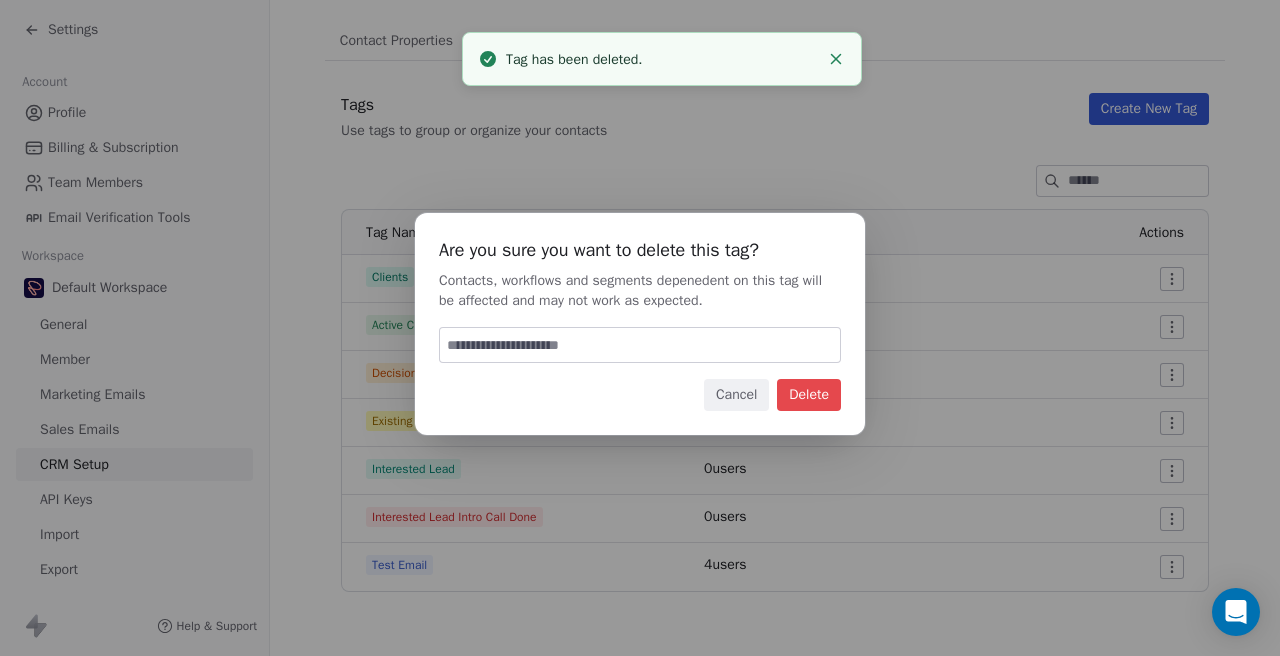 scroll, scrollTop: 89, scrollLeft: 0, axis: vertical 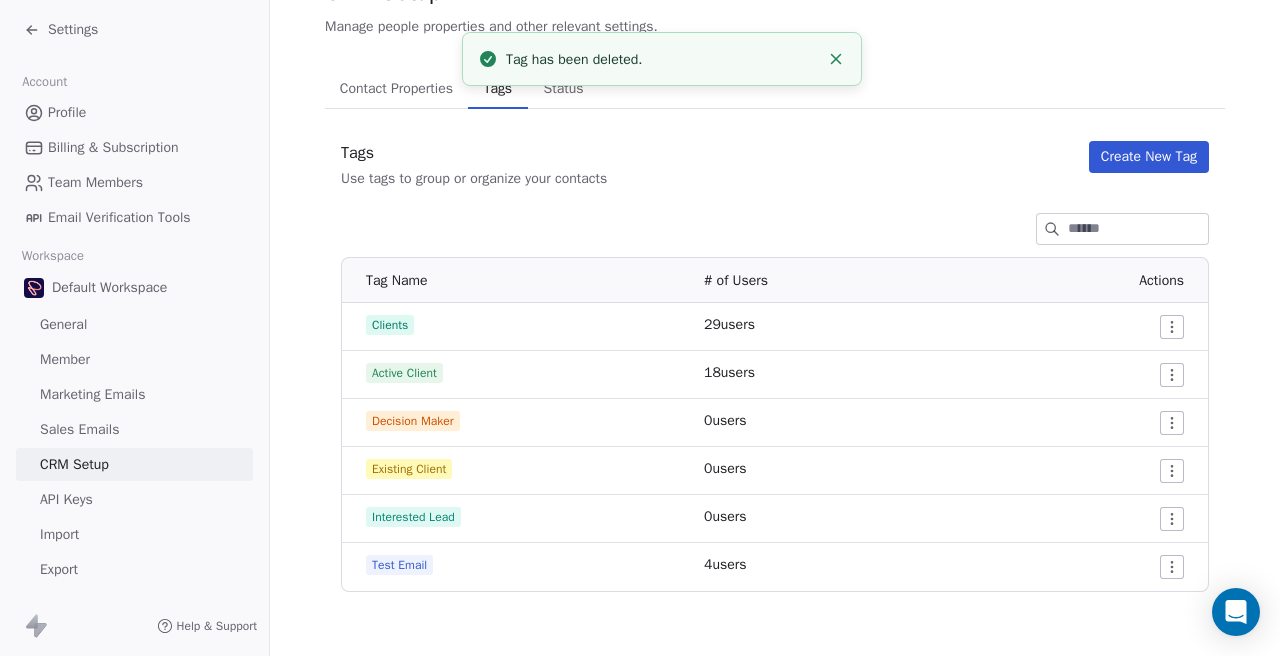 click on "Settings Account Profile Billing & Subscription Team Members Email Verification Tools Workspace Default Workspace General Member Marketing Emails Sales Emails CRM Setup API Keys Import Export Other Workspaces SEO Shapers Trois Estate Help & Support CRM Setup Manage people properties and other relevant settings. Contact Properties Contact Properties Tags Tags Status Status Tags Use tags to group or organize your contacts Create New Tag Tag Name # of Users Actions Clients 29  users Active Client 18  users Decision Maker 0  users Existing Client 0  users Interested Lead 0  users Test Email 4  users   Tag has been deleted. Tag has been deleted." at bounding box center (640, 328) 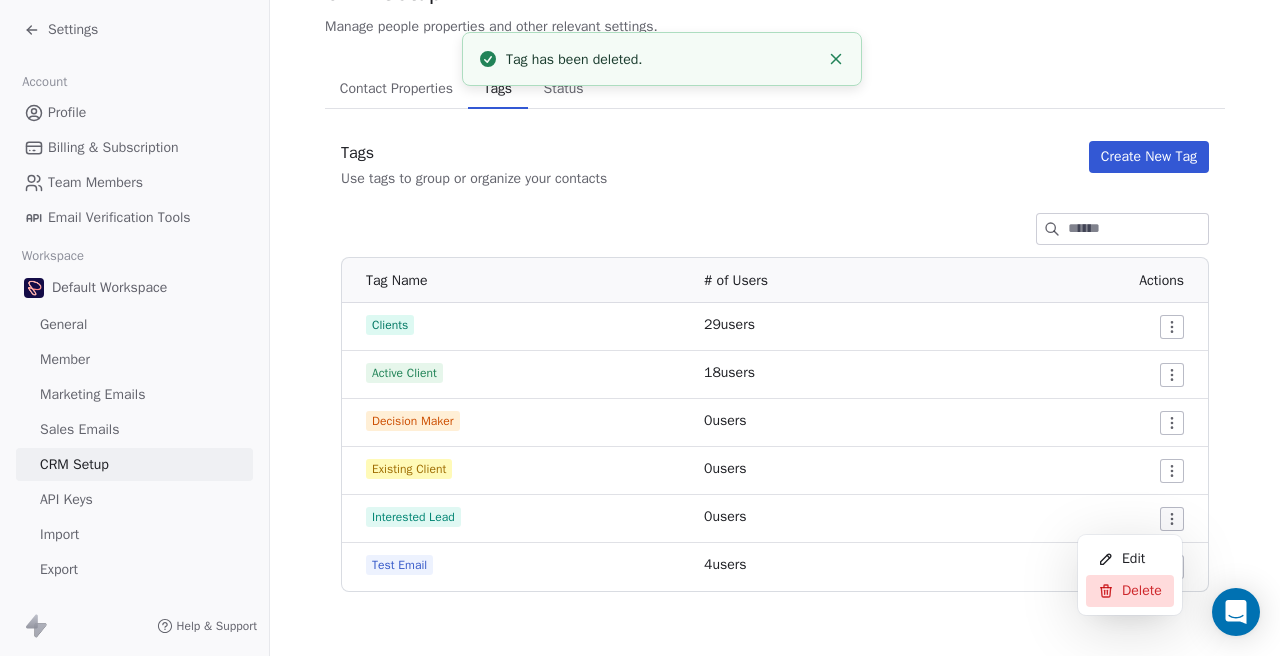 click on "Delete" at bounding box center (1142, 591) 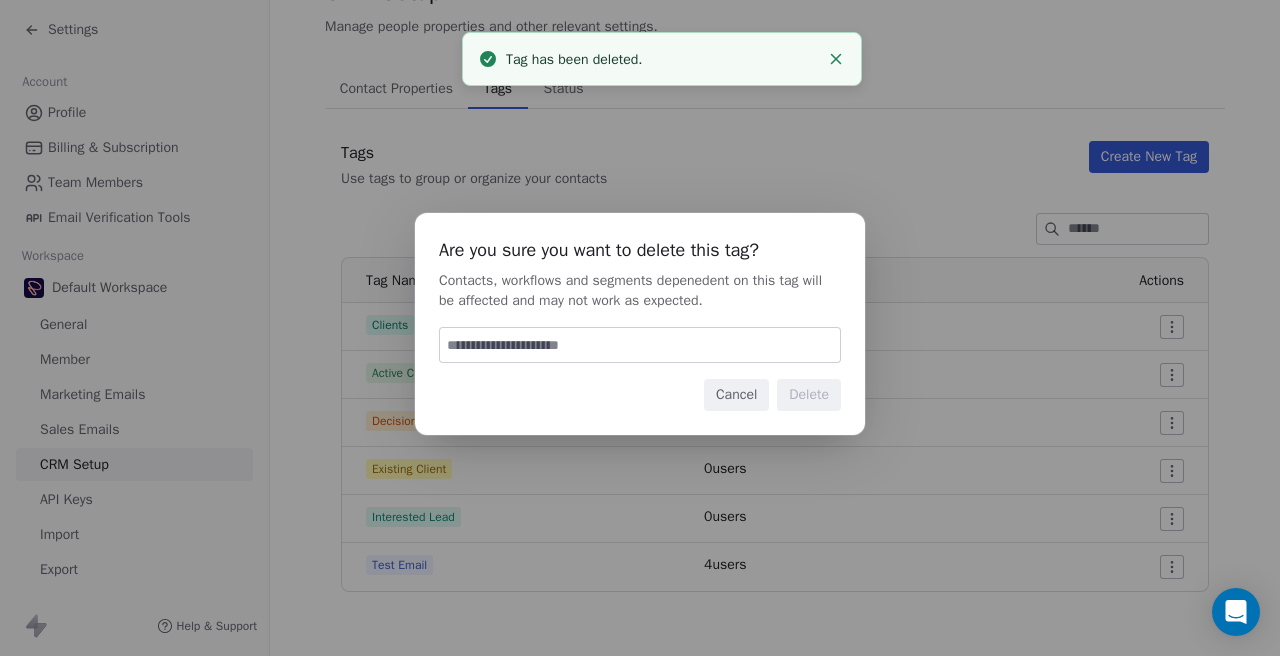 paste on "******" 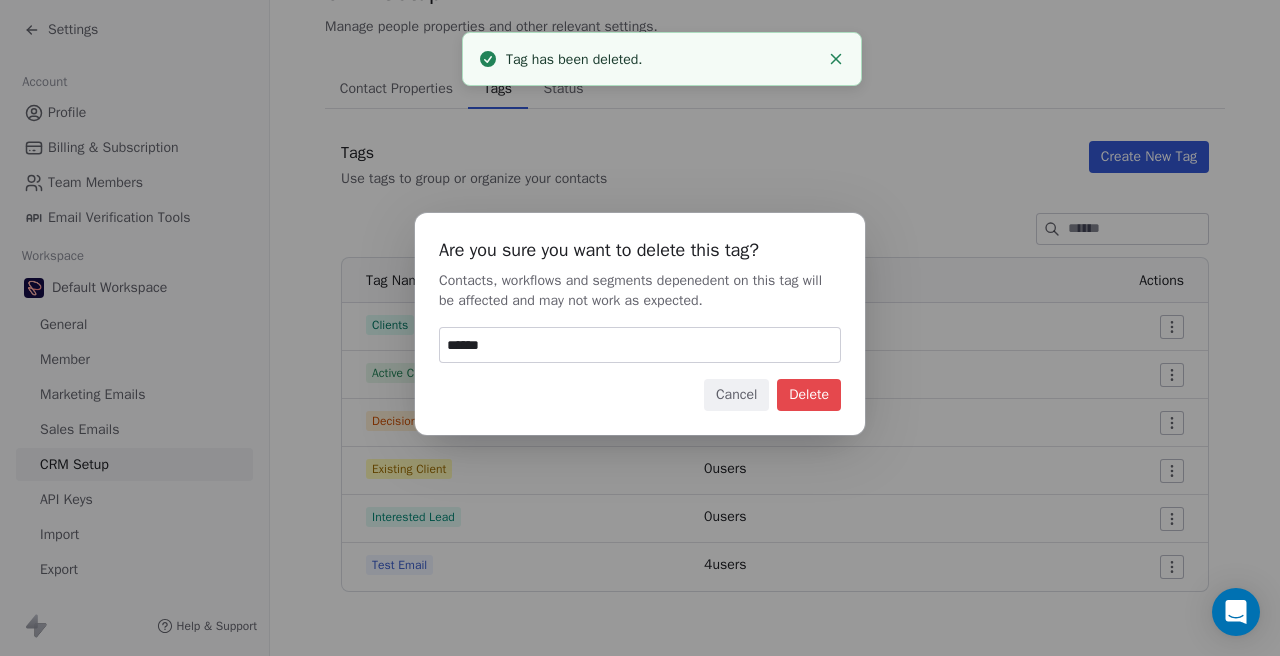type on "******" 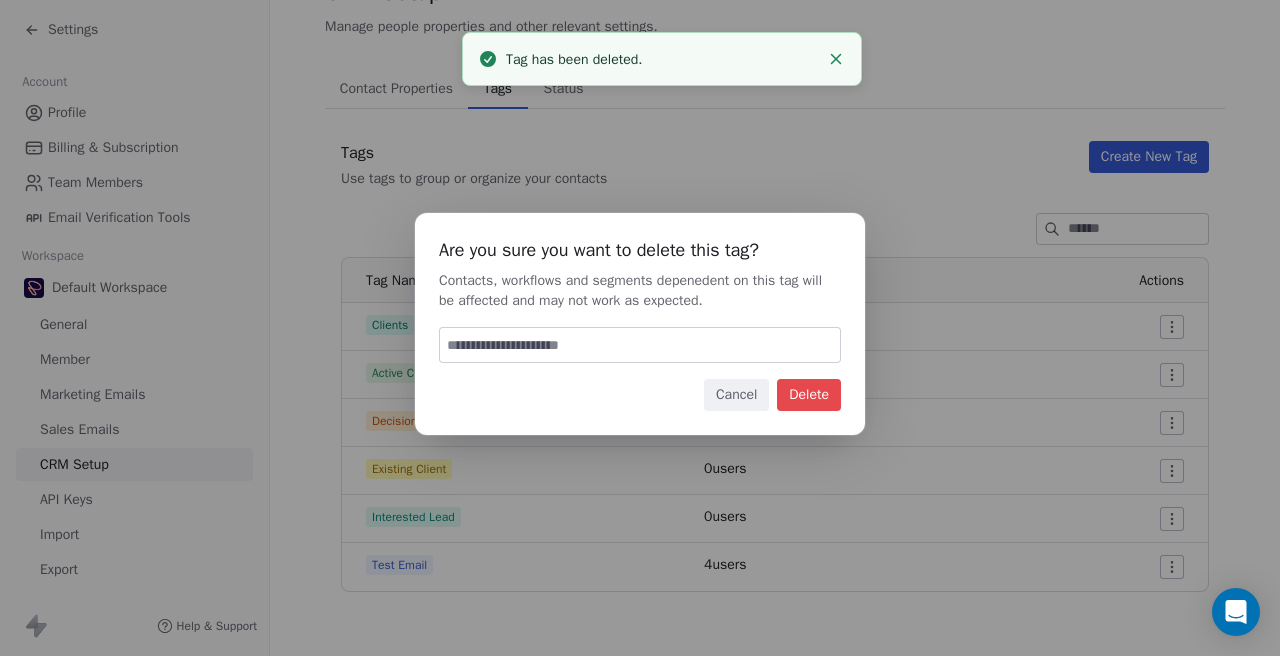 scroll, scrollTop: 41, scrollLeft: 0, axis: vertical 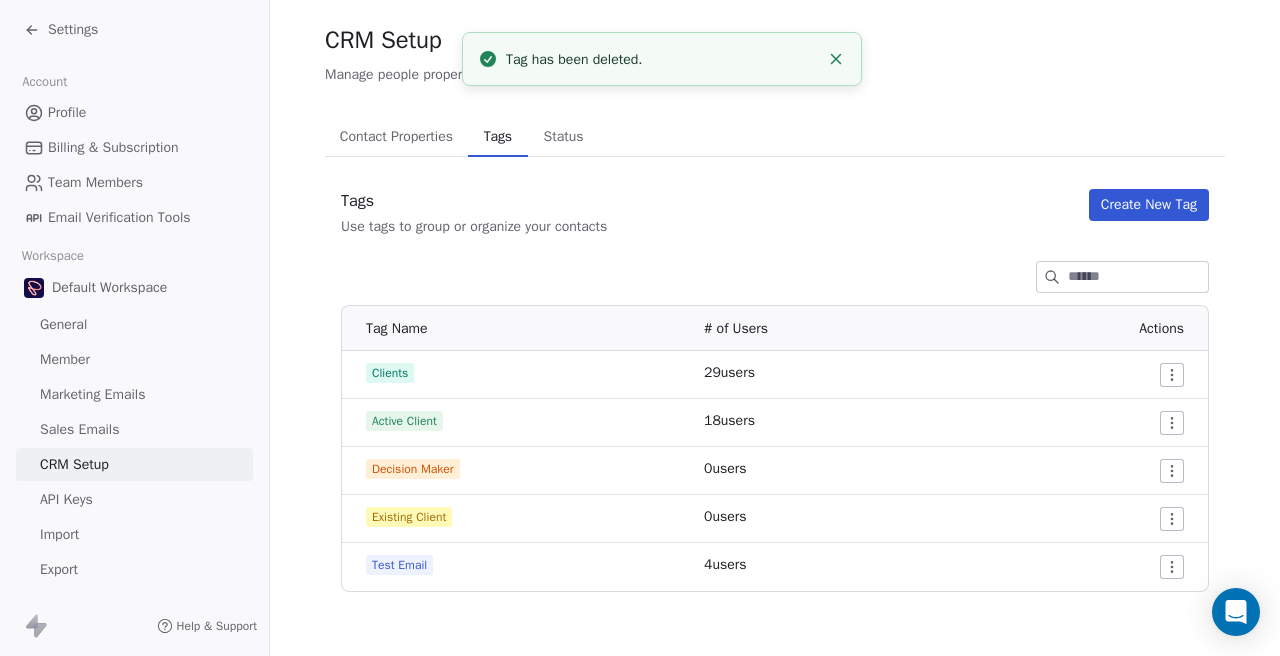 click on "Settings Account Profile Billing & Subscription Team Members Email Verification Tools Workspace Default Workspace General Member Marketing Emails Sales Emails CRM Setup API Keys Import Export Other Workspaces SEO Shapers Trois Estate Help & Support CRM Setup Manage people properties and other relevant settings. Contact Properties Contact Properties Tags Tags Status Status Tags Use tags to group or organize your contacts Create New Tag Tag Name # of Users Actions Clients 29  users Active Client 18  users Decision Maker 0  users Existing Client 0  users Test Email 4  users   Tag has been deleted. Tag has been deleted." at bounding box center (640, 328) 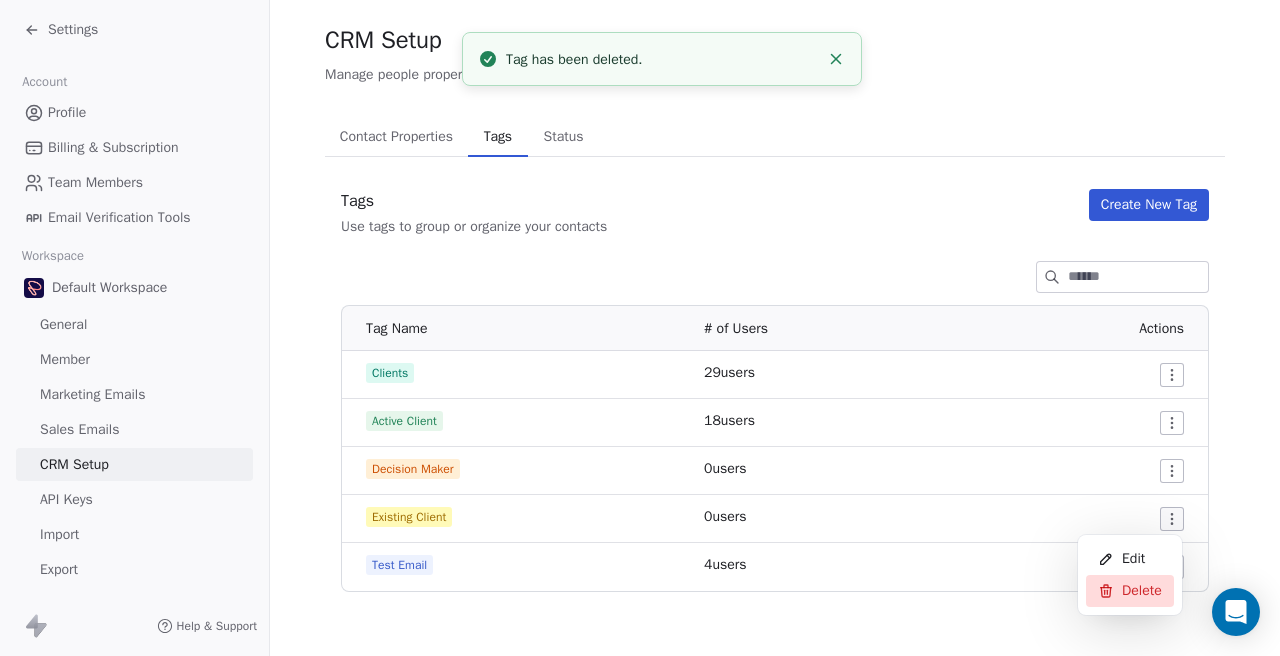 click 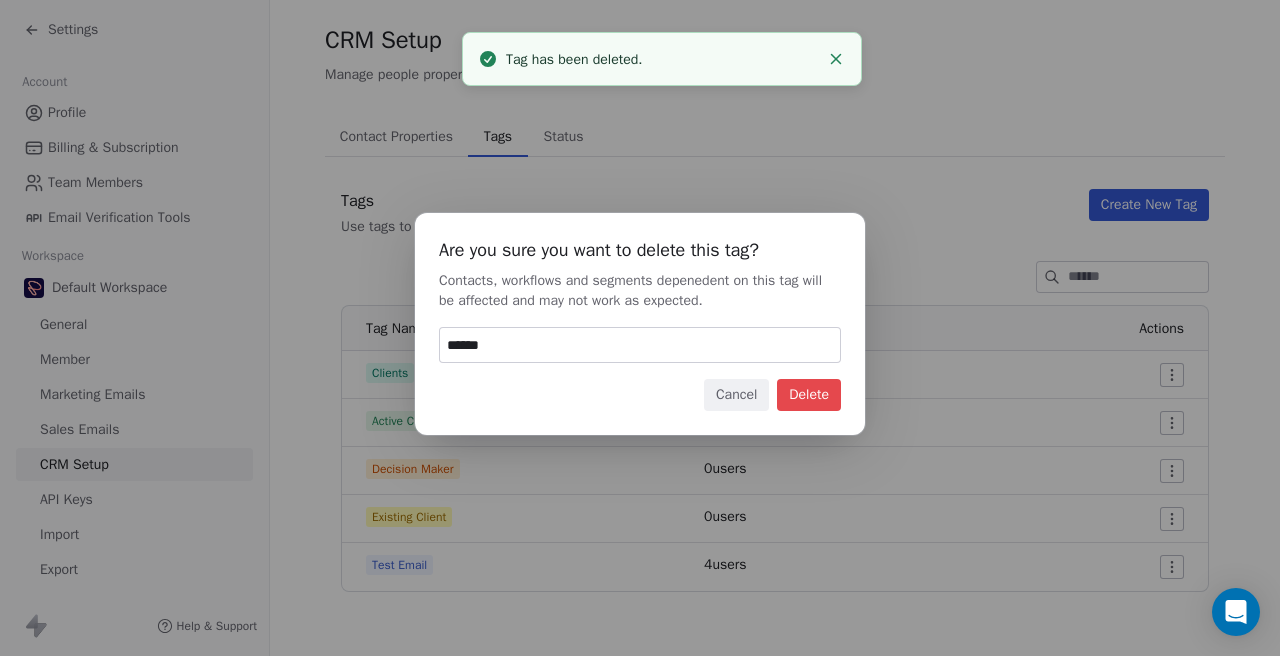 type on "******" 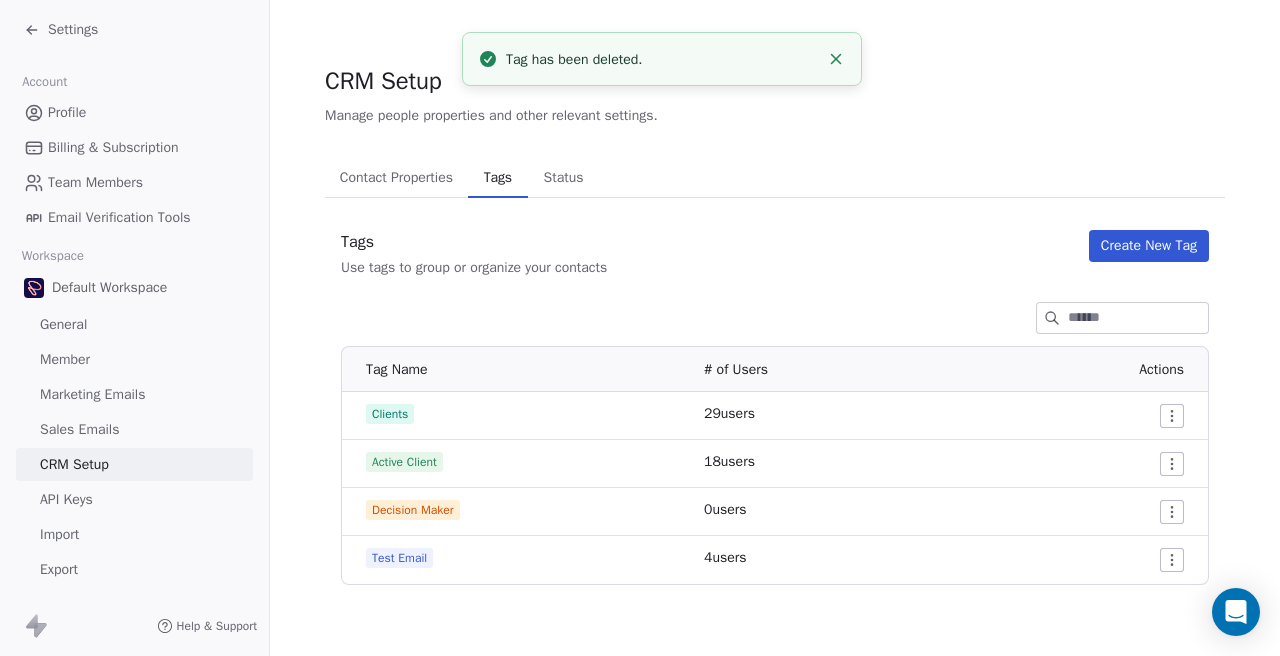 scroll, scrollTop: 0, scrollLeft: 0, axis: both 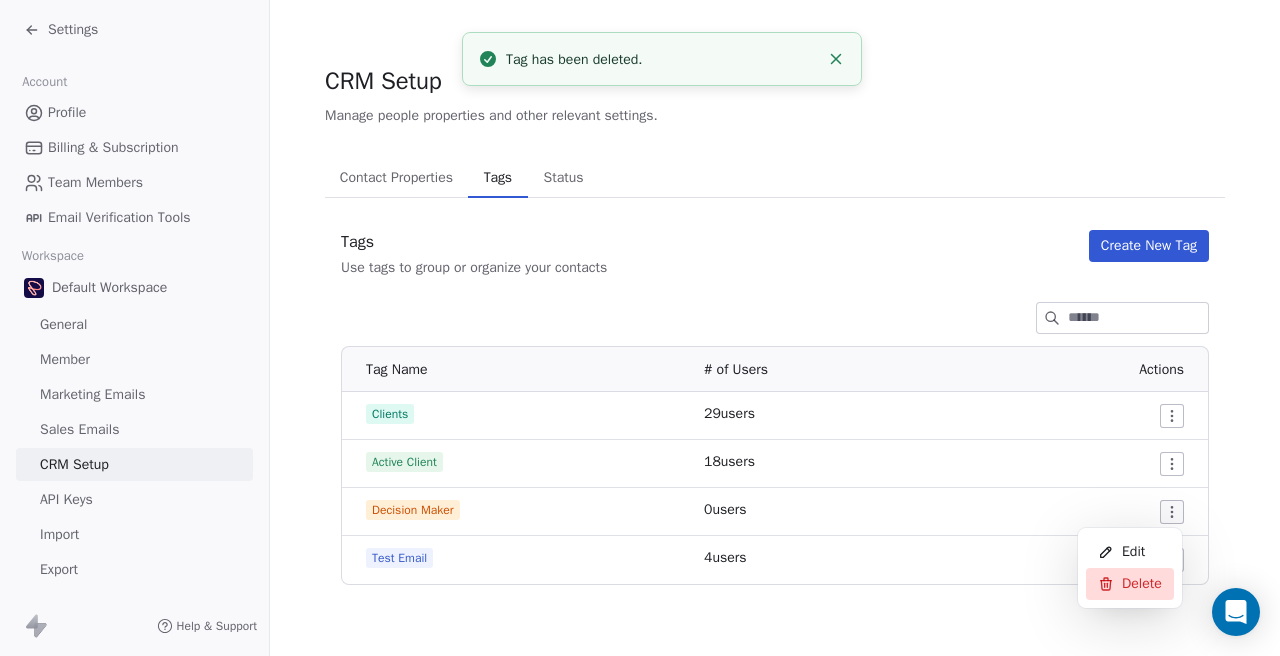 click on "Delete" at bounding box center [1130, 584] 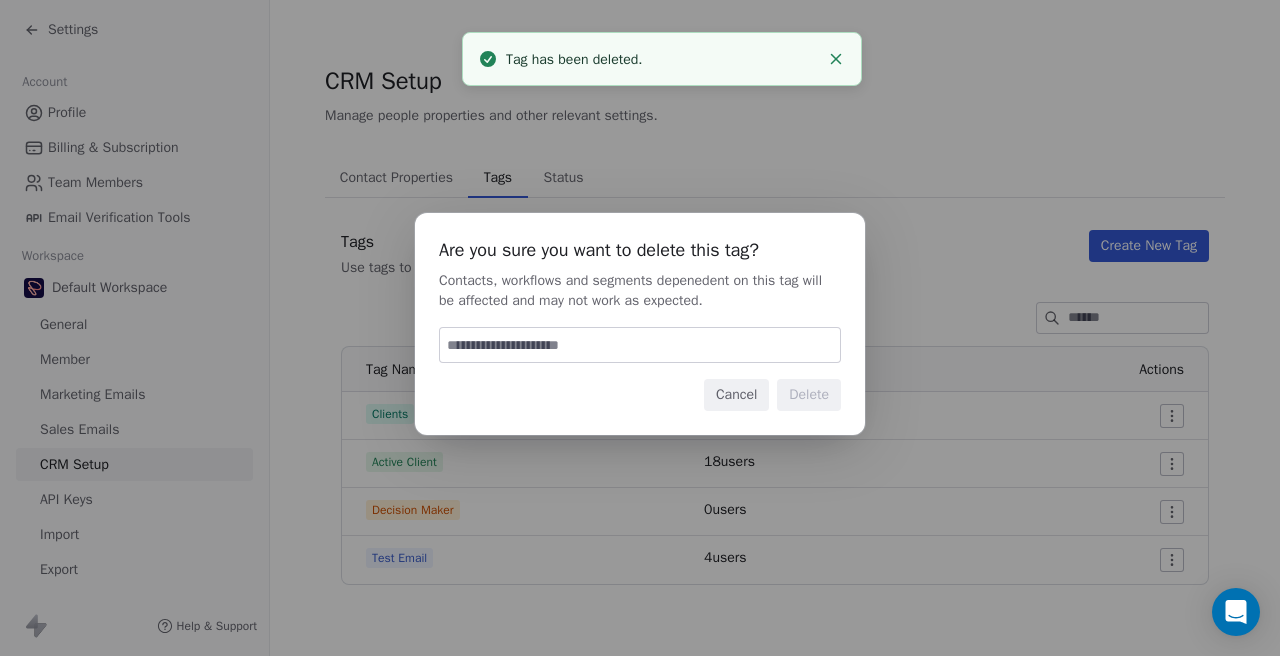 paste on "******" 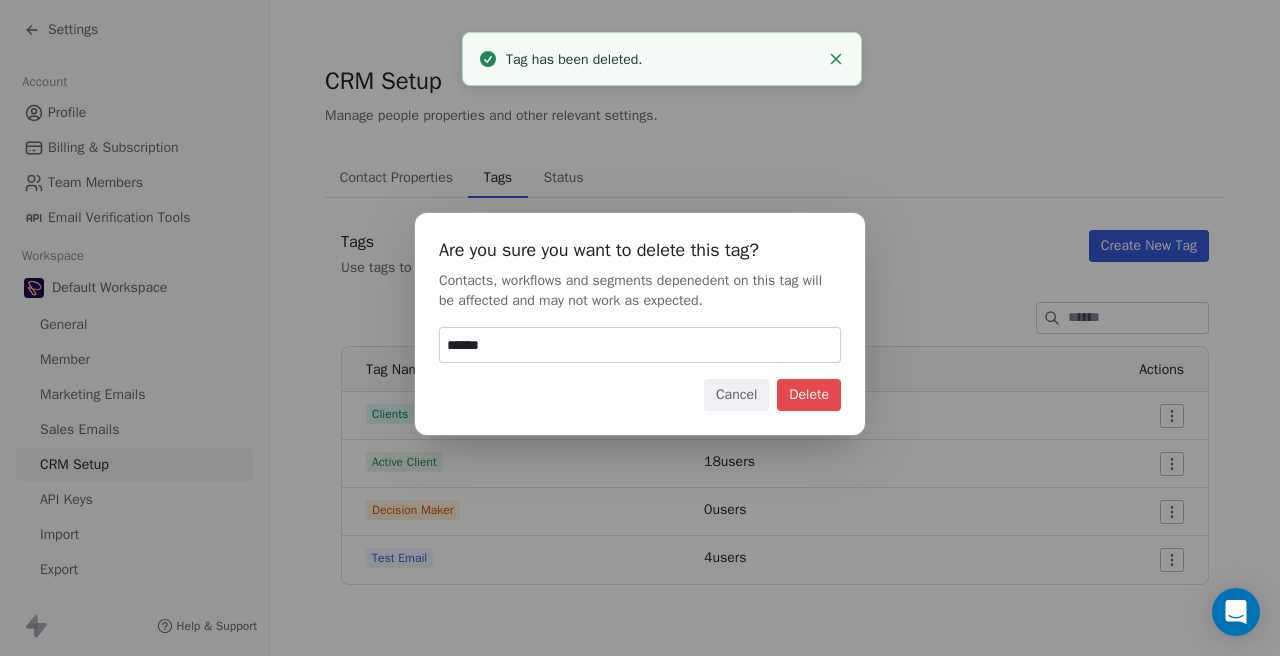 type on "******" 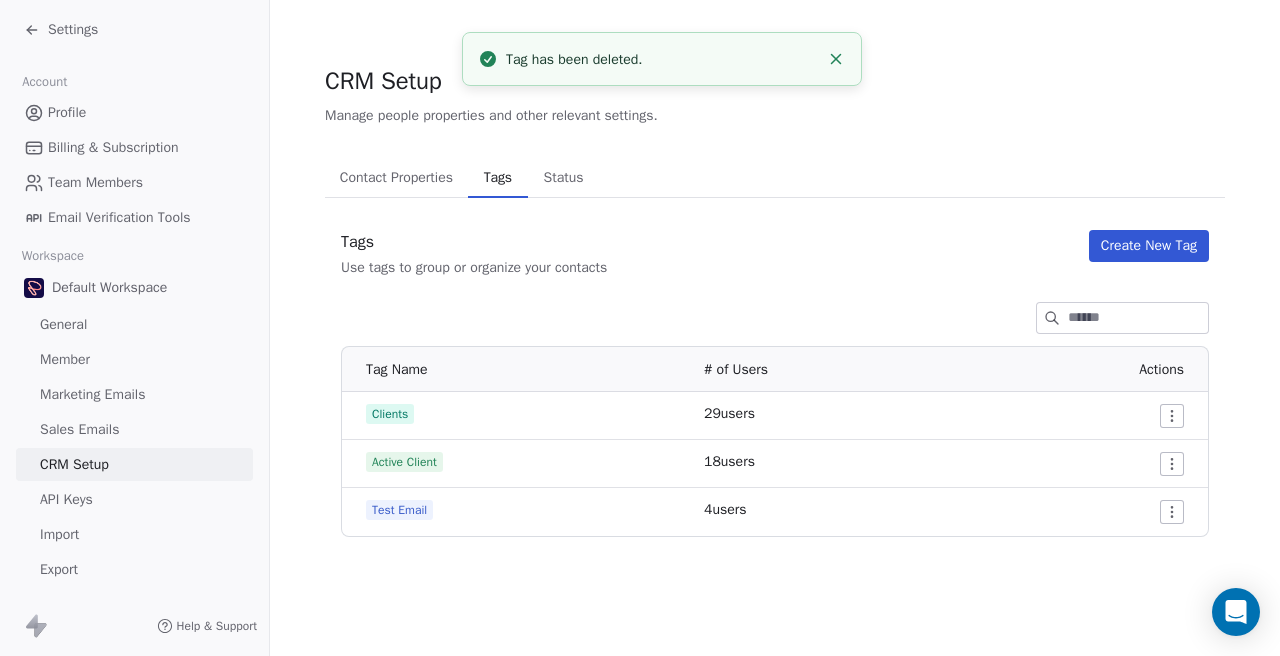 click on "Settings Account Profile Billing & Subscription Team Members Email Verification Tools Workspace Default Workspace General Member Marketing Emails Sales Emails CRM Setup API Keys Import Export Other Workspaces SEO Shapers Trois Estate Help & Support CRM Setup Manage people properties and other relevant settings. Contact Properties Contact Properties Tags Tags Status Status Tags Use tags to group or organize your contacts Create New Tag Tag Name # of Users Actions Clients 29 users Active Client 18 users Test Email 4 users Tag has been deleted. Tag has been deleted." at bounding box center [640, 328] 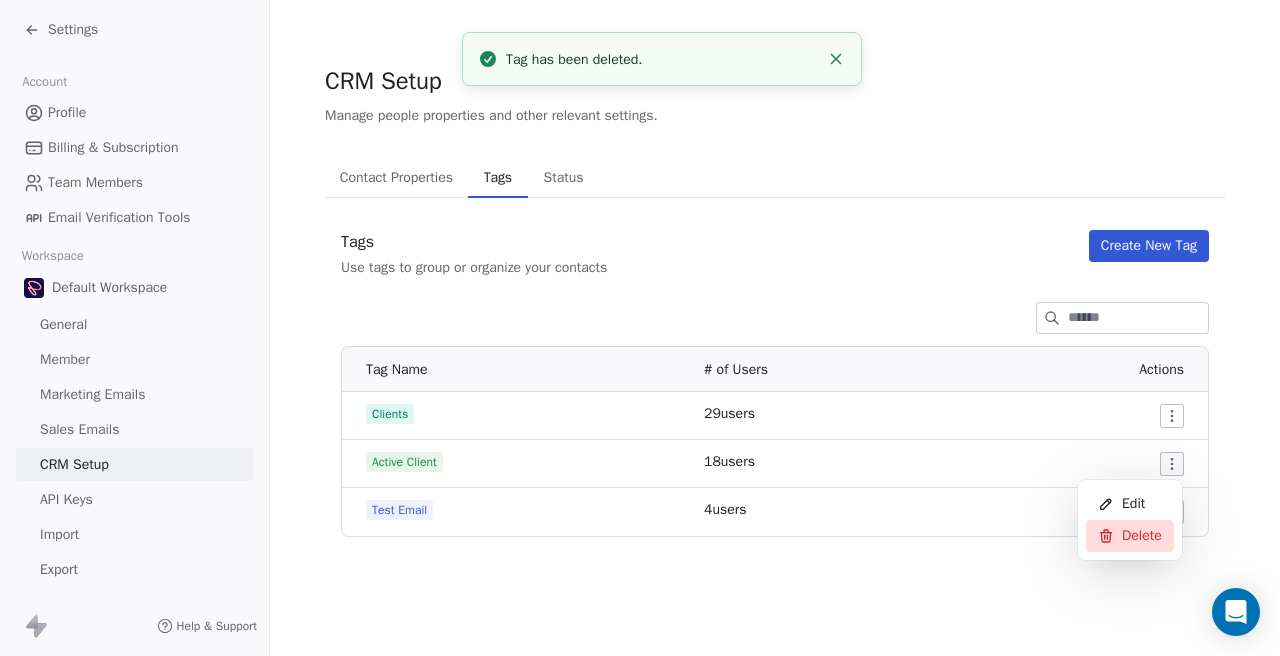 click on "Delete" at bounding box center (1142, 536) 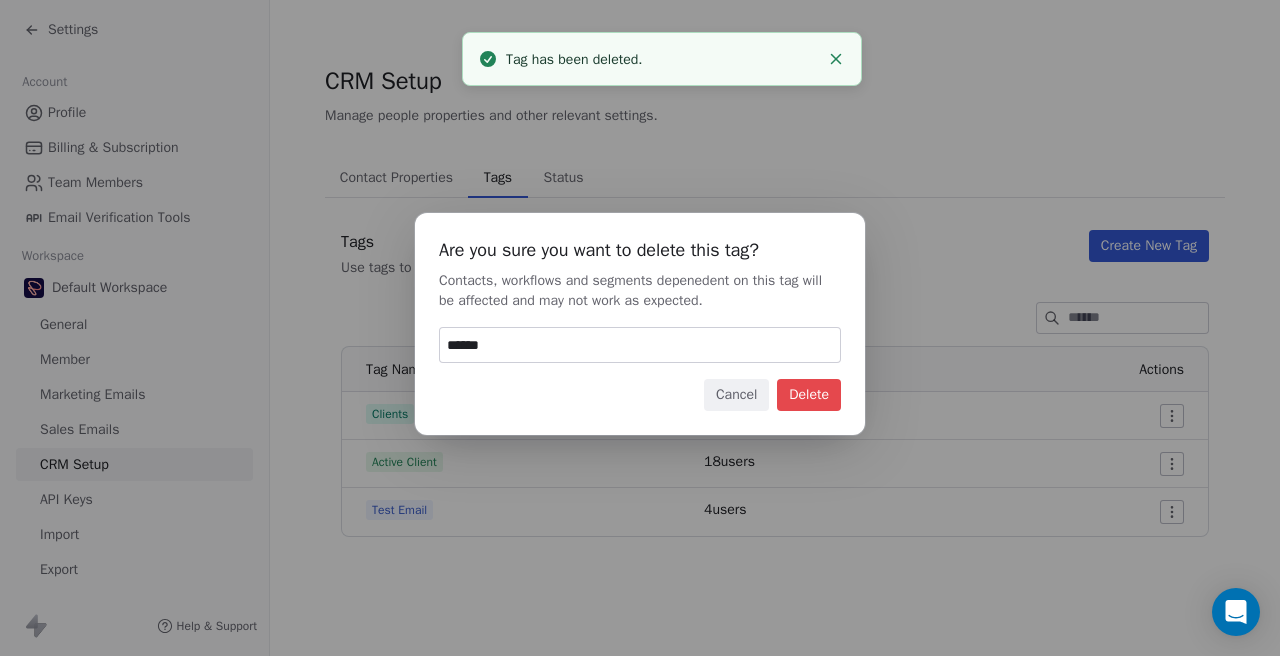 type on "******" 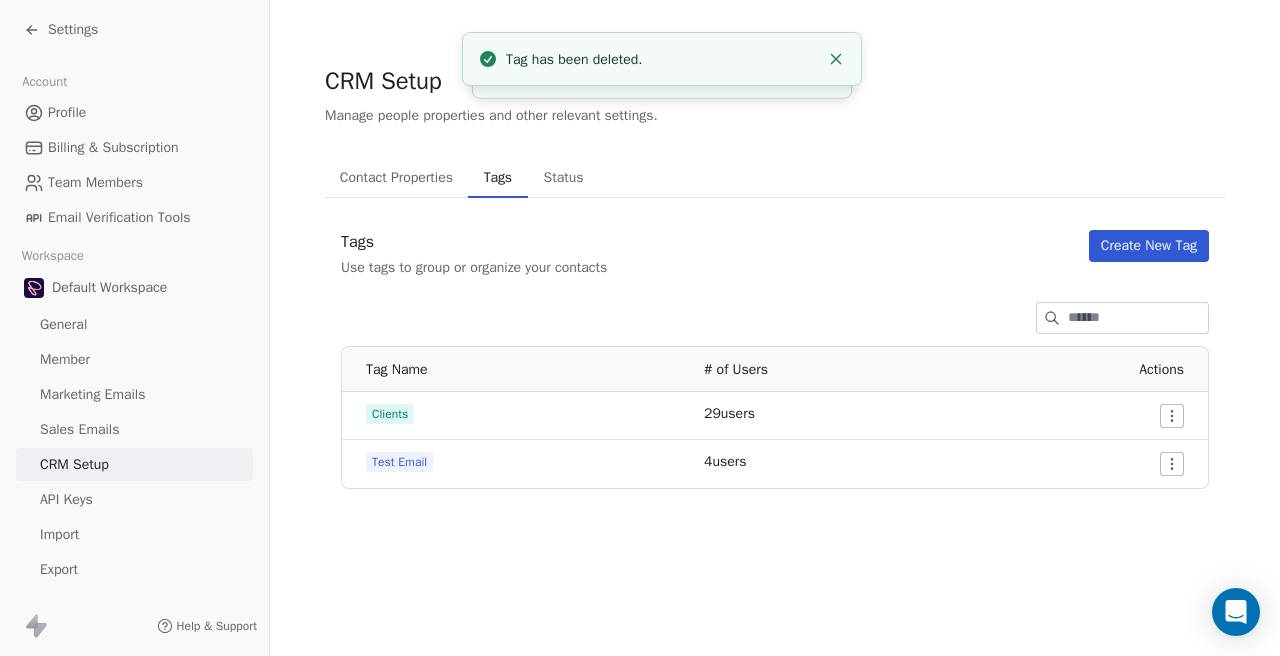 click on "CRM Setup Manage people properties and other relevant settings. Contact Properties Contact Properties Tags Tags Status Status Tags Use tags to group or organize your contacts Create New Tag Tag Name # of Users Actions Clients 29 users Test Email 4 users" at bounding box center [775, 276] 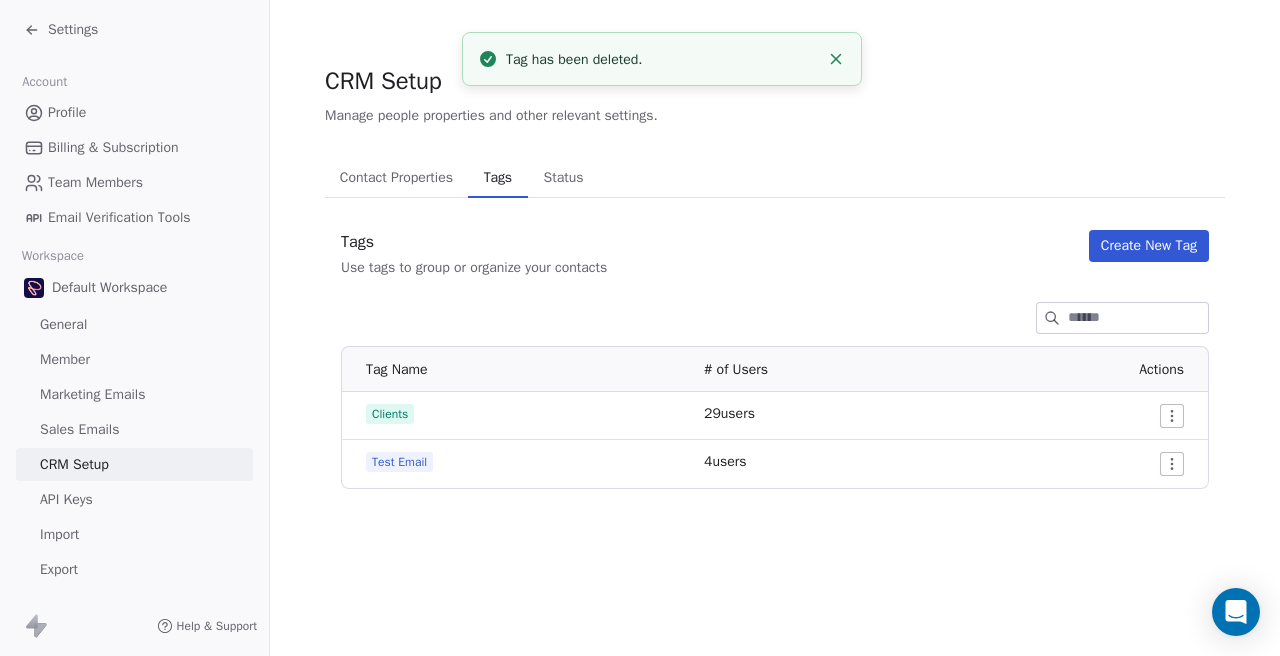 click on "Settings" at bounding box center (73, 30) 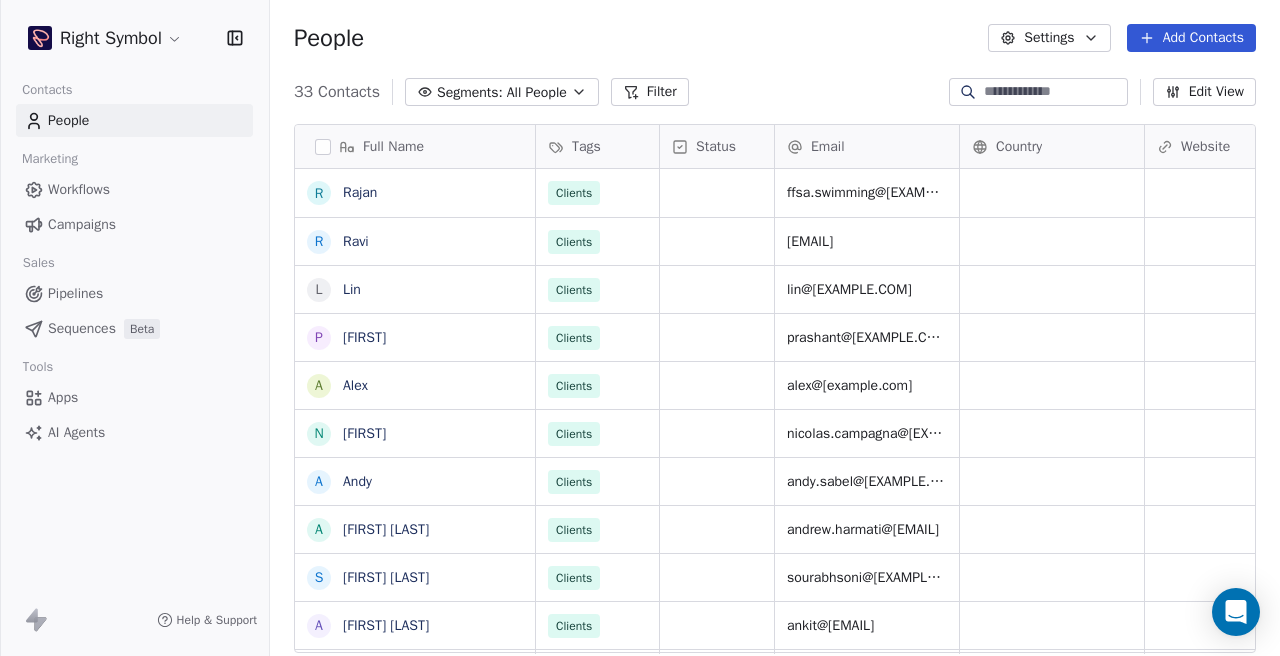 scroll, scrollTop: 1, scrollLeft: 1, axis: both 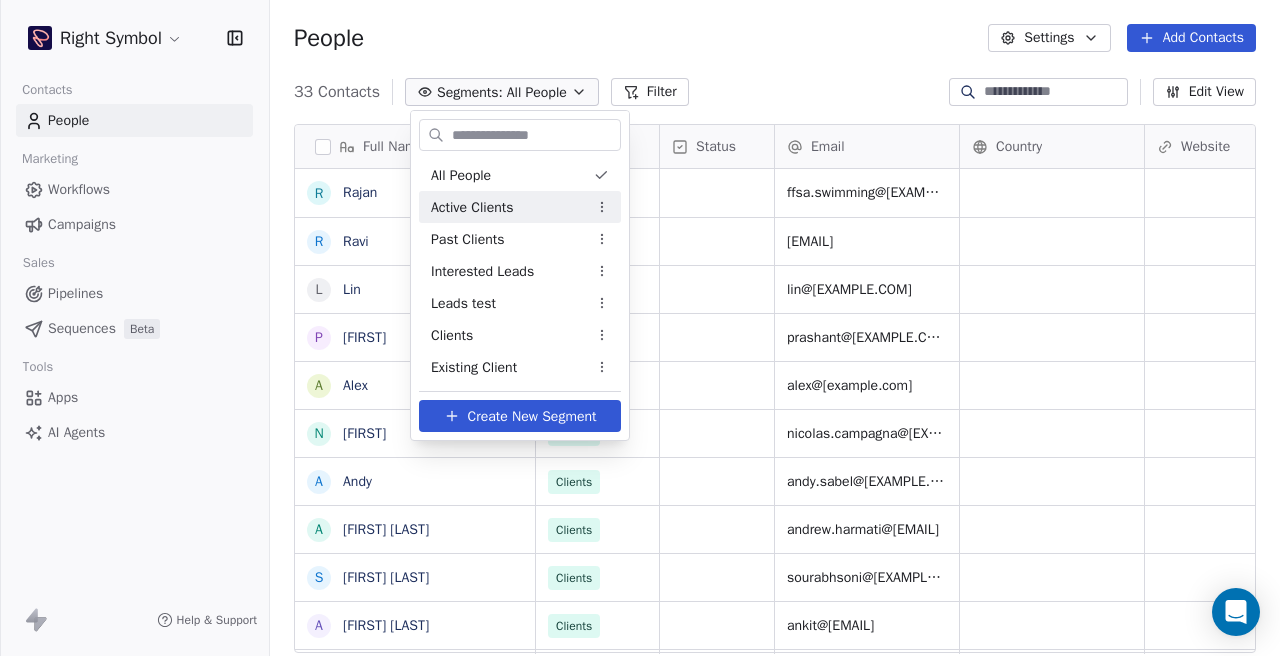 click on "Right Symbol Contacts People Marketing Workflows Campaigns Sales Pipelines Sequences Beta Tools Apps AI Agents Help & Support People Settings Add Contacts 33 Contacts Segments: All People Filter Edit View Tag Add to Sequence Export Full Name R [FIRST] R [FIRST] L [FIRST] P [FIRST] A [FIRST] N [FIRST] A [FIRST] A [FIRST] S [FIRST] A [FIRST] H [FIRST] V [FIRST] C [FIRST] R [FIRST] M [FIRST] N [FIRST] D [FIRST] S [FIRST] Y [FIRST] A [FIRST] R [FIRST] V [FIRST] R [FIRST] A [FIRST] A [FIRST] J [FIRST] J [FIRST] Tags Status Email Country Website Job Title Contact Source NPS Score Clients ffsa.swimming@[example.com] Clients sales@[example.com] Clients lin@[example.com] Clients prashant@[example.com] Clients alex@[example.com] Clients nicolas.campagna@[example.com] Clients andy.sabel@[example.com] Clients andrew.harmati@[example.com] Clients Clients" at bounding box center [640, 328] 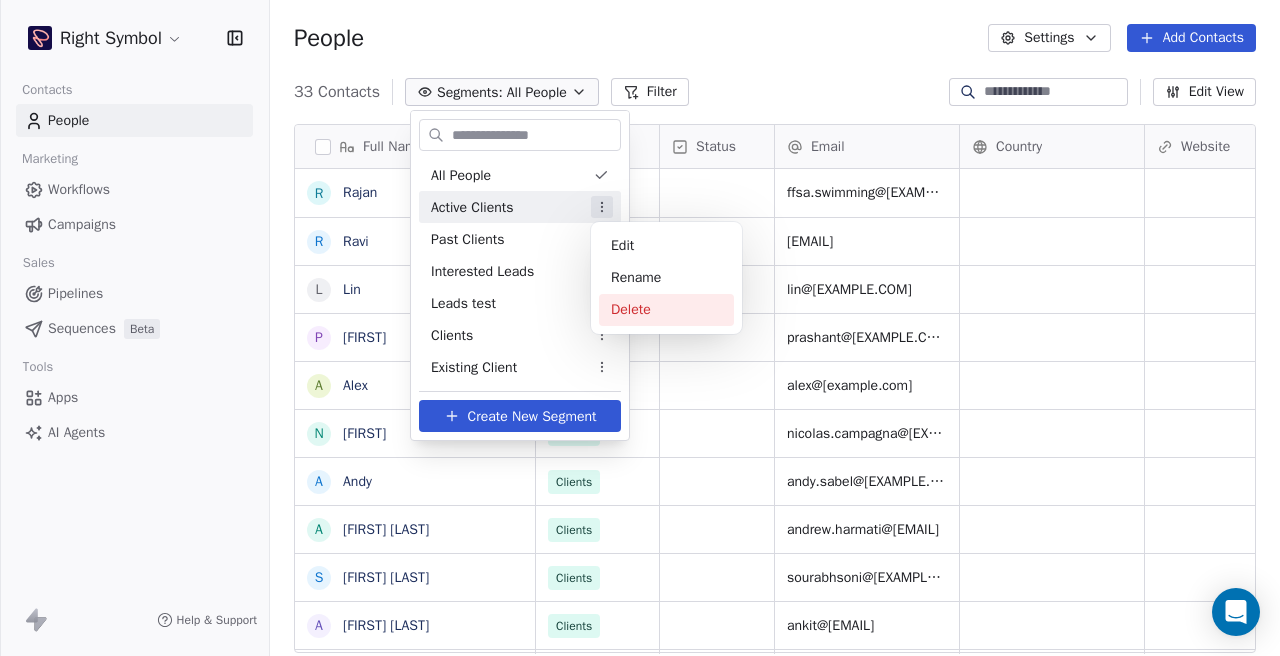 click on "Delete" at bounding box center [666, 310] 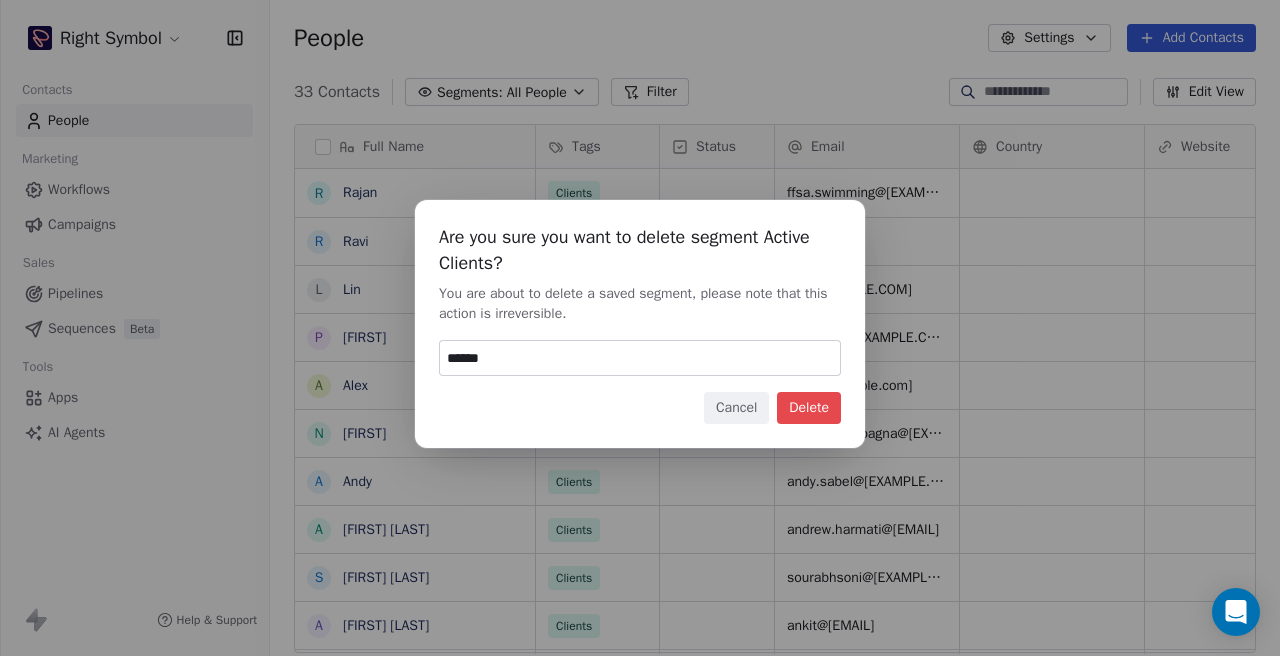 type on "******" 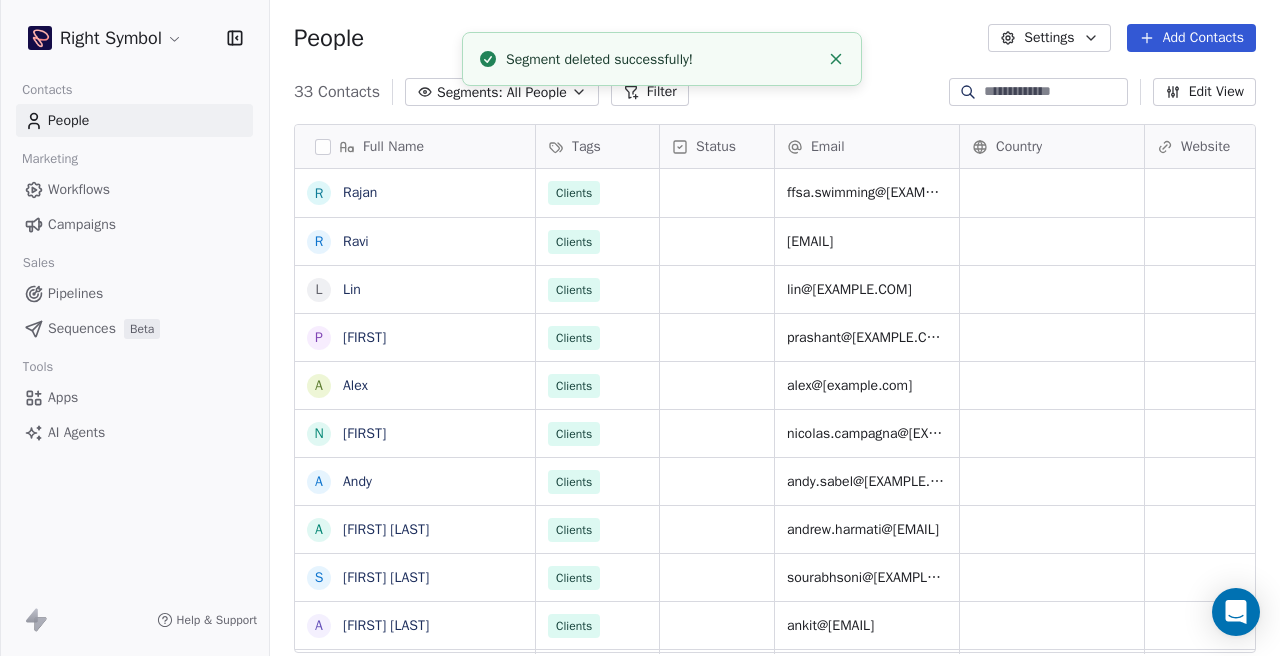 click on "Segments: All People" at bounding box center [502, 92] 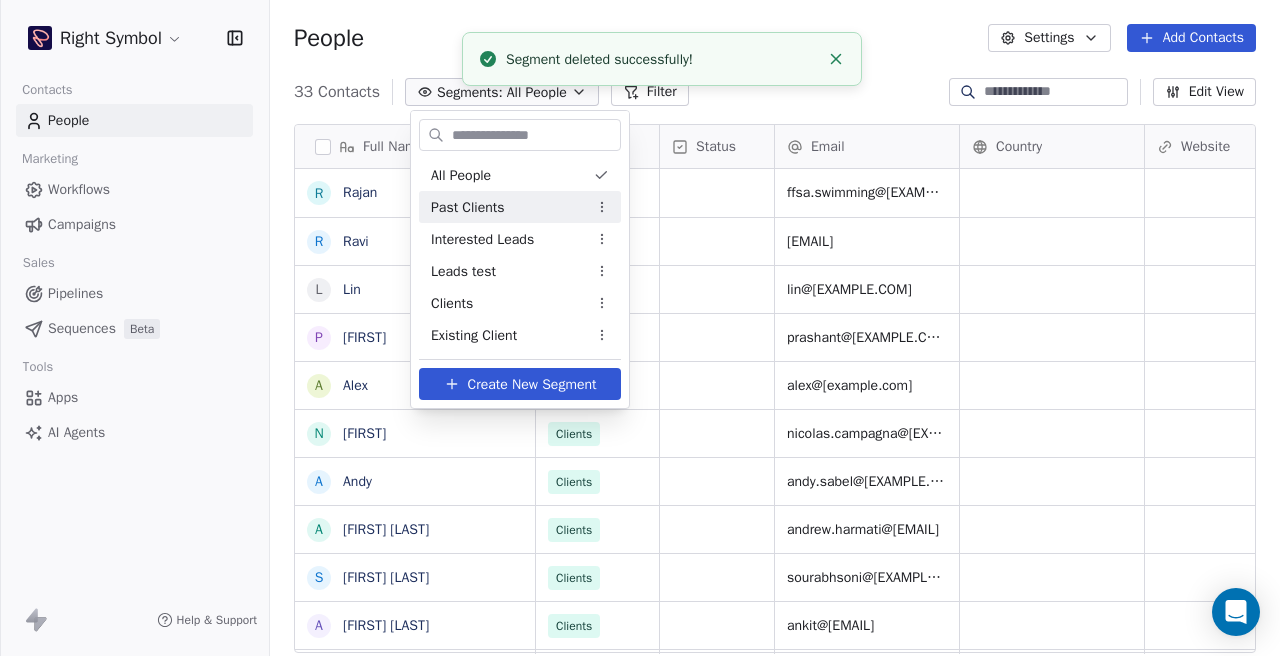 click on "Right Symbol Contacts People Marketing Workflows Campaigns Sales Pipelines Sequences Beta Tools Apps AI Agents Help & Support People Settings Add Contacts 33 Contacts Segments: All People Filter Edit View Tag Add to Sequence Export Full Name R [FIRST] R [FIRST] L [FIRST] P [FIRST] A [FIRST] N [FIRST] A [FIRST] A [FIRST] S [FIRST] A [FIRST] H [FIRST] V [FIRST] C [FIRST] R [FIRST] M [FIRST] N [FIRST] D [FIRST] S [FIRST] Y [FIRST] A [FIRST] R [FIRST] V [FIRST] R [FIRST] A [FIRST] A [FIRST] J [FIRST] J [FIRST] Tags Status Email Country Website Job Title Contact Source NPS Score Clients ffsa.swimming@[example.com] Clients sales@[example.com] Clients lin@[example.com] Clients prashant@[example.com] Clients alex@[example.com] Clients nicolas.campagna@[example.com] Clients andy.sabel@[example.com] Clients andrew.harmati@[example.com] Clients Clients" at bounding box center (640, 328) 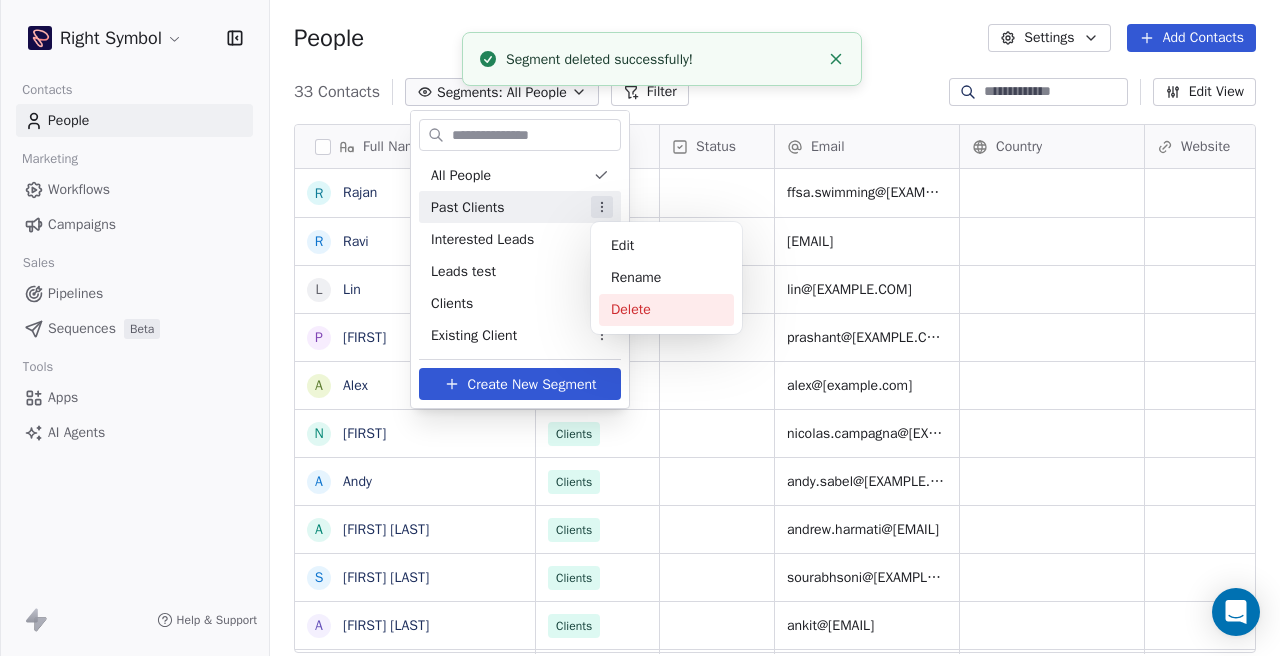 click on "Delete" at bounding box center (666, 310) 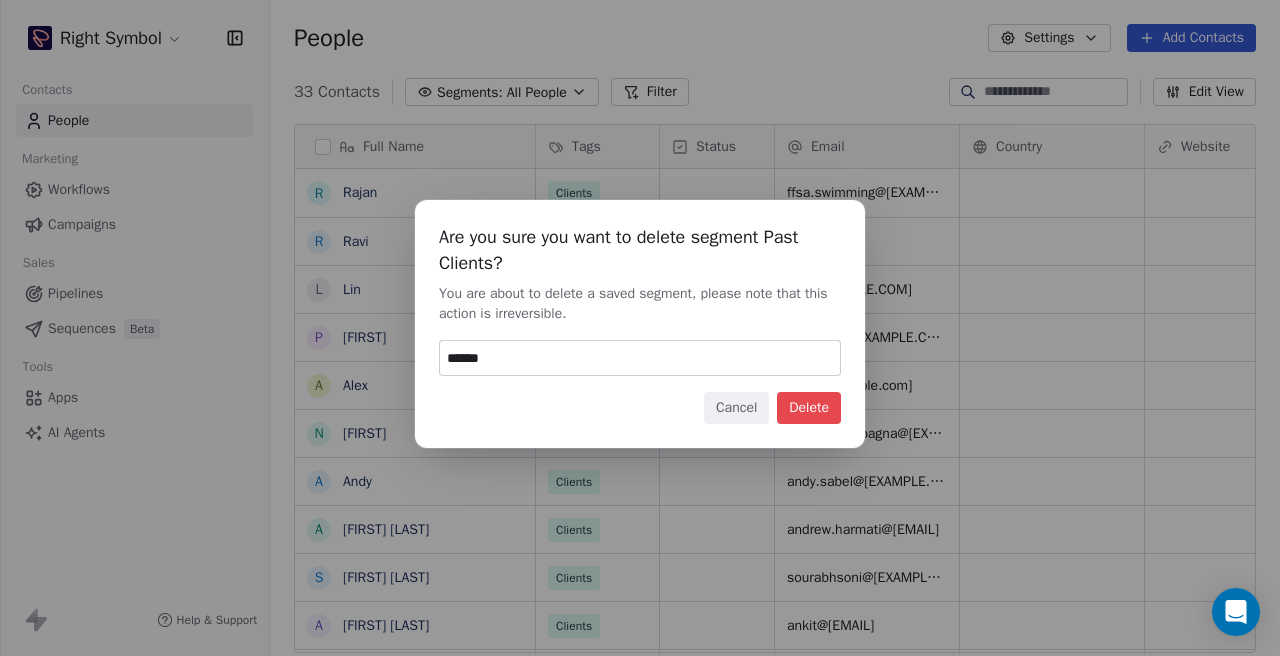 type on "******" 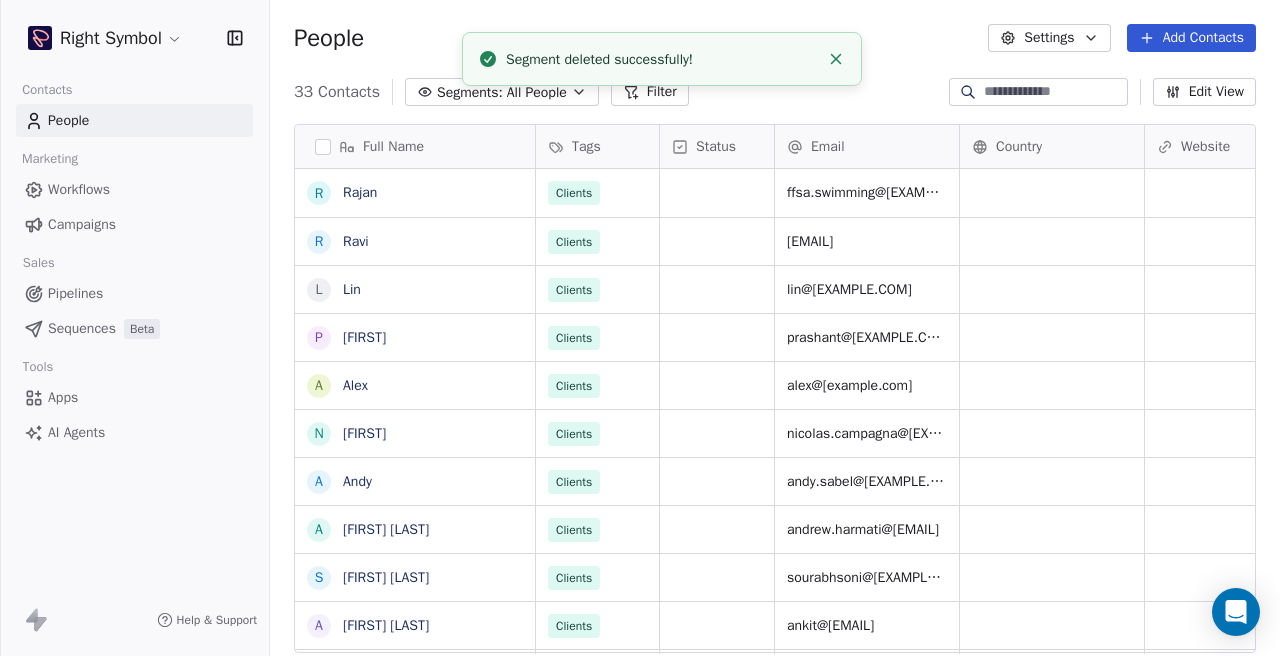 click on "All People" at bounding box center [537, 92] 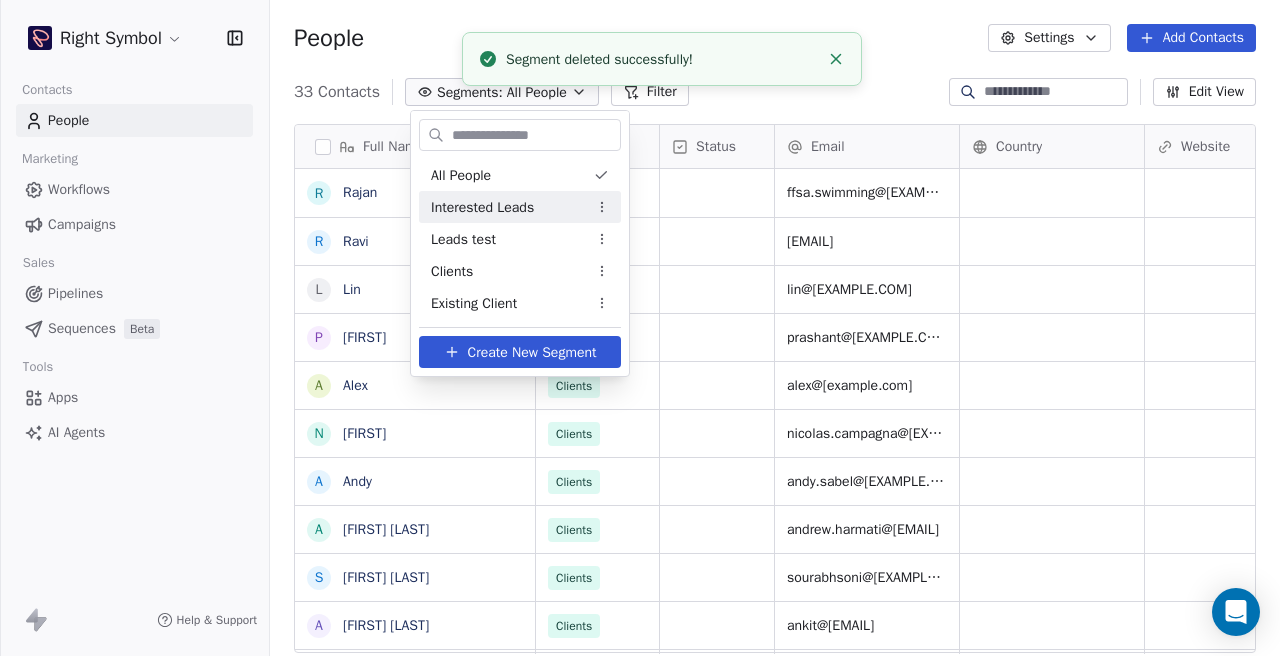click on "Right Symbol Contacts People Marketing Workflows Campaigns Sales Pipelines Sequences Beta Tools Apps AI Agents Help & Support People Settings Add Contacts 33 Contacts Segments: All People Filter Edit View Tag Add to Sequence Export Full Name R [FIRST] R [FIRST] L [FIRST] P [FIRST] A [FIRST] N [FIRST] A [FIRST] A [FIRST] S [FIRST] A [FIRST] H [FIRST] V [FIRST] C [FIRST] R [FIRST] M [FIRST] N [FIRST] D [FIRST] S [FIRST] Y [FIRST] A [FIRST] R [FIRST] V [FIRST] R [FIRST] A [FIRST] A [FIRST] J [FIRST] J [FIRST] Tags Status Email Country Website Job Title Contact Source NPS Score Clients ffsa.swimming@[example.com] Clients sales@[example.com] Clients lin@[example.com] Clients prashant@[example.com] Clients alex@[example.com] Clients nicolas.campagna@[example.com] Clients andy.sabel@[example.com] Clients andrew.harmati@[example.com] Clients Clients" at bounding box center [640, 328] 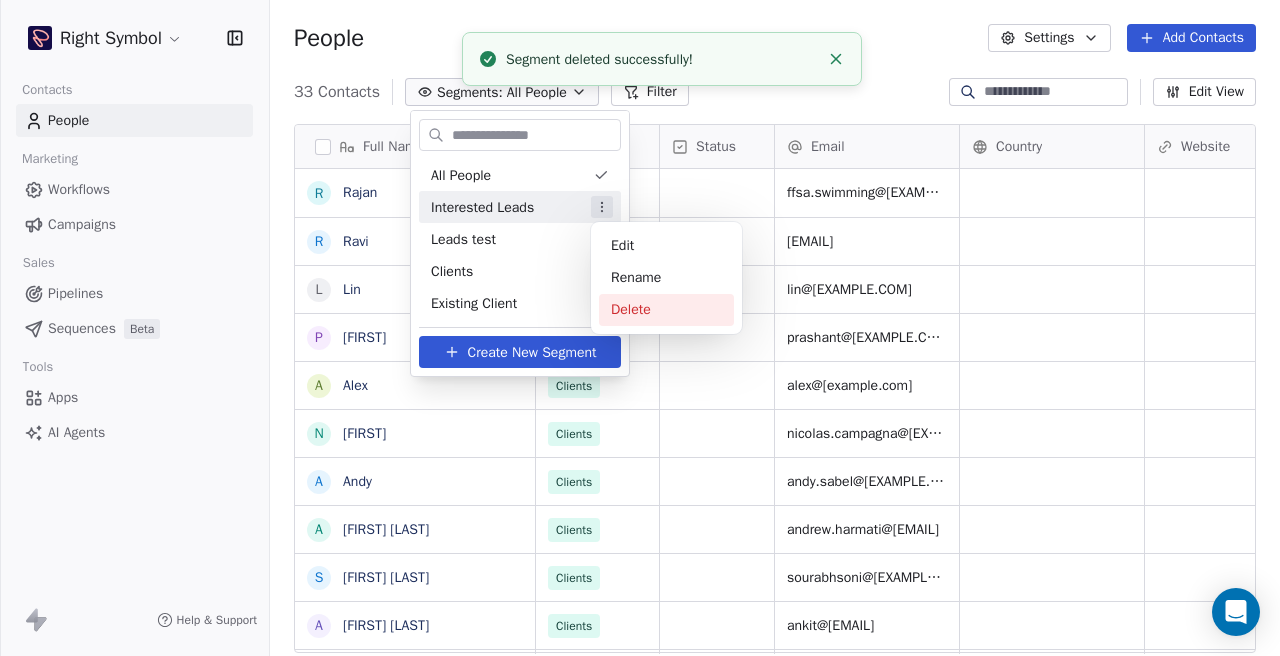 click on "Delete" at bounding box center (666, 310) 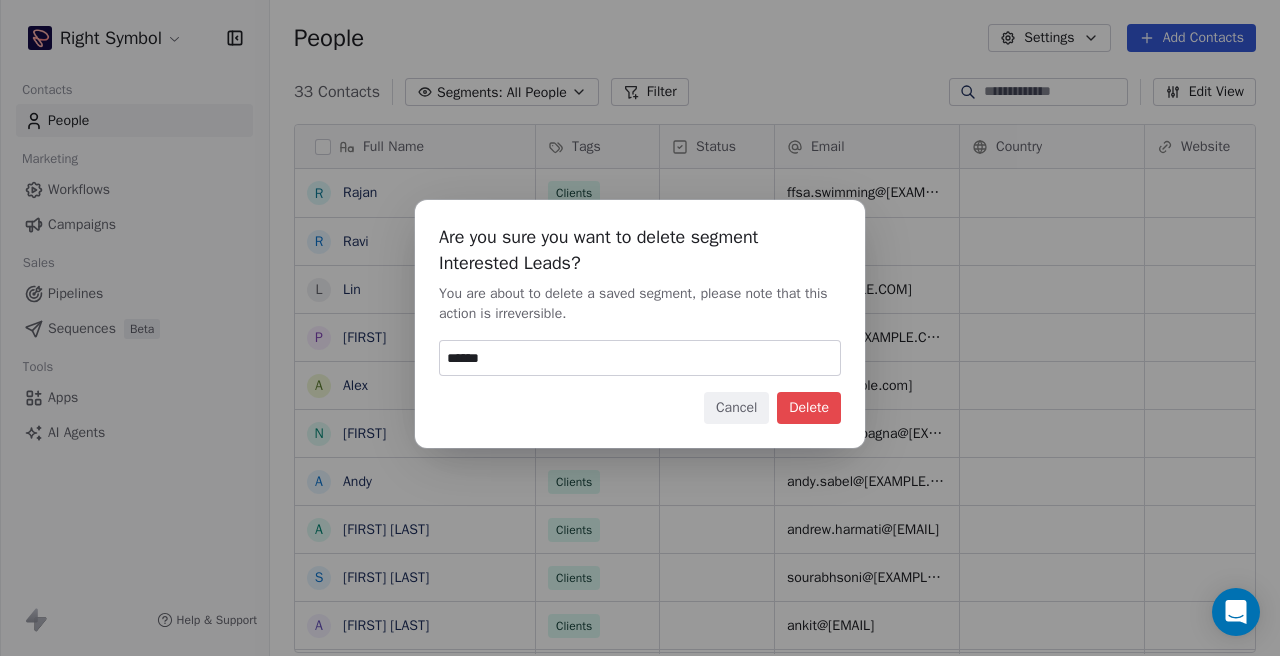 type on "******" 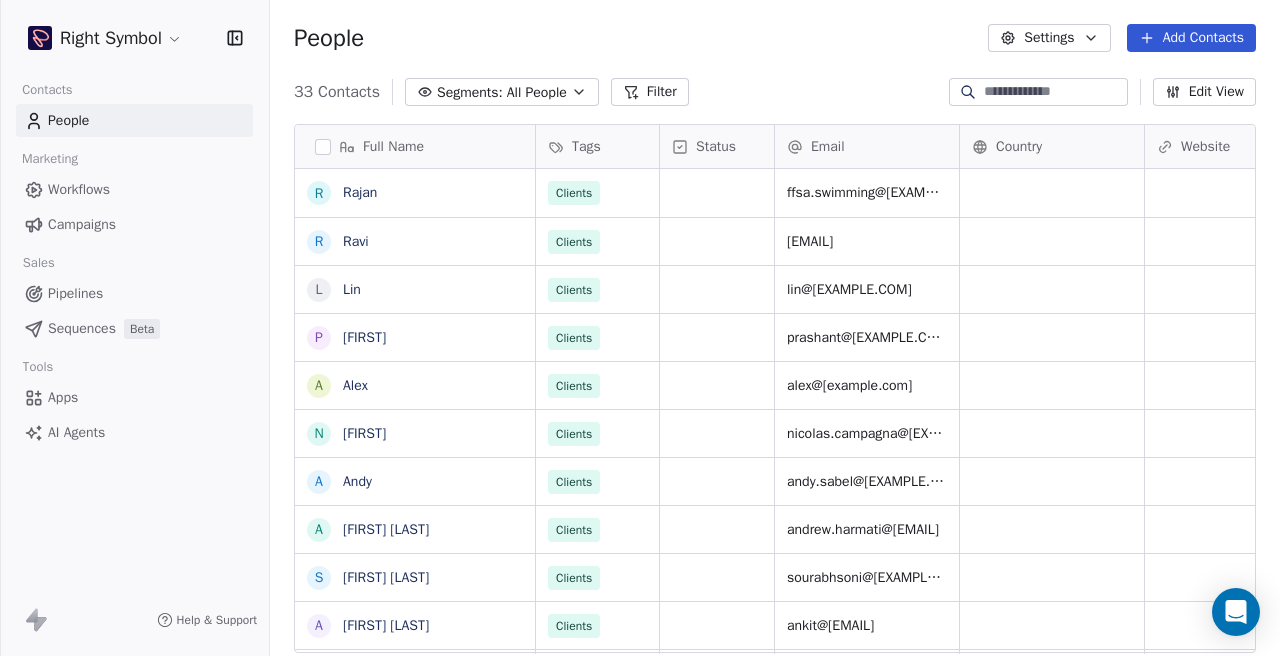 type 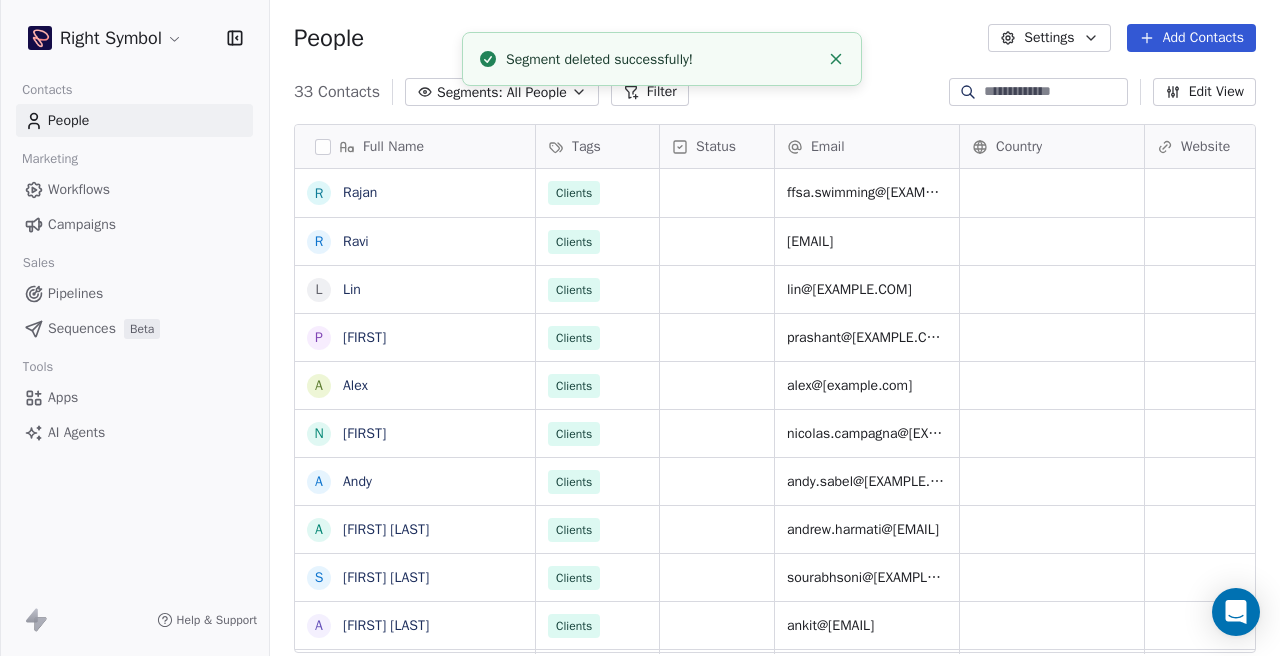click on "Segments: All People" at bounding box center [502, 92] 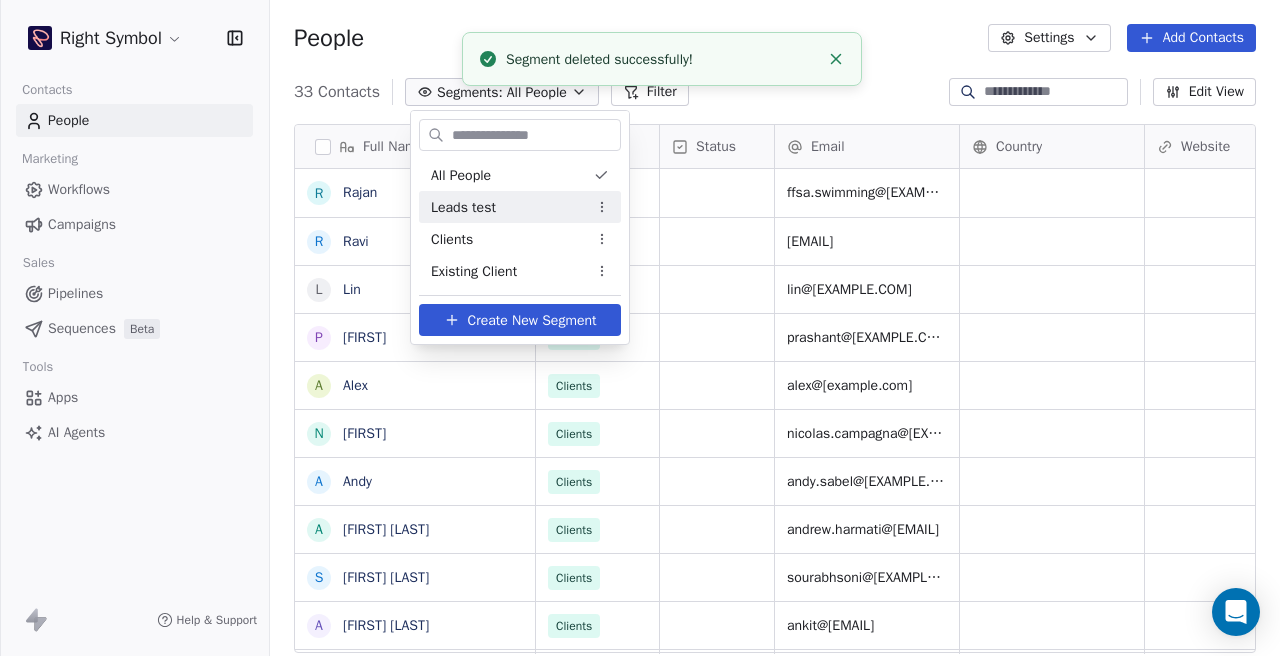 click on "Right Symbol Contacts People Marketing Workflows Campaigns Sales Pipelines Sequences Beta Tools Apps AI Agents Help & Support People Settings Add Contacts 33 Contacts Segments: All People Filter Edit View Tag Add to Sequence Export Full Name R [FIRST] R [FIRST] L [FIRST] P [FIRST] A [FIRST] N [FIRST] A [FIRST] A [FIRST] S [FIRST] A [FIRST] H [FIRST] V [FIRST] C [FIRST] R [FIRST] M [FIRST] N [FIRST] D [FIRST] S [FIRST] Y [FIRST] A [FIRST] R [FIRST] V [FIRST] R [FIRST] A [FIRST] A [FIRST] J [FIRST] J [FIRST] Tags Status Email Country Website Job Title Contact Source NPS Score Clients ffsa.swimming@[example.com] Clients sales@[example.com] Clients lin@[example.com] Clients prashant@[example.com] Clients alex@[example.com] Clients nicolas.campagna@[example.com] Clients andy.sabel@[example.com] Clients andrew.harmati@[example.com] Clients Clients" at bounding box center (640, 328) 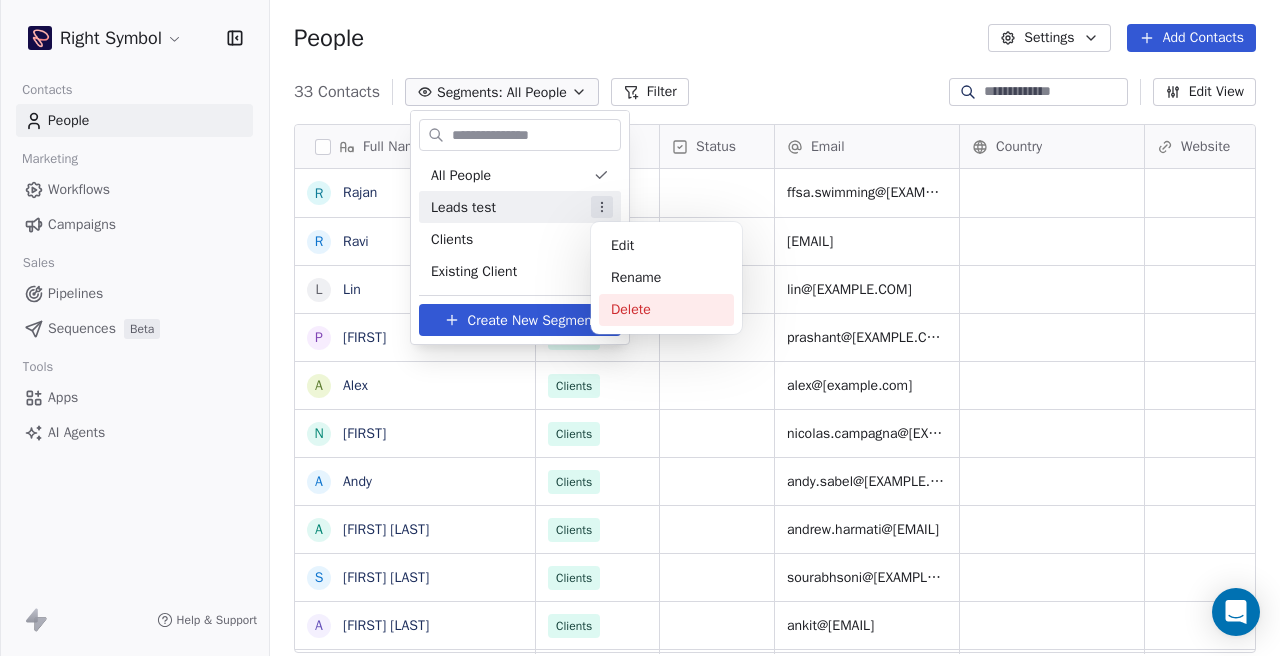 click on "Delete" at bounding box center [666, 310] 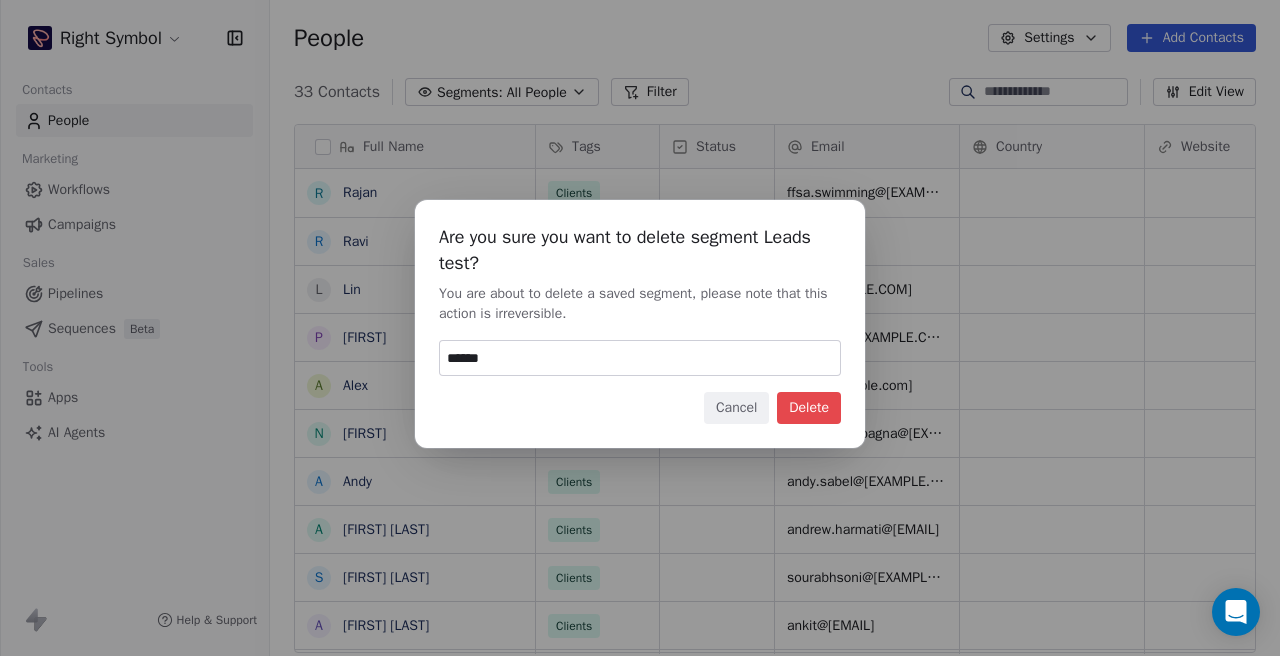 type on "******" 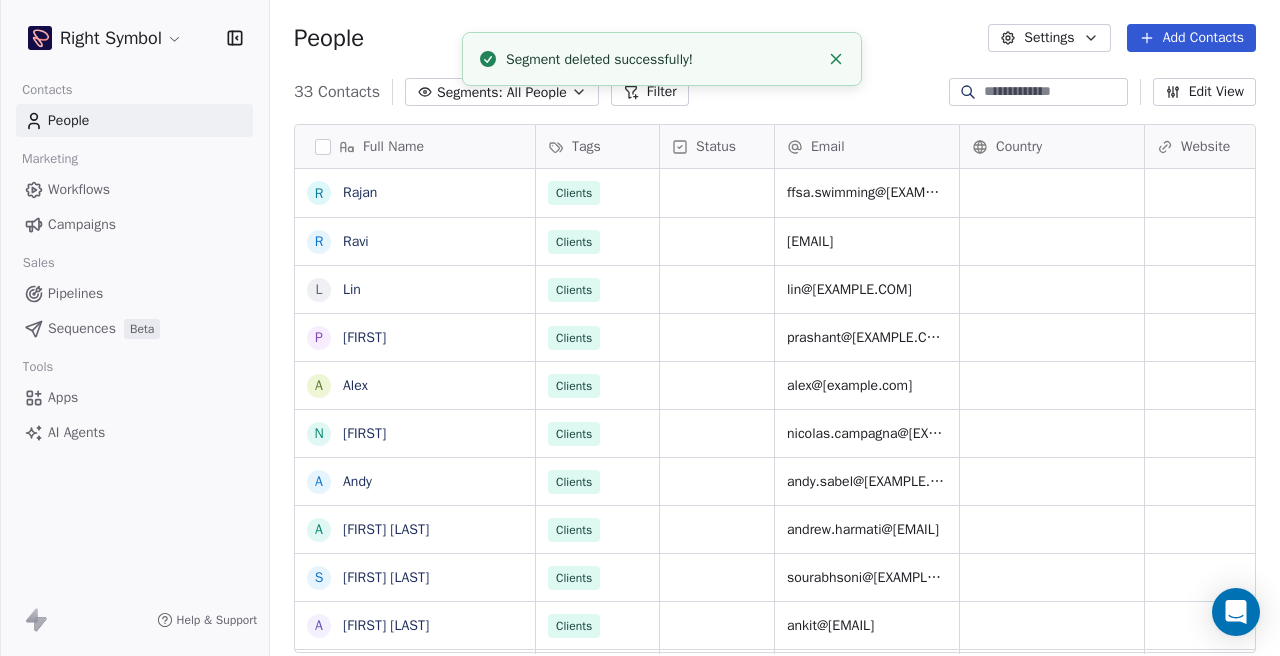 click on "All People" at bounding box center [537, 92] 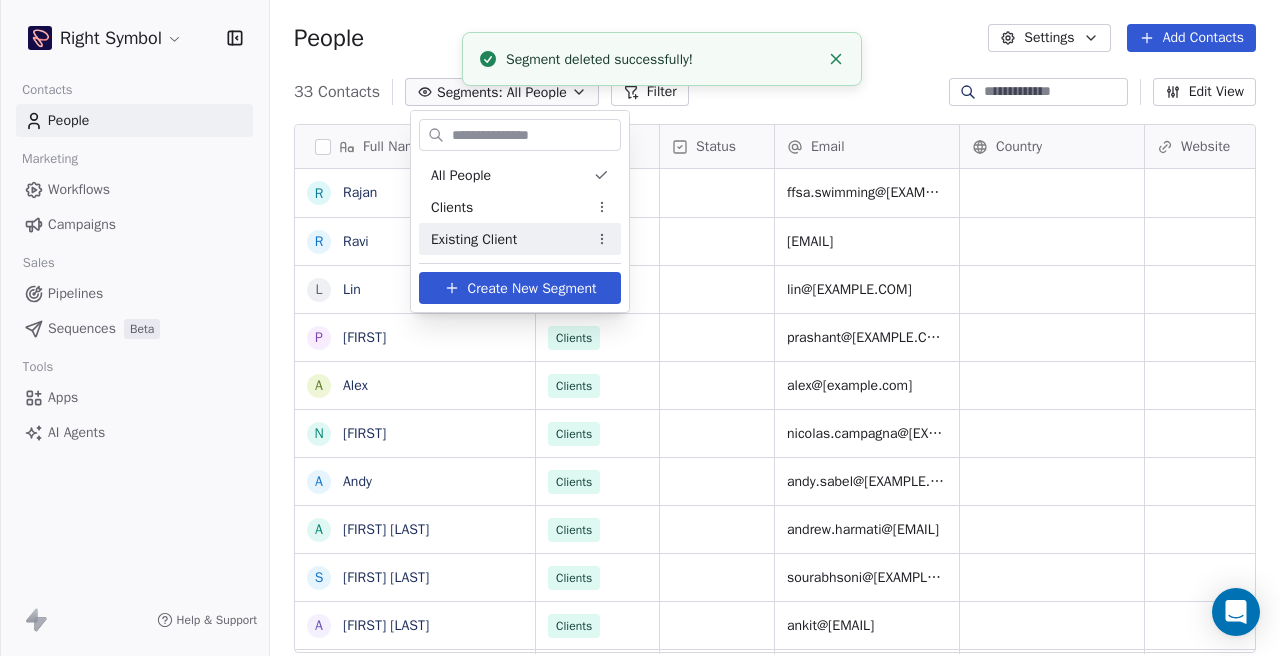 click on "Right Symbol Contacts People Marketing Workflows Campaigns Sales Pipelines Sequences Beta Tools Apps AI Agents Help & Support People Settings Add Contacts 33 Contacts Segments: All People Filter Edit View Tag Add to Sequence Export Full Name R [FIRST] R [FIRST] L [FIRST] P [FIRST] A [FIRST] N [FIRST] A [FIRST] A [FIRST] S [FIRST] A [FIRST] H [FIRST] V [FIRST] C [FIRST] R [FIRST] M [FIRST] N [FIRST] D [FIRST] S [FIRST] Y [FIRST] A [FIRST] R [FIRST] V [FIRST] R [FIRST] A [FIRST] A [FIRST] J [FIRST] J [FIRST] Tags Status Email Country Website Job Title Contact Source NPS Score Clients ffsa.swimming@[example.com] Clients sales@[example.com] Clients lin@[example.com] Clients prashant@[example.com] Clients alex@[example.com] Clients nicolas.campagna@[example.com] Clients andy.sabel@[example.com] Clients andrew.harmati@[example.com] Clients Clients" at bounding box center [640, 328] 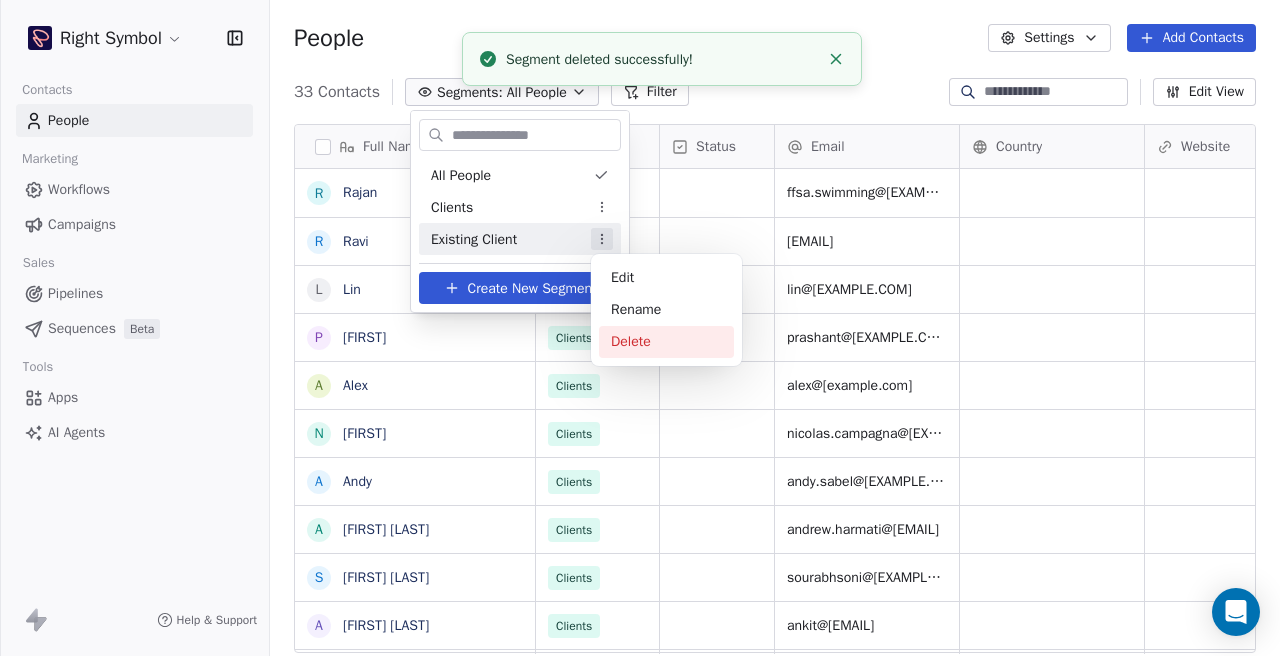 click on "Delete" at bounding box center [666, 342] 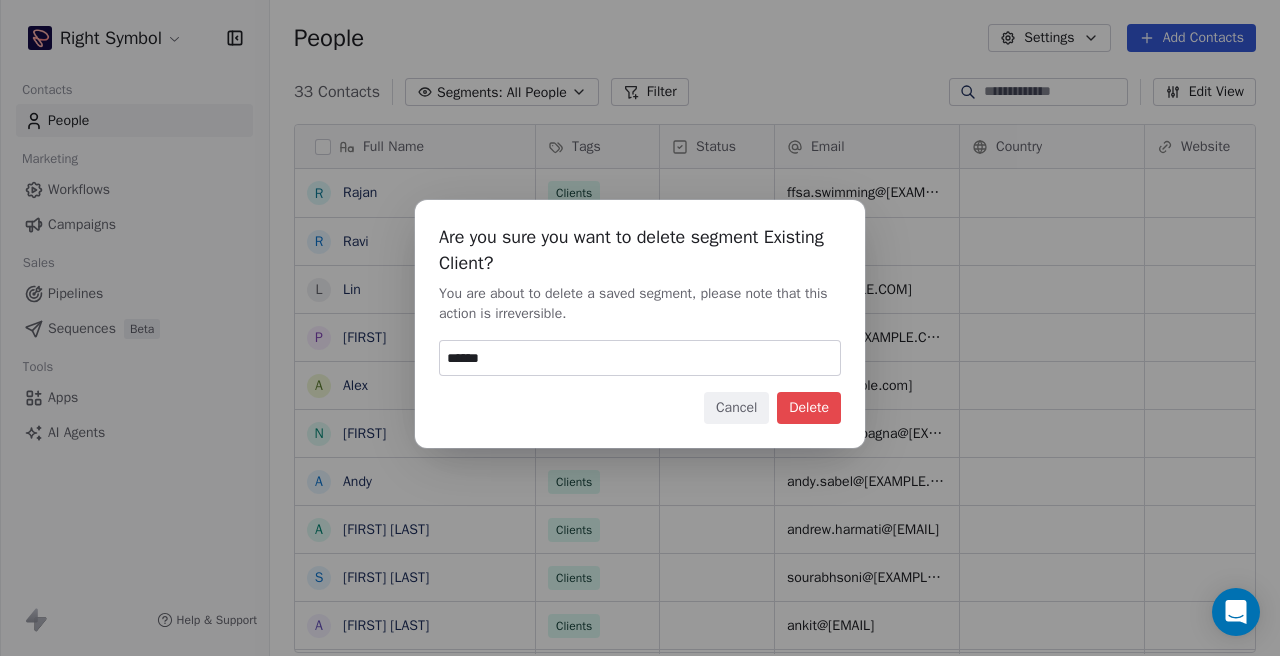 type on "******" 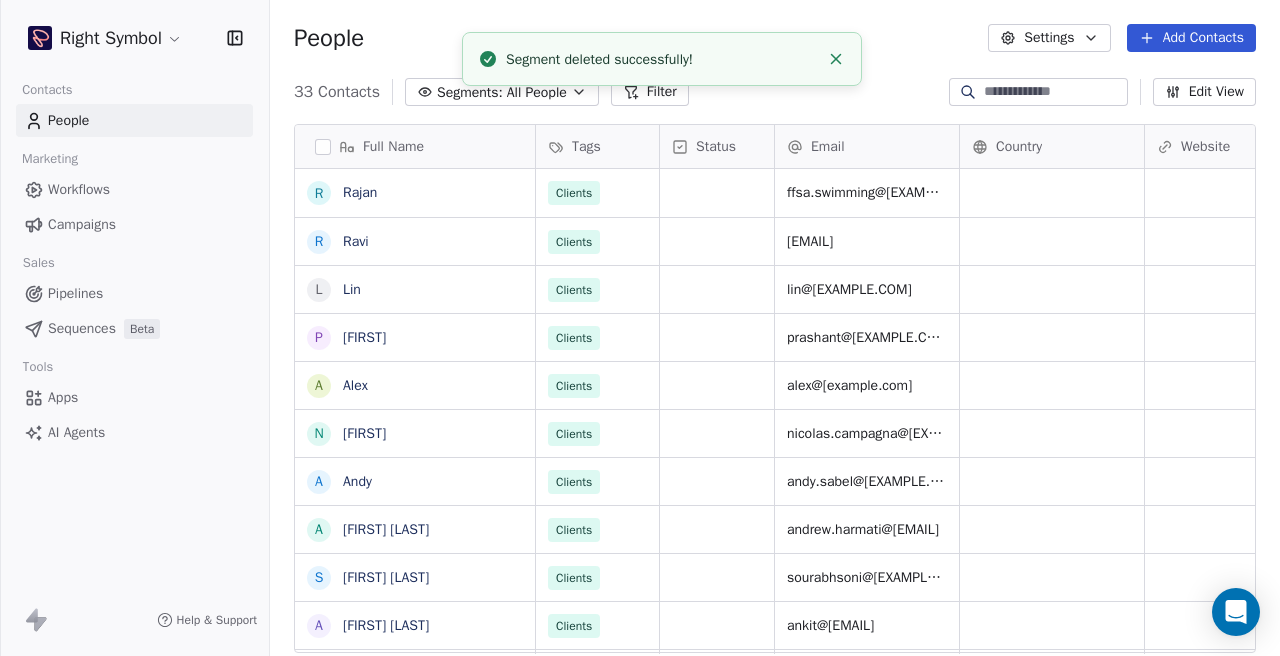 click 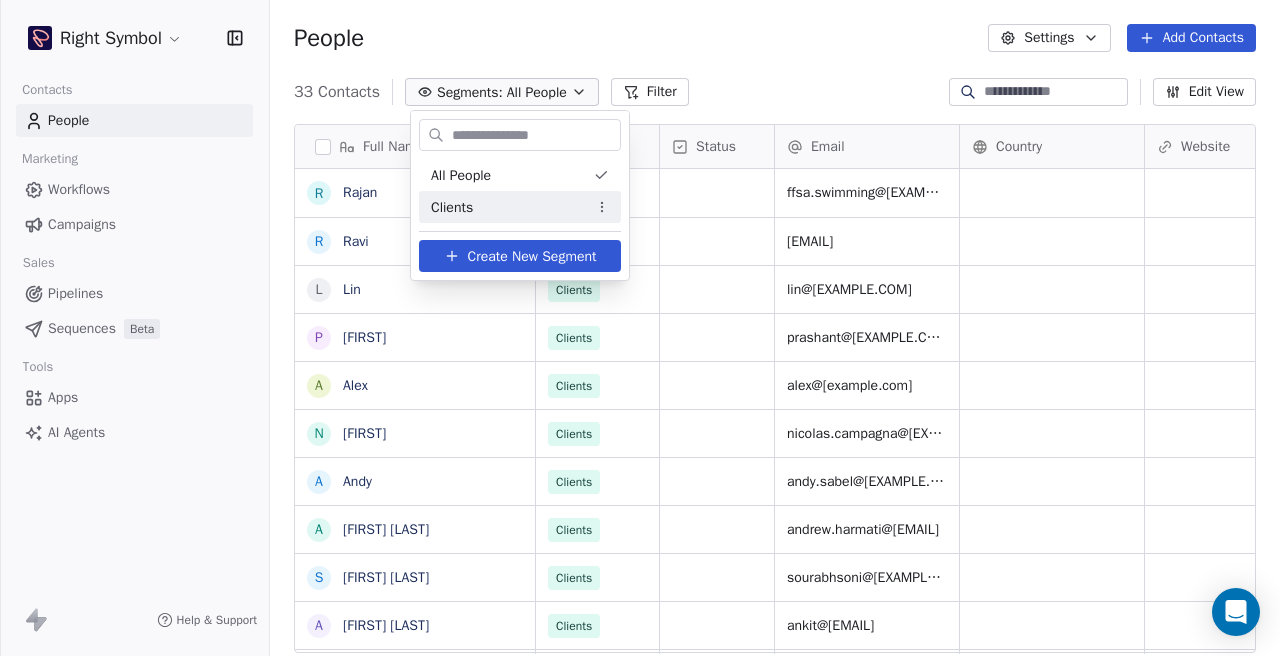 click on "Right Symbol Contacts People Marketing Workflows Campaigns Sales Pipelines Sequences Beta Tools Apps AI Agents Help & Support People Settings Add Contacts 33 Contacts Segments: All People Filter Edit View Tag Add to Sequence Export Full Name R [FIRST] R [FIRST] L [FIRST] P [FIRST] A [FIRST] N [FIRST] A [FIRST] A [FIRST] S [FIRST] A [FIRST] H [FIRST] V [FIRST] C [FIRST] R [FIRST] M [FIRST] N [FIRST] D [FIRST] S [FIRST] Y [FIRST] A [FIRST] R [FIRST] V [FIRST] R [FIRST] A [FIRST] A [FIRST] J [FIRST] J [FIRST] Tags Status Email Country Website Job Title Contact Source NPS Score Clients ffsa.swimming@[example.com] Clients sales@[example.com] Clients lin@[example.com] Clients prashant@[example.com] Clients alex@[example.com] Clients nicolas.campagna@[example.com] Clients andy.sabel@[example.com] Clients andrew.harmati@[example.com] Clients Clients" at bounding box center (640, 328) 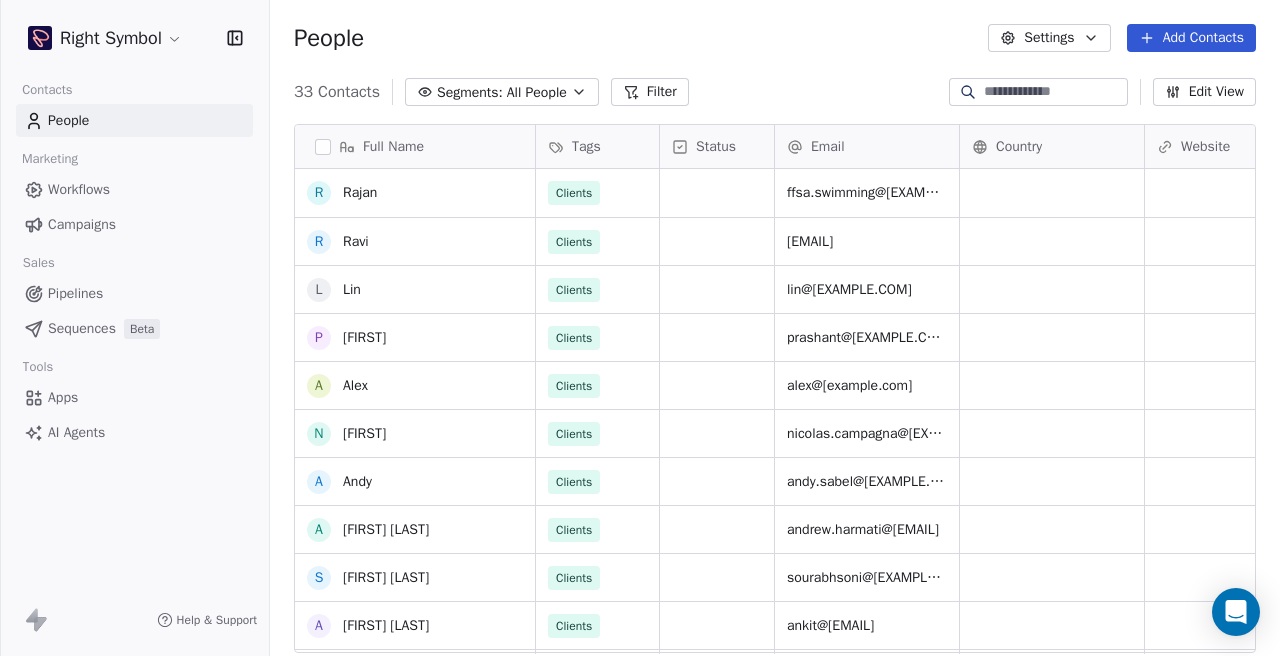 scroll, scrollTop: 1099, scrollLeft: 0, axis: vertical 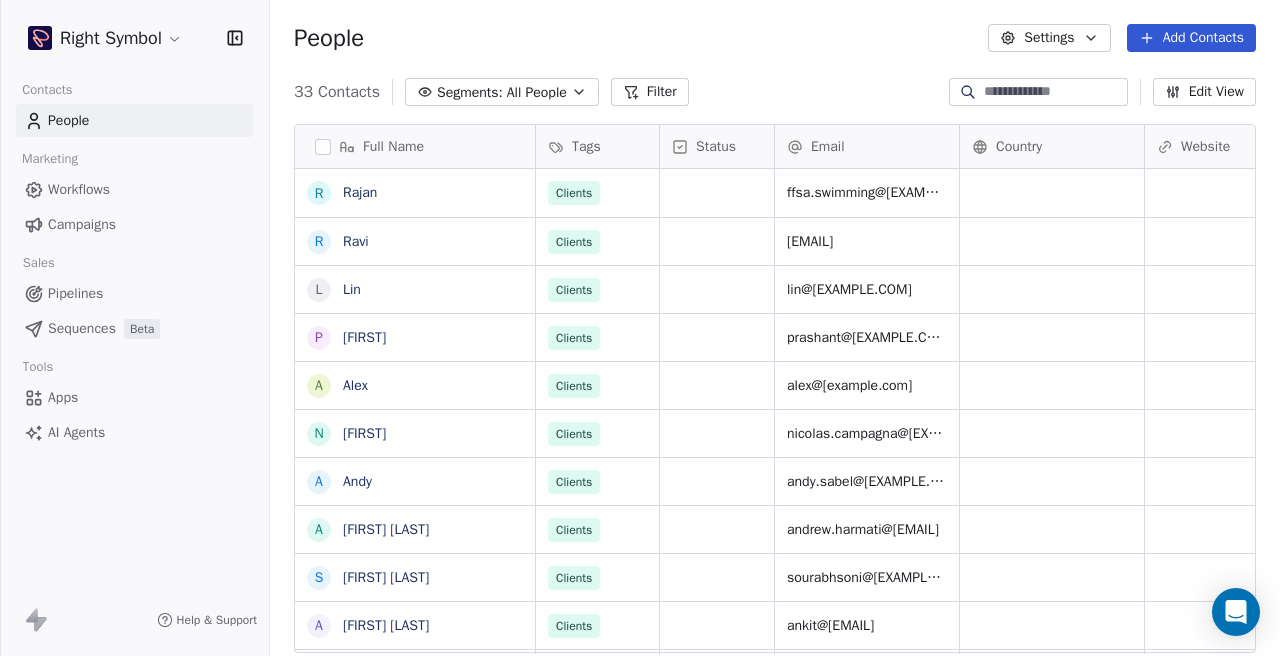 click on "All People" at bounding box center (537, 92) 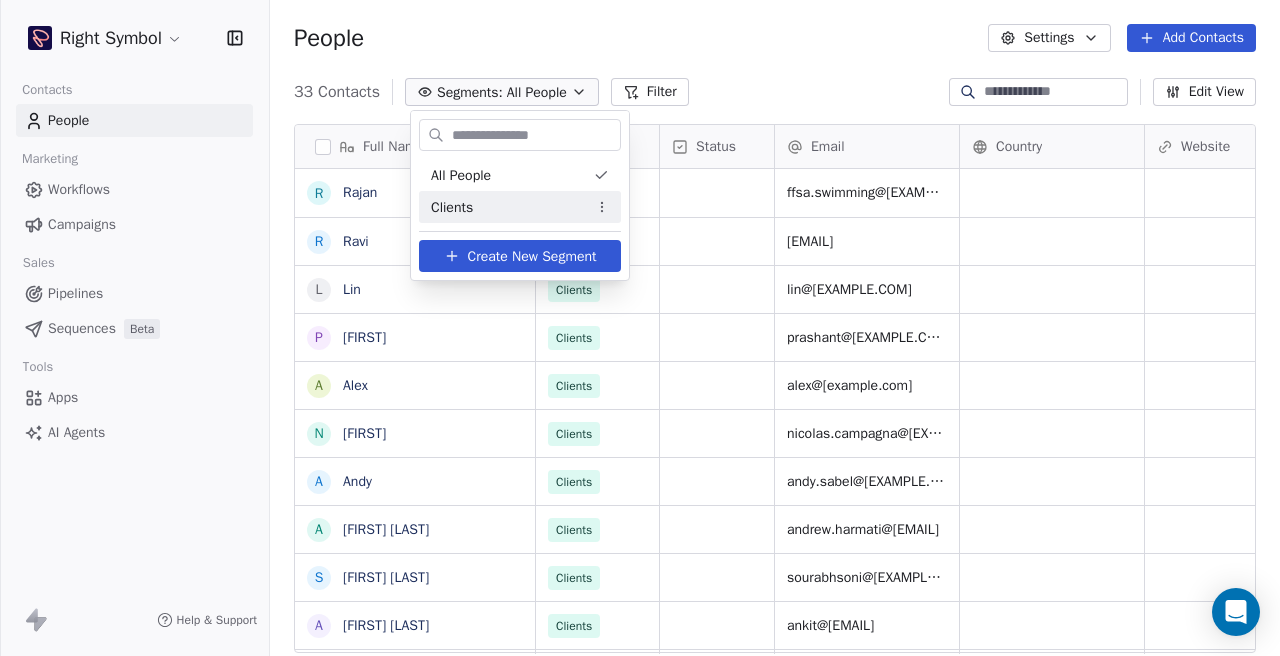 click on "Clients" at bounding box center [520, 207] 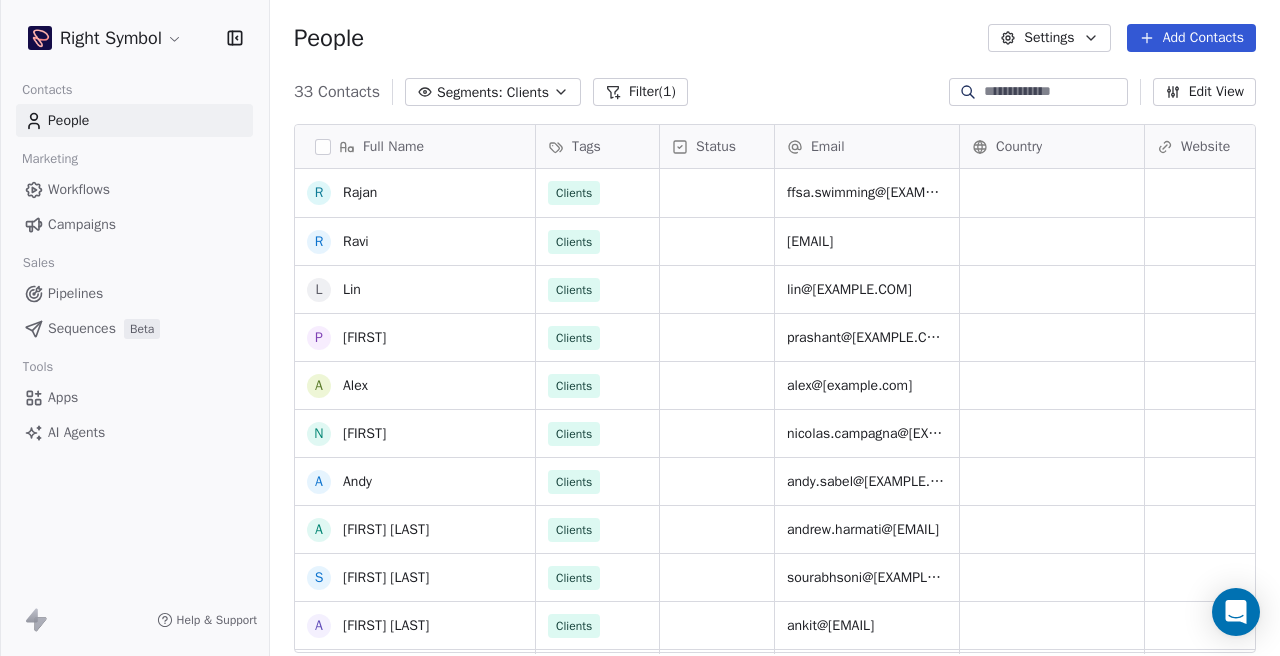 scroll, scrollTop: 748, scrollLeft: 0, axis: vertical 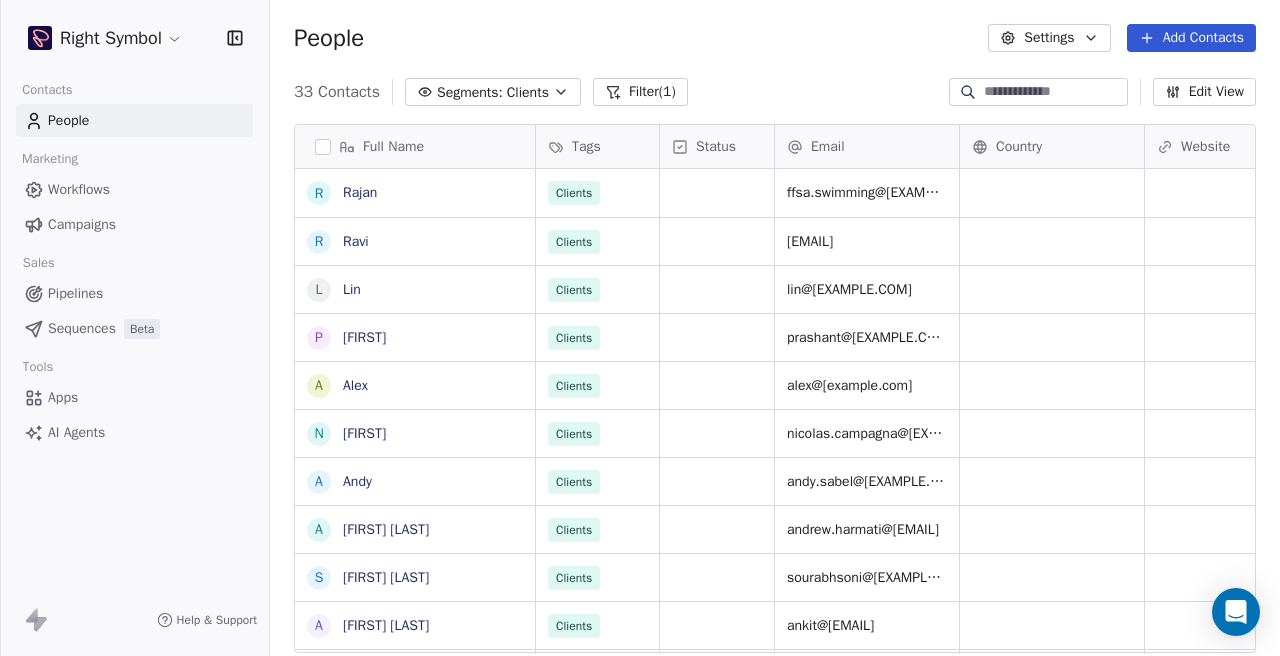 click on "Segments: Clients" at bounding box center (493, 92) 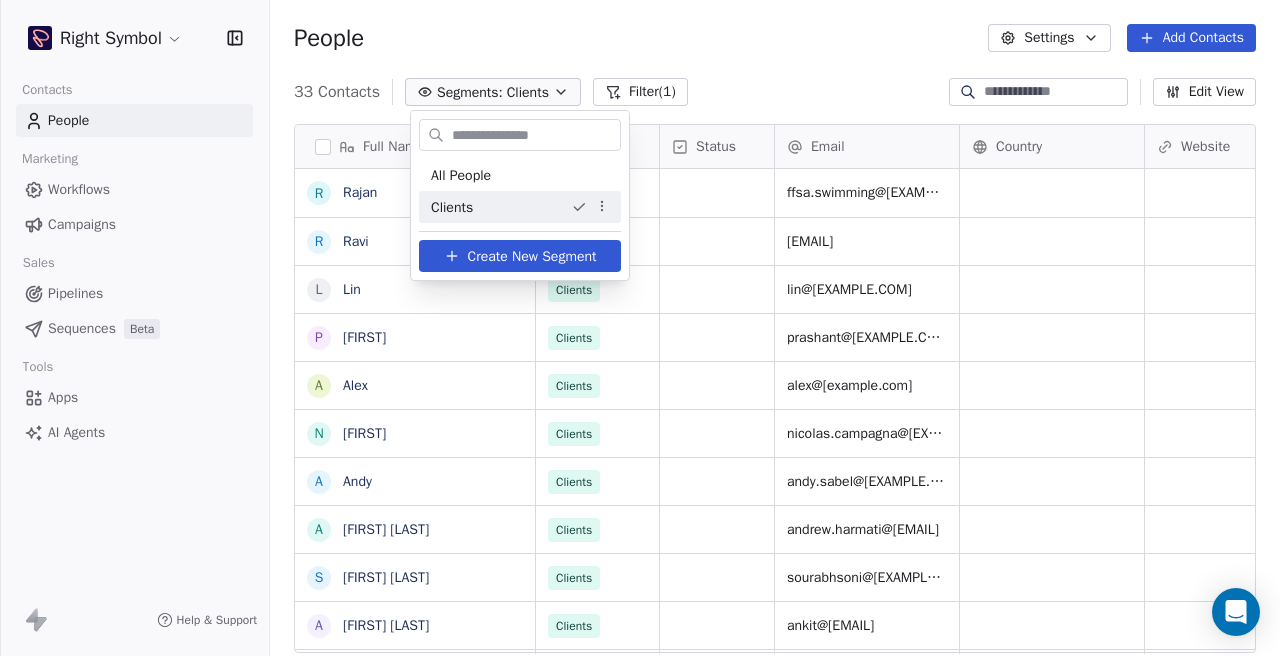 click on "Right Symbol Contacts People Marketing Workflows Campaigns Sales Pipelines Sequences Beta Tools Apps AI Agents Help & Support People Settings  Add Contacts 33 Contacts Segments: Clients Filter  (1) Edit View Tag Add to Sequence Export Full Name R [LAST] R [LAST] L [LAST] P [LAST] A [LAST] N [LAST] A [LAST] A [LAST] H [LAST] V [LAST] C [LAST] R [LAST] M [LAST] N [LAST] D [LAST] S [LAST] A [LAST] Y [LAST] R [LAST] V [LAST] A [LAST] A [LAST] J [LAST] P [LAST] K [LAST] J [LAST] J [LAST] Tags Status Email Country Website Job Title Contact Source NPS Score Clients ffsa.swimming@[EXAMPLE.COM] Clients sales@[EXAMPLE.COM] Clients lin@[EXAMPLE.COM] Clients prashant@[EXAMPLE.COM] Clients alex@[EXAMPLE.COM] Clients nicolas.campagna@[EXAMPLE.COM] Clients andy.sabel@[EXAMPLE.COM] Clients andrew.harmati@[EXAMPLE.COM] Clients India" at bounding box center [640, 328] 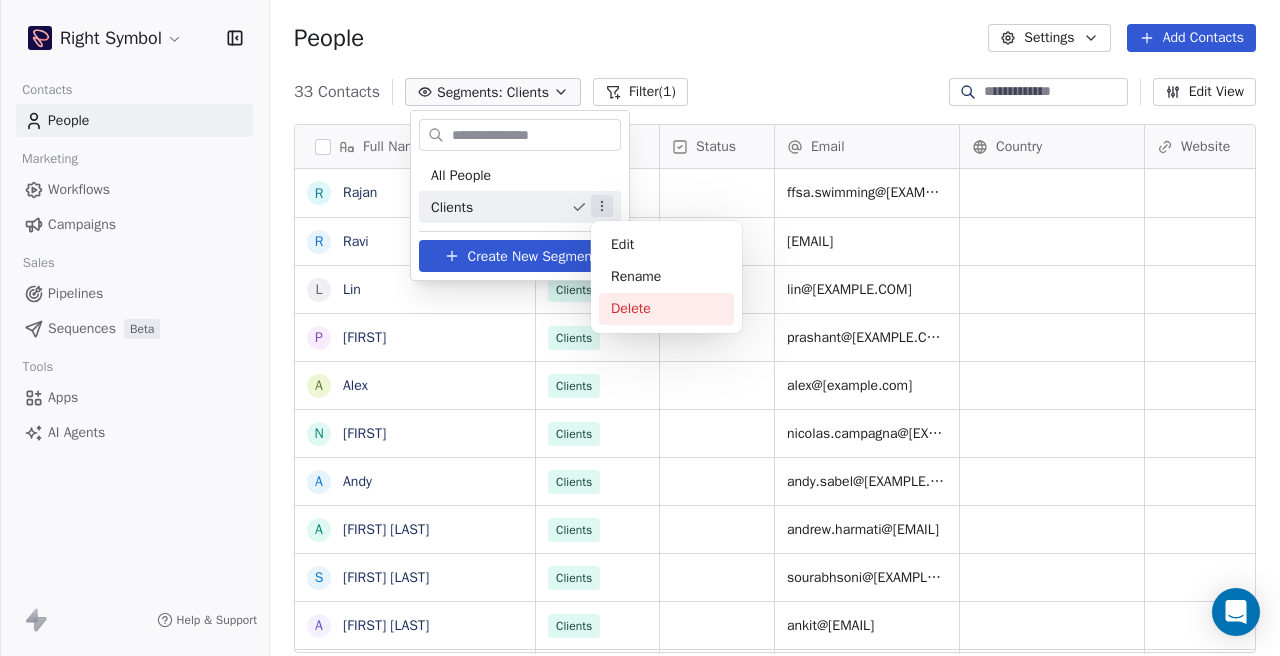 click on "Delete" at bounding box center [666, 309] 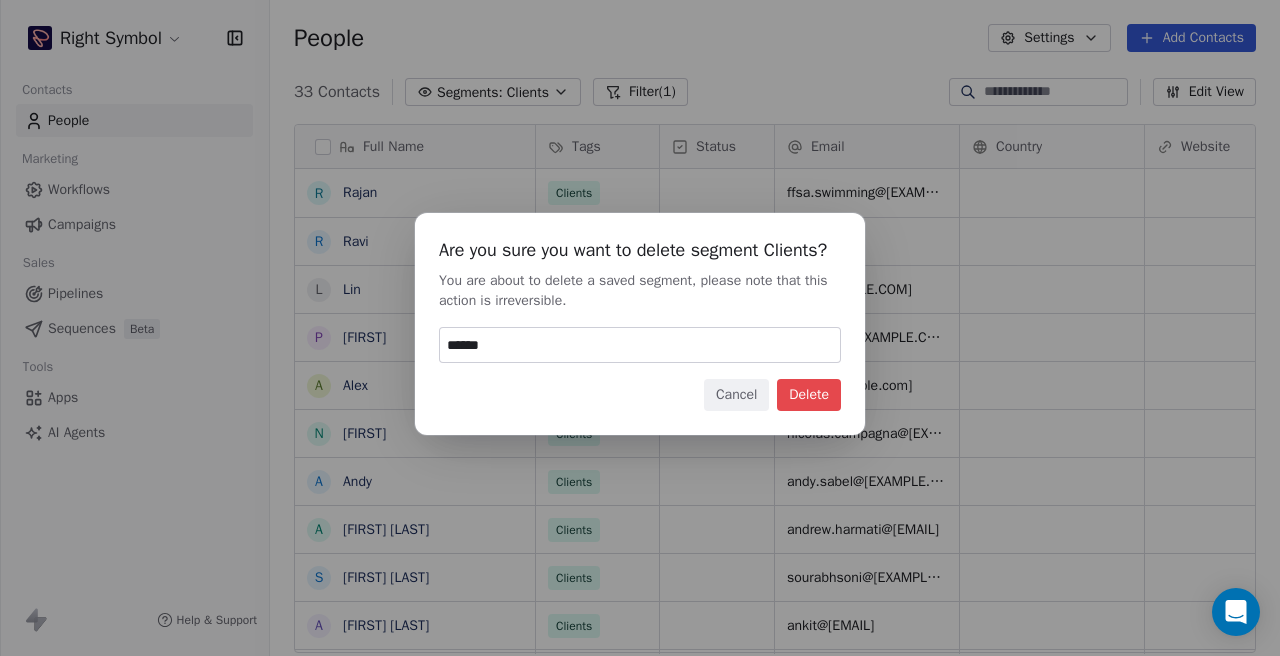 type on "******" 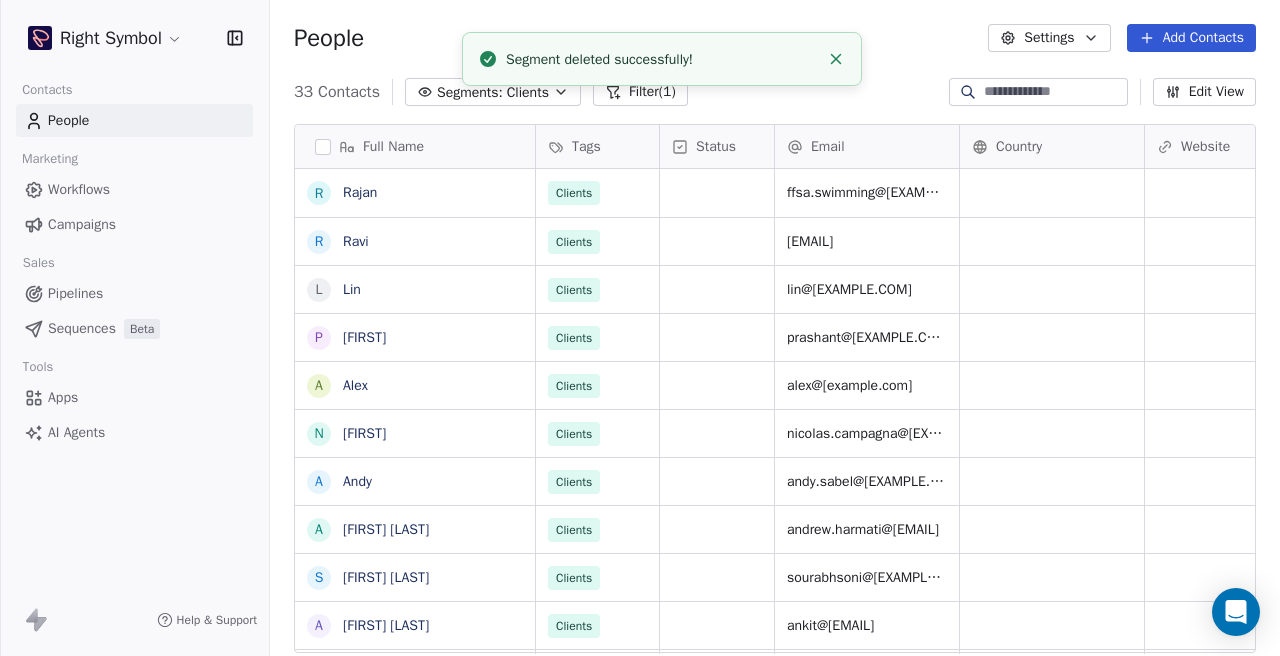 click 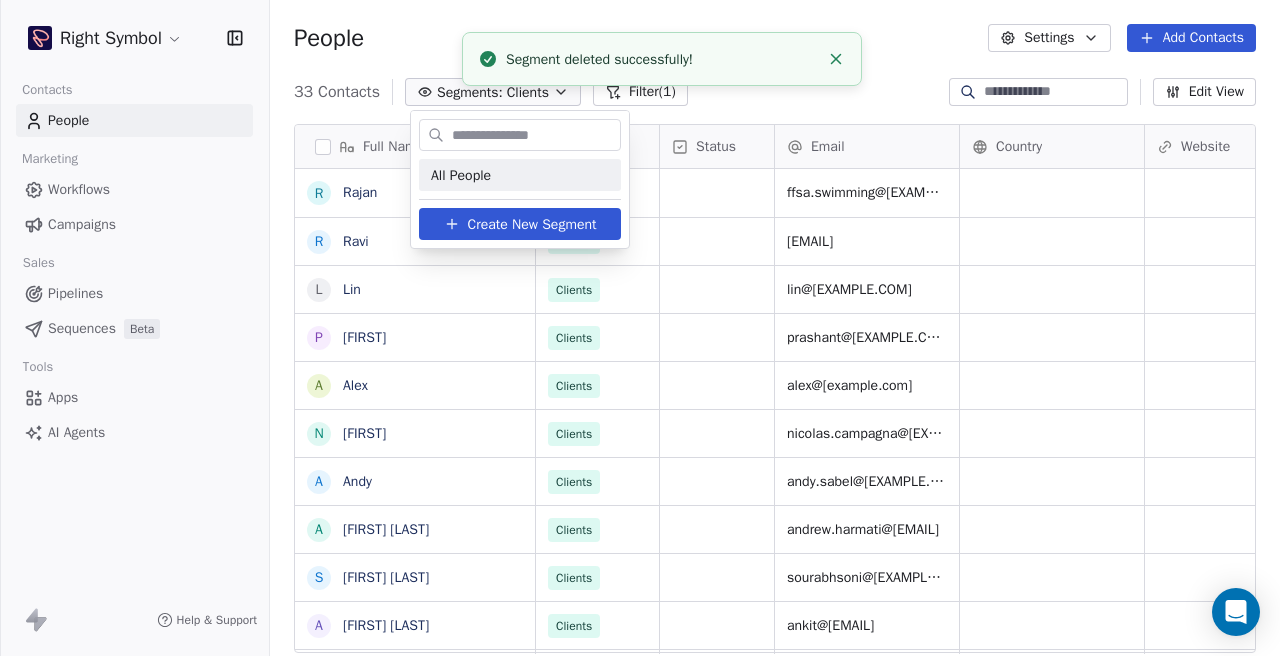 click on "All People" at bounding box center (520, 175) 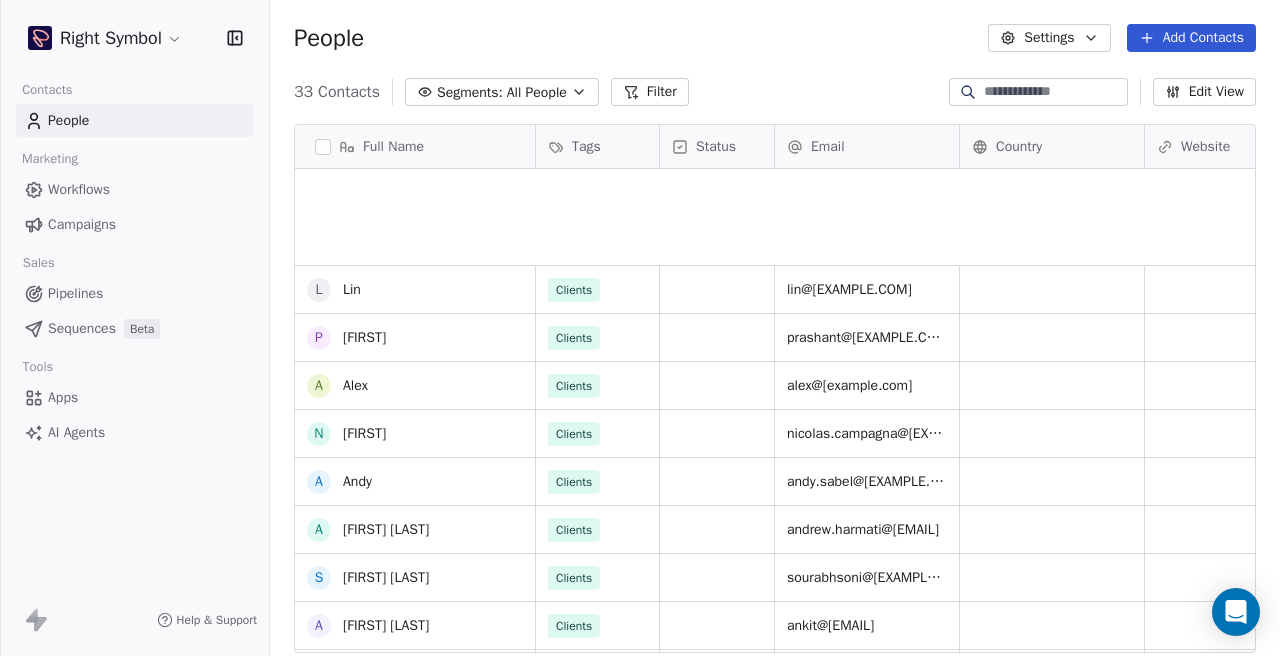 scroll, scrollTop: 1099, scrollLeft: 0, axis: vertical 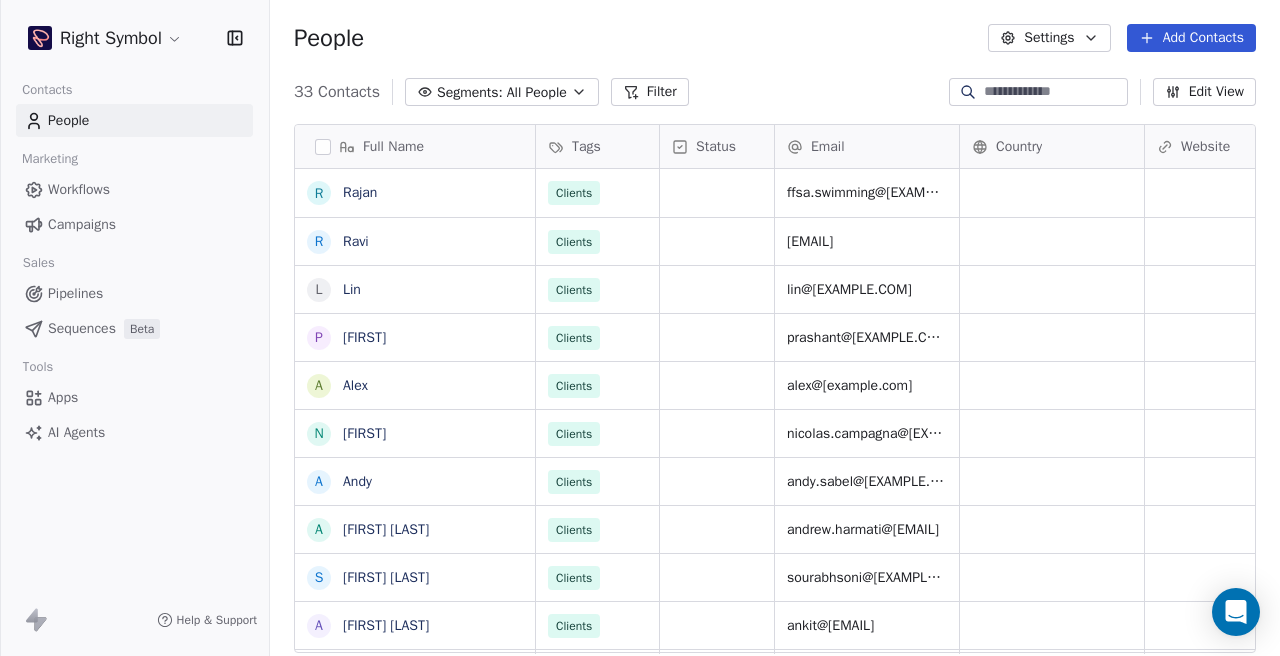 click on "Segments: All People" at bounding box center (502, 92) 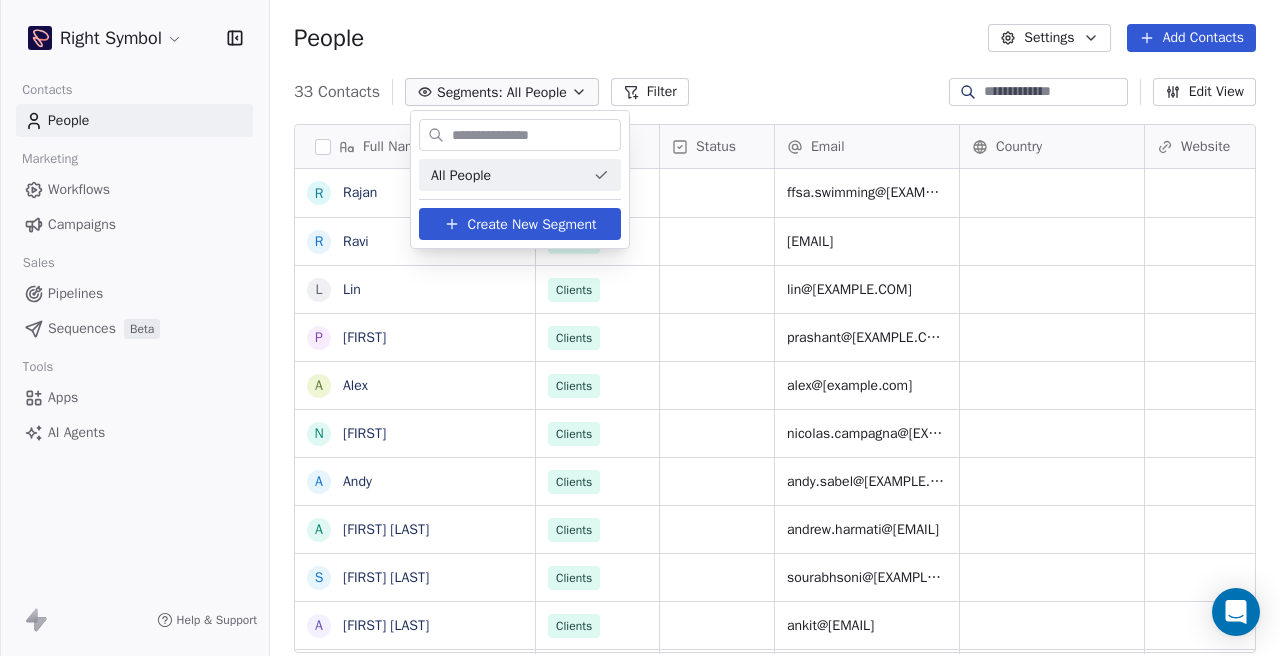 click on "Right Symbol Contacts People Marketing Workflows Campaigns Sales Pipelines Sequences Beta Tools Apps AI Agents Help & Support People Settings Add Contacts 33 Contacts Segments: All People Filter Edit View Tag Add to Sequence Export Full Name R [FIRST] R [FIRST] L [FIRST] P [FIRST] A [FIRST] N [FIRST] A [FIRST] A [FIRST] S [FIRST] A [FIRST] H [FIRST] V [FIRST] C [FIRST] R [FIRST] M [FIRST] N [FIRST] D [FIRST] S [FIRST] Y [FIRST] A [FIRST] R [FIRST] V [FIRST] R [FIRST] A [FIRST] A [FIRST] J [FIRST] J [FIRST] Tags Status Email Country Website Job Title Contact Source NPS Score Clients ffsa.swimming@[example.com] Clients sales@[example.com] Clients lin@[example.com] Clients prashant@[example.com] Clients alex@[example.com] Clients nicolas.campagna@[example.com] Clients andy.sabel@[example.com] Clients andrew.harmati@[example.com] Clients Clients" at bounding box center (640, 328) 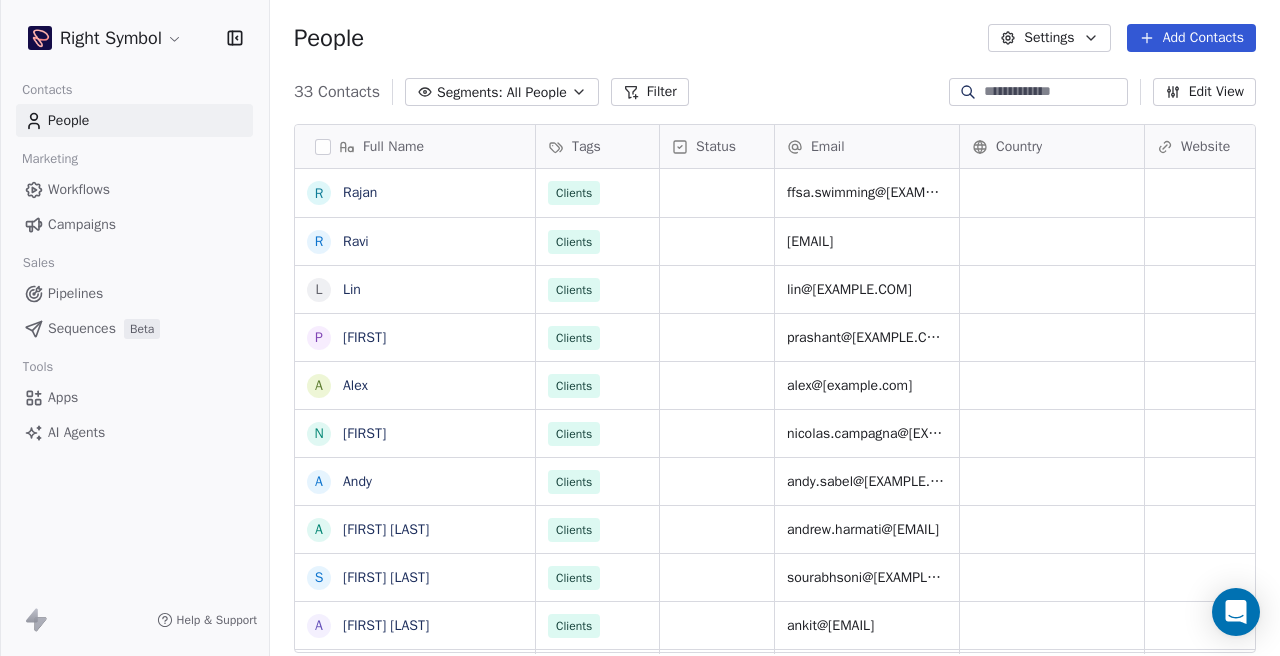 click on "Full Name R [LAST] R [LAST] L [LAST] P [LAST] A [LAST] Alex N [LAST] Nicolas A [LAST] Andy A [LAST] Andrew Harmati S [LAST] Sourabh Soni A [LAST] Ankit Goradia H [LAST] Harshil Parekh V [LAST] Vinayak C [LAST] Claire R [LAST] Raymond Cheng M [LAST] Mike Reisman N [LAST] Nasir Ali D Dr. [LAST] [LAST] S [LAST] Sushil A [LAST] Ajay Gulati Y [LAST] Yogender Hooda R [LAST] Rebecca Trois V [LAST] Vanessa R [LAST] Roger Wilson A [LAST] Amanda Estremera A [LAST] Andrea Geisler A [LAST] Anabel J [LAST] Jana P [LAST] Paul Geisler K [LAST] Kristalle Jaime J [LAST] Jayant Lakhera J [LAST] Jayant Lakhera Tags Status Email Country Website Job Title Contact Source NPS Score Clients ffsa.swimming@[EMAIL] Clients sales@[EMAIL] Clients lin@[EMAIL] Clients prashant@[EMAIL] Clients alex@[EMAIL] Clients nicolas.campagna@[EMAIL] Clients andy.sabel@[EMAIL] Clients andrew.harmati@[EMAIL] Clients sourabhsoni@[EMAIL] Clients ankit@[EMAIL] Clients harshilprkh4@[EMAIL] Clients sales@[EMAIL] Clients claire@[EMAIL] Clients rcheng@[EMAIL] Clients mikereism@[EMAIL] Clients nasir@[EMAIL] India" at bounding box center (775, 396) 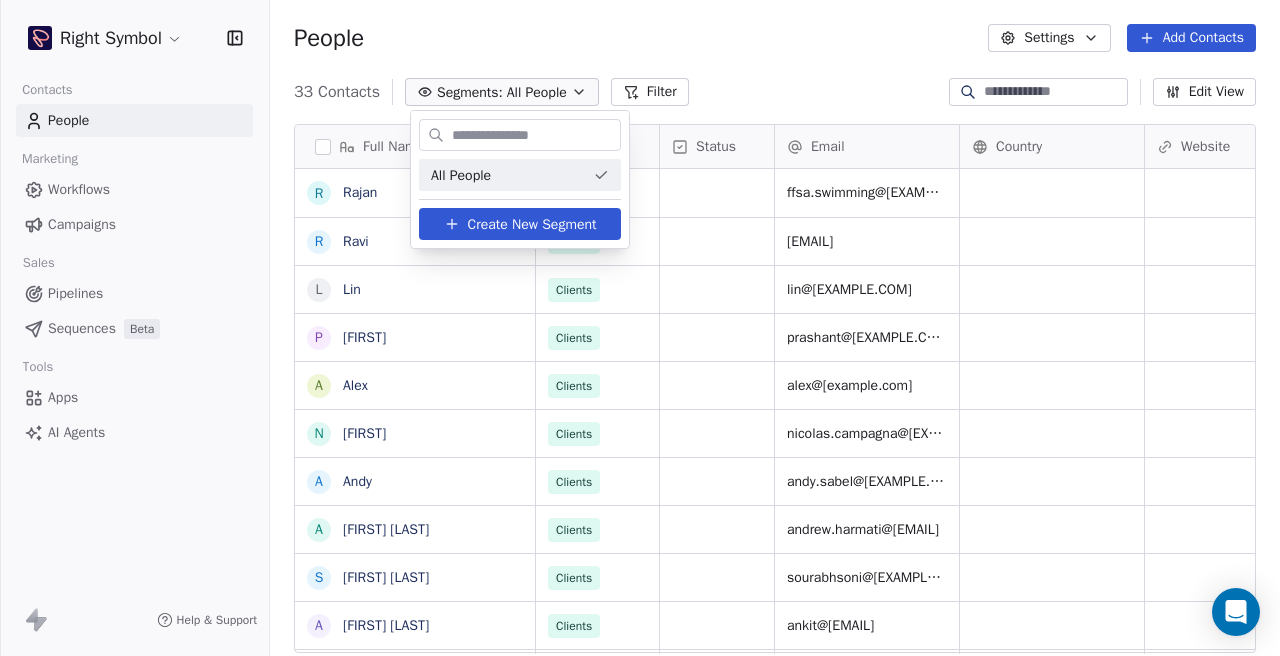 click on "Create New Segment" at bounding box center (532, 224) 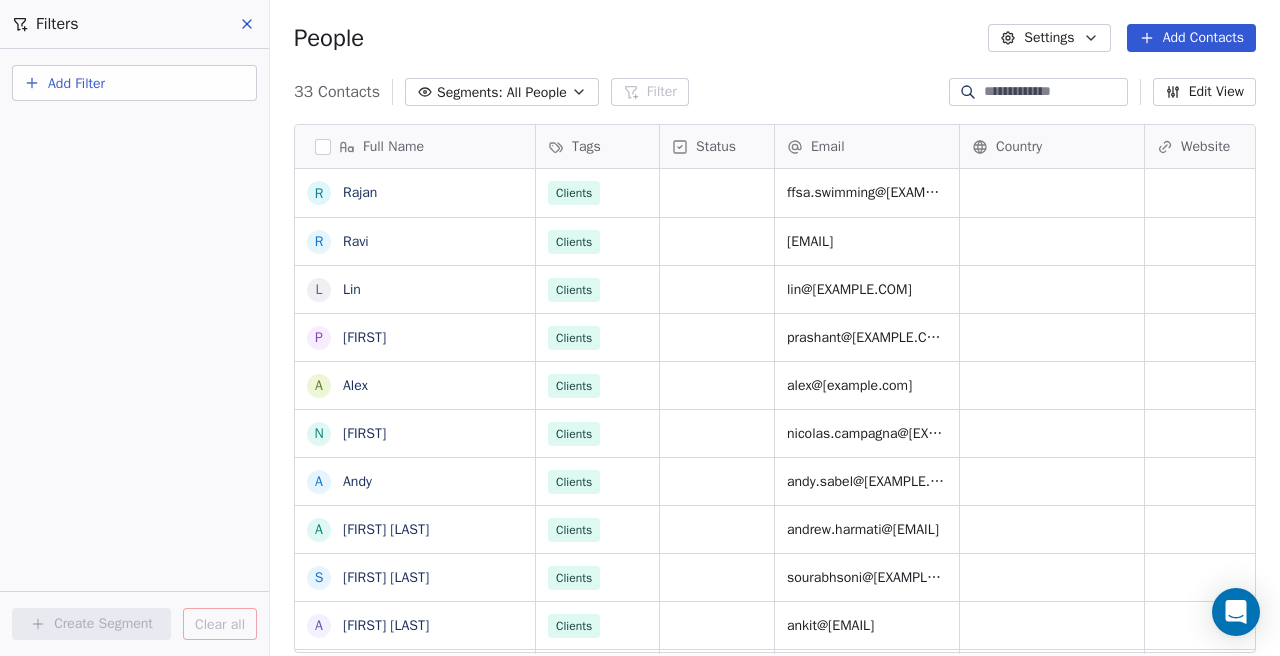 click on "Add Filter" at bounding box center [134, 83] 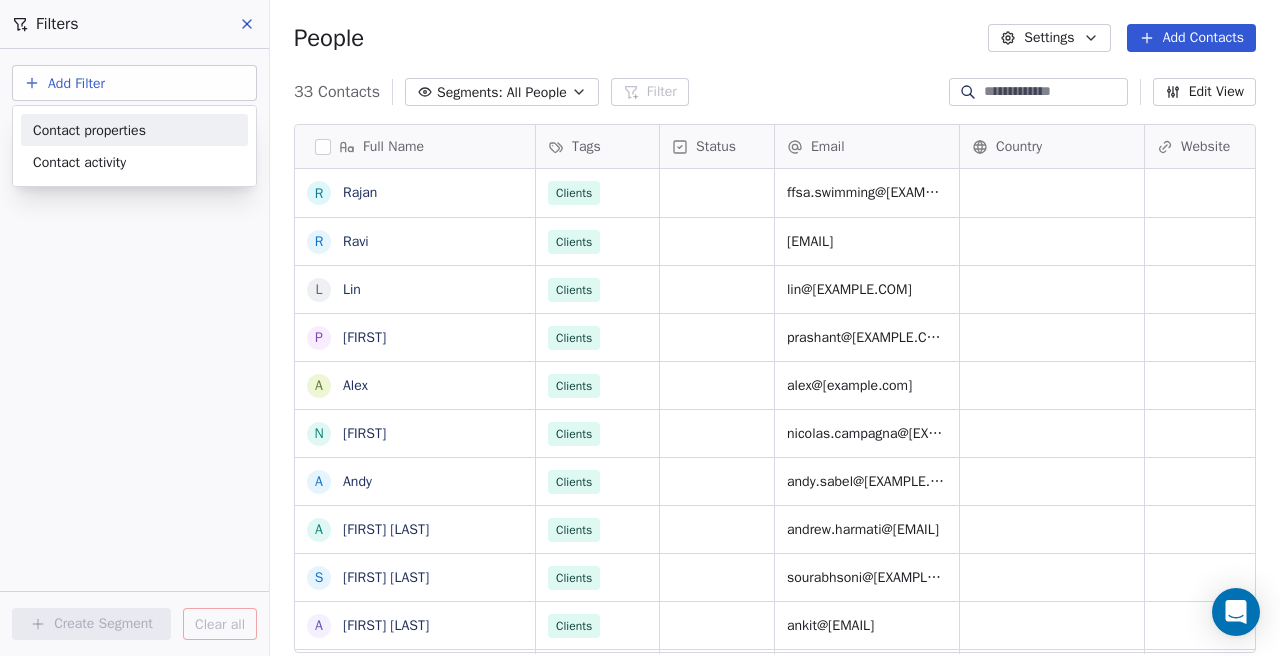 click on "Contact properties" at bounding box center [134, 130] 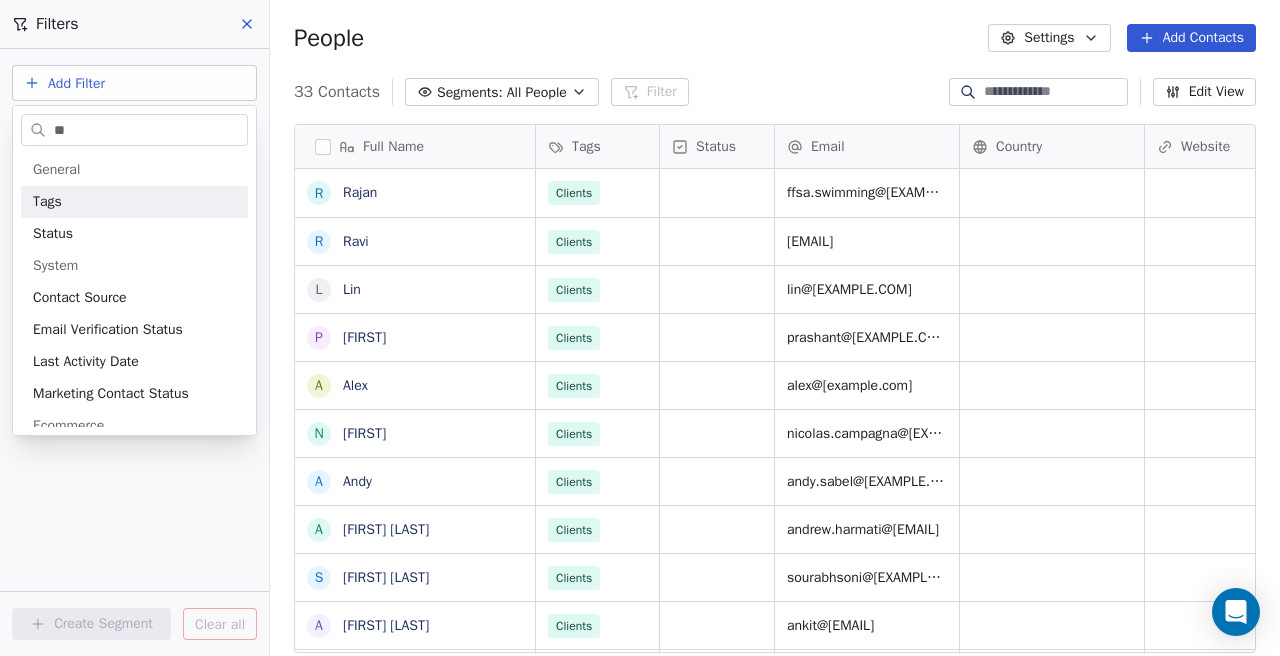type on "***" 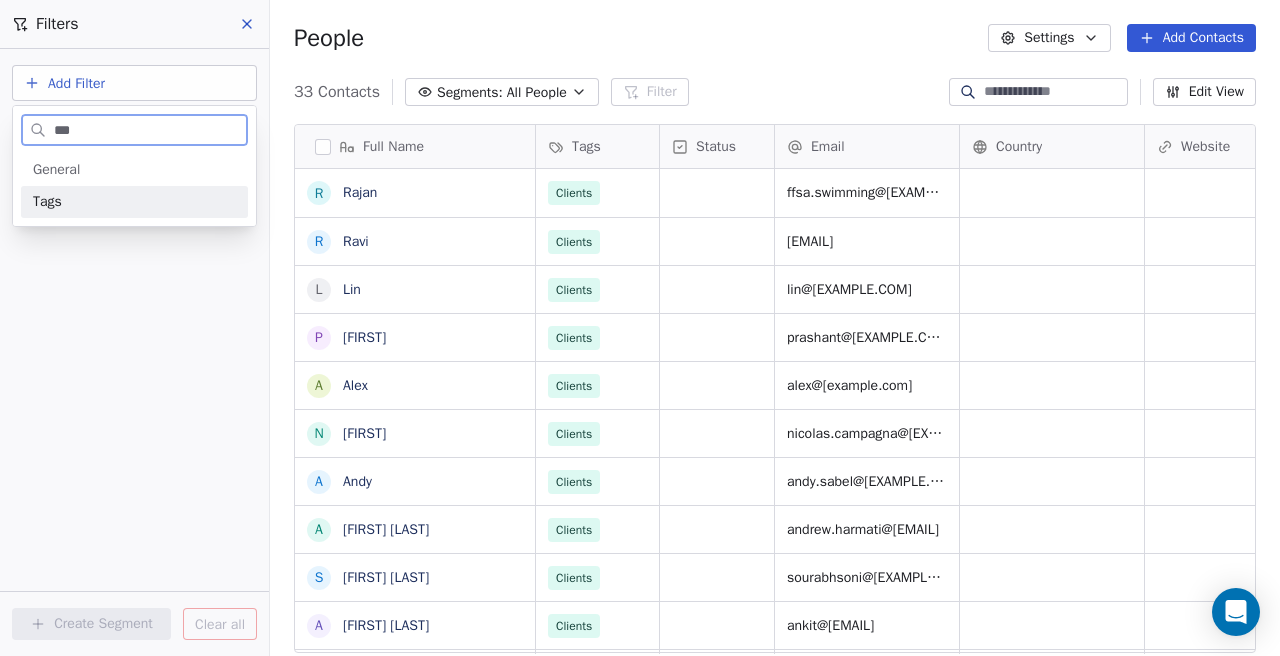 click on "Tags" at bounding box center (47, 202) 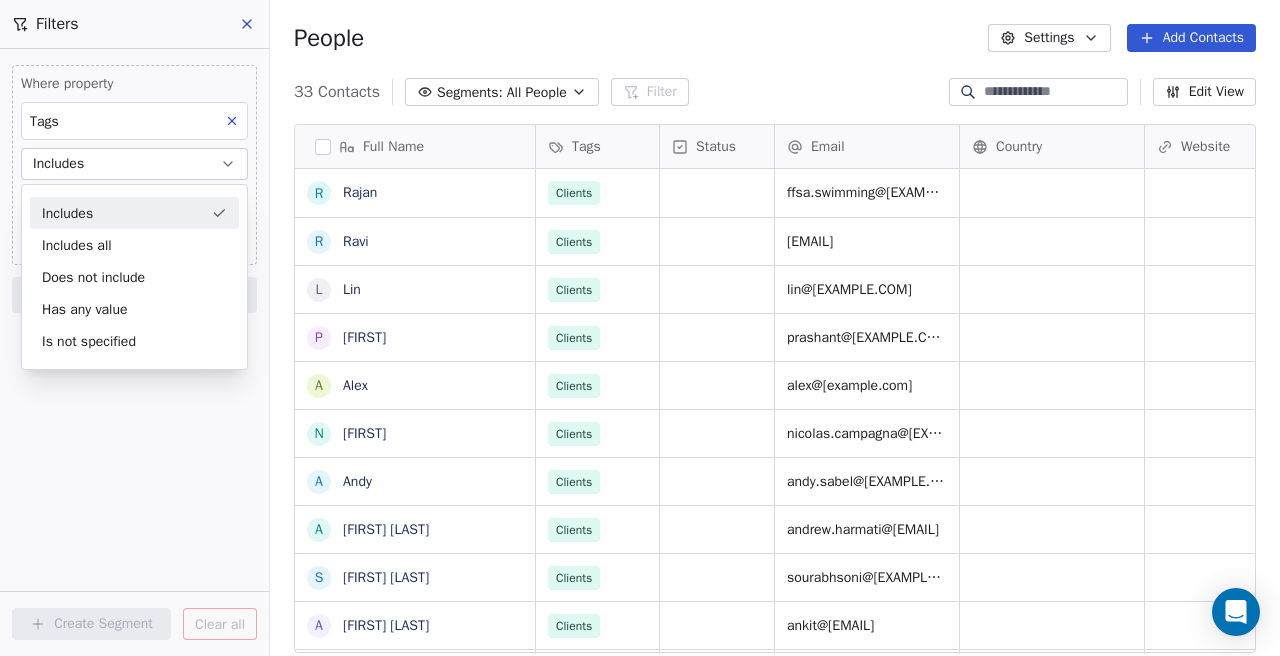click on "Includes" at bounding box center [134, 213] 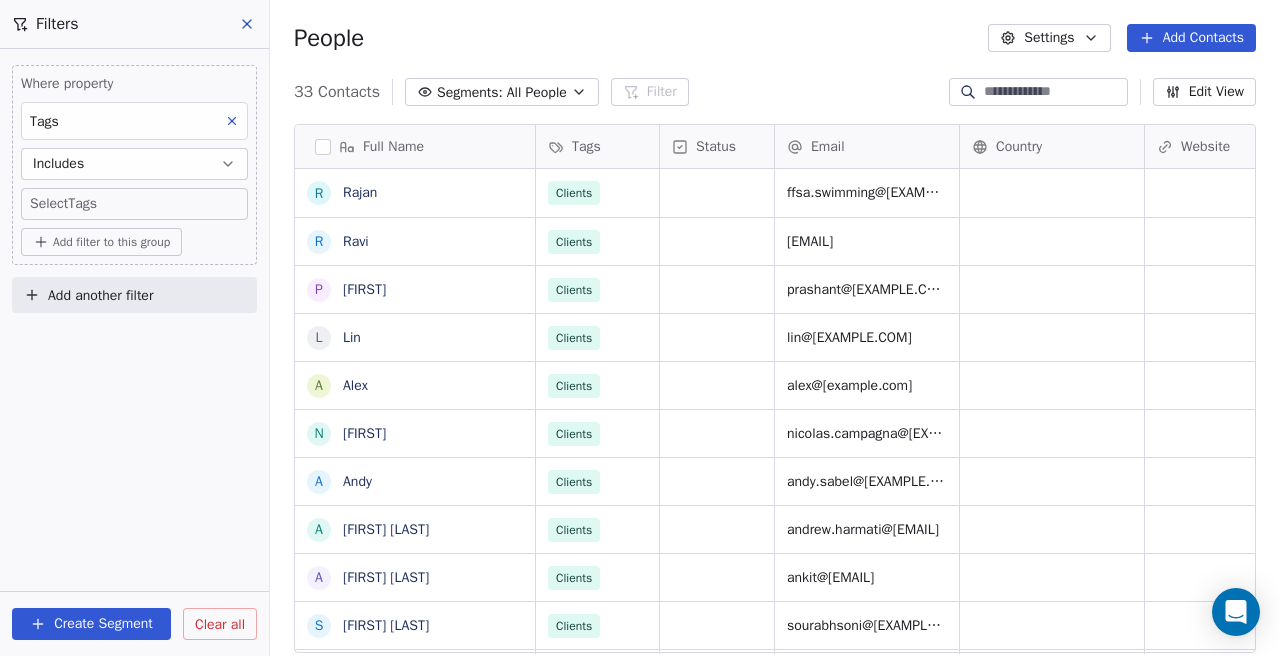 click on "Right Symbol Contacts People Marketing Workflows Campaigns Sales Pipelines Sequences Beta Tools Apps AI Agents Help & Support Filters Where property Tags Includes Select Tags Add filter to this group Add another filter Create Segment Clear all People Settings Add Contacts 33 Contacts Segments: All People Filter Edit View Tag Add to Sequence Export Full Name R [LAST] R [LAST] P [LAST] L [LAST] A [LAST] N [LAST] A [LAST] A [LAST] A [LAST] G [LAST] S [LAST] S [LAST] V [LAST] H [LAST] P [LAST] C [LAST] R [LAST] C [LAST] M [LAST] R [LAST] N [LAST] A [LAST] D Dr. [LAST] [LAST] S [LAST] Y [LAST] H [LAST] A [LAST] G [LAST] R [LAST] T [LAST] V [LAST] W [LAST] A [LAST] E [LAST] A [LAST] G [LAST] J [LAST] A [LAST] P [LAST] G [LAST] K [LAST] J [LAST] J [LAST] J [LAST] Tags Status Email Country Website Job Title Contact Source NPS Score Clients [EMAIL] Clients [EMAIL] Clients [EMAIL] Clients [EMAIL] Clients [EMAIL] India" at bounding box center [640, 328] 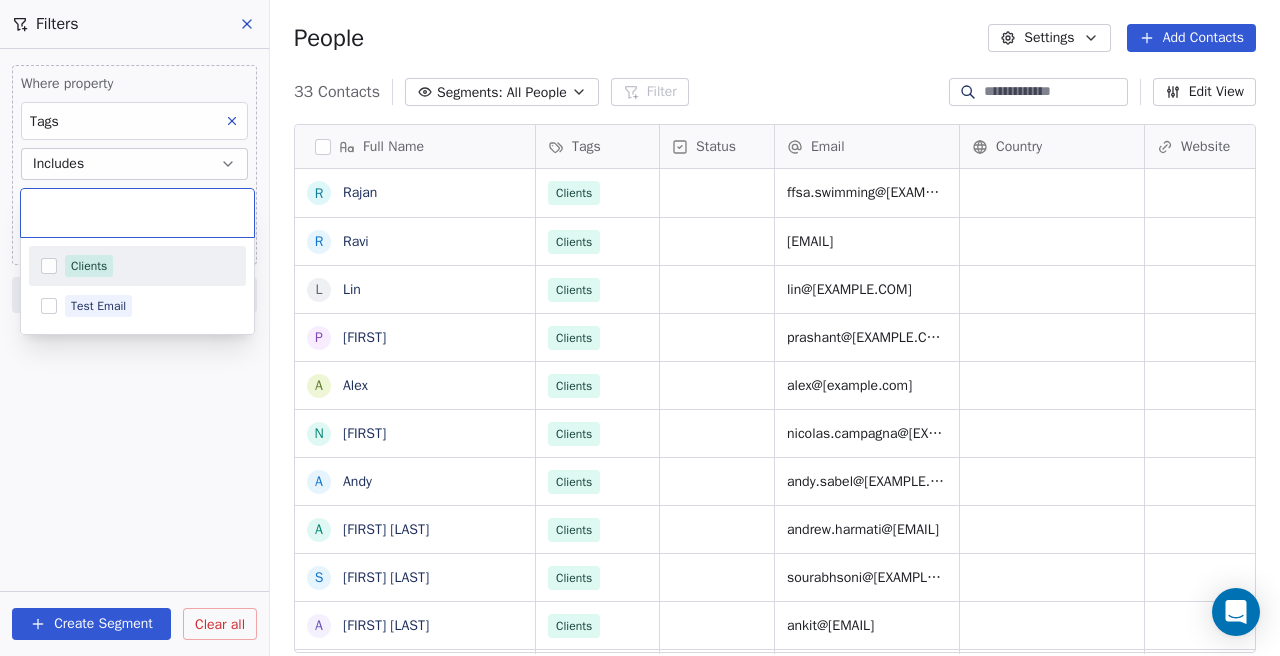 click at bounding box center (49, 266) 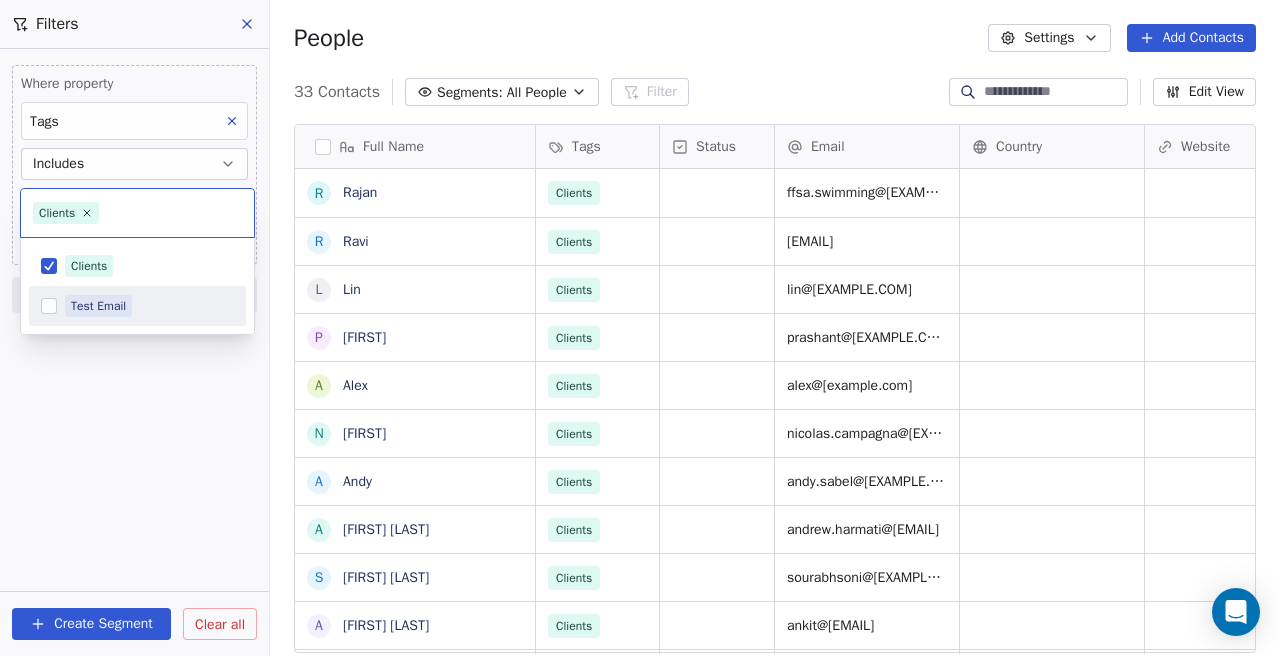 click on "Right Symbol Contacts People Marketing Workflows Campaigns Sales Pipelines Sequences Beta Tools Apps AI Agents Help & Support Filters Where property Tags Includes Select Tags Add filter to this group Add another filter Create Segment Clear all People Settings Add Contacts 33 Contacts Segments: All People Filter Edit View Tag Add to Sequence Export Full Name R [FIRST] R [FIRST] L [FIRST] P [FIRST] A [FIRST] N [FIRST] A [FIRST] A [FIRST] S [FIRST] A [FIRST] H [FIRST] V [FIRST] C [FIRST] R [FIRST] M [FIRST] N [FIRST] D [FIRST] S [FIRST] Y [FIRST] A [FIRST] R [FIRST] V [FIRST] R [FIRST] A [FIRST] A [FIRST] J [FIRST] J [FIRST] Tags Status Email Country Website Job Title Contact Source NPS Score Clients ffsa.swimming@[example.com] Clients sales@[example.com] Clients lin@[example.com] Clients prashant@[example.com] Clients alex@[example.com] Clients Clients India" at bounding box center (640, 328) 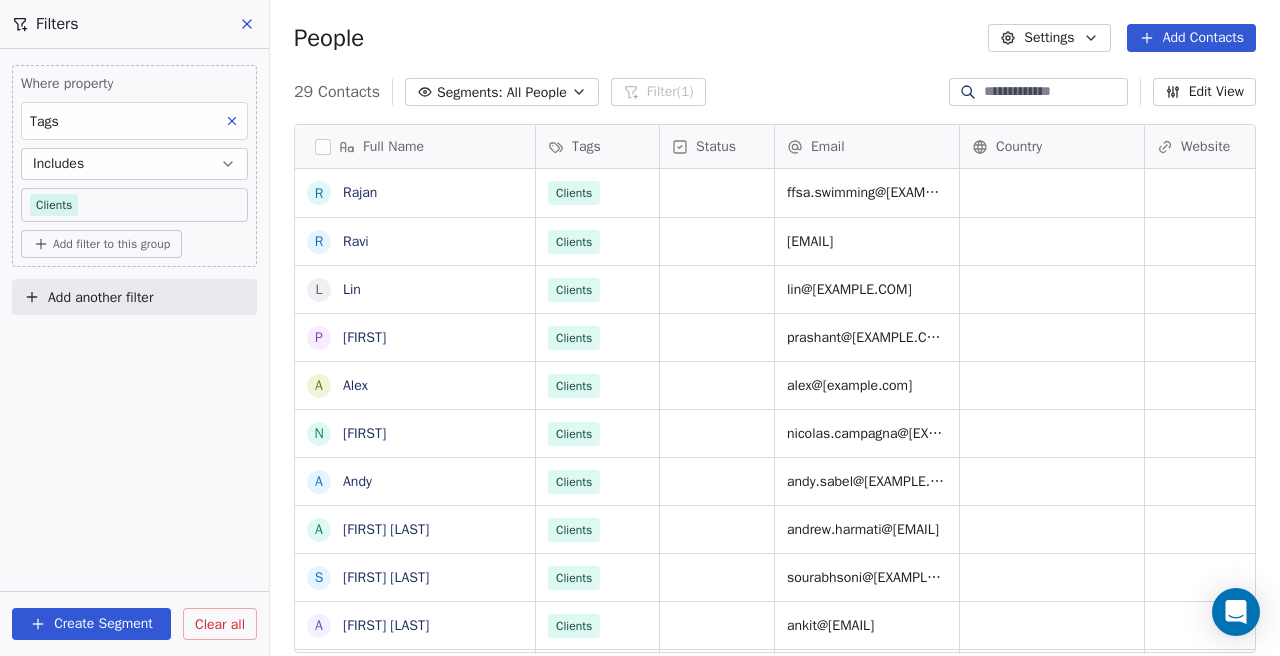 click on "Create Segment" at bounding box center (91, 624) 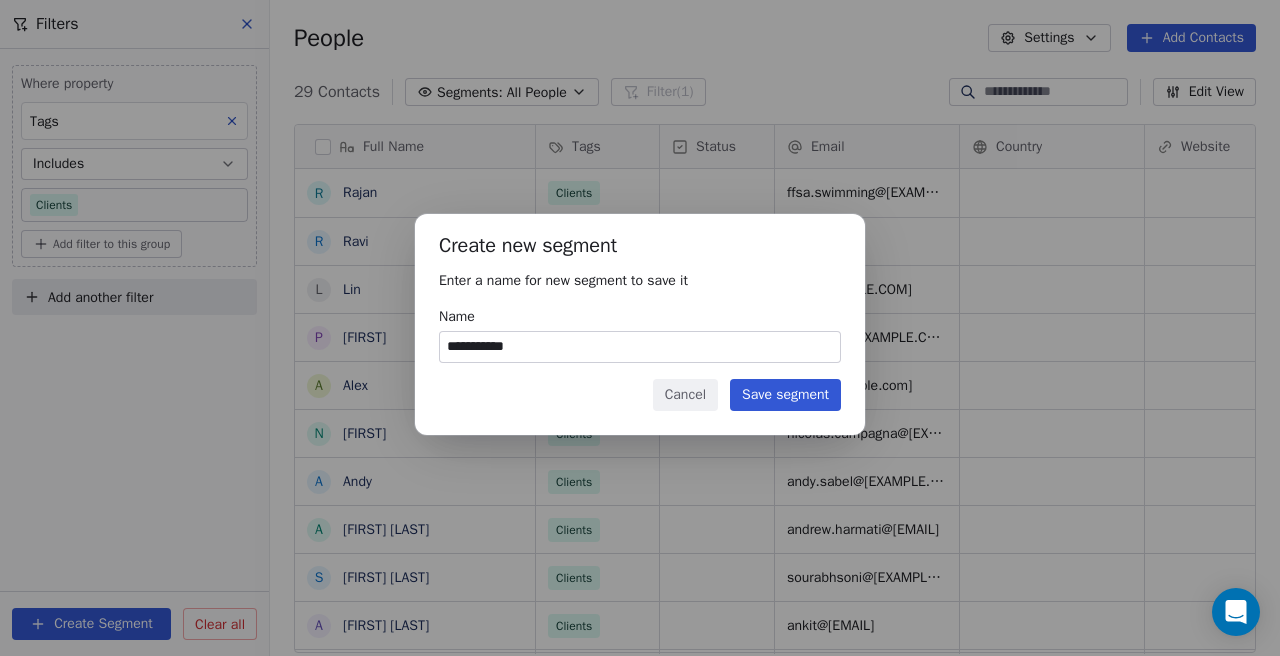 type on "**********" 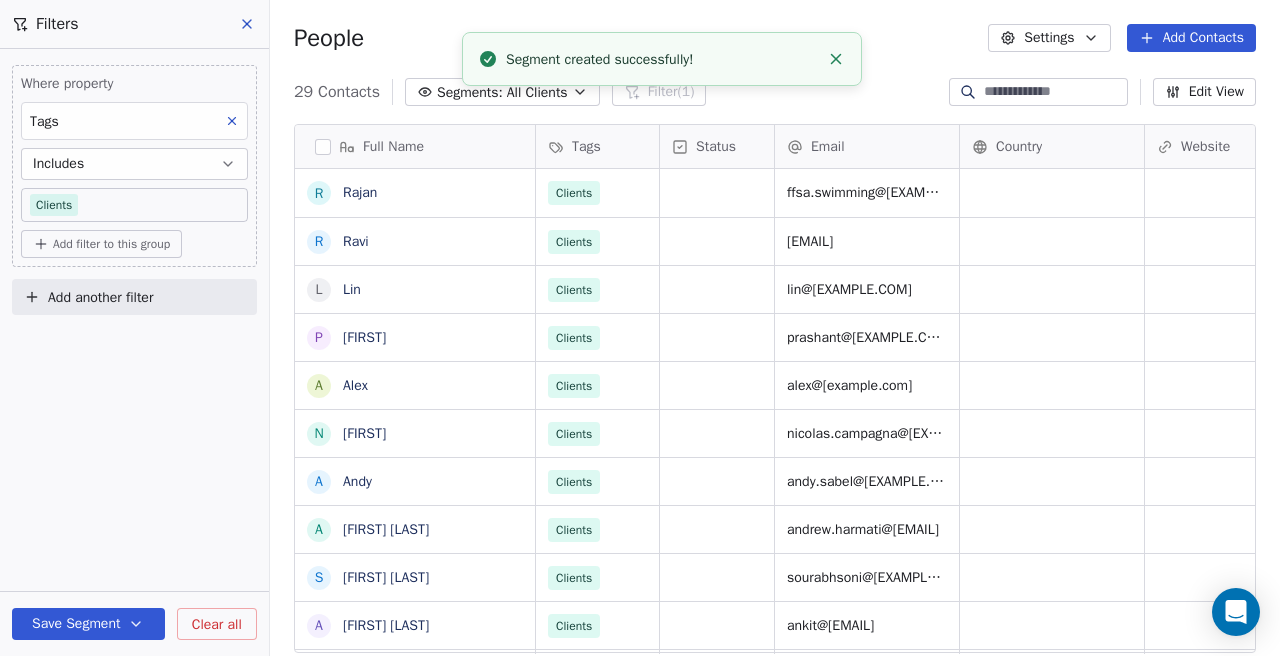 click on "Segments: All Clients" at bounding box center (502, 92) 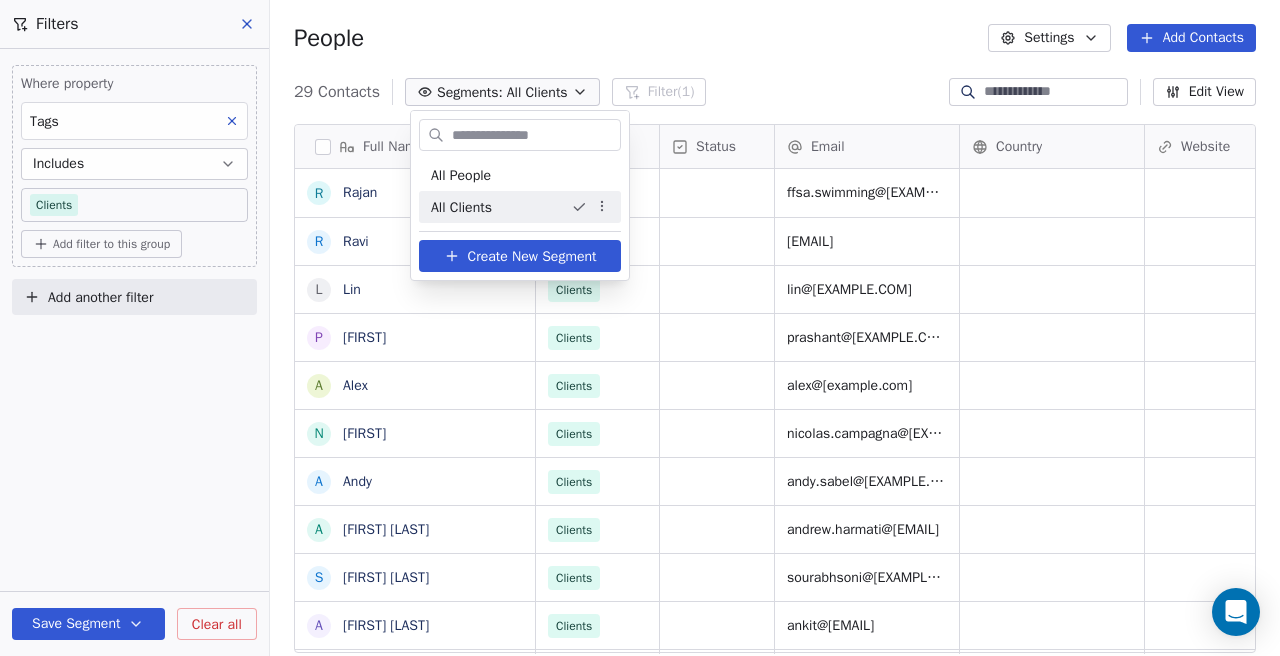 click on "Right Symbol Contacts People Marketing Workflows Campaigns Sales Pipelines Sequences Beta Tools Apps AI Agents Help & Support Filters Where property Tags Includes Clients Add filter to this group Add another filter Save Segment Clear all People Settings Add Contacts 29 Contacts Segments: All Clients Filter (1) Edit View Tag Add to Sequence Export Full Name R [LAST] R [LAST] L [LAST] P [LAST] Prashant A [LAST] Alex N [LAST] Nicolas A [LAST] Andy A [LAST] Andrew Harmati S [LAST] Sourabh Soni A [LAST] Ankit Goradia H [LAST] Harshil Parekh V [LAST] Vinayak C [LAST] Claire R [LAST] Raymond Cheng M [LAST] Mike Reisman N [LAST] Nasir Ali D Dr. [LAST] [LAST] S [LAST] Sushil A [LAST] Ajay Gulati Y [LAST] Yogender Hooda R [LAST] Rebecca Trois V [LAST] Vanessa R [LAST] Roger Wilson A [LAST] Amanda Estremera A [LAST] Andrea Geisler A [LAST] Anabel J [LAST] Jana P [LAST] Paul Geisler K [LAST] Kristalle Jaime Tags Status Email Country Website Job Title Contact Source NPS Score Clients ffsa.swimming@[EMAIL] Clients sales@[EMAIL] Clients lin@[EMAIL] Clients prashant@[EMAIL] Clients alex@[EMAIL] Clients nicolas.campagna@[EMAIL]" at bounding box center [640, 328] 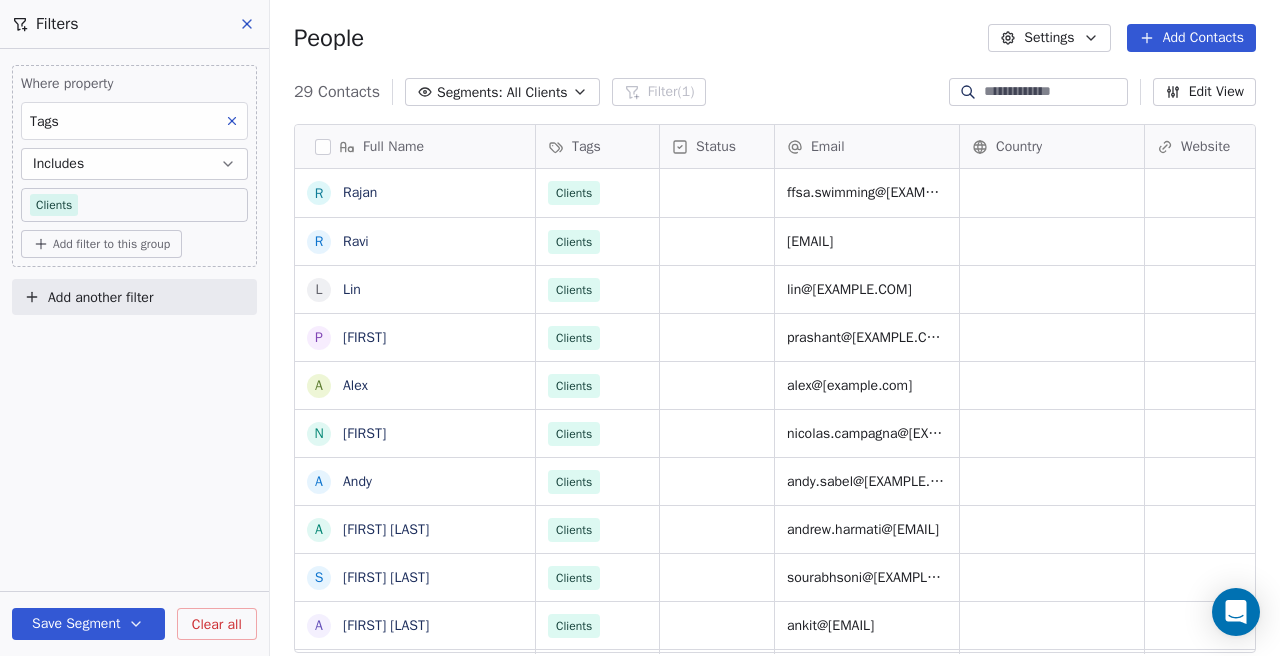 click 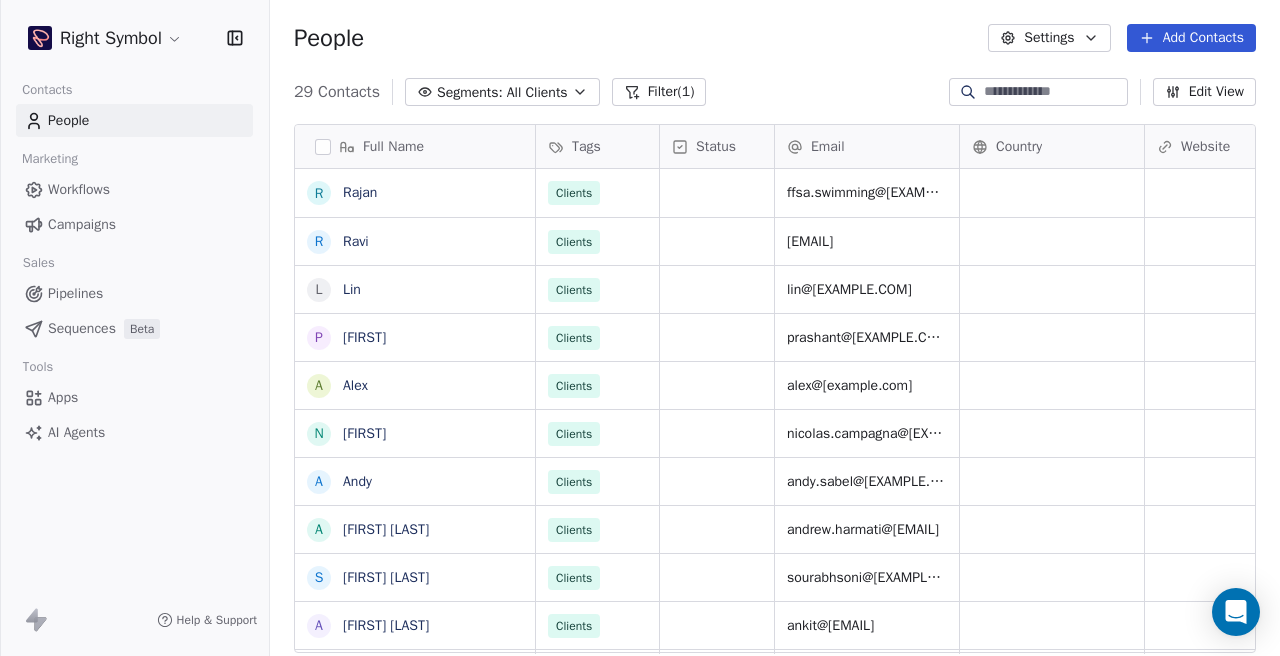 click on "Segments: All Clients" at bounding box center (502, 92) 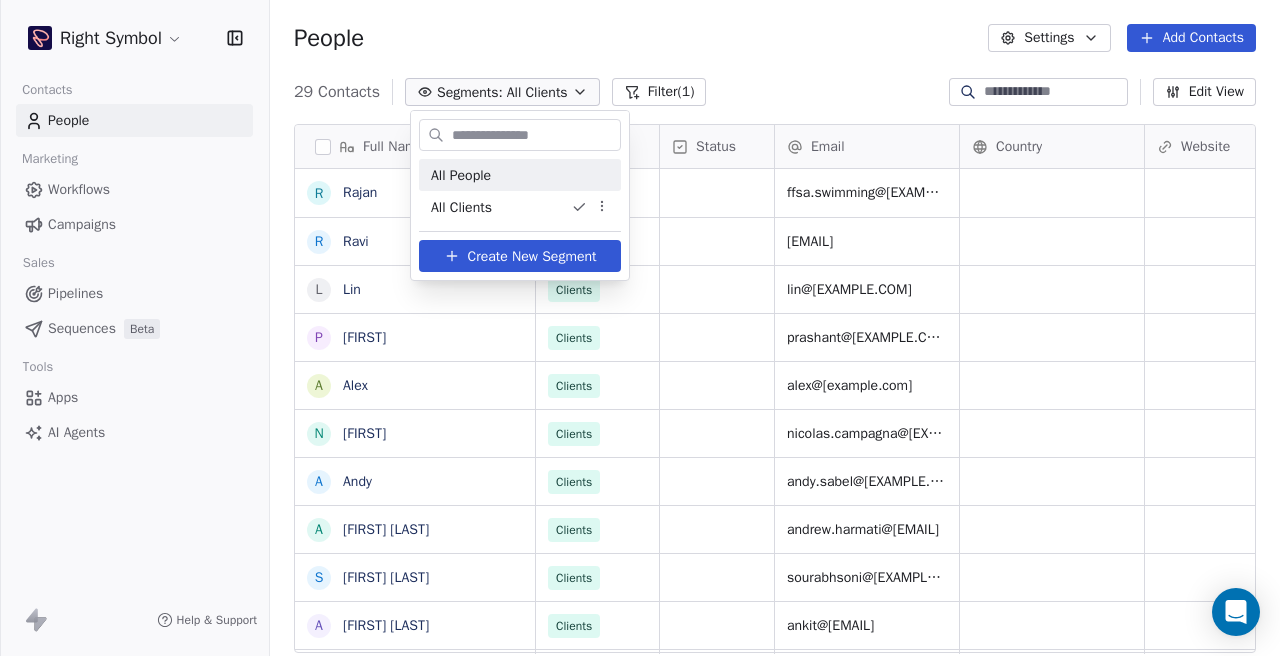 click on "All People" at bounding box center (461, 175) 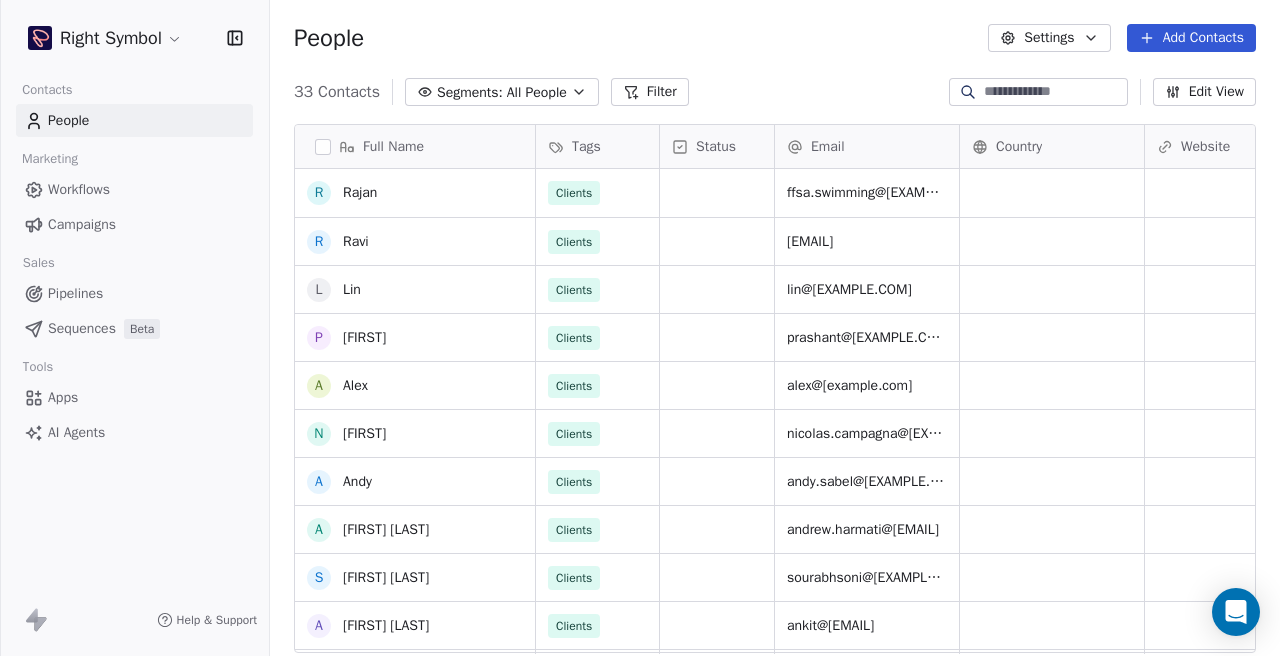 scroll, scrollTop: 1099, scrollLeft: 0, axis: vertical 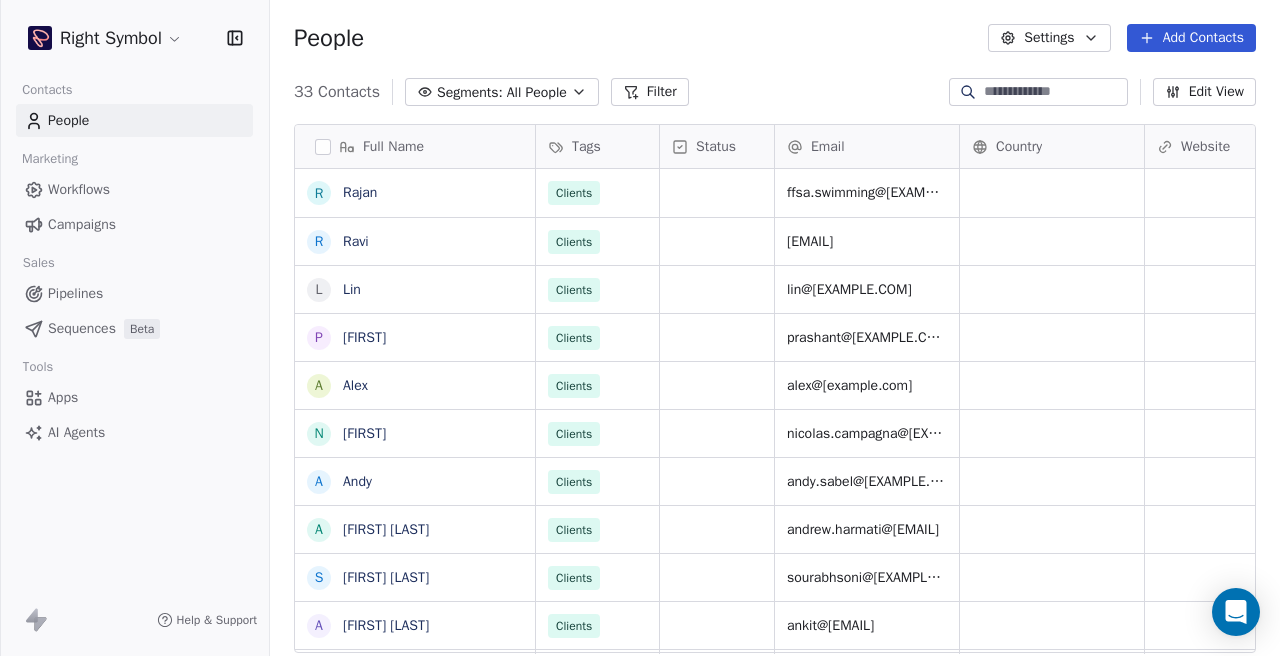 click on "All People" at bounding box center (537, 92) 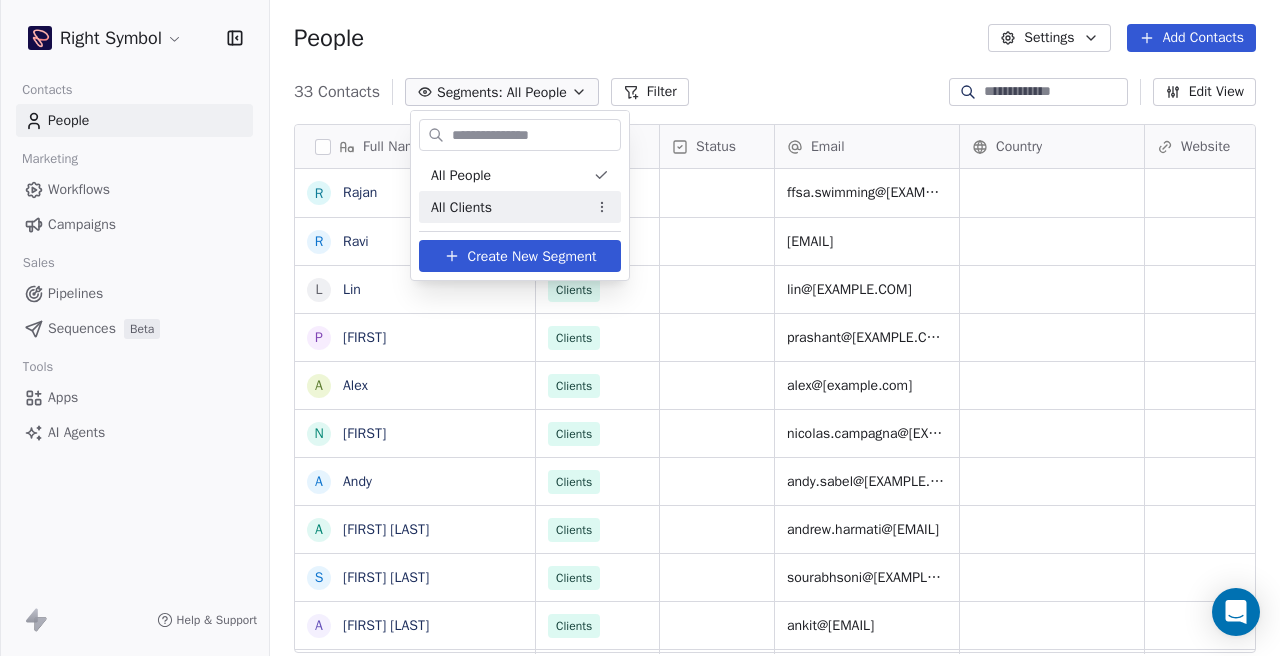 click on "All Clients" at bounding box center [520, 207] 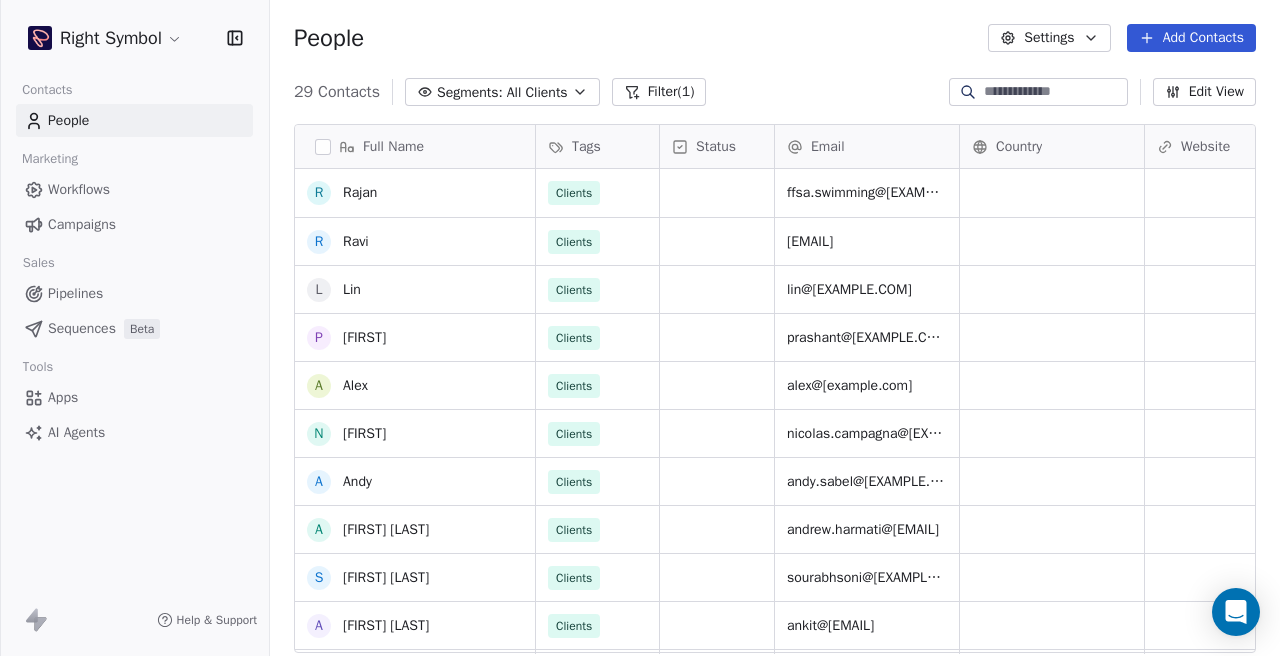 scroll, scrollTop: 646, scrollLeft: 0, axis: vertical 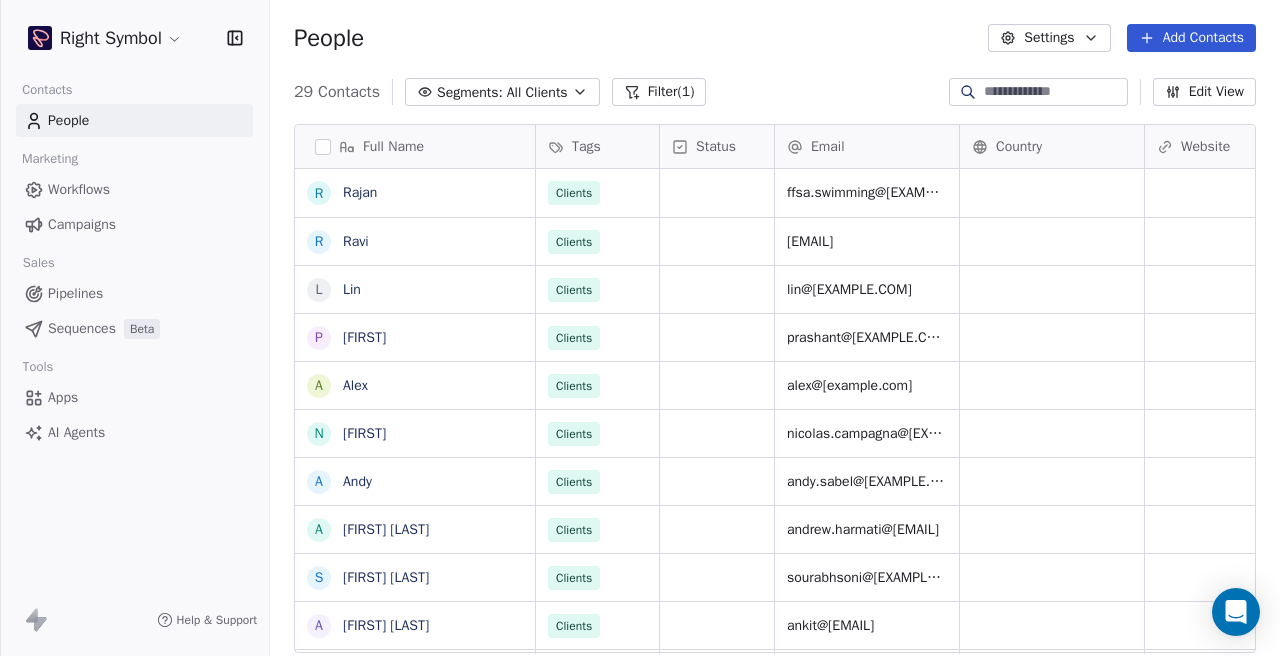 click on "People Settings  Add Contacts" at bounding box center [775, 38] 